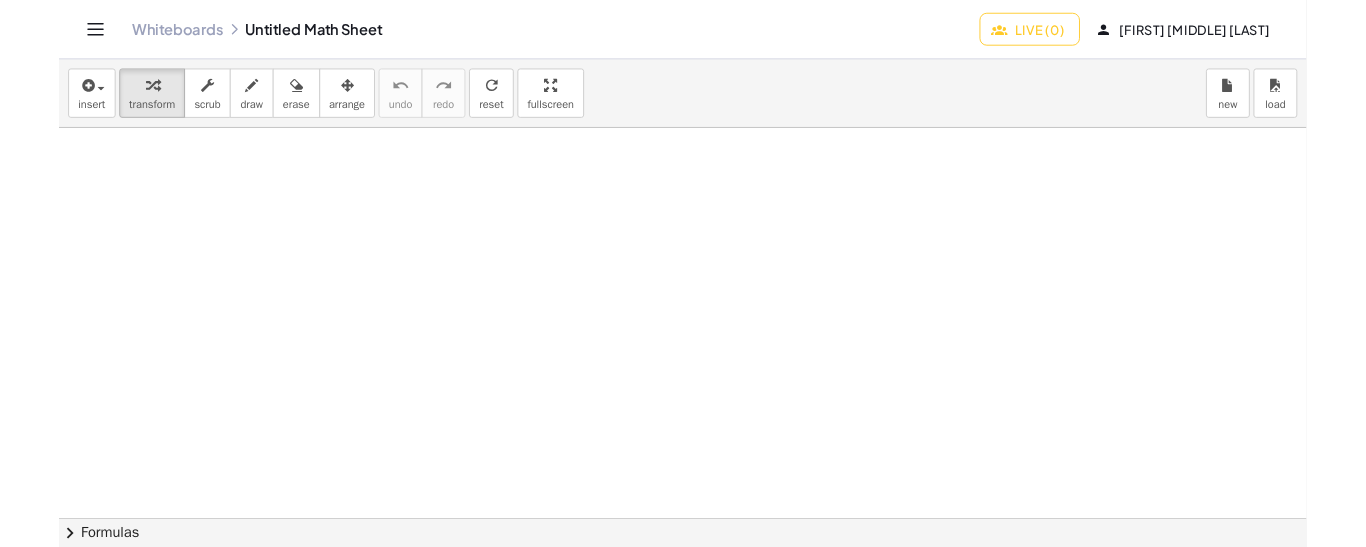 scroll, scrollTop: 0, scrollLeft: 0, axis: both 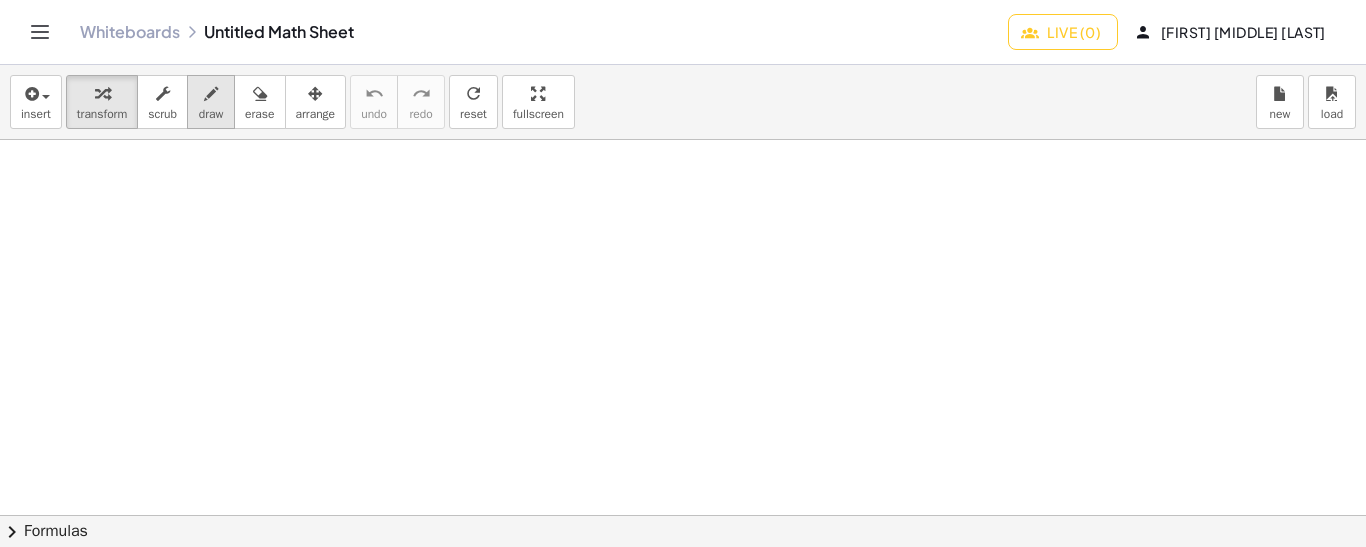 click on "draw" at bounding box center (211, 114) 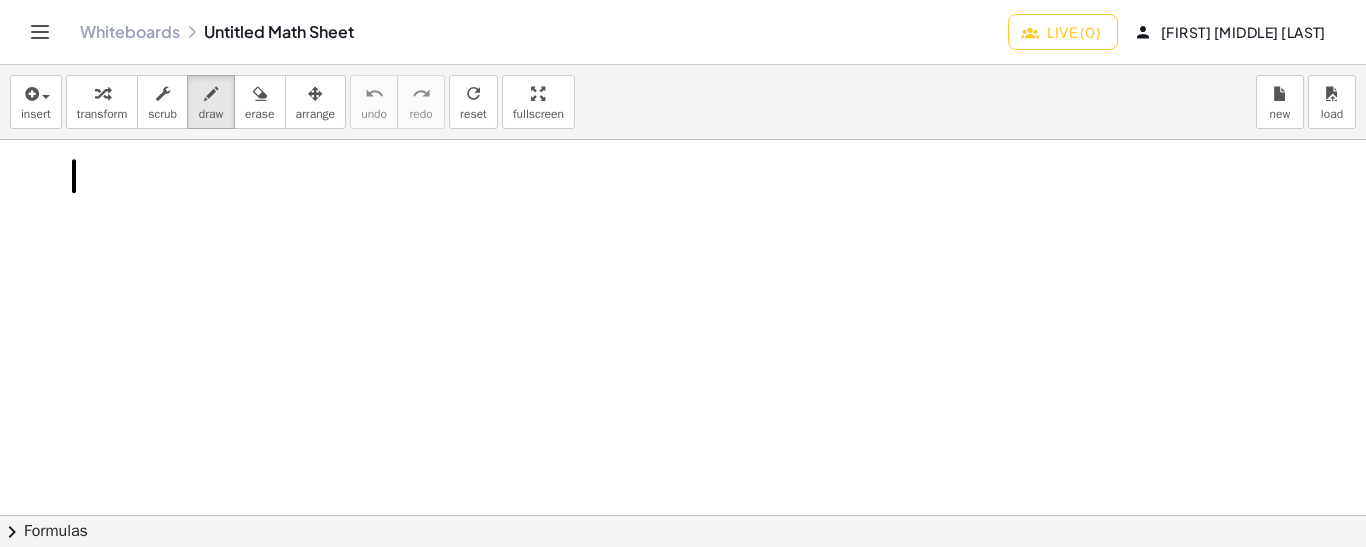 drag, startPoint x: 74, startPoint y: 160, endPoint x: 74, endPoint y: 191, distance: 31 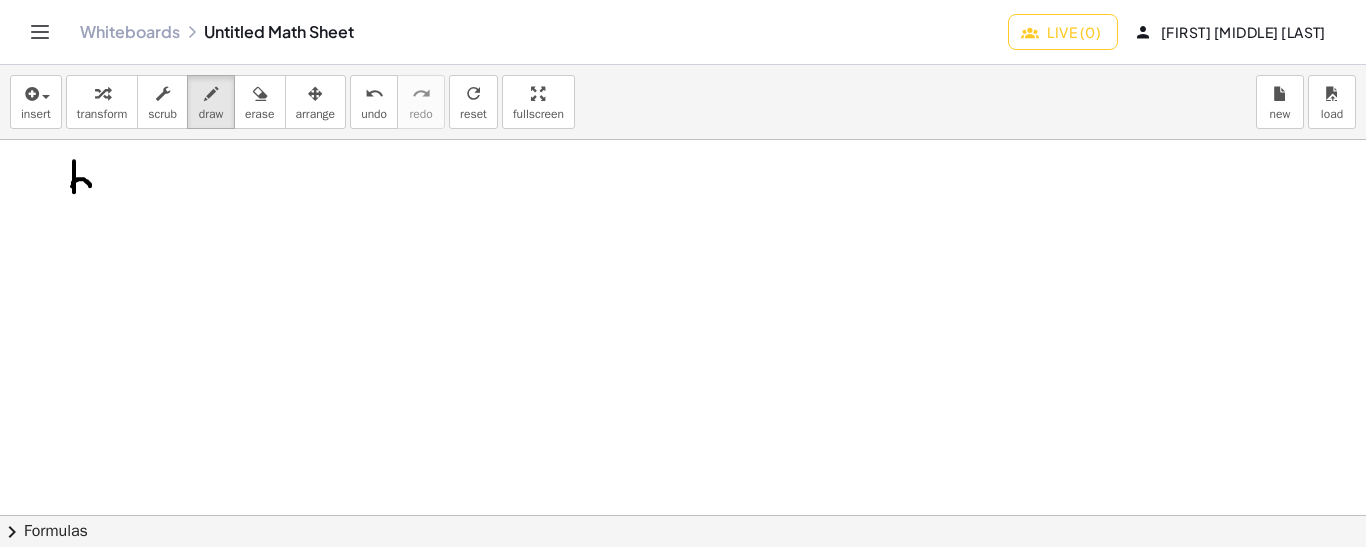 drag, startPoint x: 72, startPoint y: 185, endPoint x: 91, endPoint y: 189, distance: 19.416489 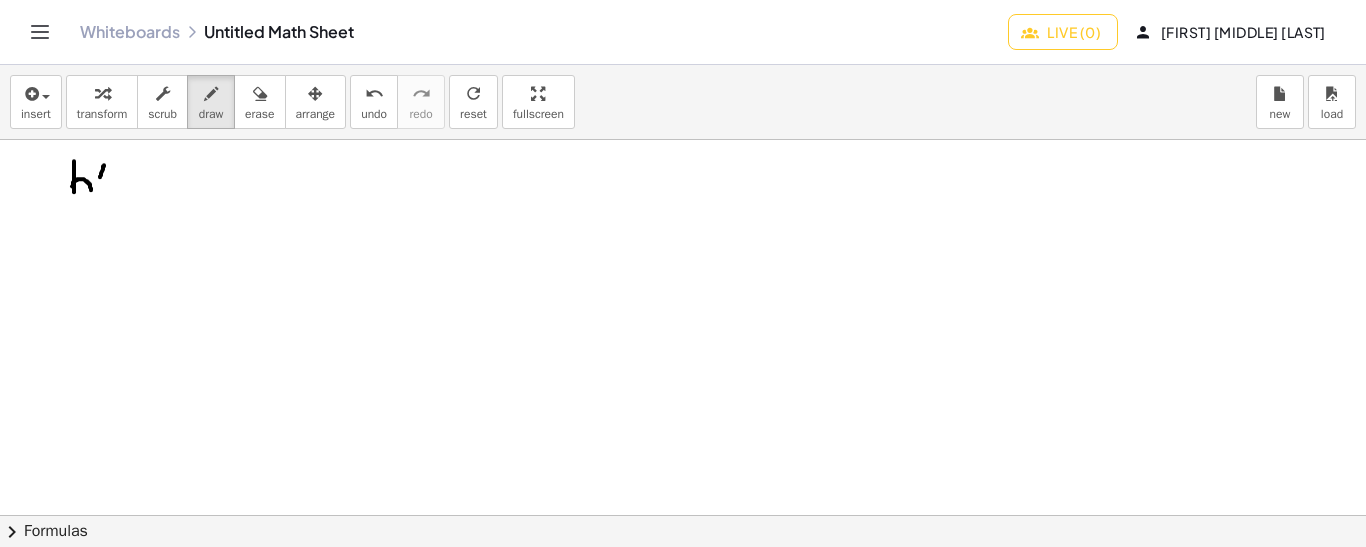 drag, startPoint x: 104, startPoint y: 164, endPoint x: 123, endPoint y: 174, distance: 21.470911 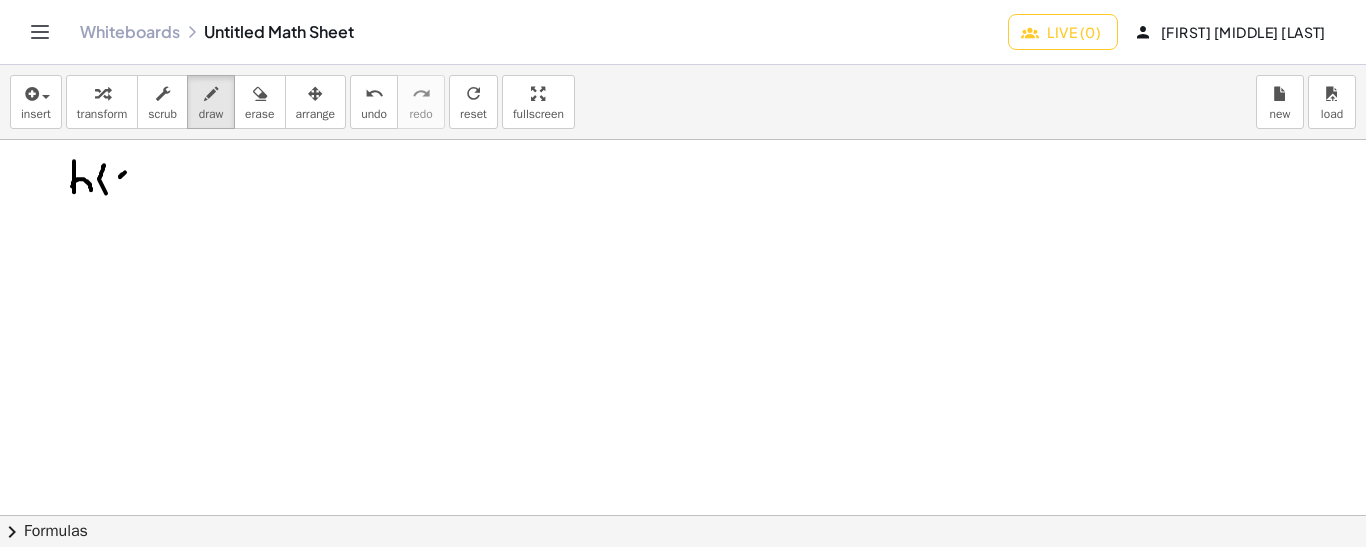 drag, startPoint x: 125, startPoint y: 171, endPoint x: 115, endPoint y: 181, distance: 14.142136 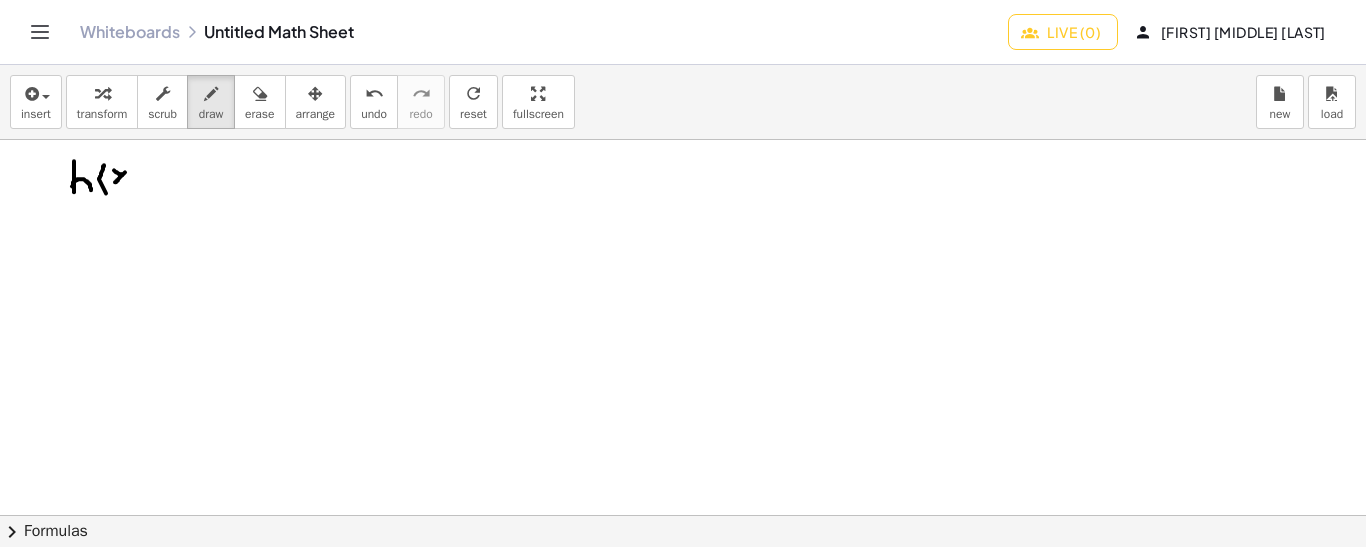 drag, startPoint x: 114, startPoint y: 169, endPoint x: 129, endPoint y: 181, distance: 19.209373 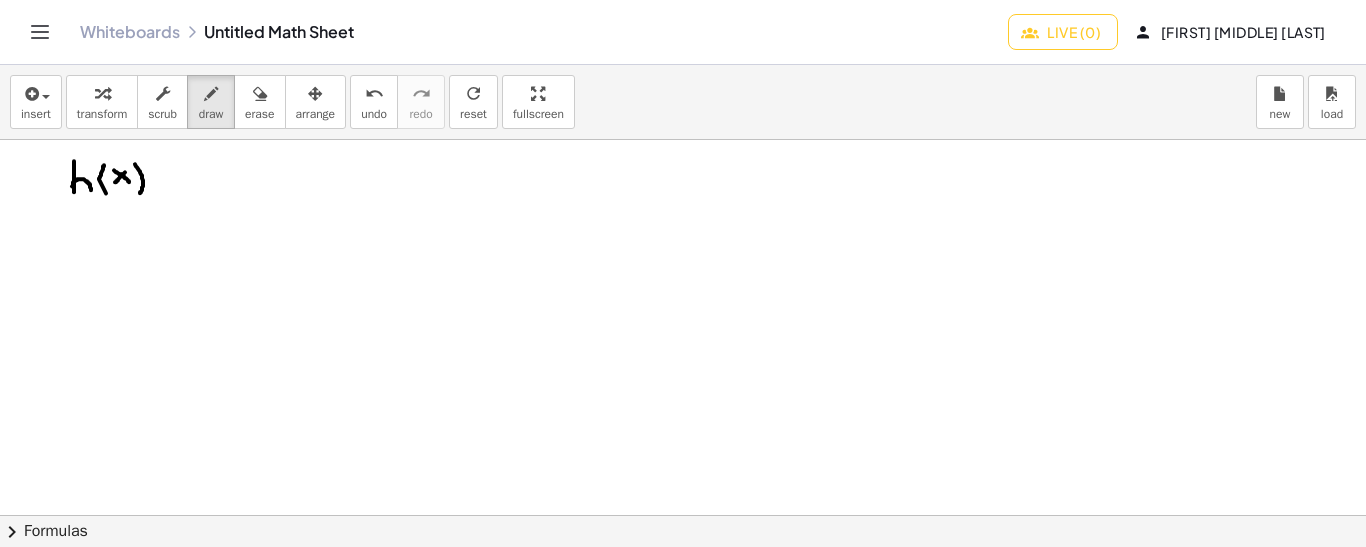 drag, startPoint x: 135, startPoint y: 163, endPoint x: 135, endPoint y: 195, distance: 32 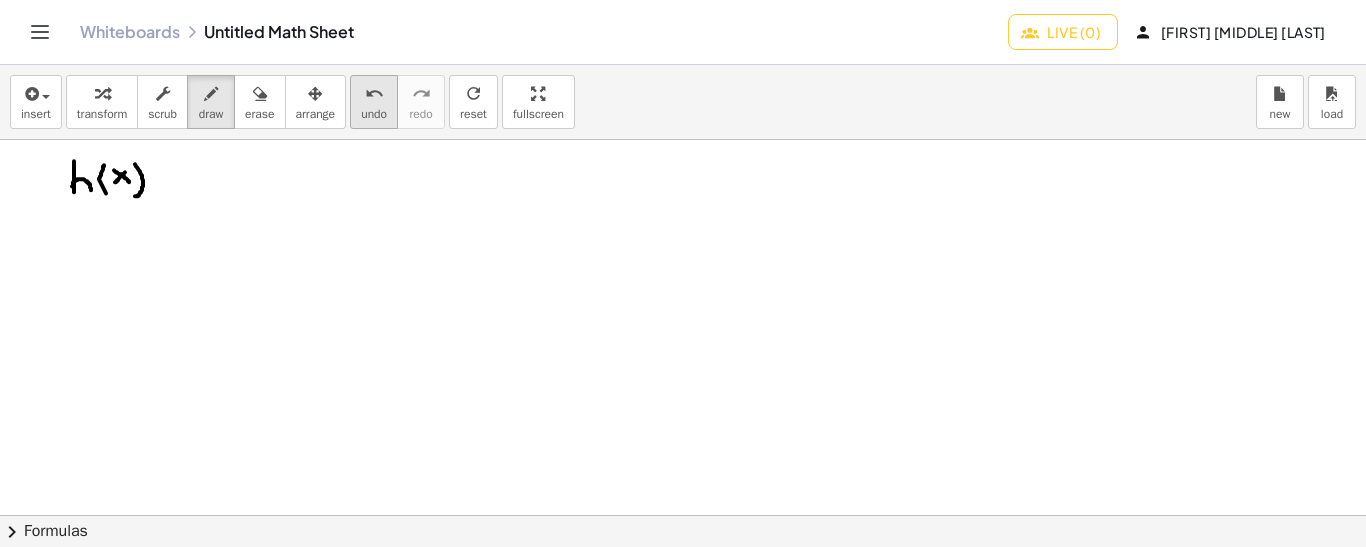 click on "undo" at bounding box center [374, 114] 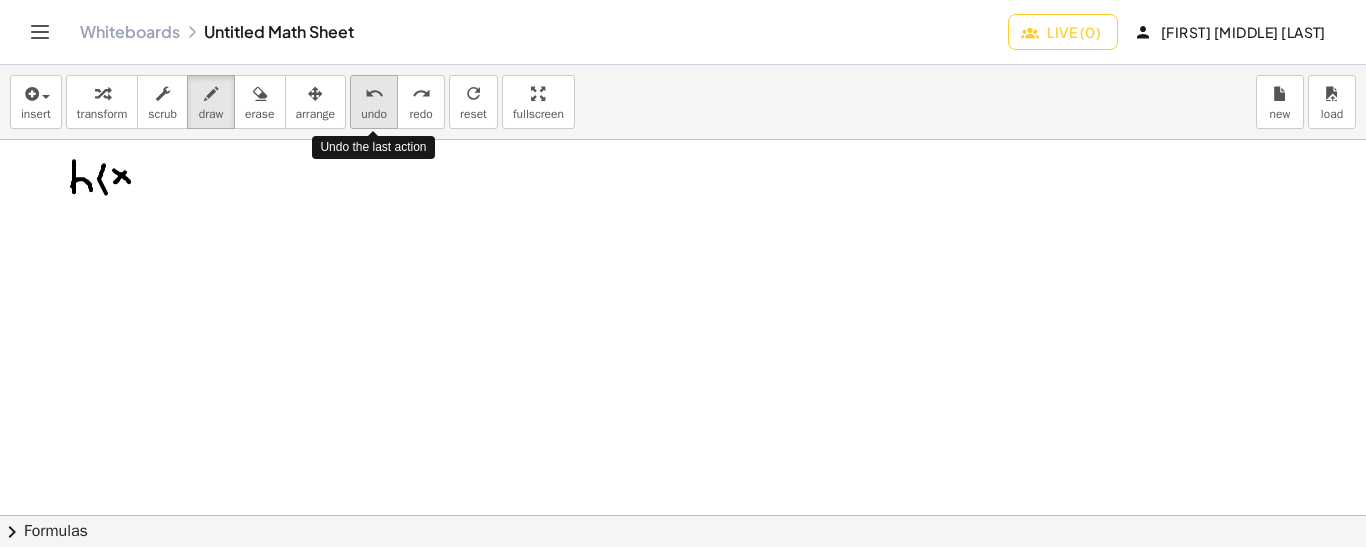 click on "undo" at bounding box center [374, 114] 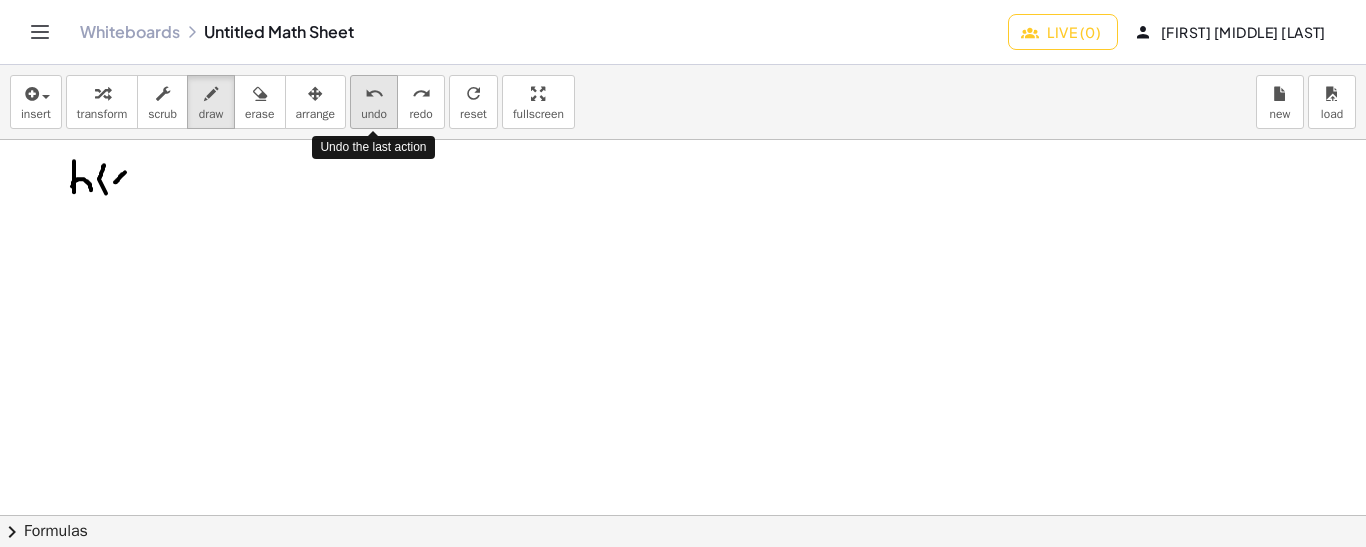 click on "undo" at bounding box center (374, 114) 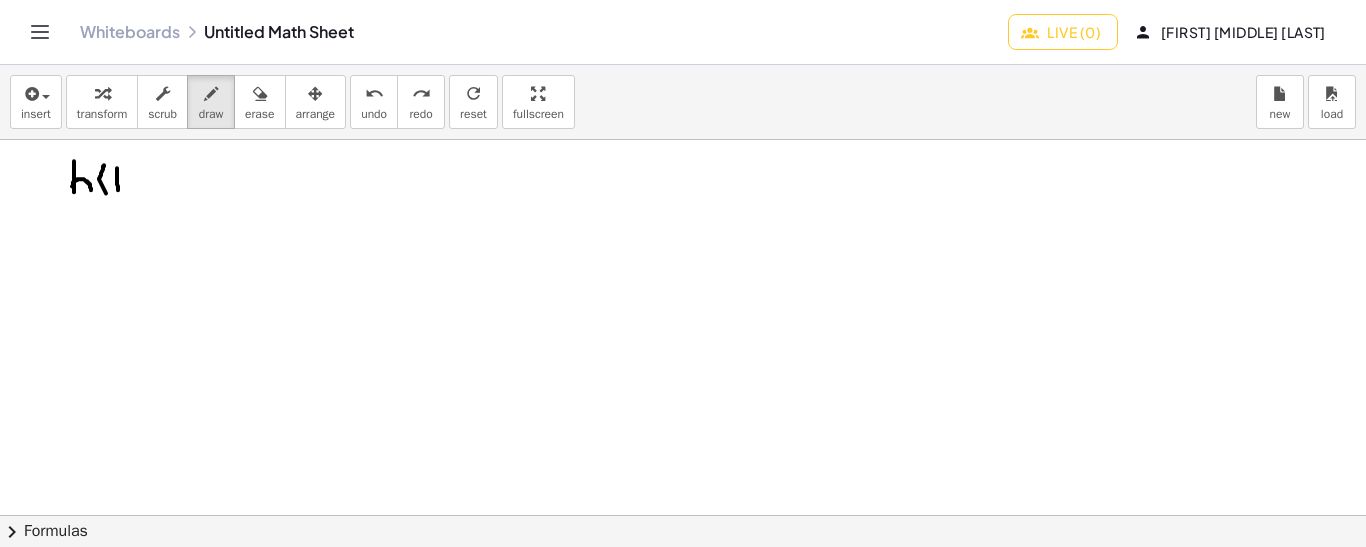 drag, startPoint x: 117, startPoint y: 167, endPoint x: 118, endPoint y: 193, distance: 26.019224 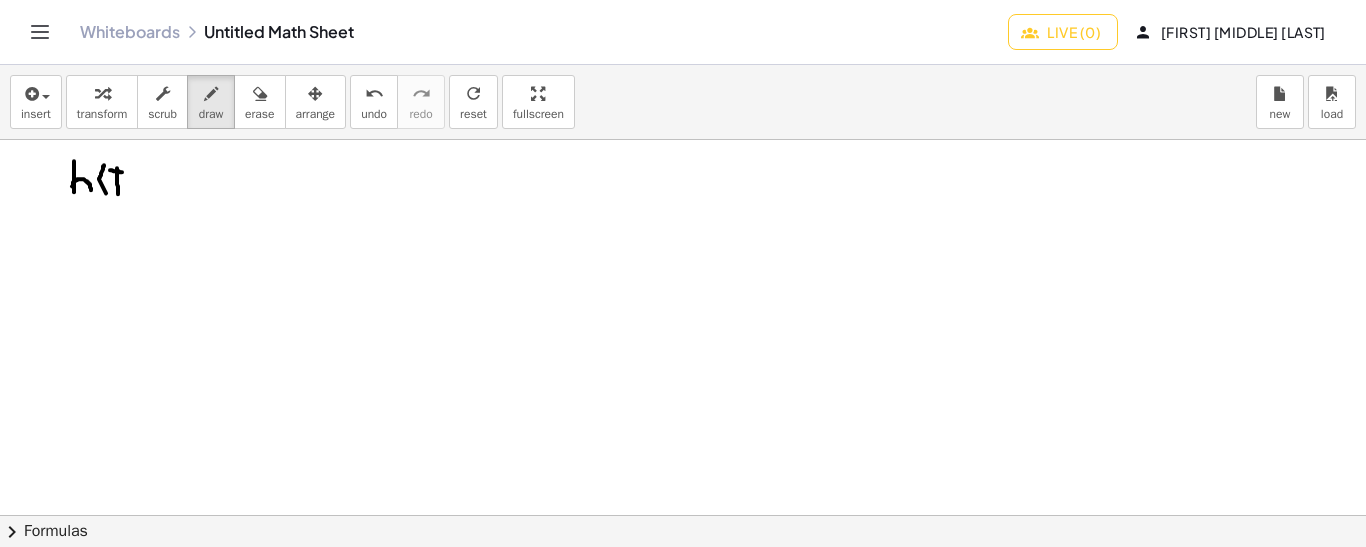 drag, startPoint x: 110, startPoint y: 169, endPoint x: 123, endPoint y: 171, distance: 13.152946 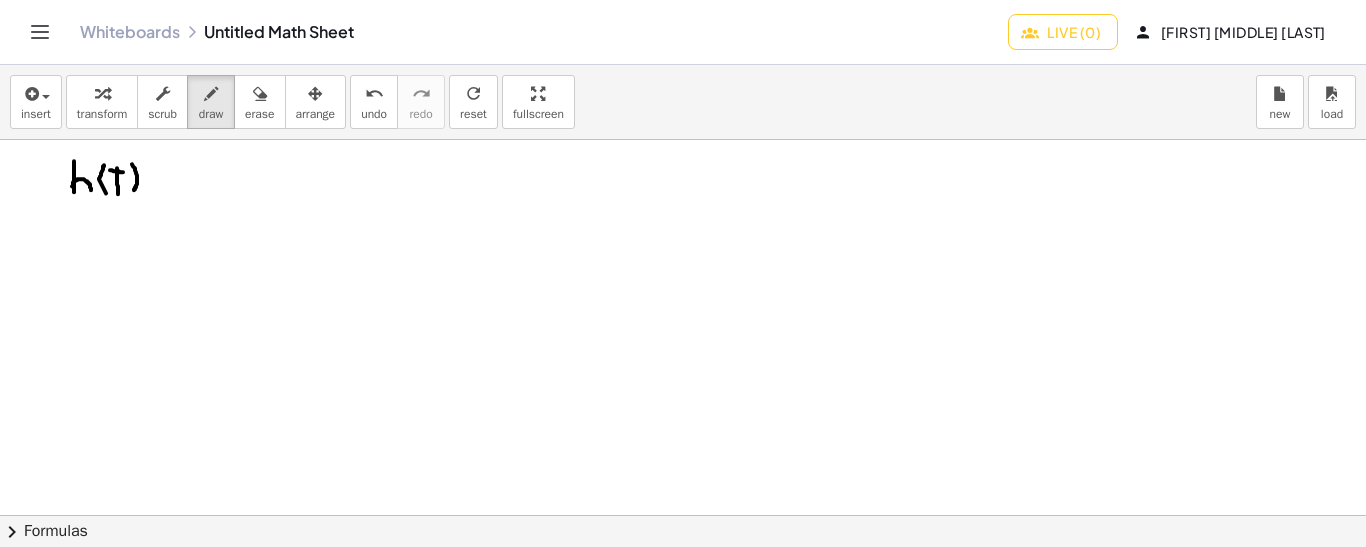 drag, startPoint x: 132, startPoint y: 163, endPoint x: 133, endPoint y: 191, distance: 28.01785 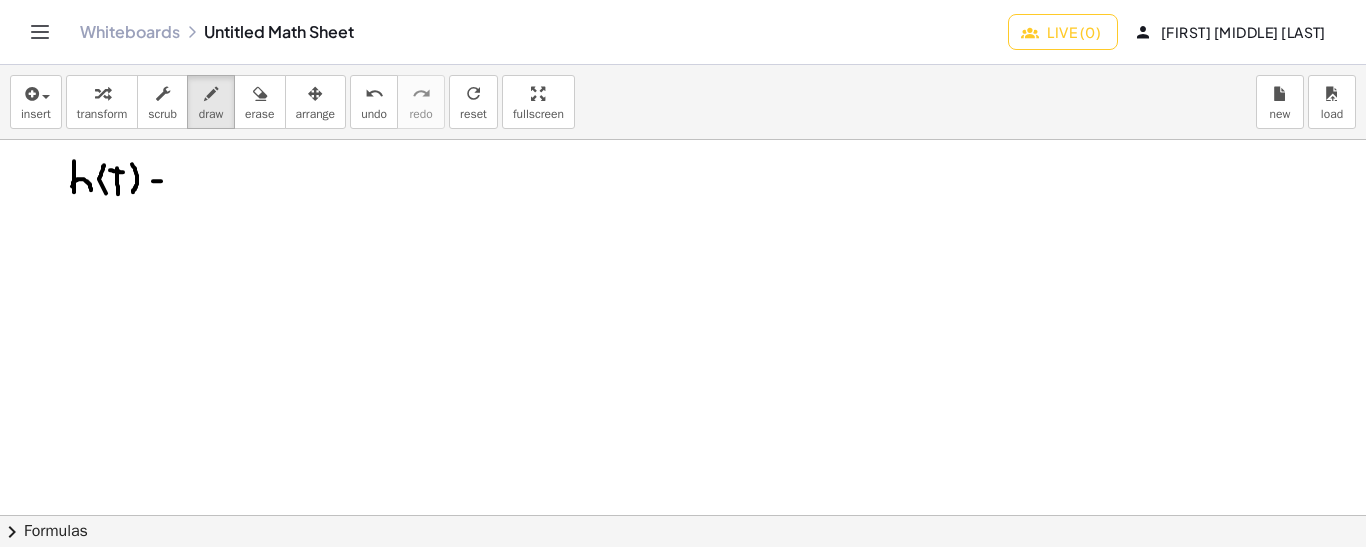 click at bounding box center [683, 632] 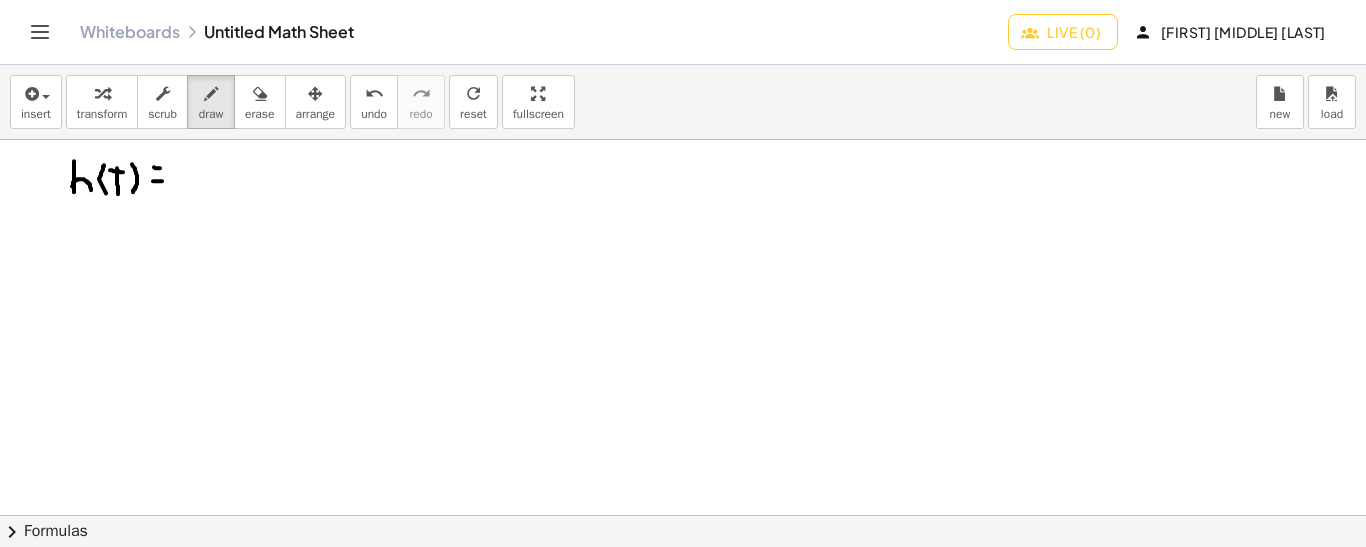 click at bounding box center [683, 632] 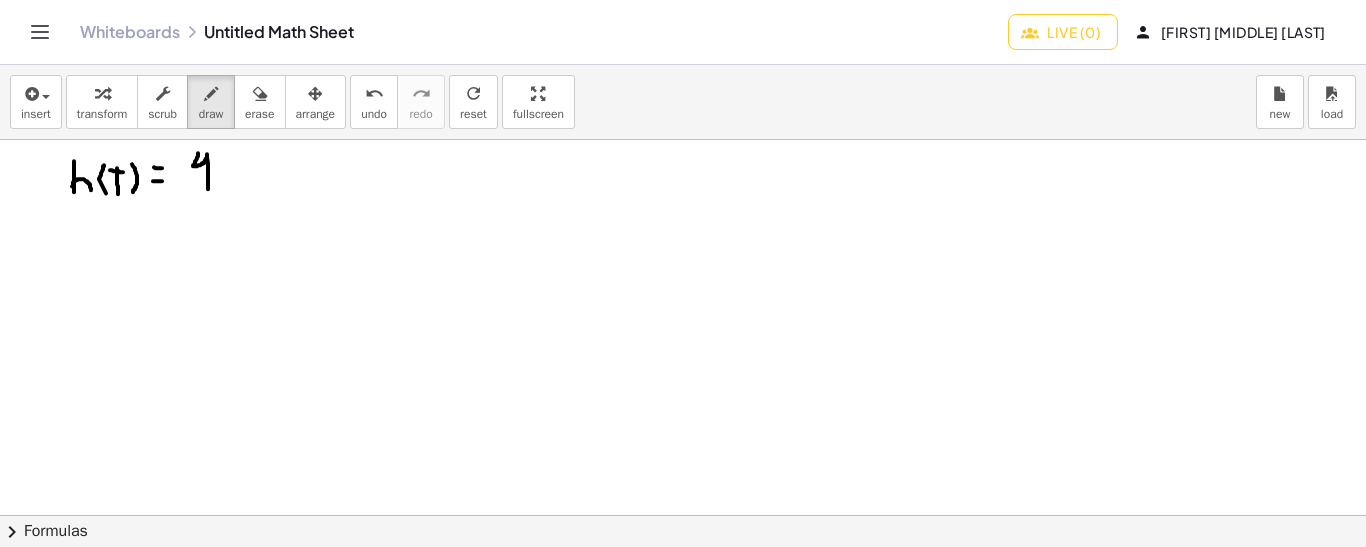 drag, startPoint x: 198, startPoint y: 152, endPoint x: 208, endPoint y: 188, distance: 37.363083 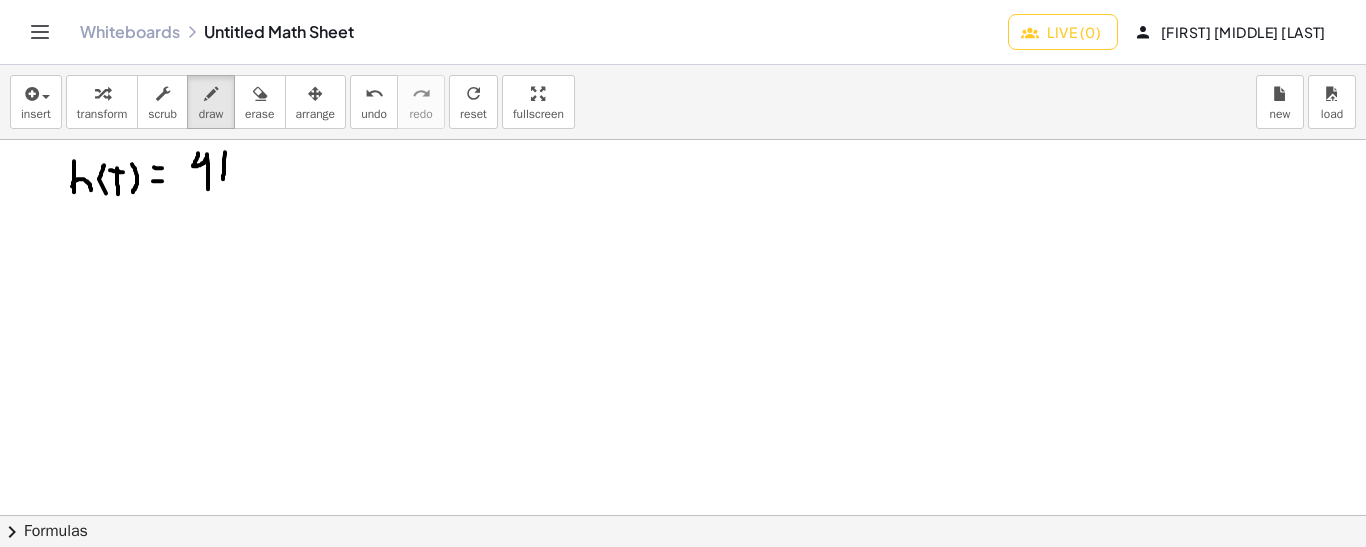 drag, startPoint x: 225, startPoint y: 151, endPoint x: 222, endPoint y: 184, distance: 33.13608 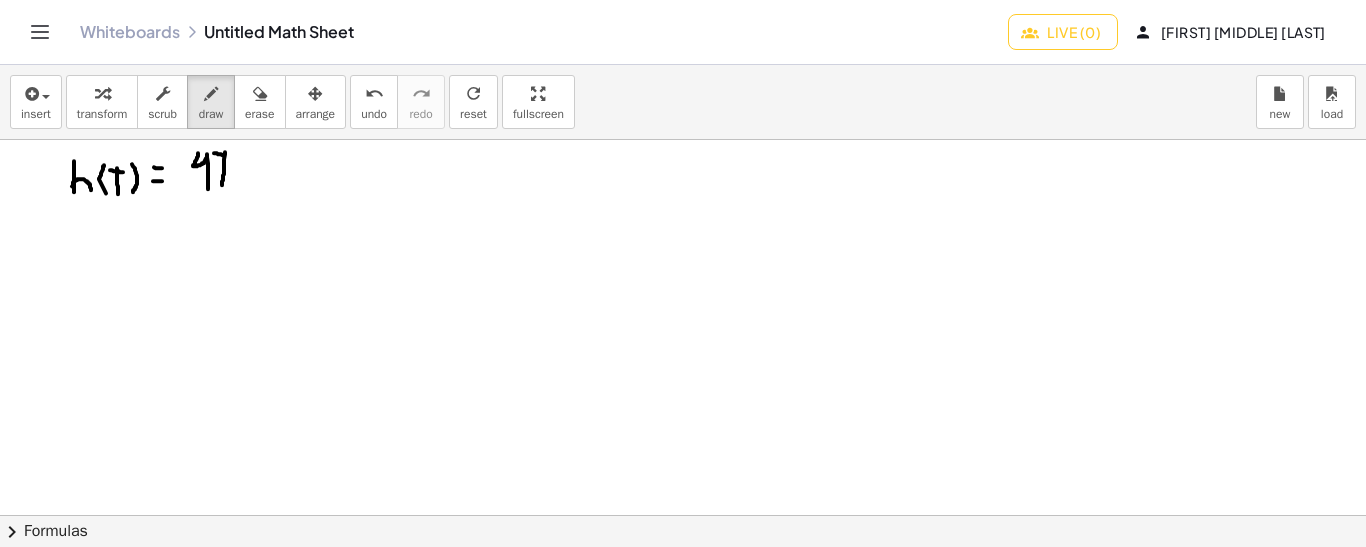 drag, startPoint x: 214, startPoint y: 152, endPoint x: 233, endPoint y: 155, distance: 19.235384 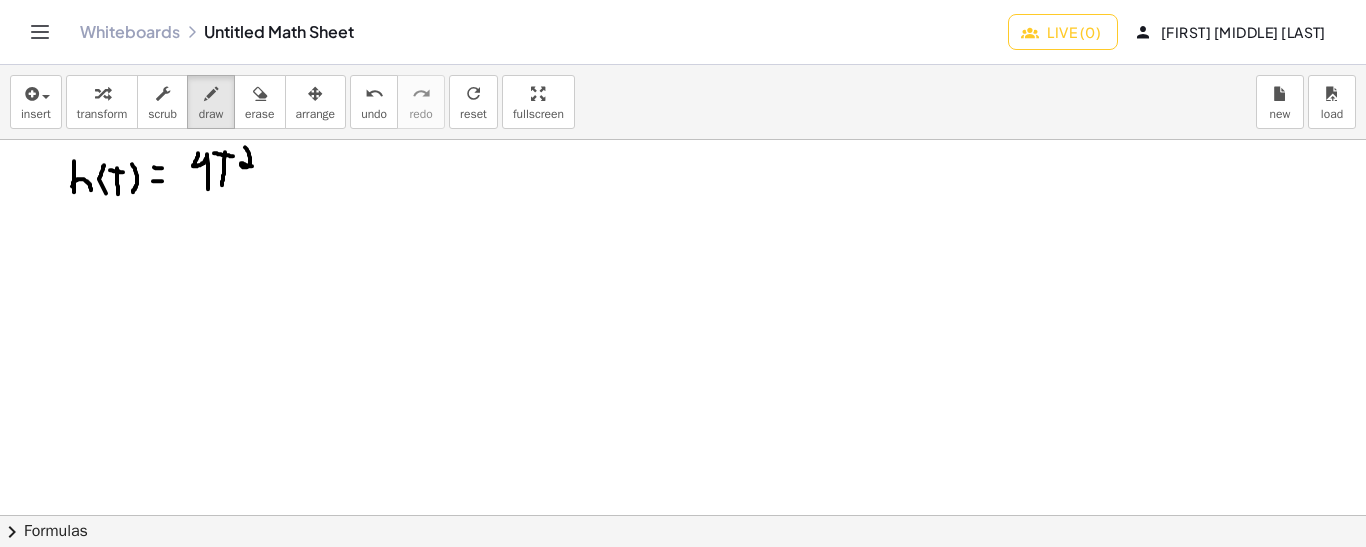 drag, startPoint x: 245, startPoint y: 146, endPoint x: 252, endPoint y: 165, distance: 20.248457 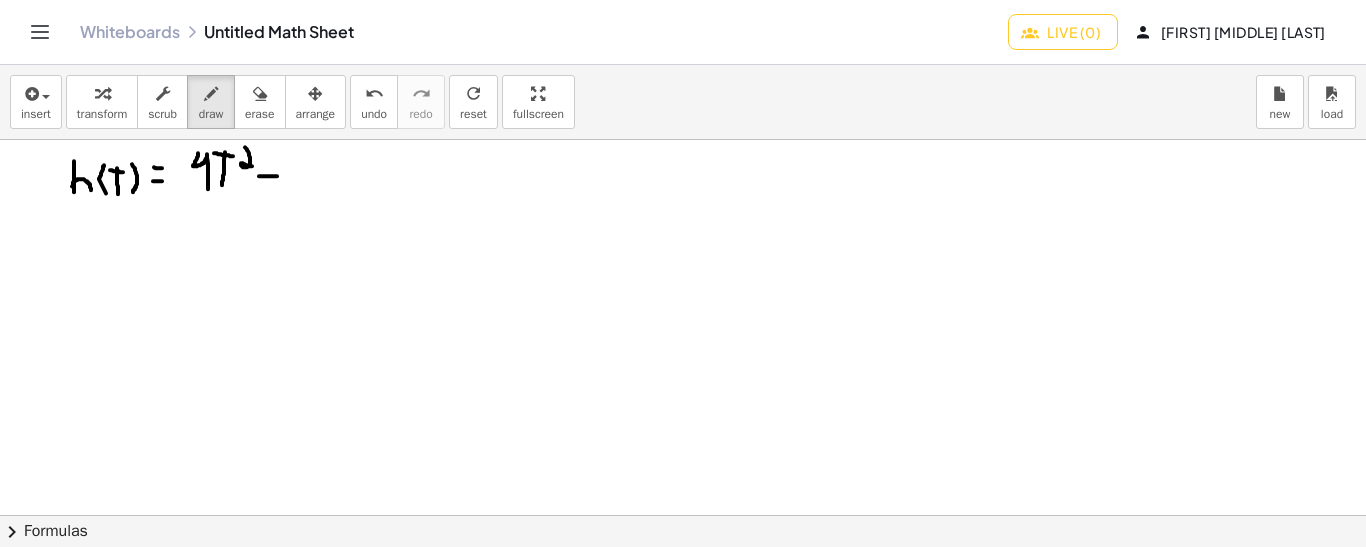 drag, startPoint x: 259, startPoint y: 175, endPoint x: 277, endPoint y: 175, distance: 18 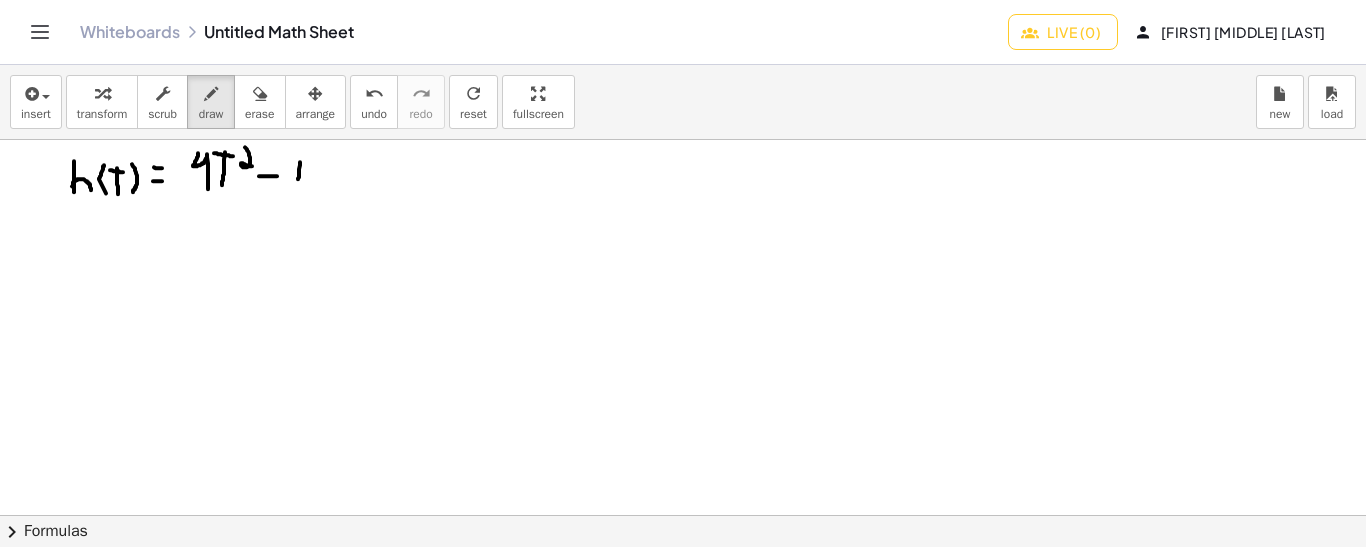 drag, startPoint x: 300, startPoint y: 161, endPoint x: 298, endPoint y: 182, distance: 21.095022 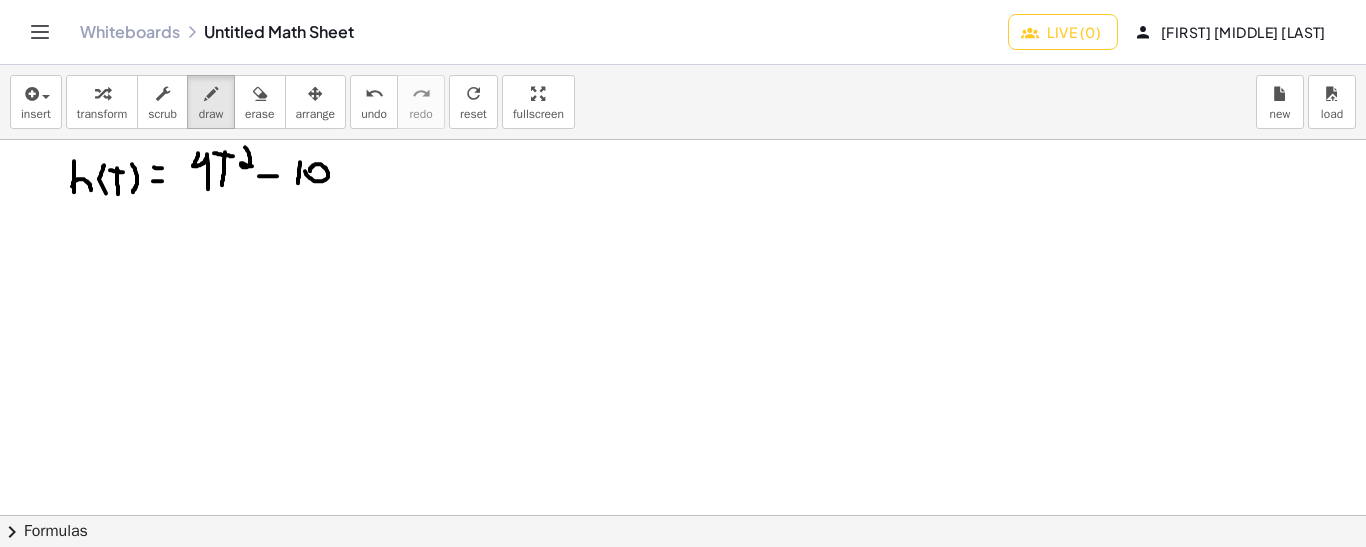 click at bounding box center [683, 632] 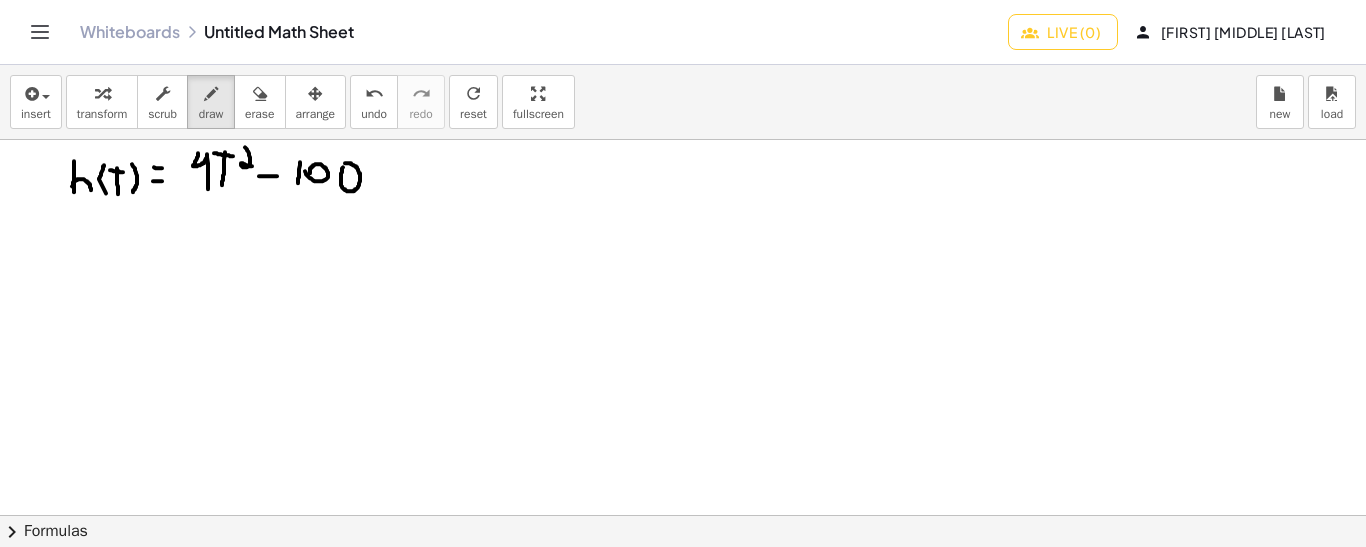 click at bounding box center [683, 632] 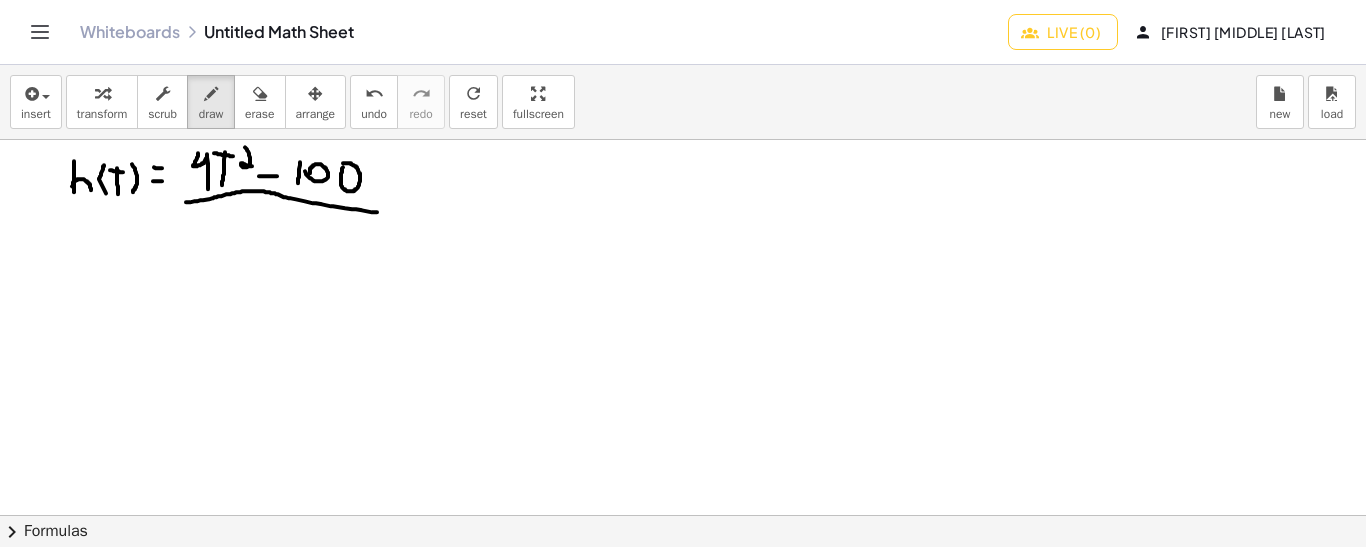 drag, startPoint x: 186, startPoint y: 201, endPoint x: 379, endPoint y: 211, distance: 193.2589 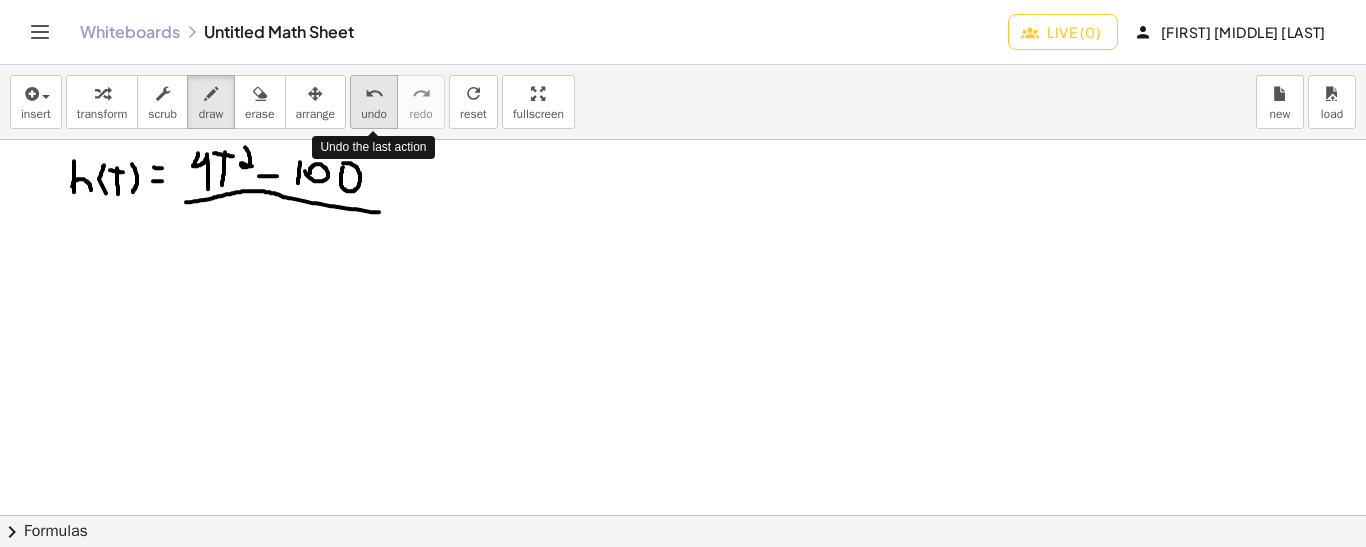 click on "undo undo" at bounding box center (374, 102) 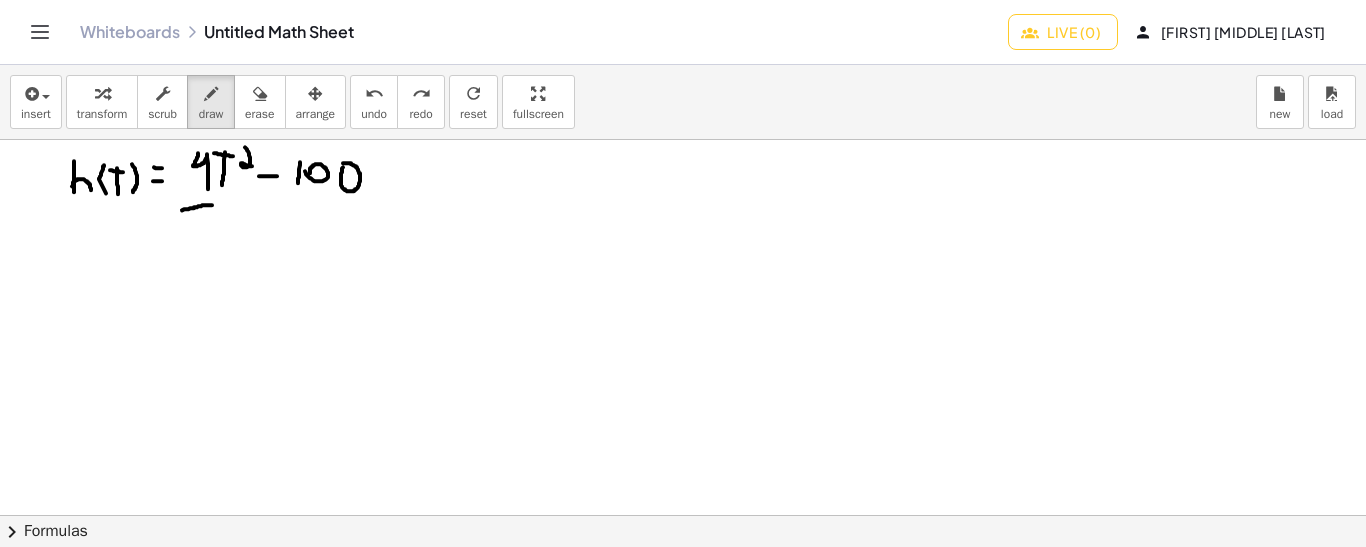 drag, startPoint x: 182, startPoint y: 209, endPoint x: 290, endPoint y: 196, distance: 108.779594 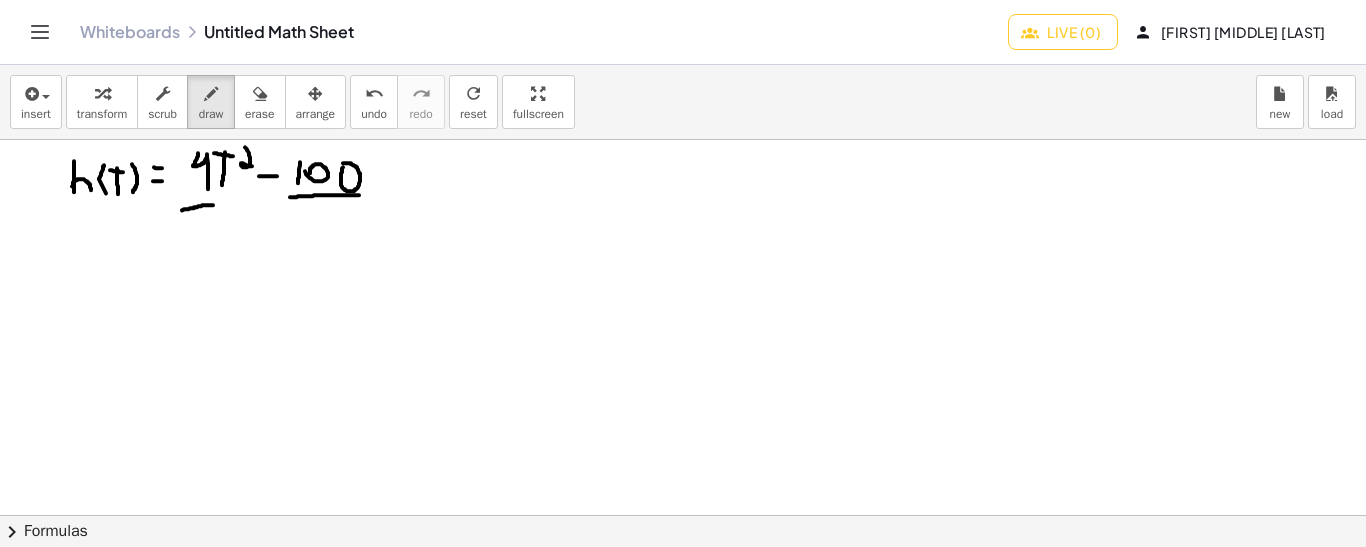 drag, startPoint x: 290, startPoint y: 196, endPoint x: 361, endPoint y: 194, distance: 71.02816 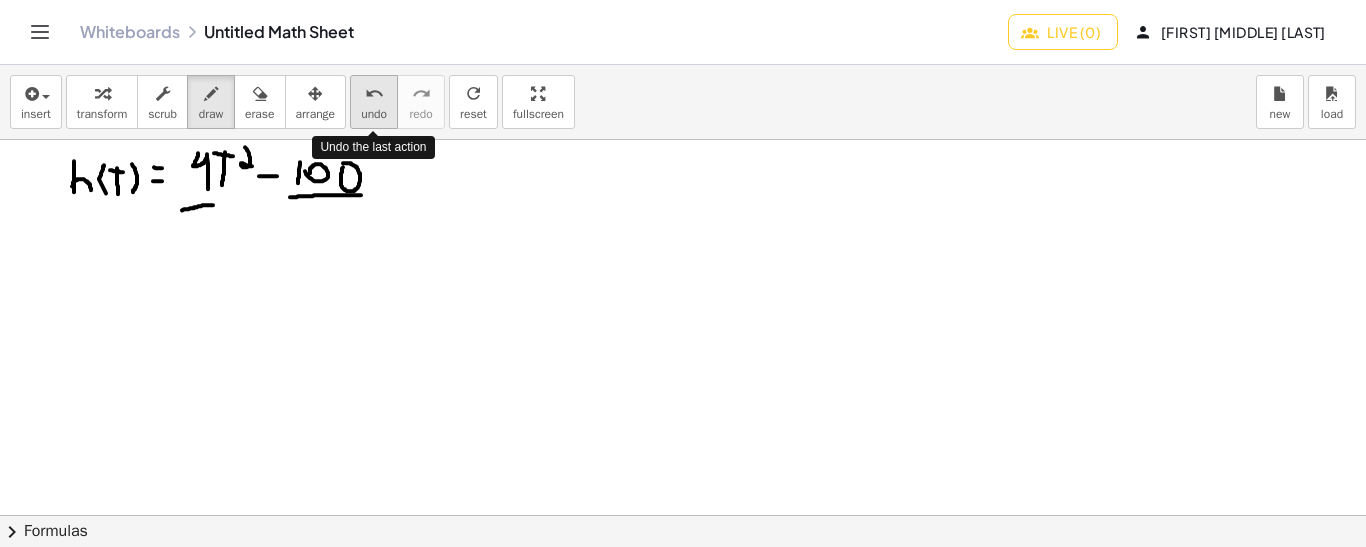 click on "undo" at bounding box center [374, 114] 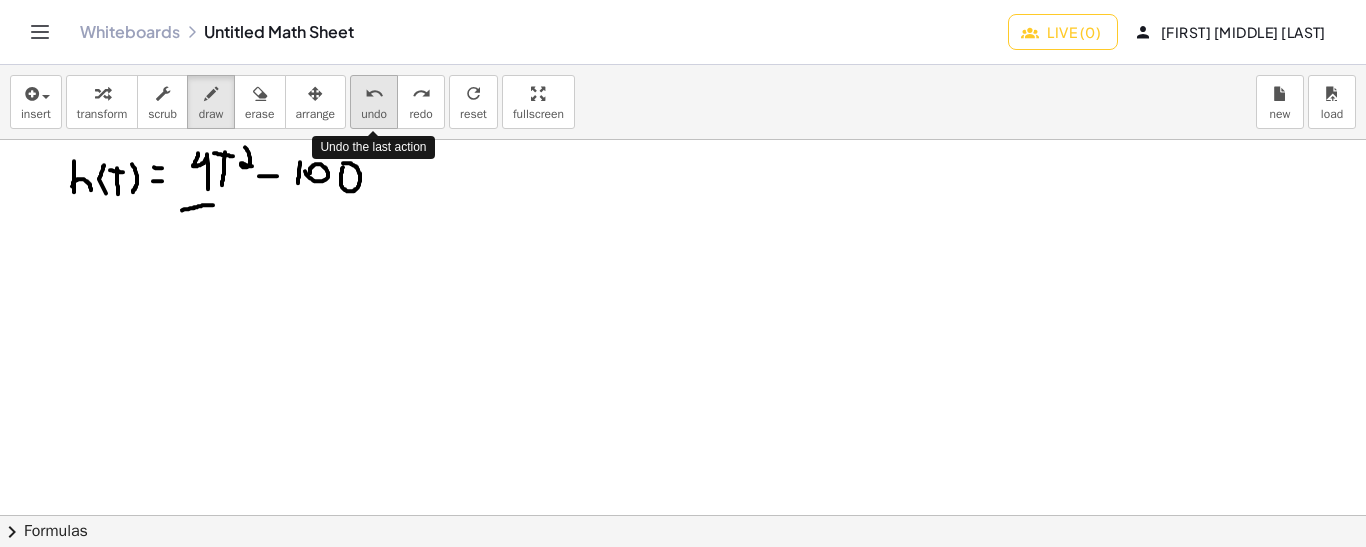 click on "undo" at bounding box center (374, 114) 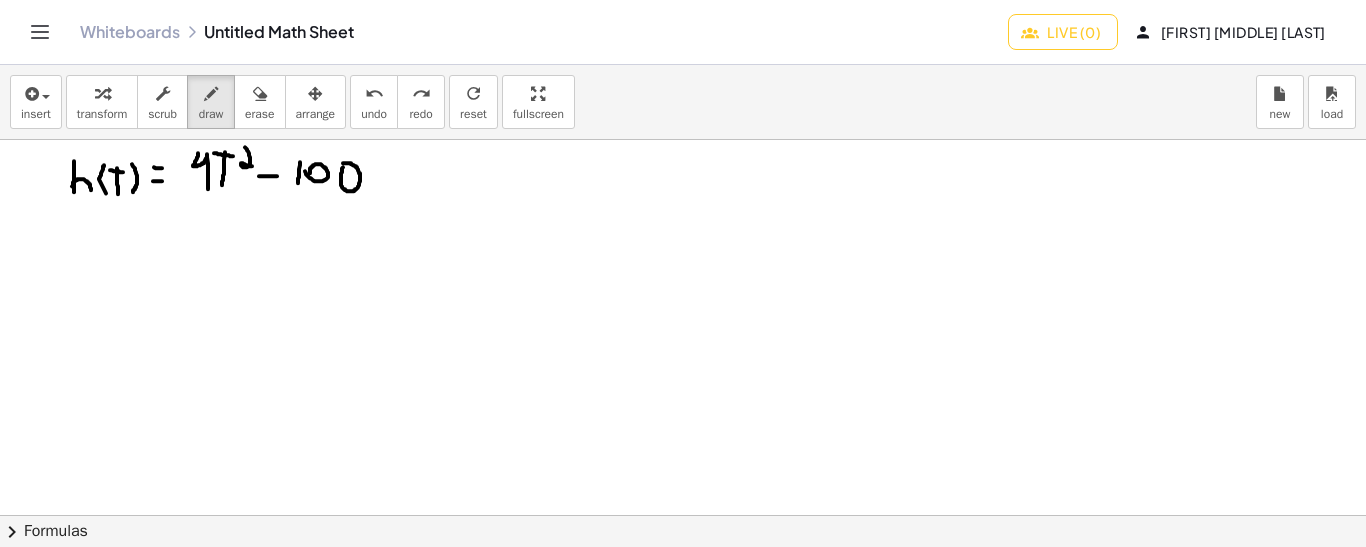 click at bounding box center (683, 632) 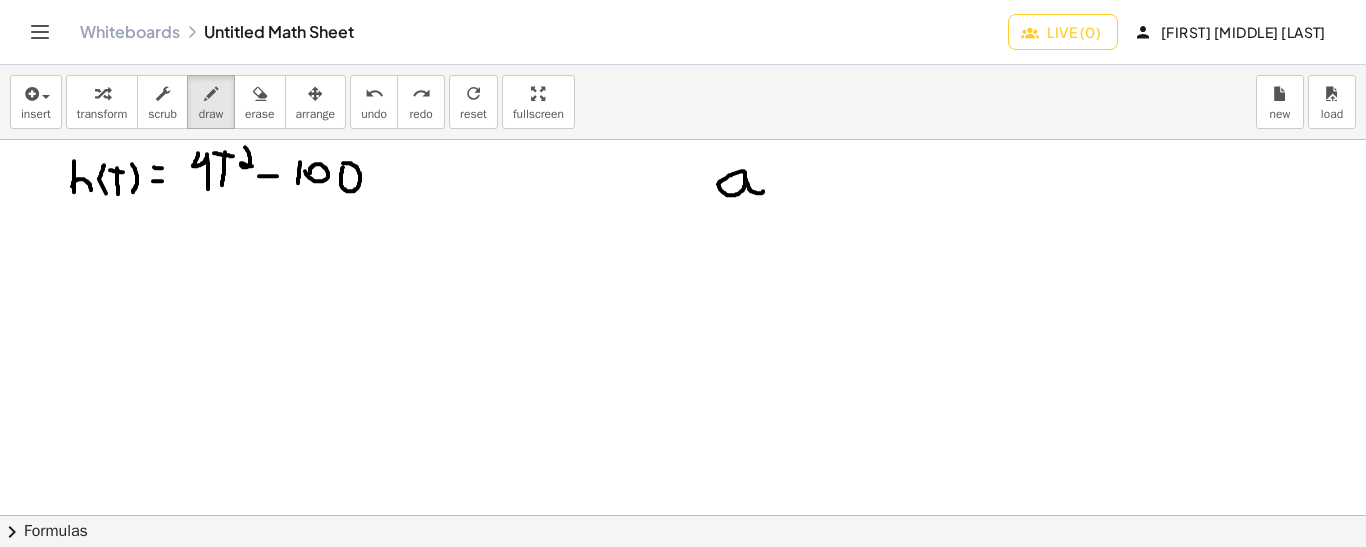 drag, startPoint x: 743, startPoint y: 170, endPoint x: 767, endPoint y: 188, distance: 30 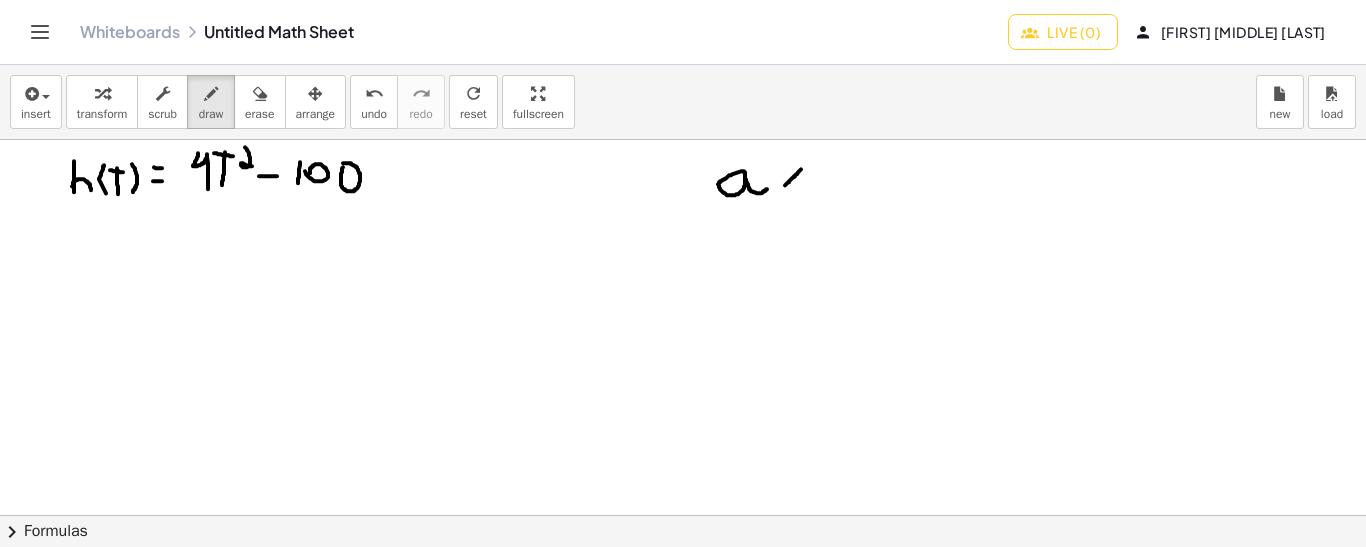 drag, startPoint x: 801, startPoint y: 168, endPoint x: 784, endPoint y: 184, distance: 23.345236 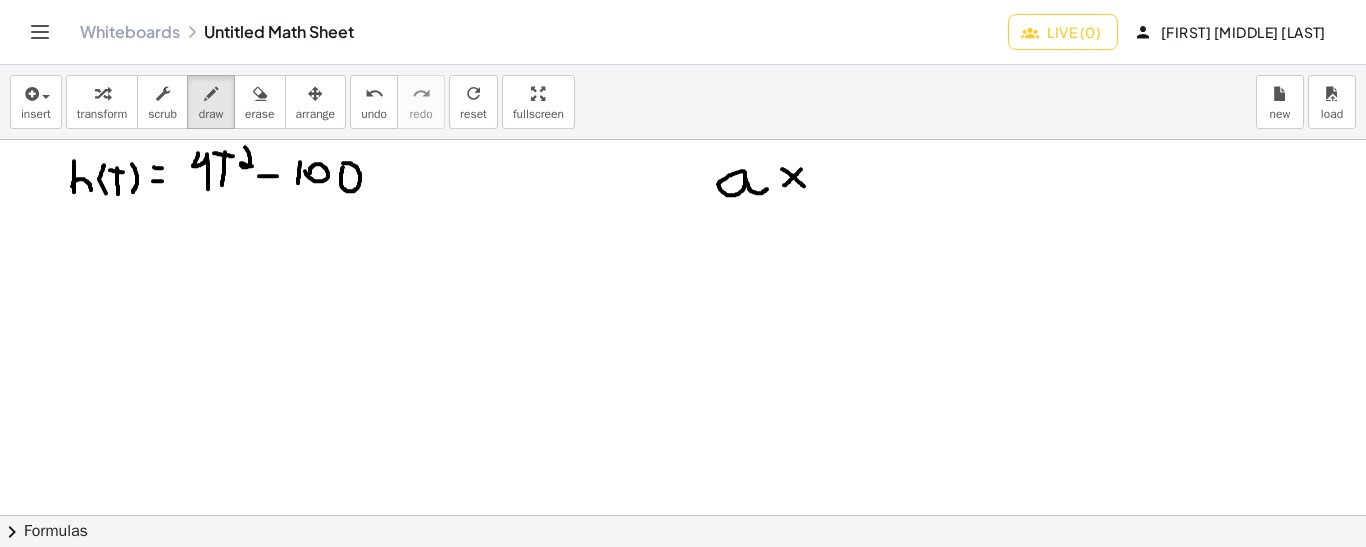 drag, startPoint x: 782, startPoint y: 168, endPoint x: 804, endPoint y: 185, distance: 27.802877 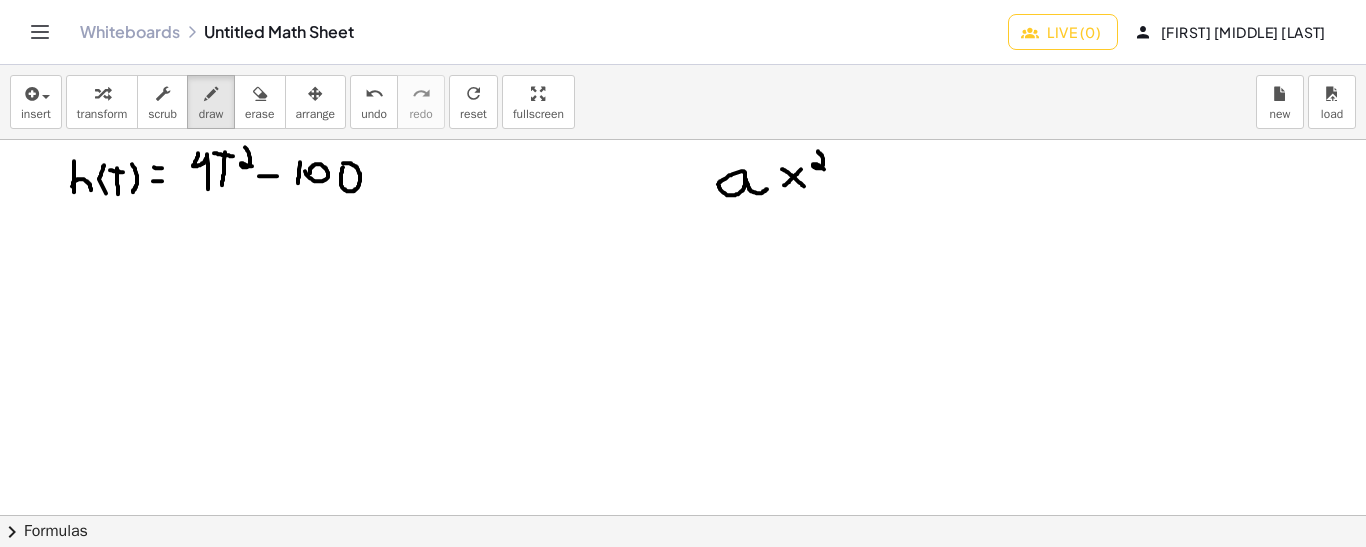 drag, startPoint x: 818, startPoint y: 150, endPoint x: 825, endPoint y: 168, distance: 19.313208 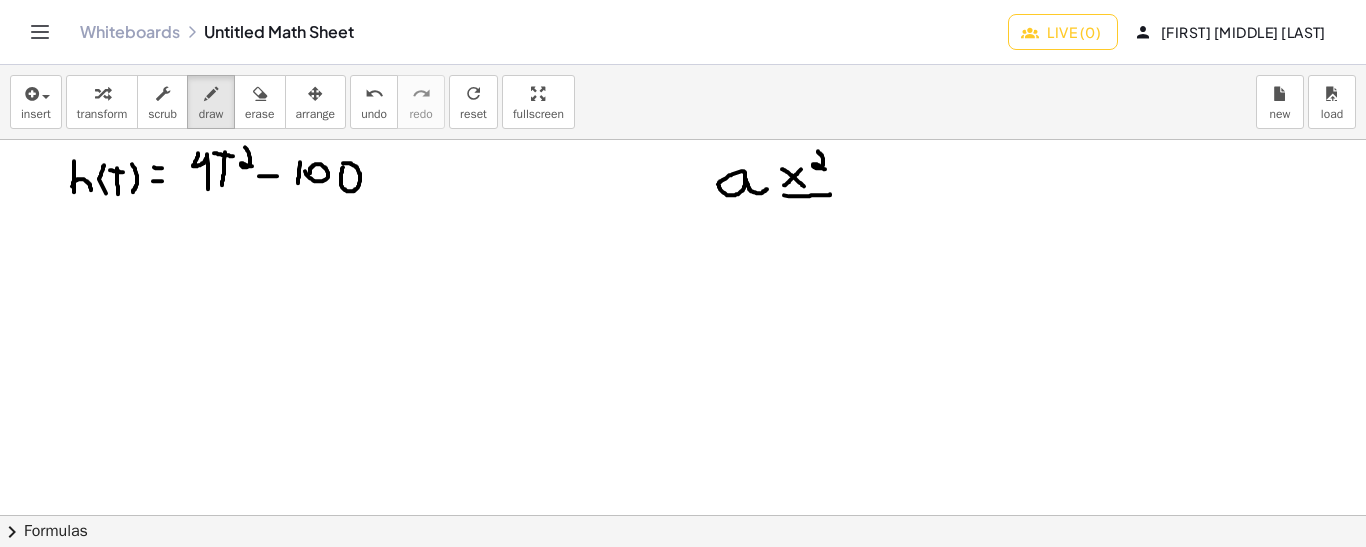 drag, startPoint x: 784, startPoint y: 194, endPoint x: 830, endPoint y: 193, distance: 46.010868 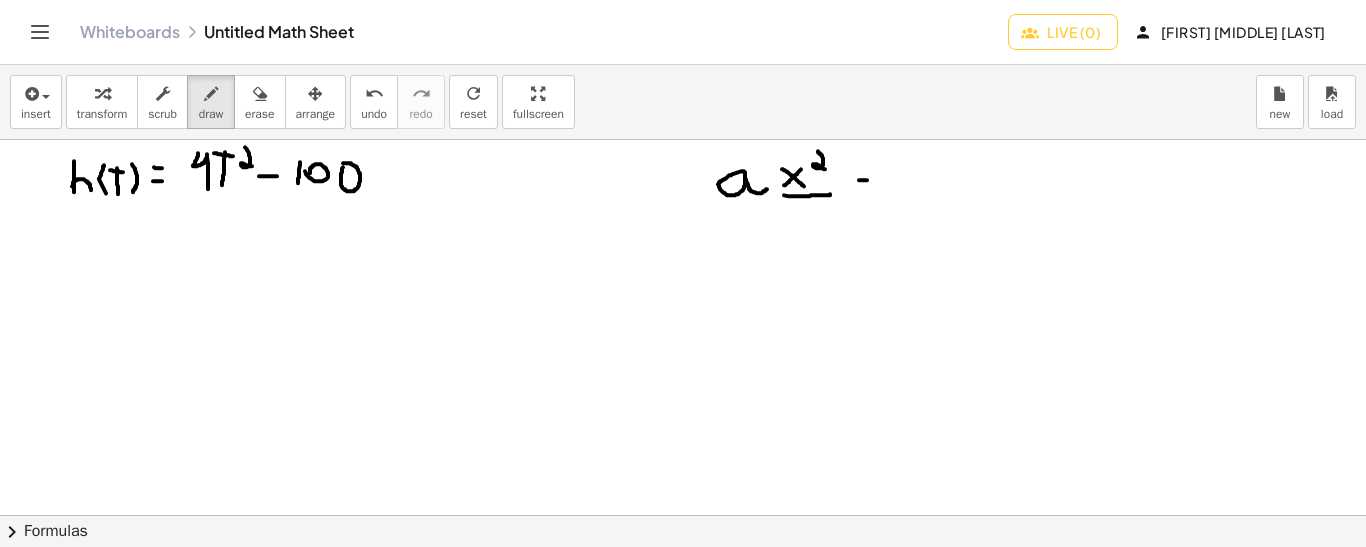 drag, startPoint x: 859, startPoint y: 179, endPoint x: 873, endPoint y: 178, distance: 14.035668 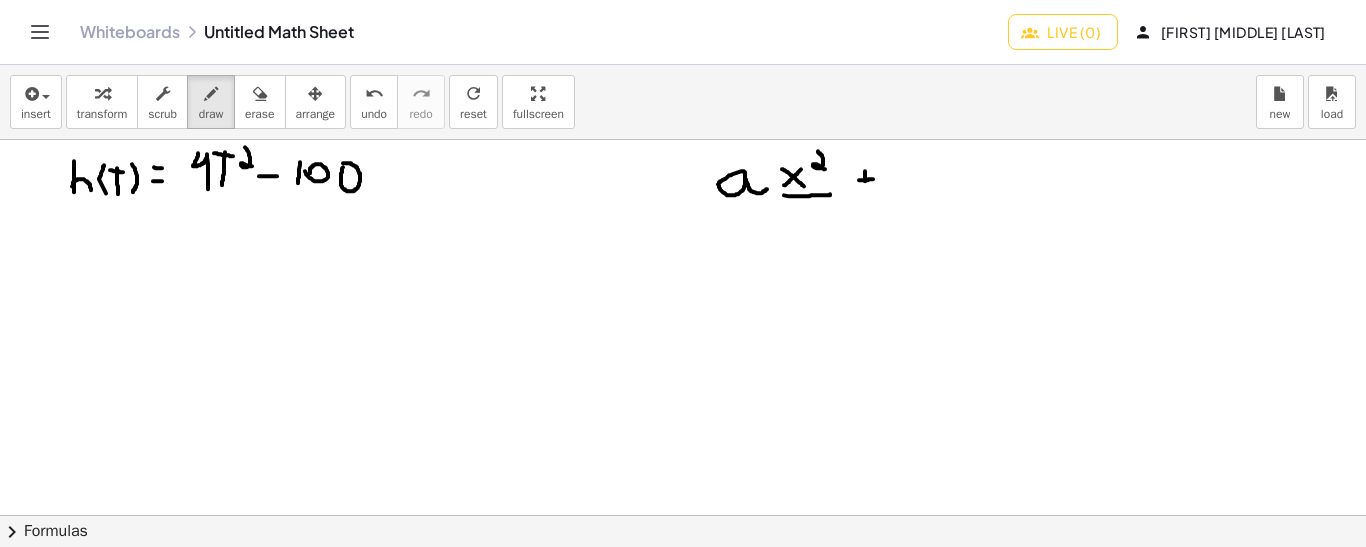 drag, startPoint x: 865, startPoint y: 170, endPoint x: 865, endPoint y: 184, distance: 14 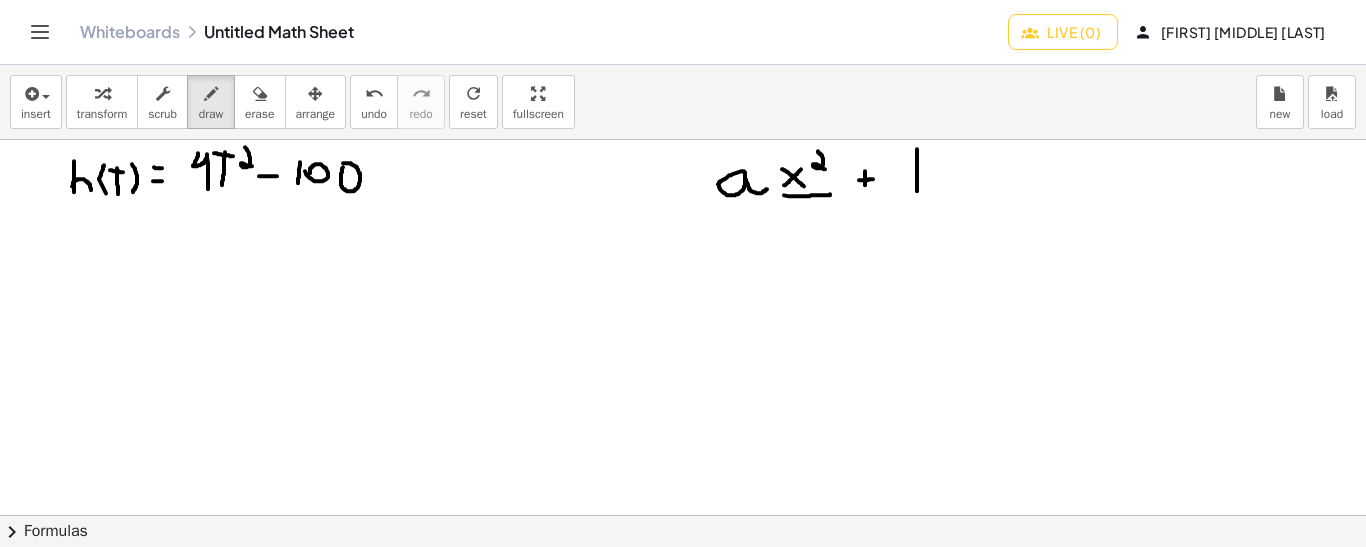 drag, startPoint x: 917, startPoint y: 148, endPoint x: 917, endPoint y: 191, distance: 43 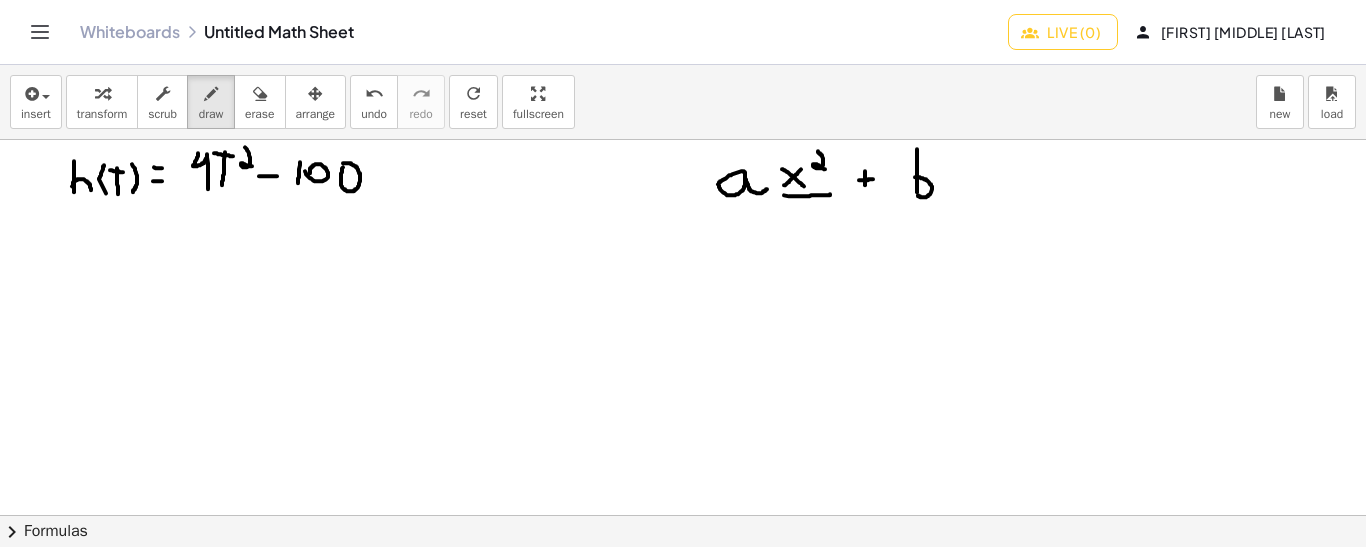 drag, startPoint x: 915, startPoint y: 176, endPoint x: 918, endPoint y: 194, distance: 18.248287 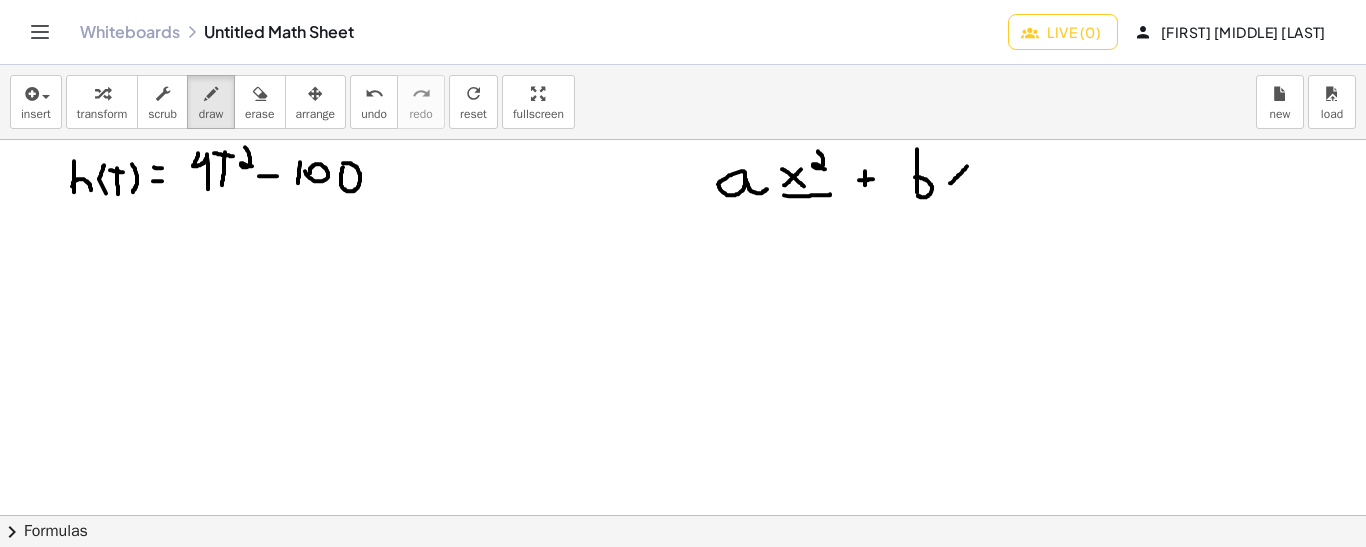 drag, startPoint x: 967, startPoint y: 165, endPoint x: 949, endPoint y: 182, distance: 24.758837 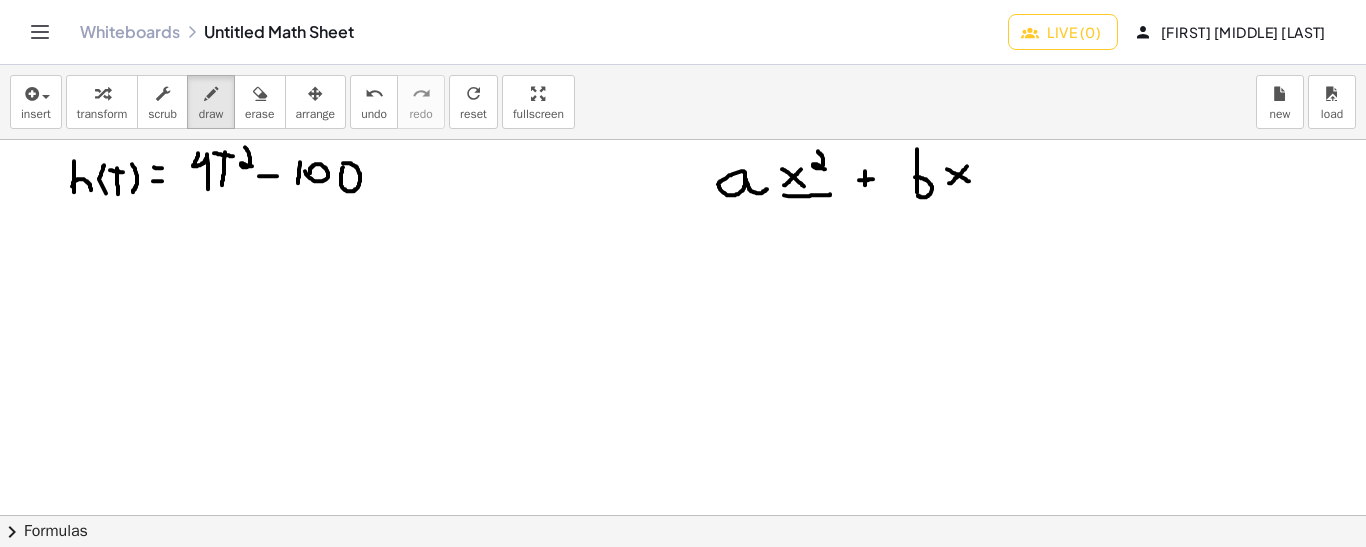 drag, startPoint x: 947, startPoint y: 168, endPoint x: 969, endPoint y: 180, distance: 25.059929 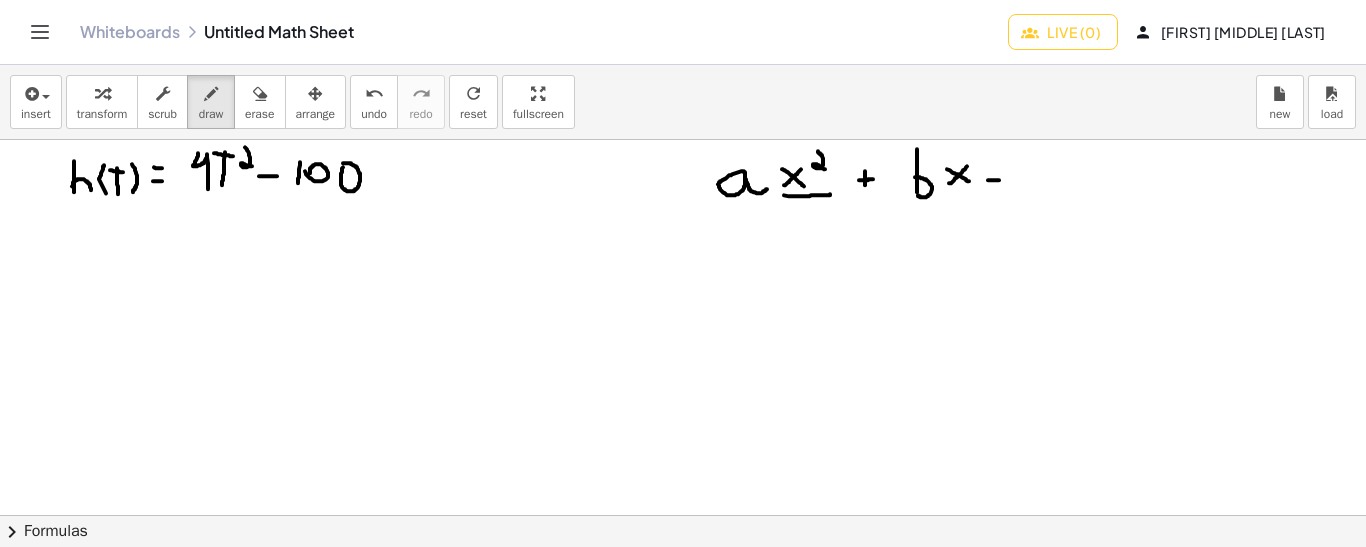 drag, startPoint x: 988, startPoint y: 179, endPoint x: 1008, endPoint y: 179, distance: 20 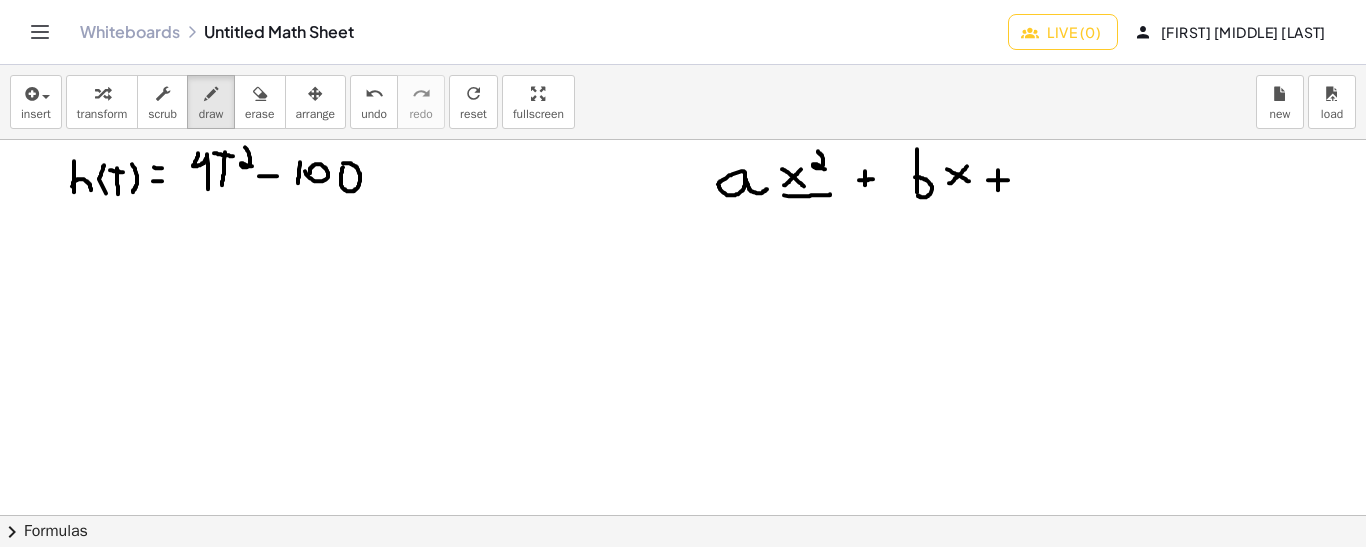 drag, startPoint x: 998, startPoint y: 169, endPoint x: 998, endPoint y: 189, distance: 20 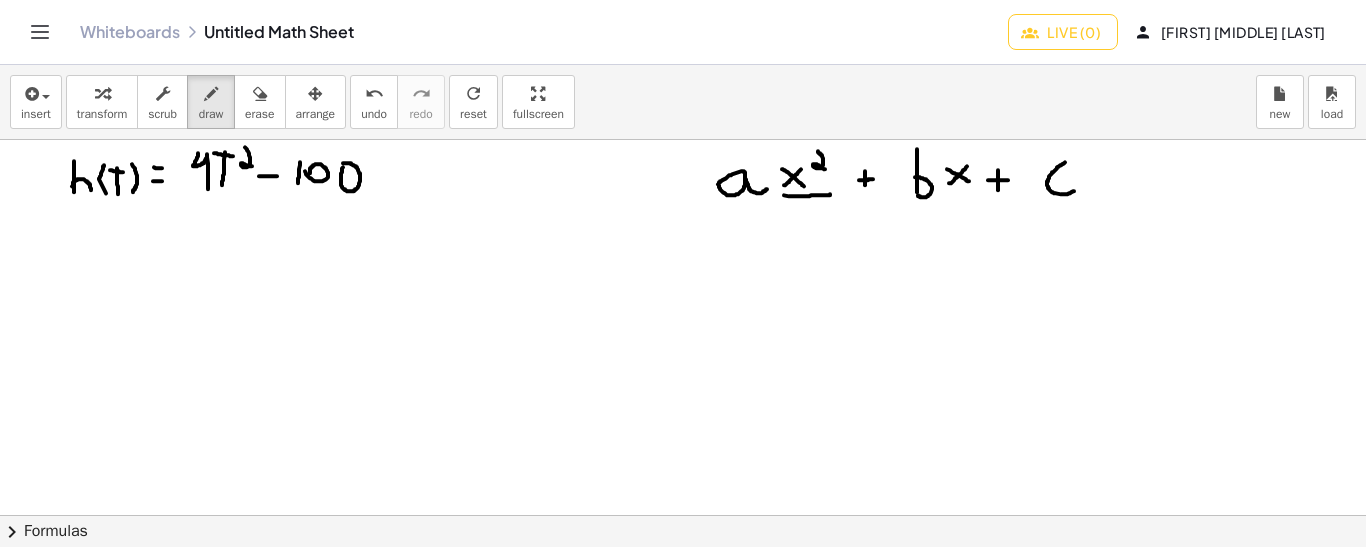 drag, startPoint x: 1065, startPoint y: 161, endPoint x: 1076, endPoint y: 187, distance: 28.231188 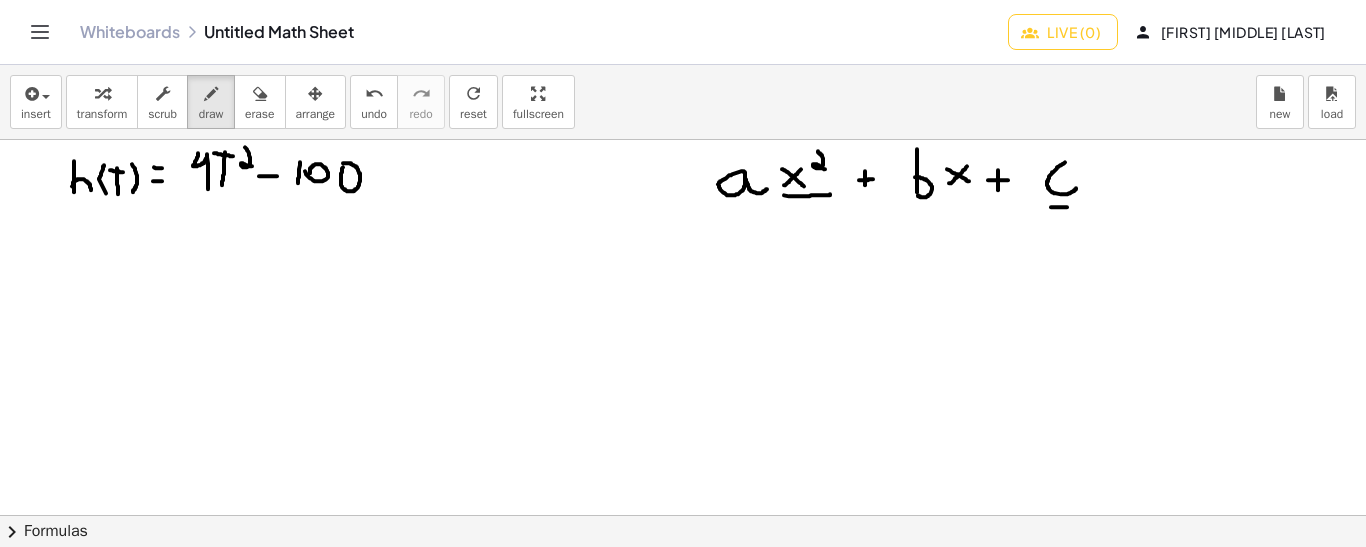drag, startPoint x: 1051, startPoint y: 206, endPoint x: 1075, endPoint y: 206, distance: 24 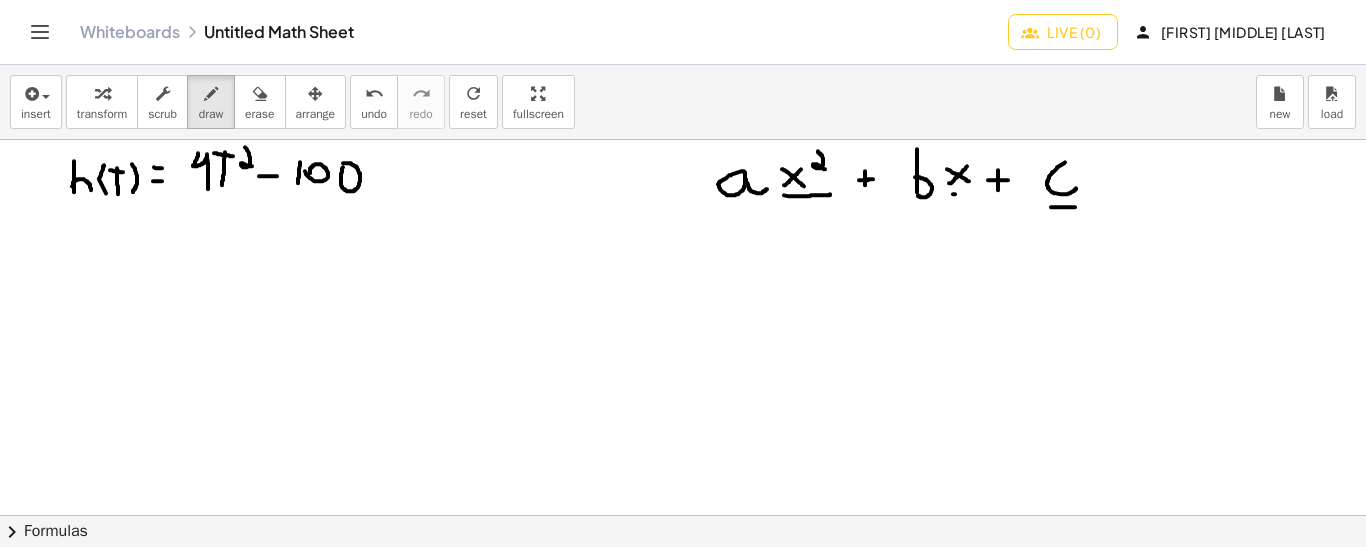 click at bounding box center (683, 632) 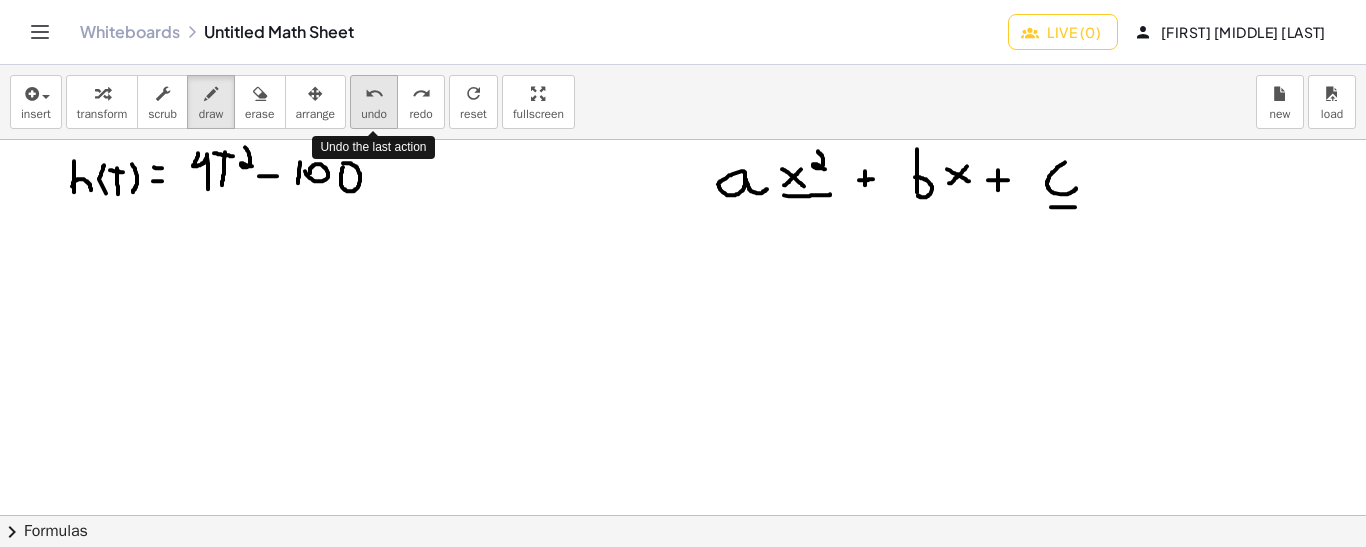 click on "undo" at bounding box center [374, 114] 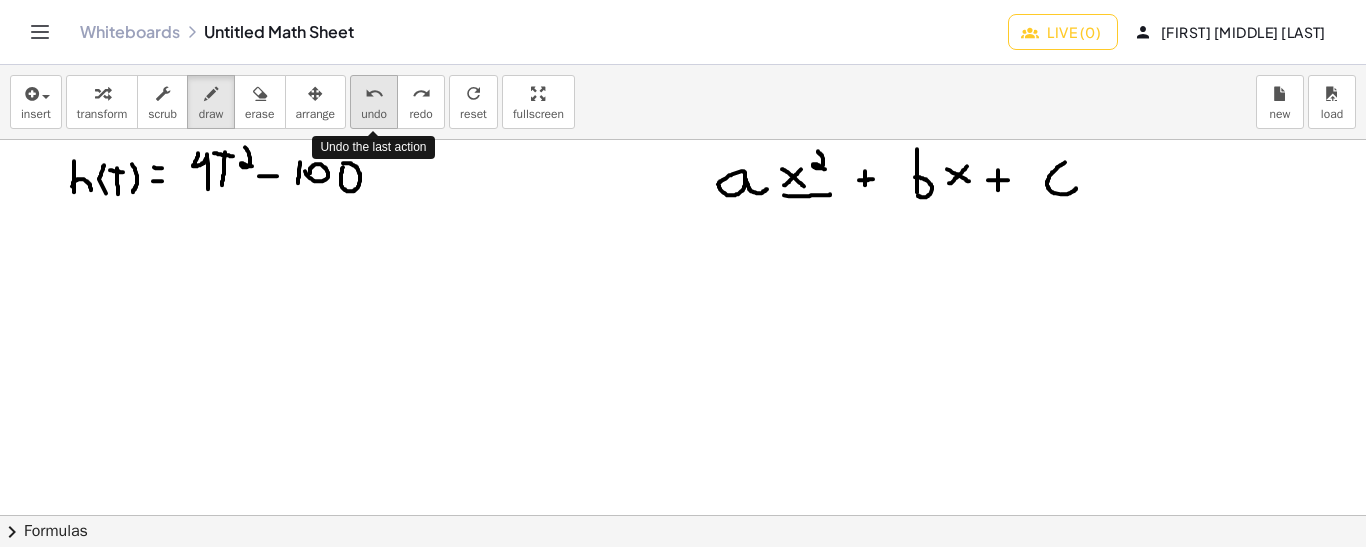 click on "undo" at bounding box center (374, 94) 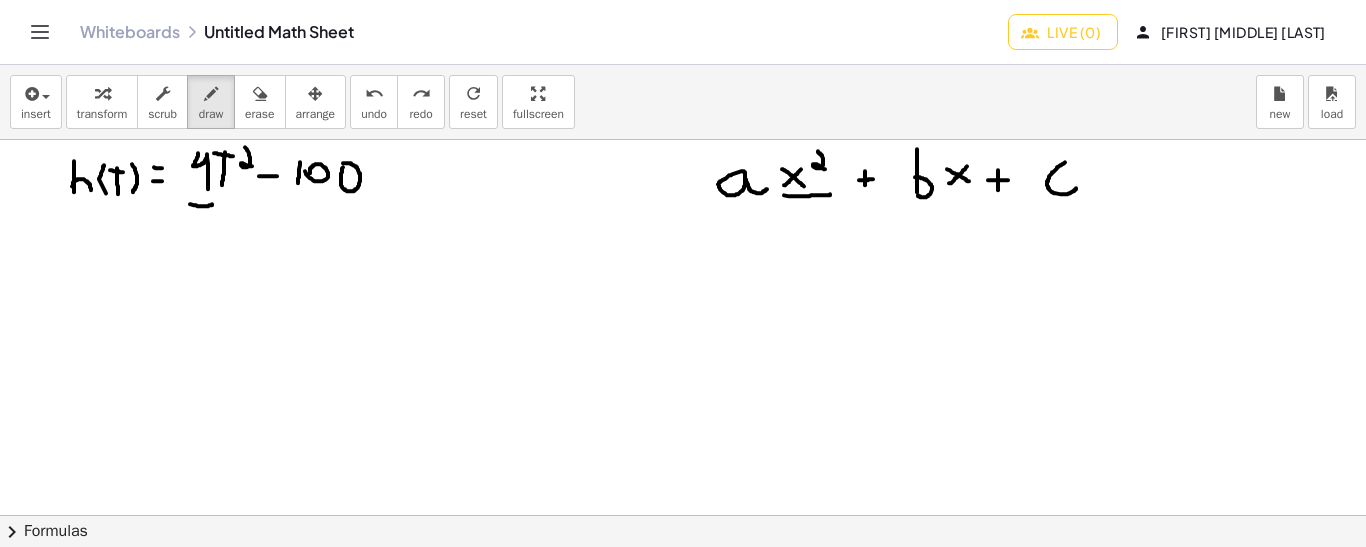 drag, startPoint x: 190, startPoint y: 203, endPoint x: 213, endPoint y: 203, distance: 23 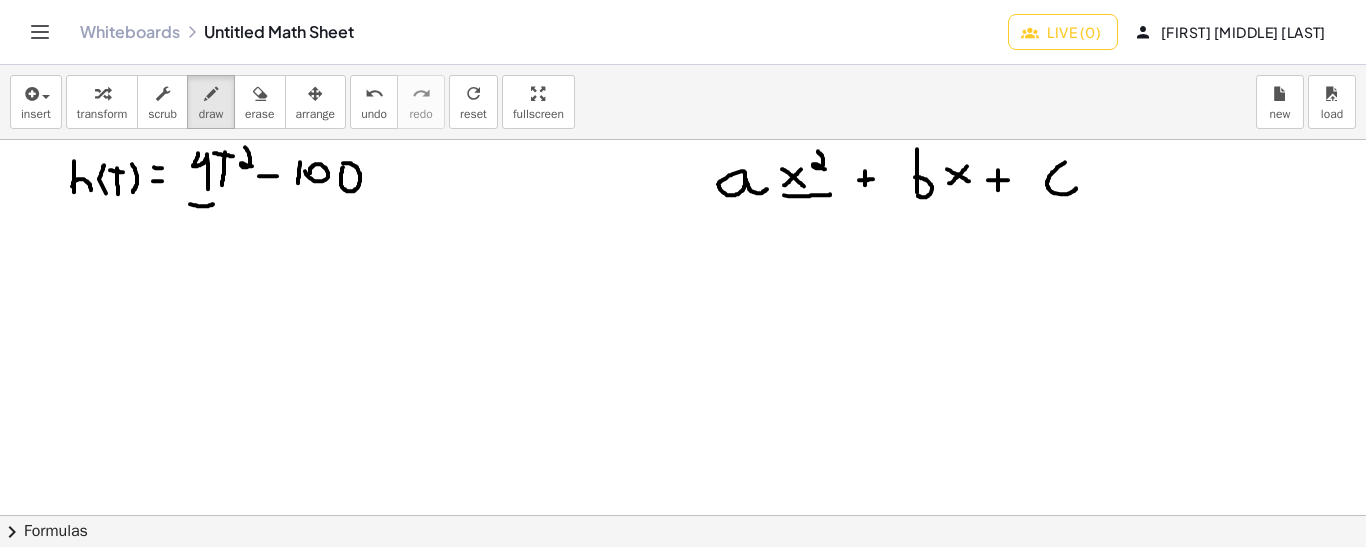 drag, startPoint x: 826, startPoint y: 136, endPoint x: 780, endPoint y: 152, distance: 48.703182 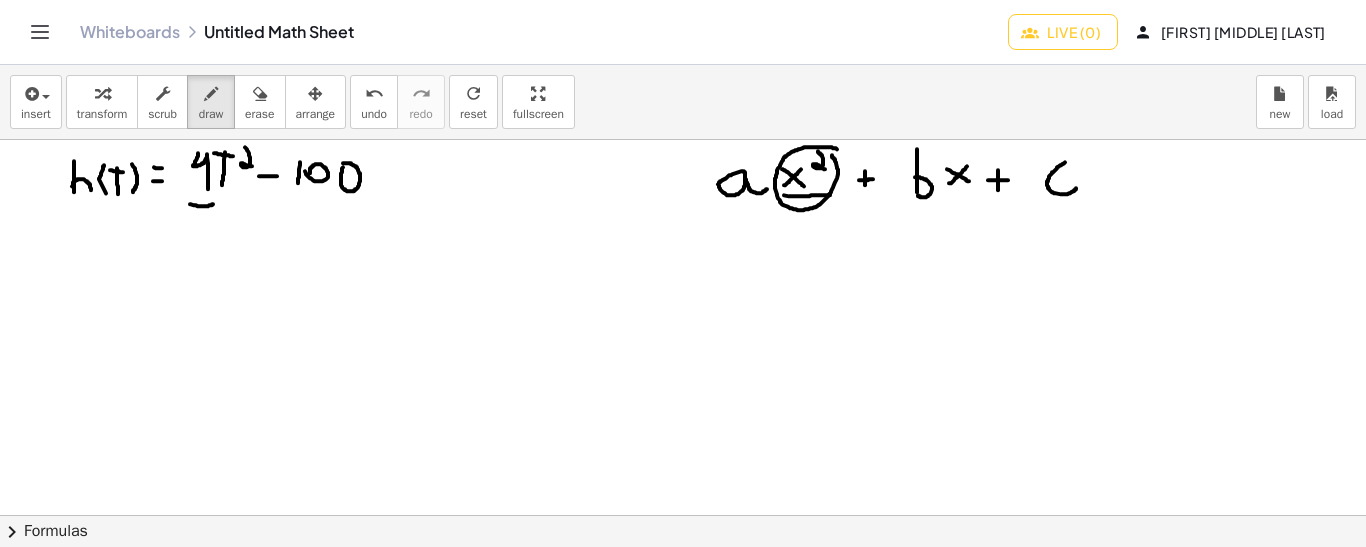 click at bounding box center (683, 632) 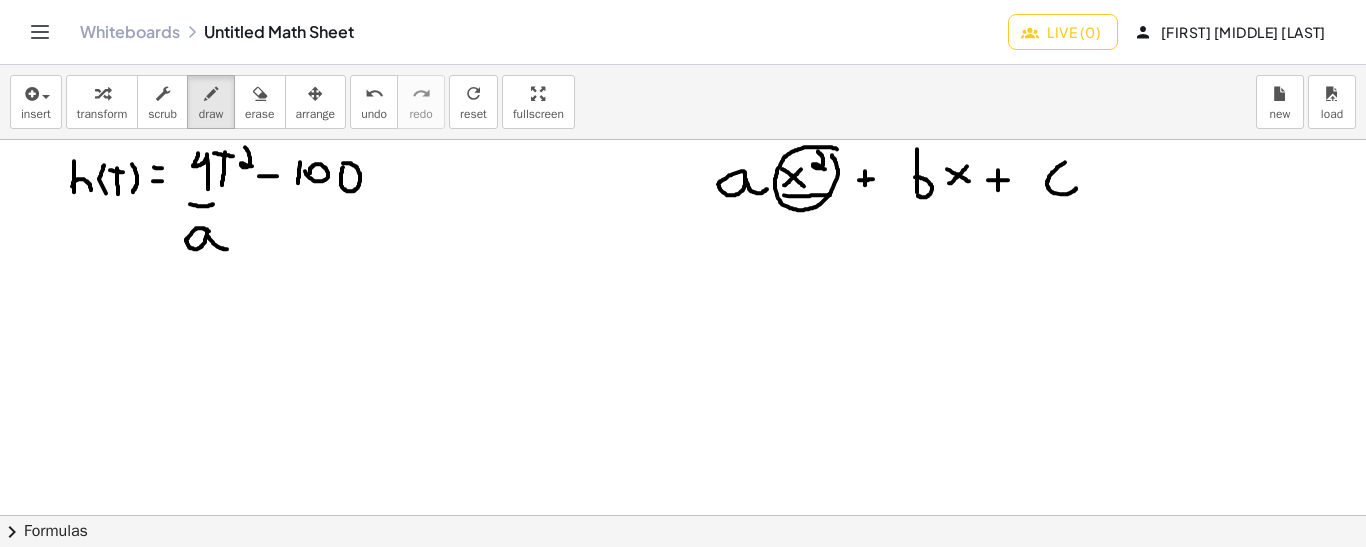 drag, startPoint x: 209, startPoint y: 230, endPoint x: 230, endPoint y: 247, distance: 27.018513 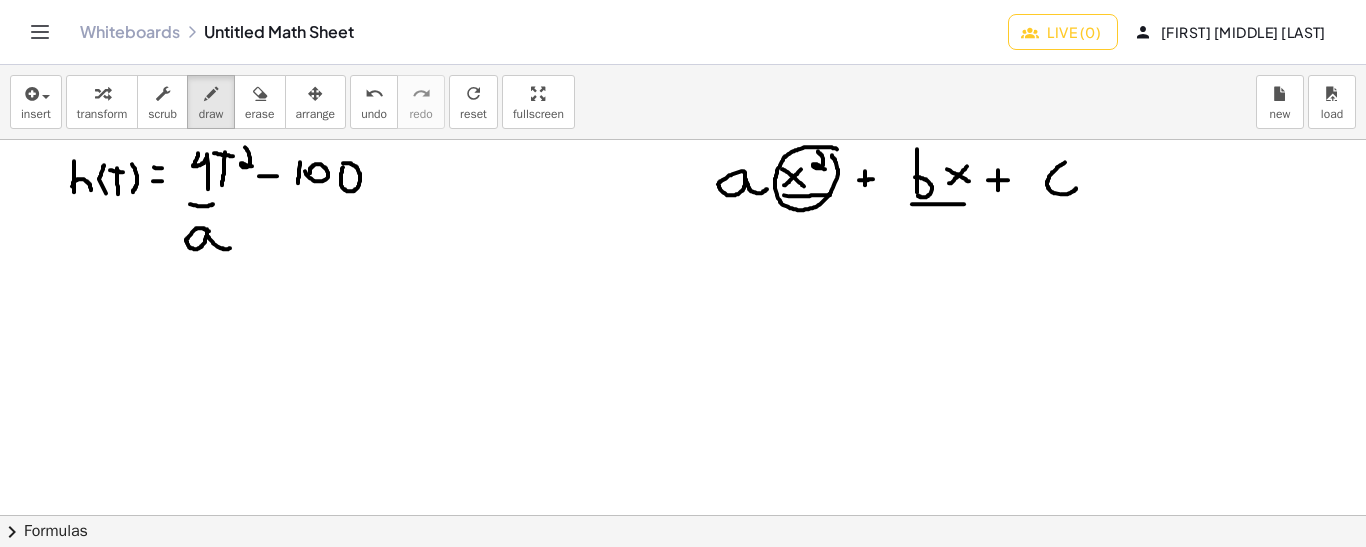 drag, startPoint x: 912, startPoint y: 203, endPoint x: 967, endPoint y: 203, distance: 55 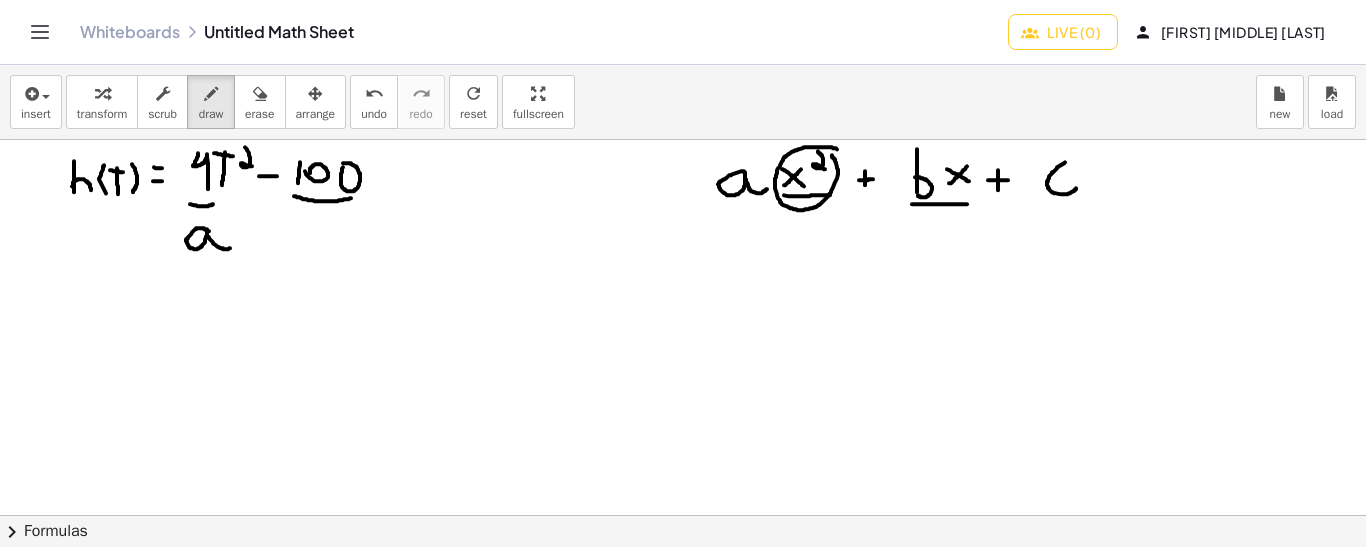 drag, startPoint x: 294, startPoint y: 195, endPoint x: 352, endPoint y: 196, distance: 58.00862 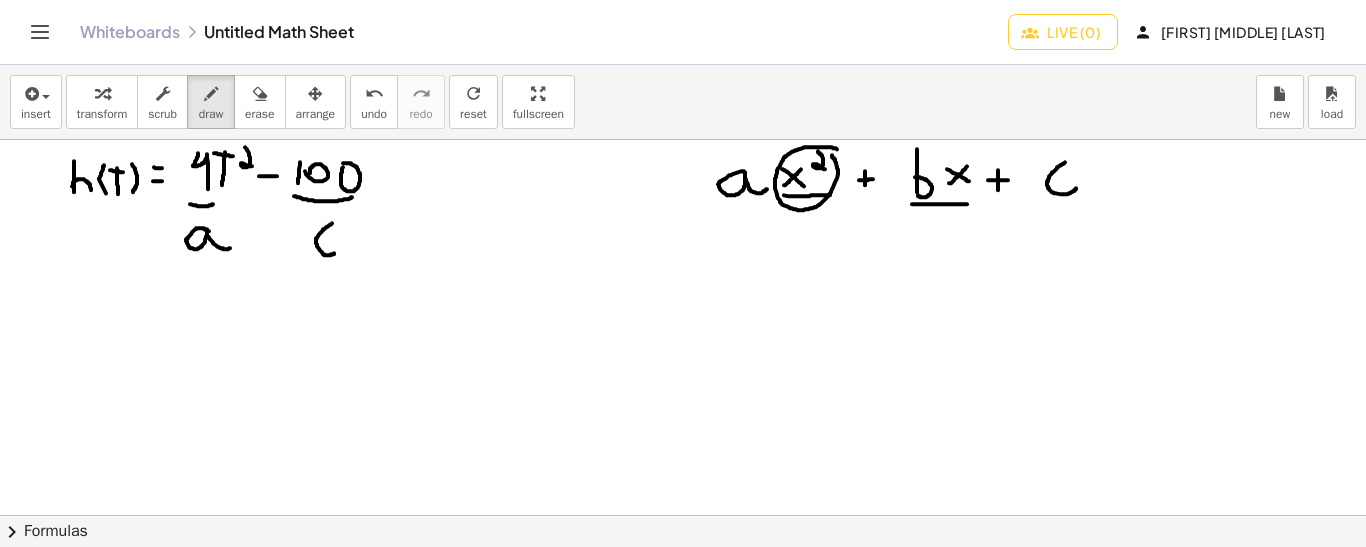 drag, startPoint x: 332, startPoint y: 222, endPoint x: 337, endPoint y: 250, distance: 28.442924 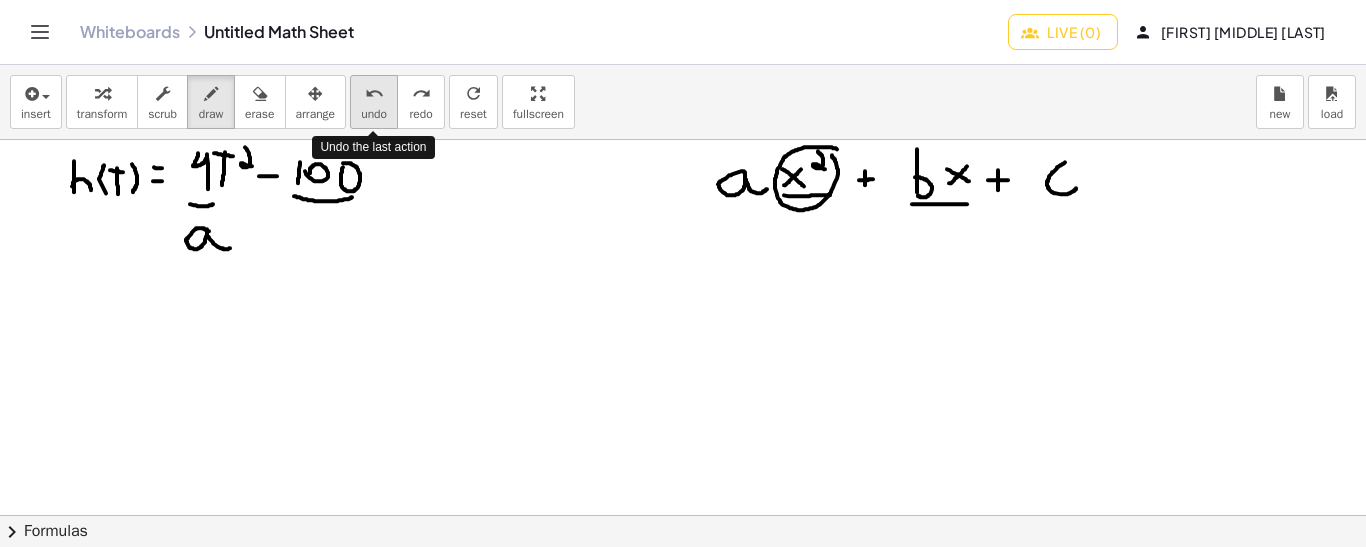 click on "undo undo" at bounding box center [374, 102] 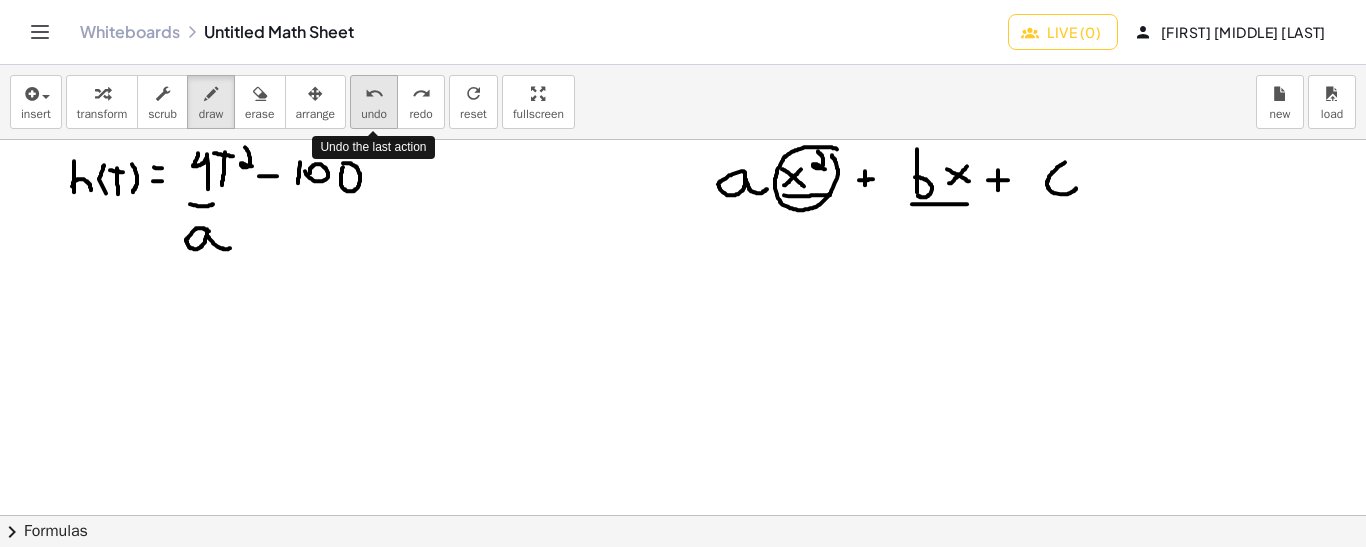 click on "undo undo" at bounding box center (374, 102) 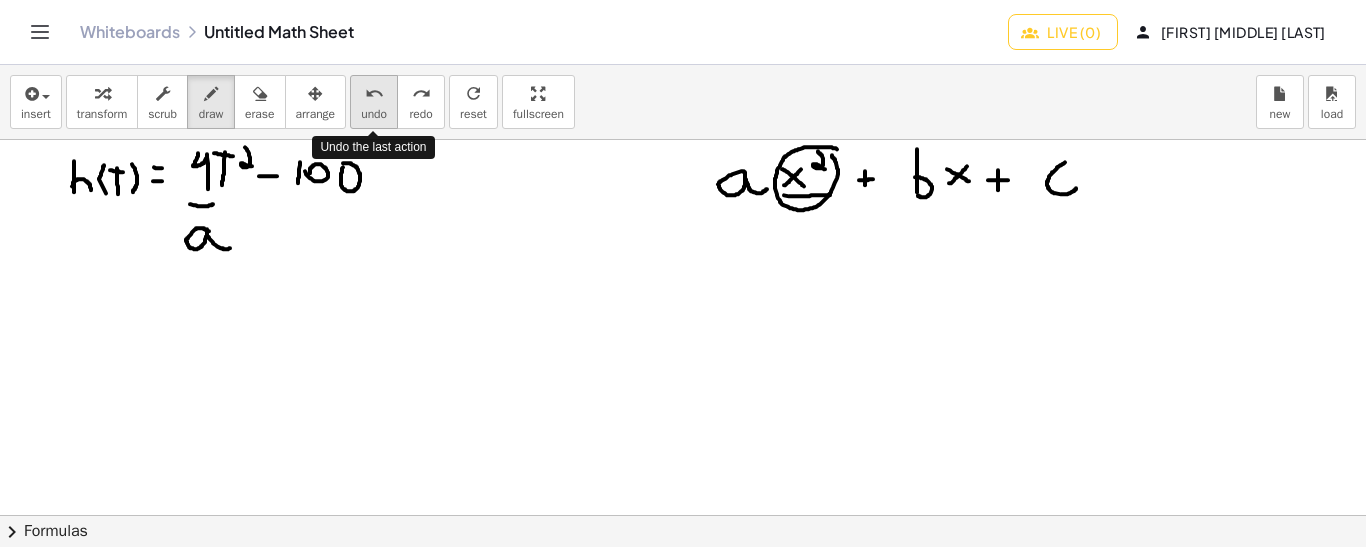 click on "undo undo" at bounding box center [374, 102] 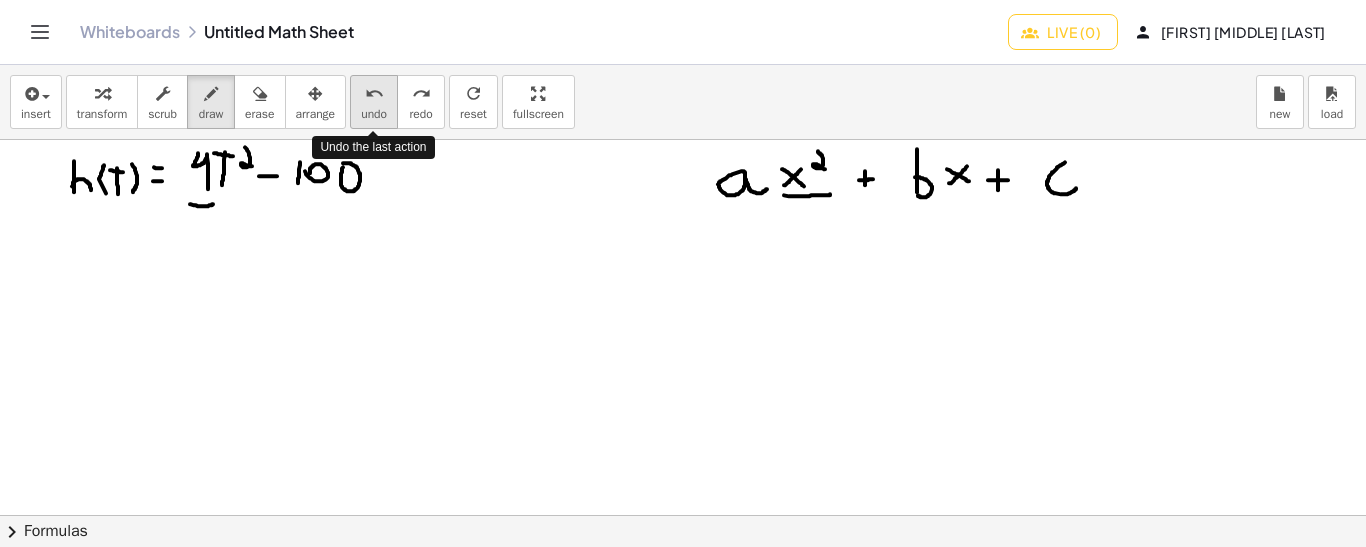 click on "undo undo" at bounding box center [374, 102] 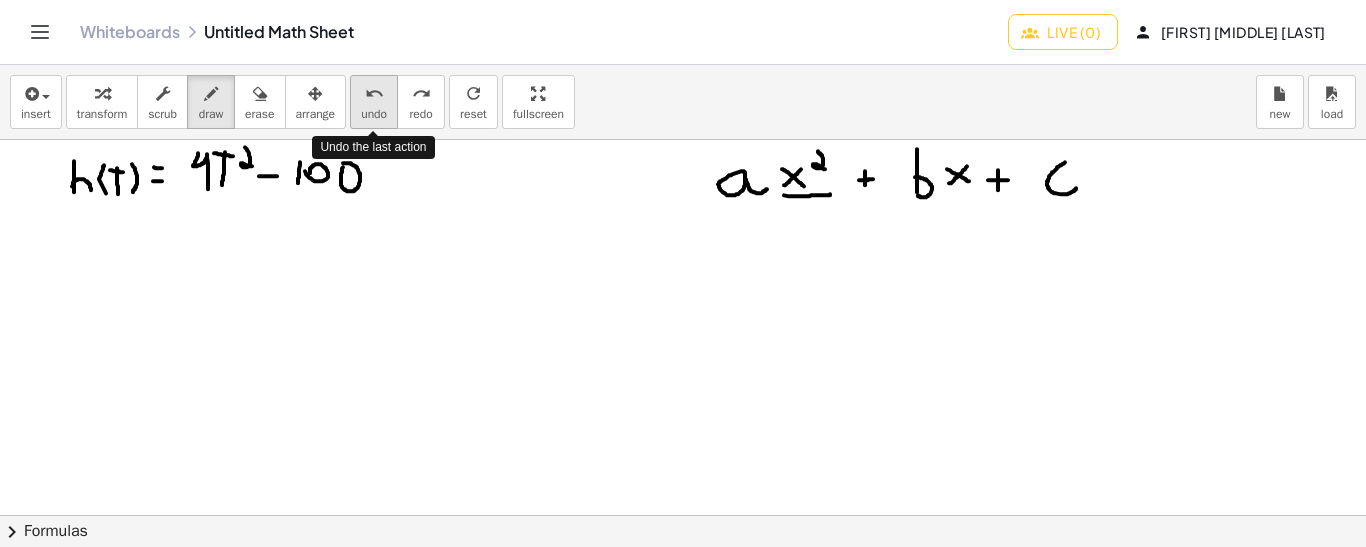 click on "undo undo" at bounding box center (374, 102) 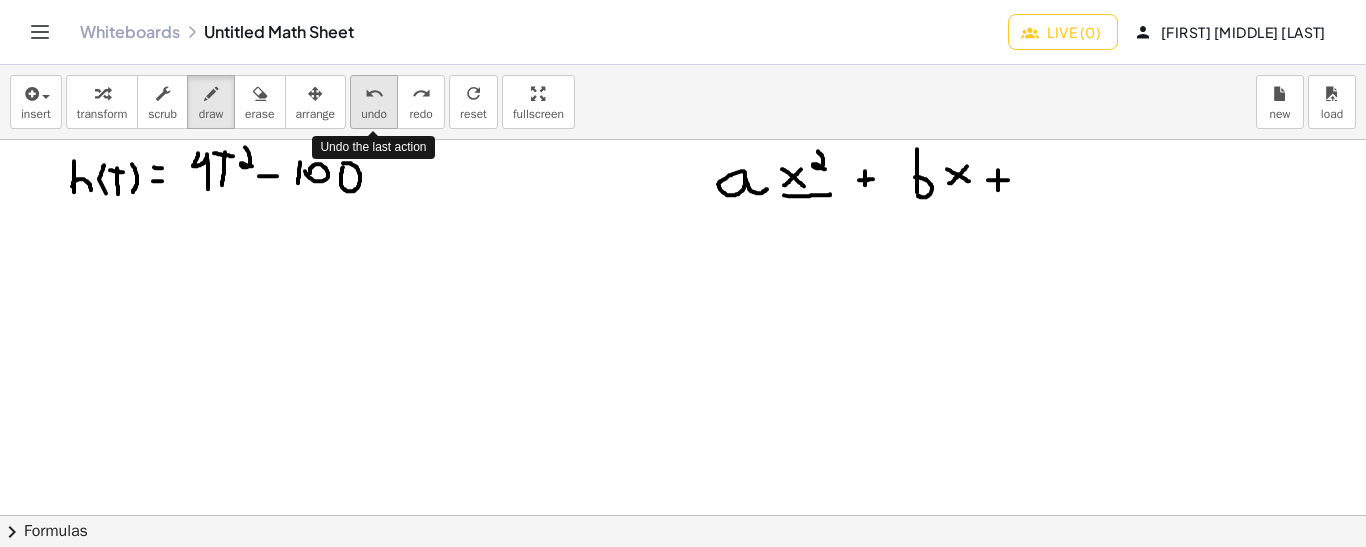 click on "undo undo" at bounding box center (374, 102) 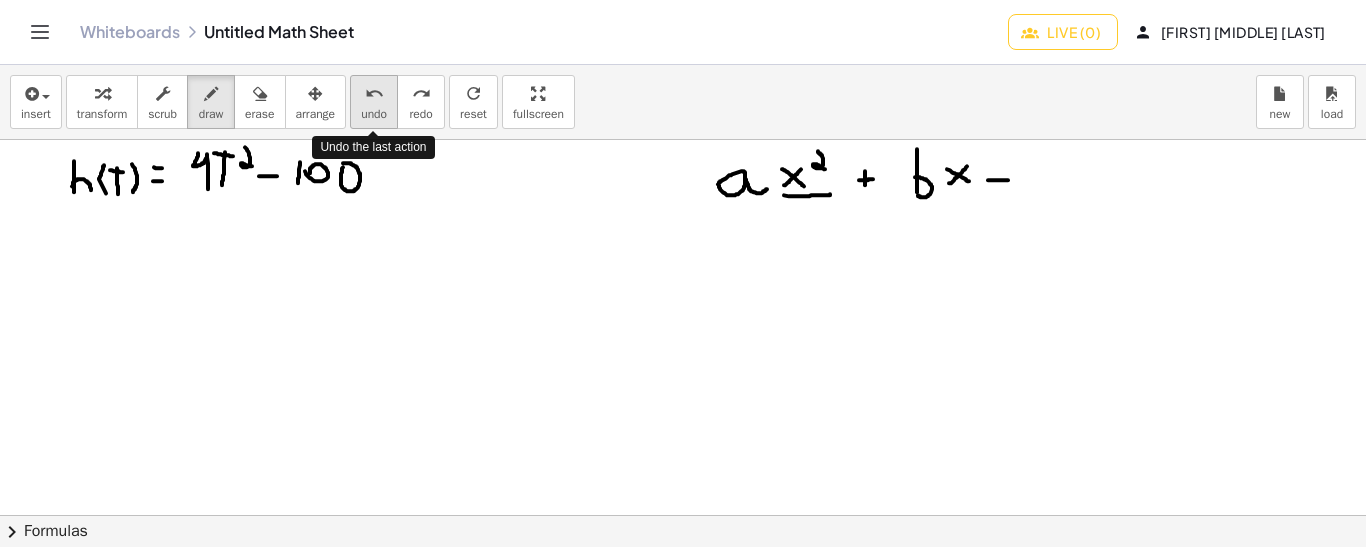 click on "undo undo" at bounding box center [374, 102] 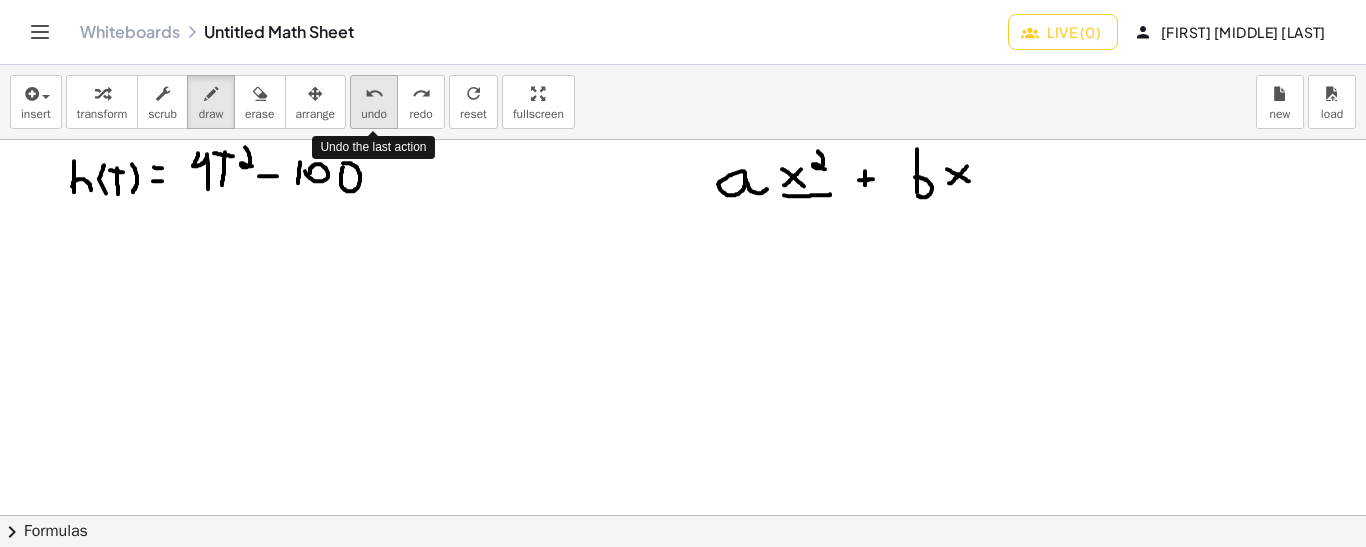 click on "undo undo" at bounding box center (374, 102) 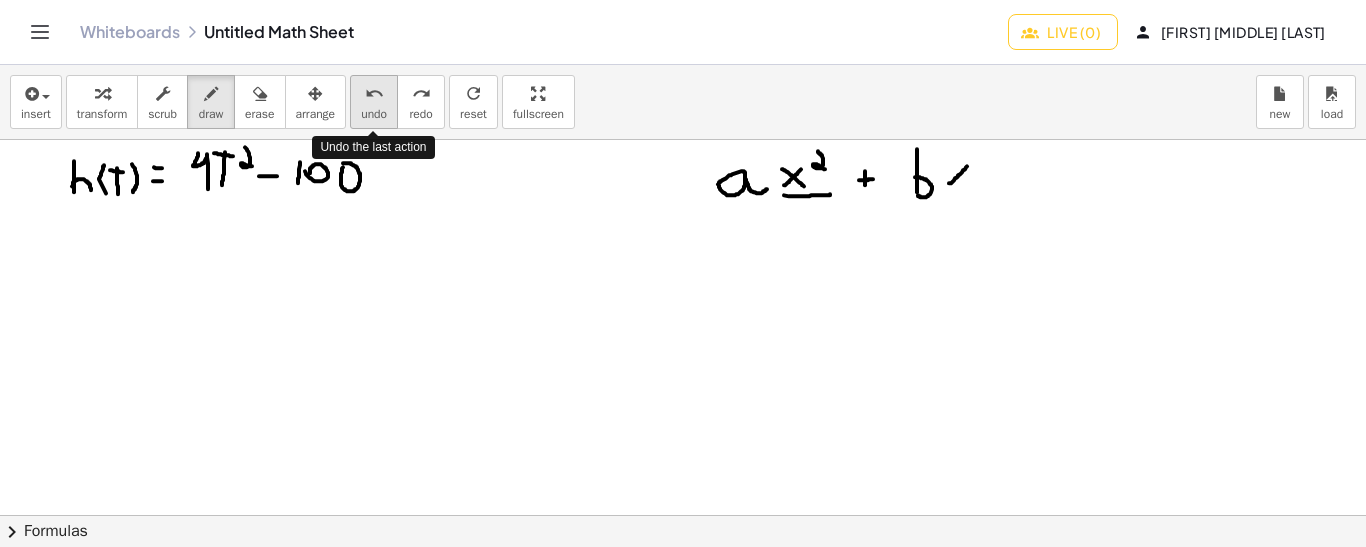 click on "undo undo" at bounding box center [374, 102] 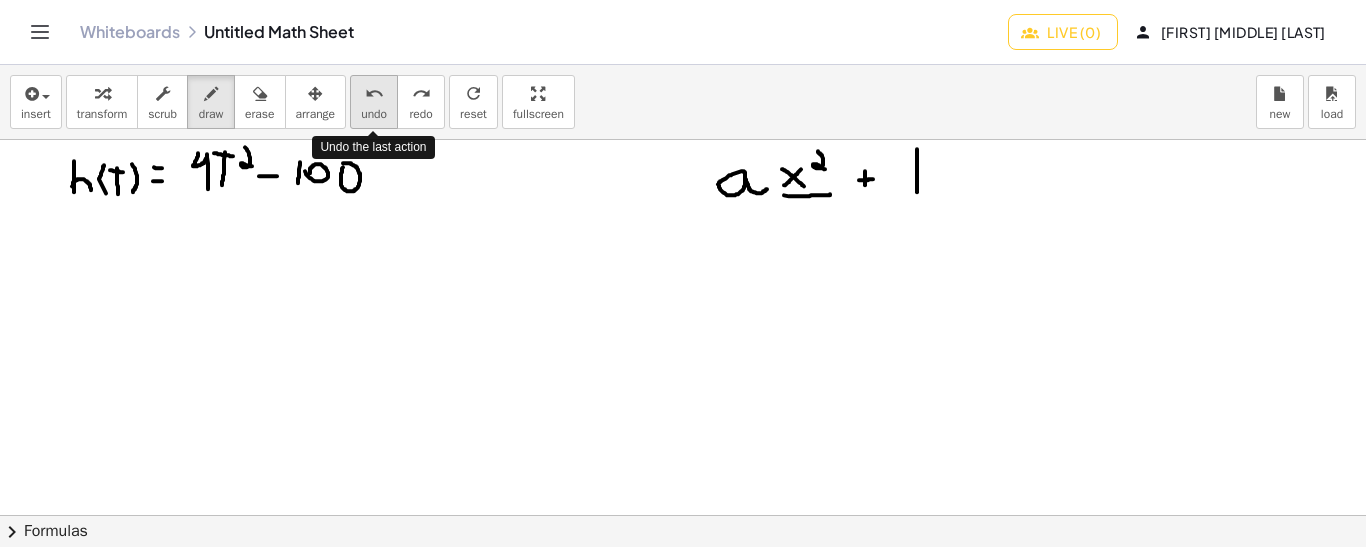 click on "undo undo" at bounding box center (374, 102) 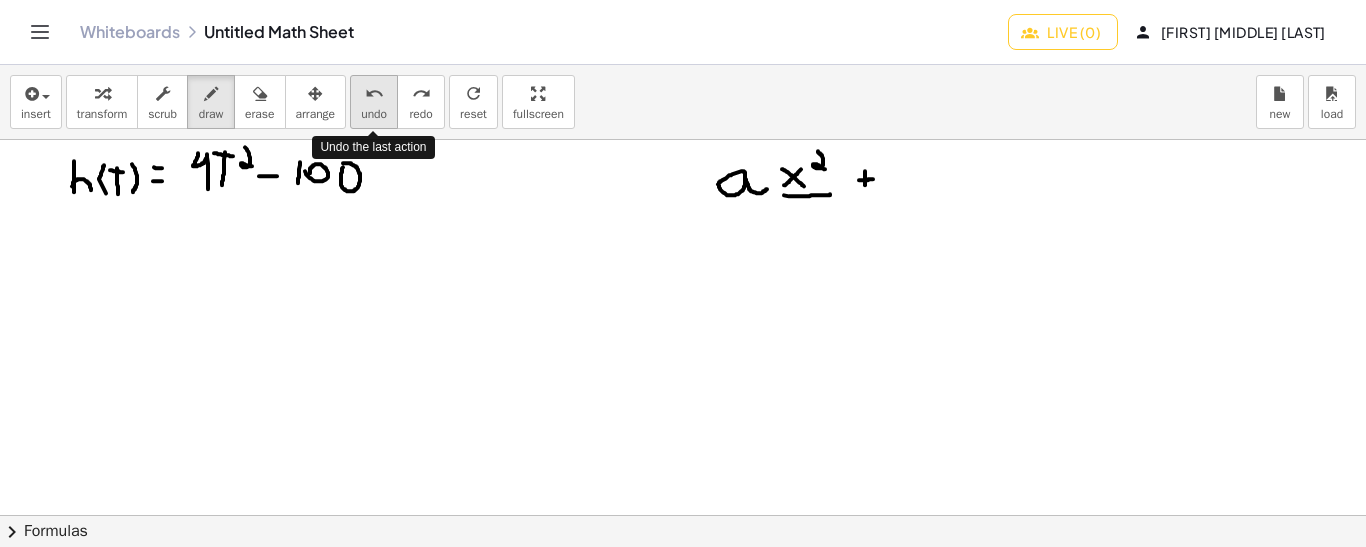 click on "undo undo" at bounding box center [374, 102] 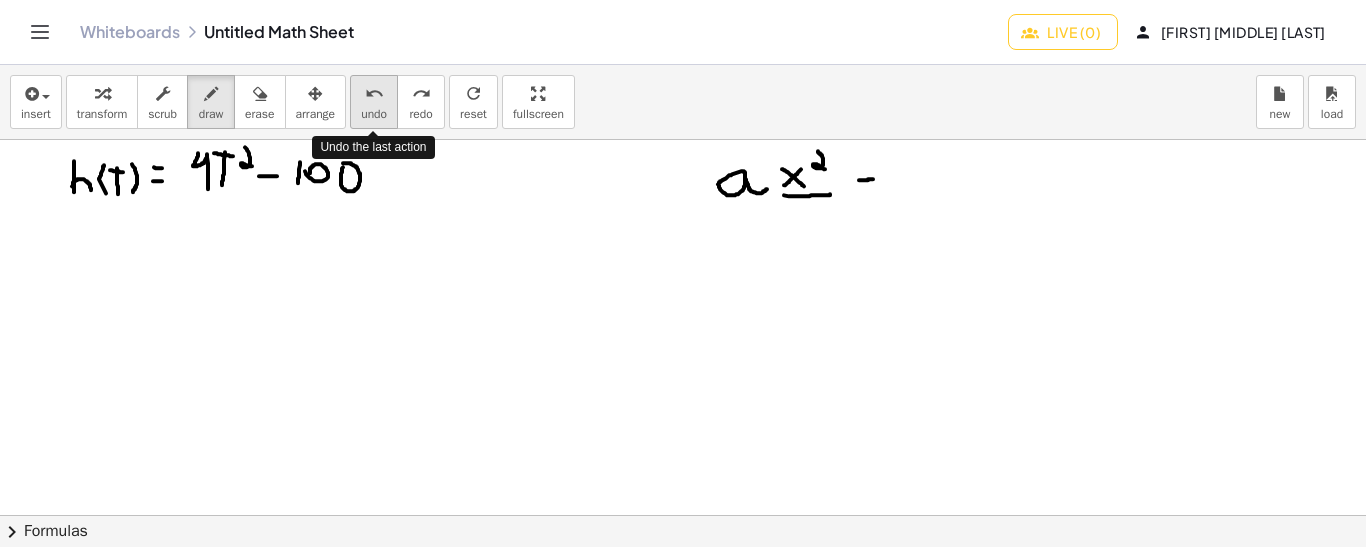 click on "undo undo" at bounding box center [374, 102] 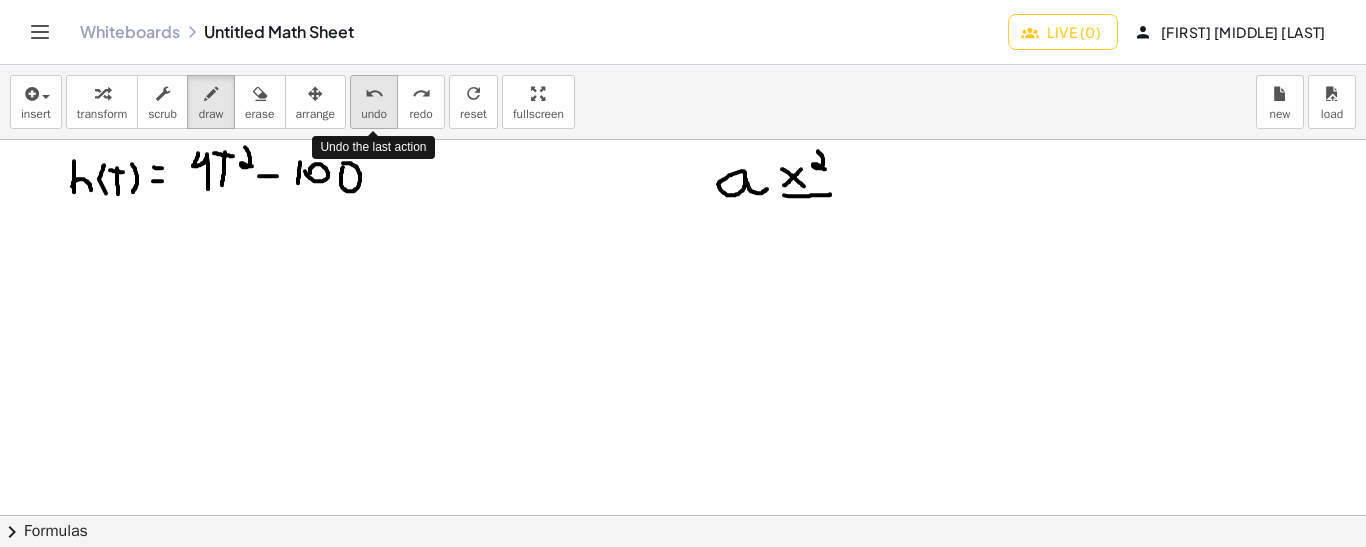 click on "undo undo" at bounding box center (374, 102) 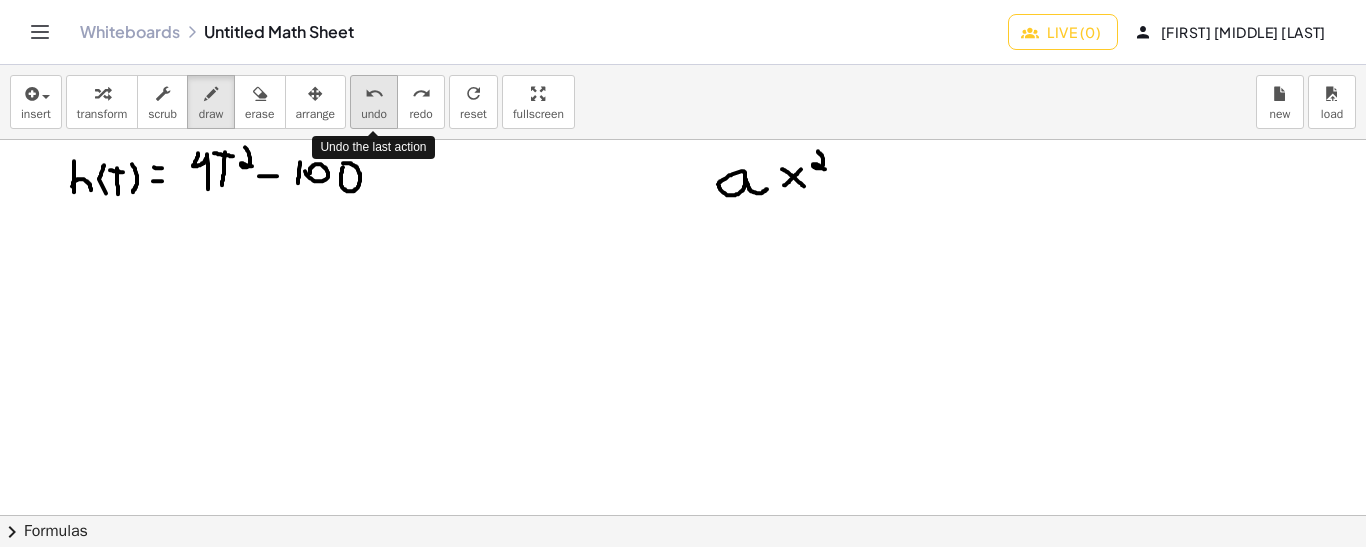 click on "undo undo" at bounding box center [374, 102] 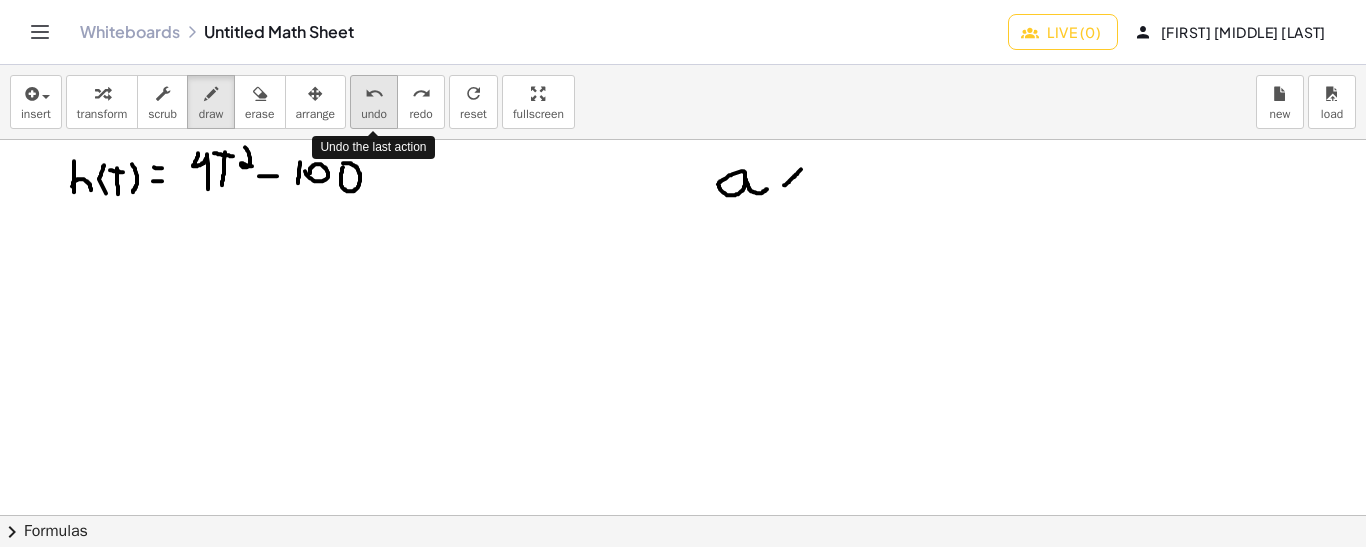 click on "undo undo" at bounding box center [374, 102] 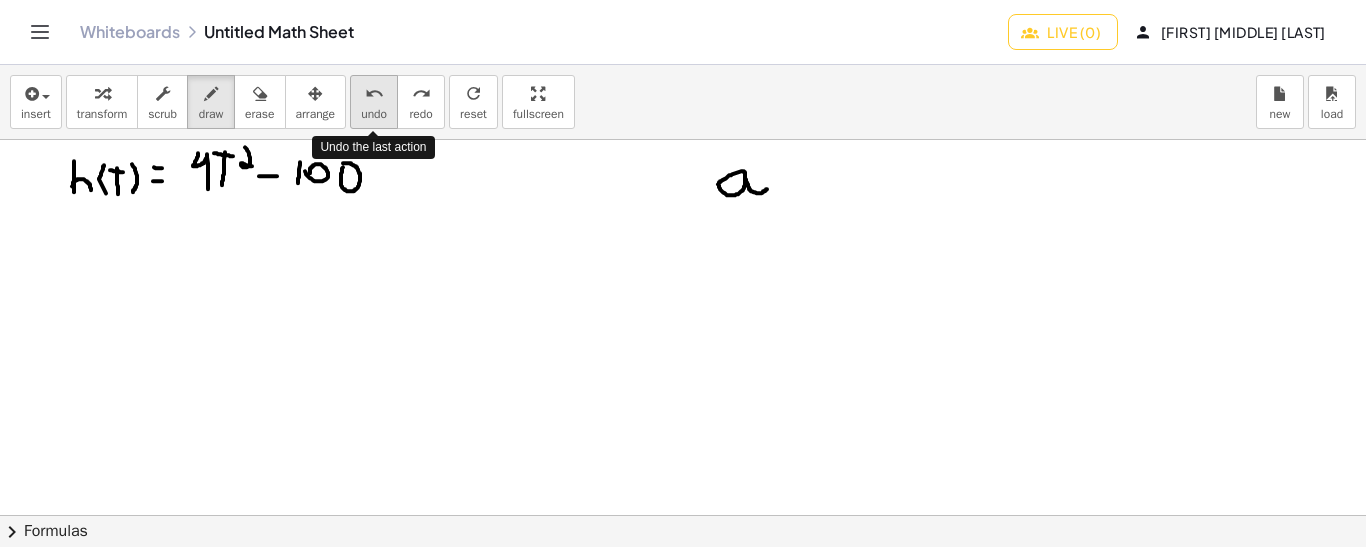 click on "undo undo" at bounding box center (374, 102) 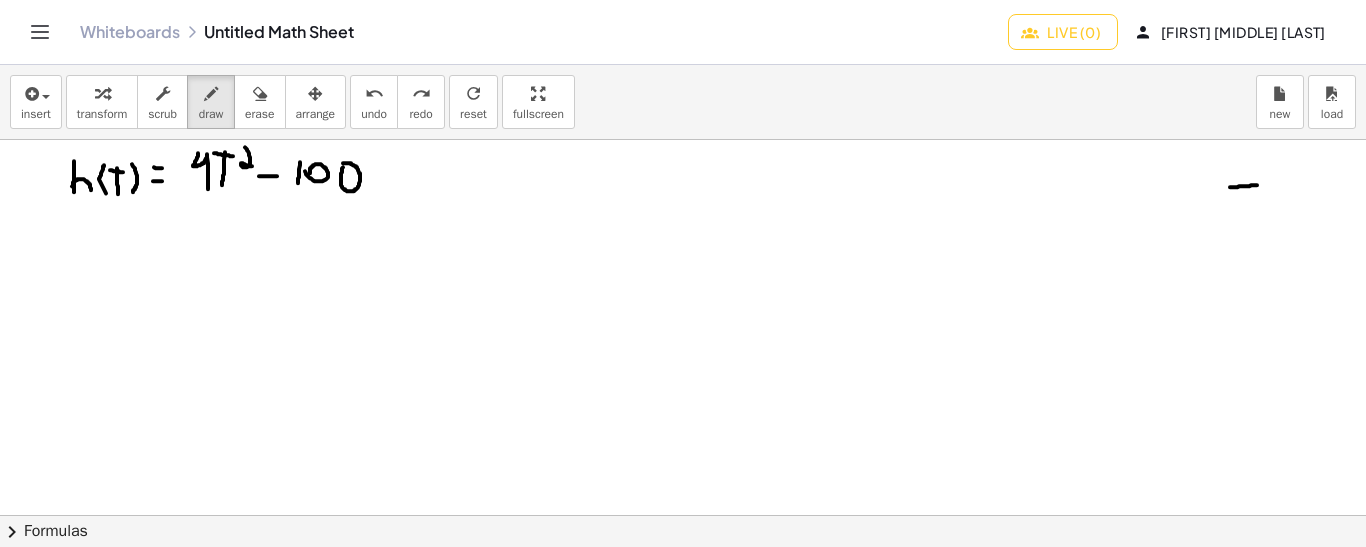 drag, startPoint x: 1230, startPoint y: 186, endPoint x: 1257, endPoint y: 184, distance: 27.073973 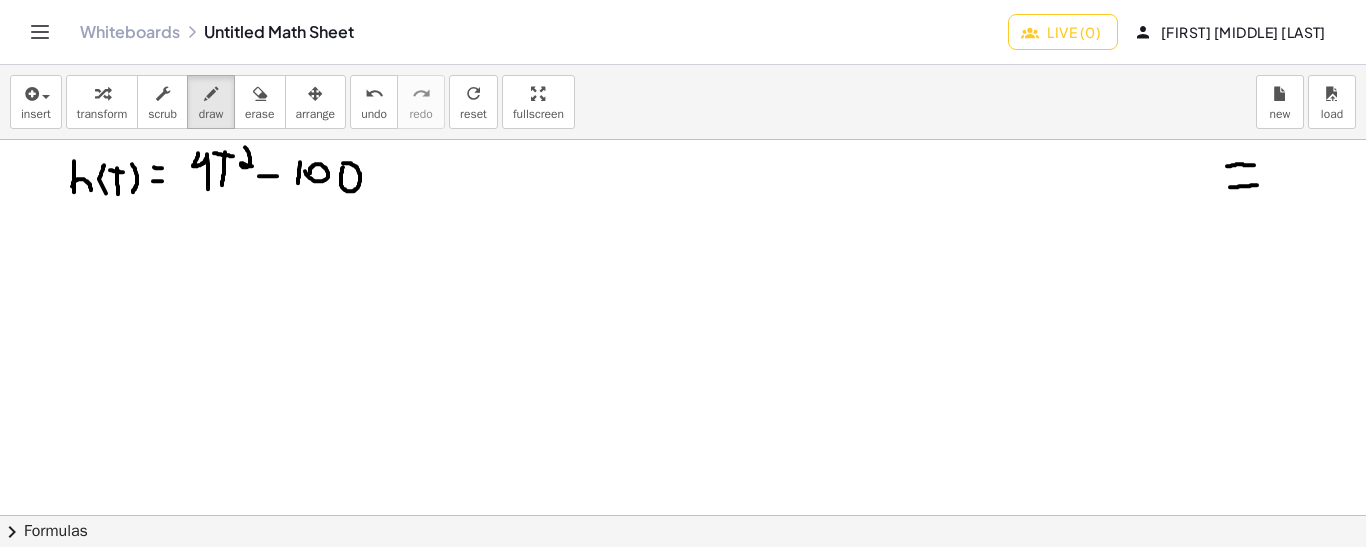 drag, startPoint x: 1227, startPoint y: 165, endPoint x: 1254, endPoint y: 164, distance: 27.018513 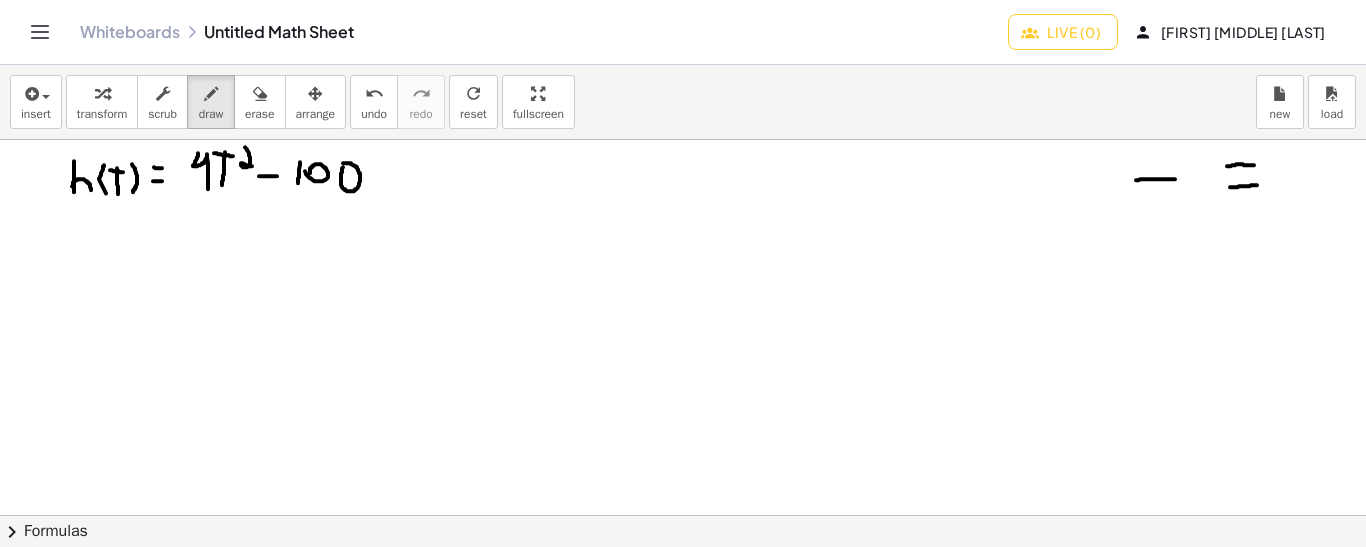 drag, startPoint x: 1136, startPoint y: 179, endPoint x: 1177, endPoint y: 178, distance: 41.01219 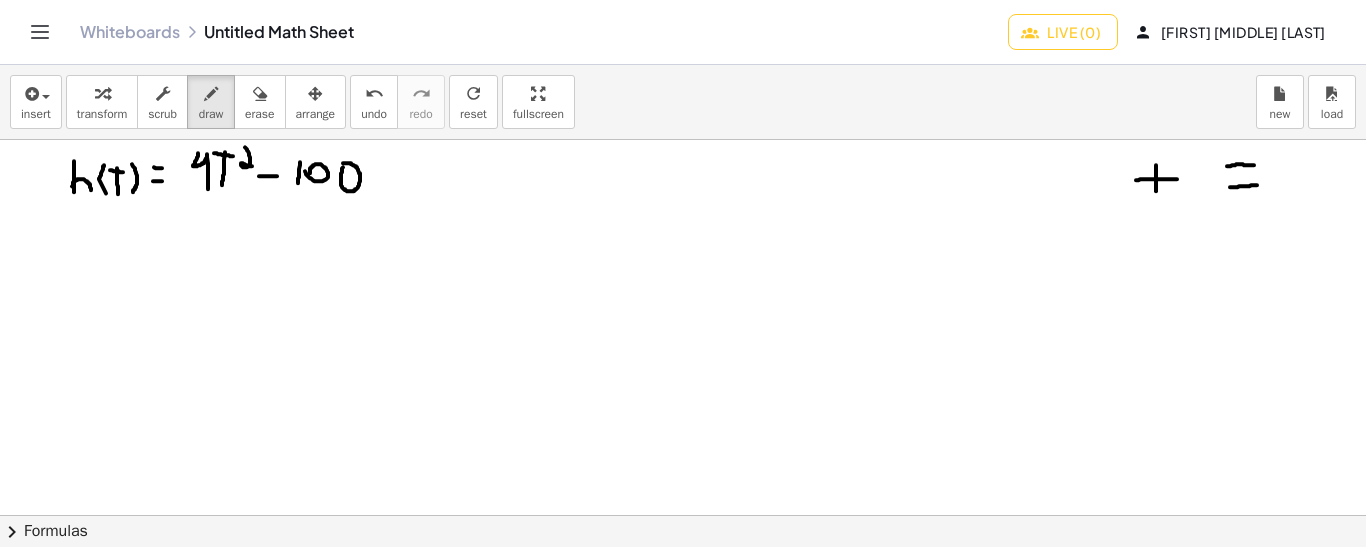 drag, startPoint x: 1156, startPoint y: 164, endPoint x: 1156, endPoint y: 191, distance: 27 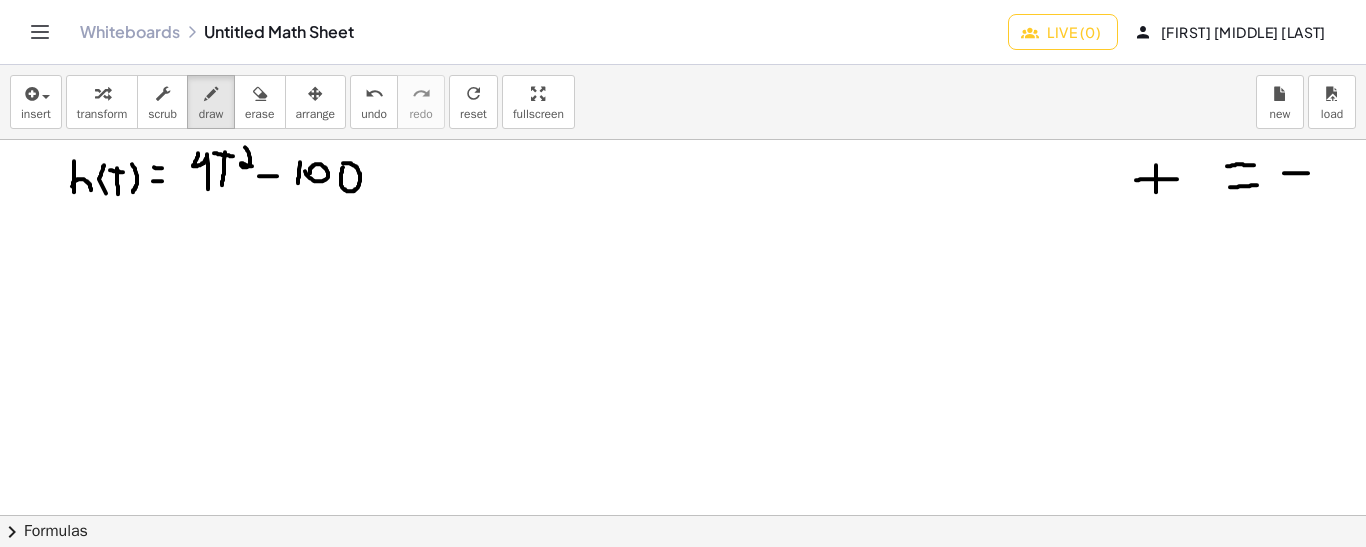 drag, startPoint x: 1284, startPoint y: 172, endPoint x: 1314, endPoint y: 172, distance: 30 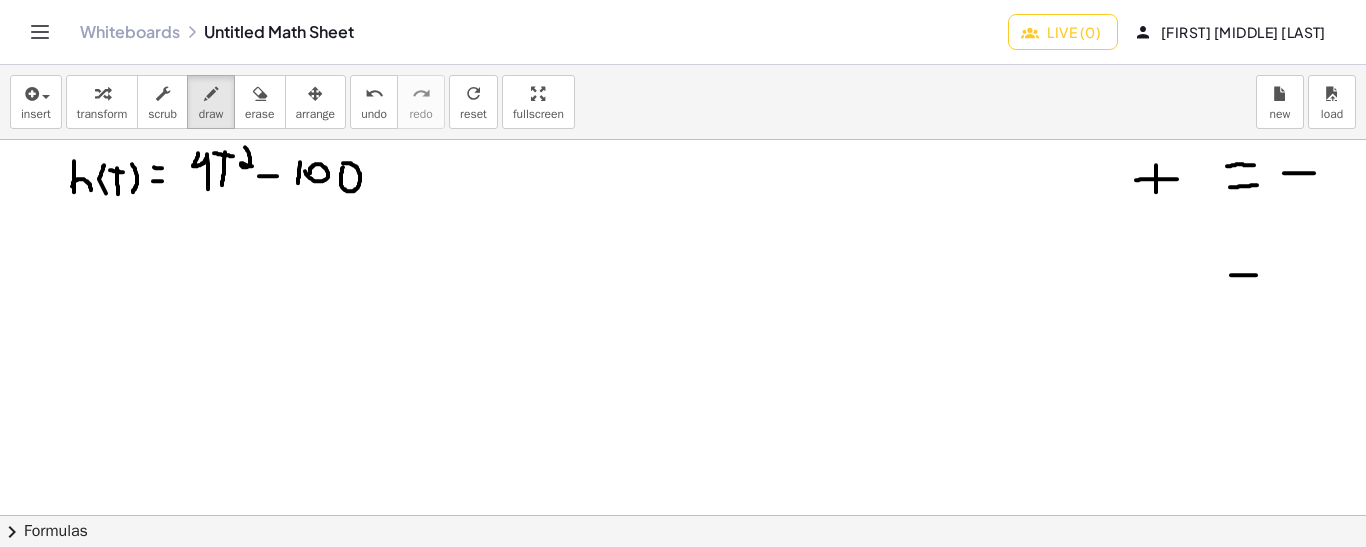 drag, startPoint x: 1231, startPoint y: 274, endPoint x: 1258, endPoint y: 274, distance: 27 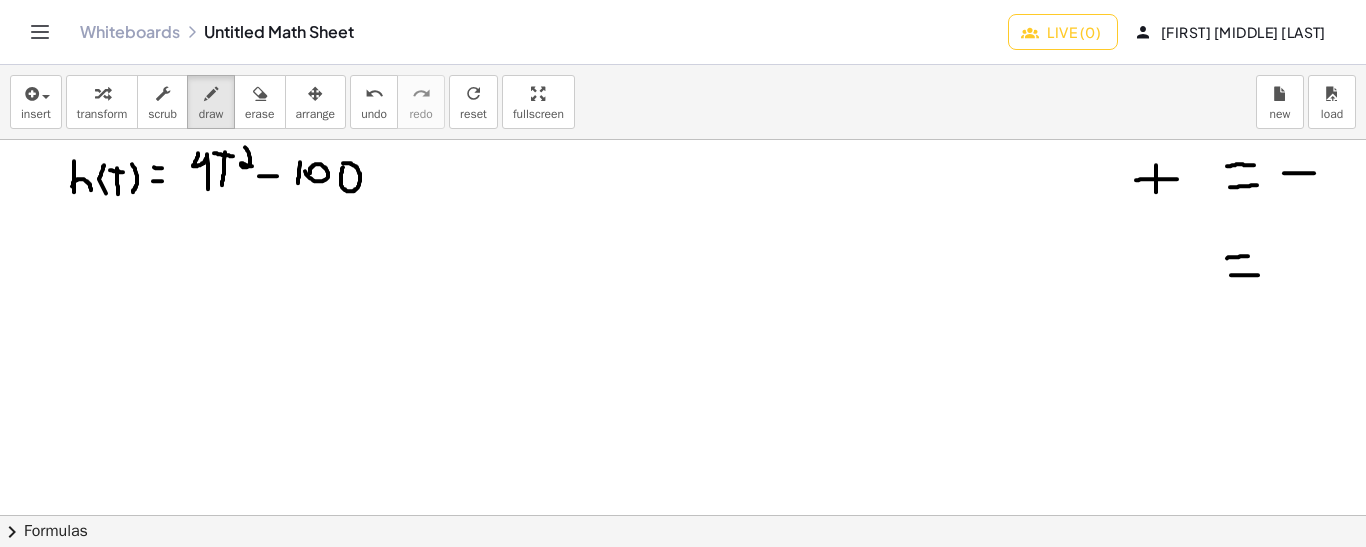 drag, startPoint x: 1227, startPoint y: 257, endPoint x: 1250, endPoint y: 254, distance: 23.194826 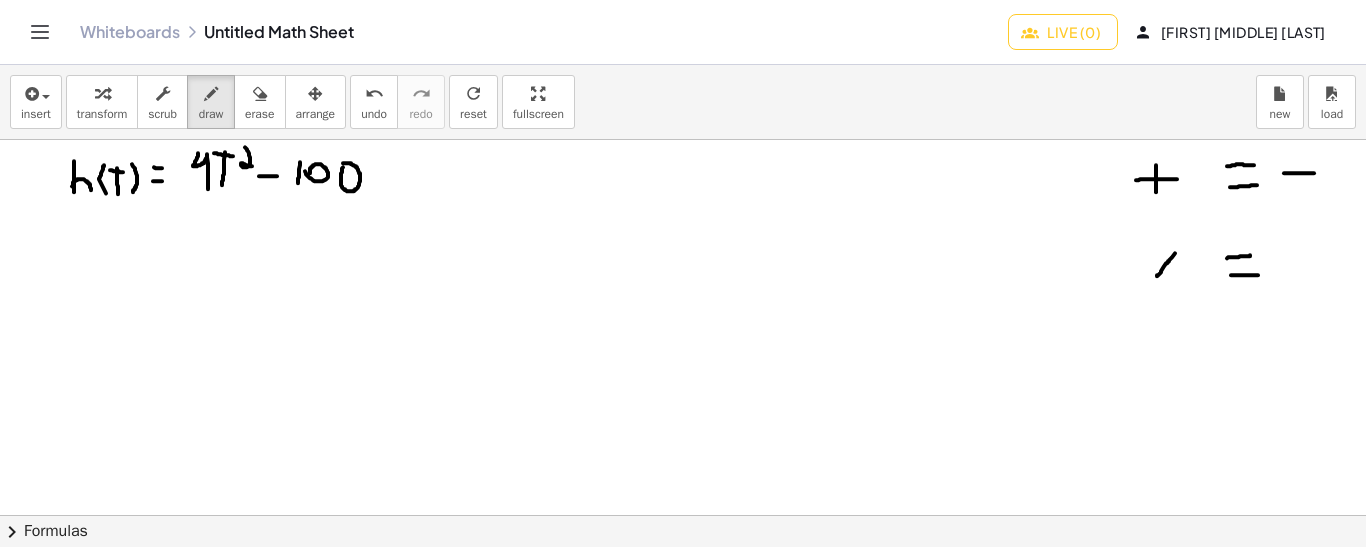 drag, startPoint x: 1175, startPoint y: 252, endPoint x: 1156, endPoint y: 275, distance: 29.832869 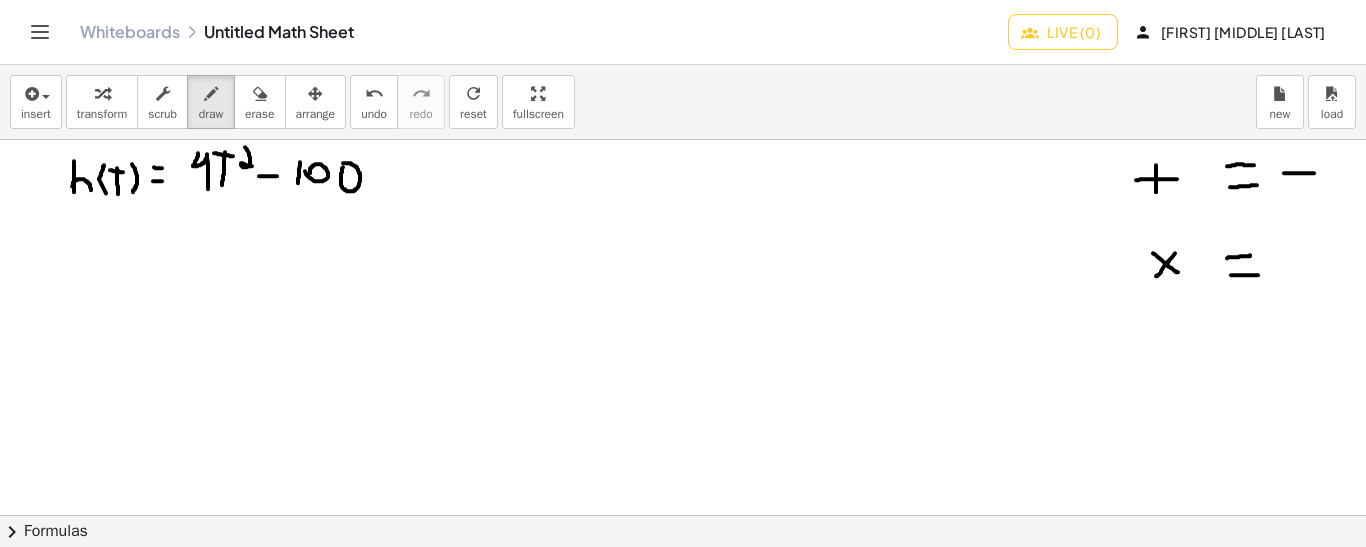 drag, startPoint x: 1153, startPoint y: 252, endPoint x: 1178, endPoint y: 271, distance: 31.400637 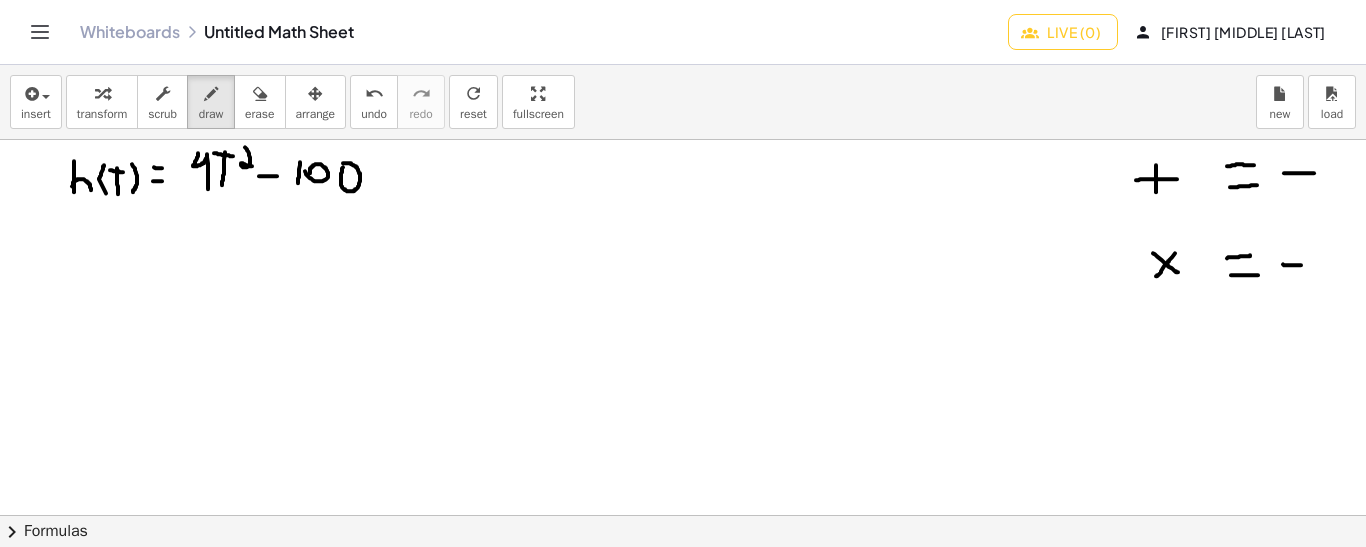 drag, startPoint x: 1283, startPoint y: 263, endPoint x: 1301, endPoint y: 264, distance: 18.027756 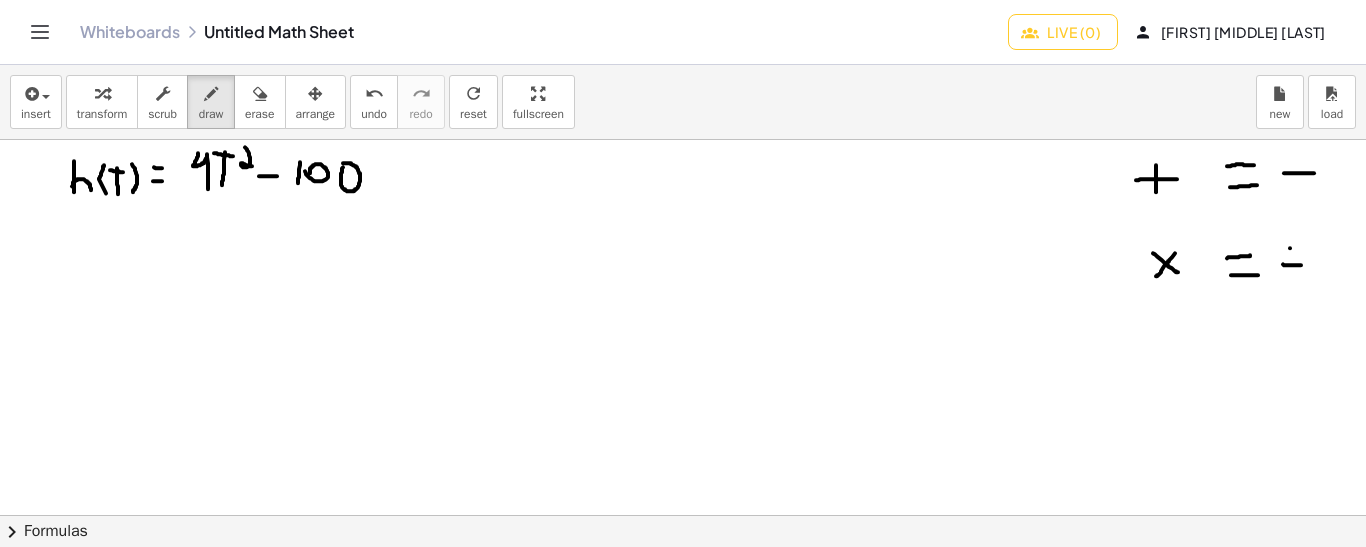 click at bounding box center [683, 632] 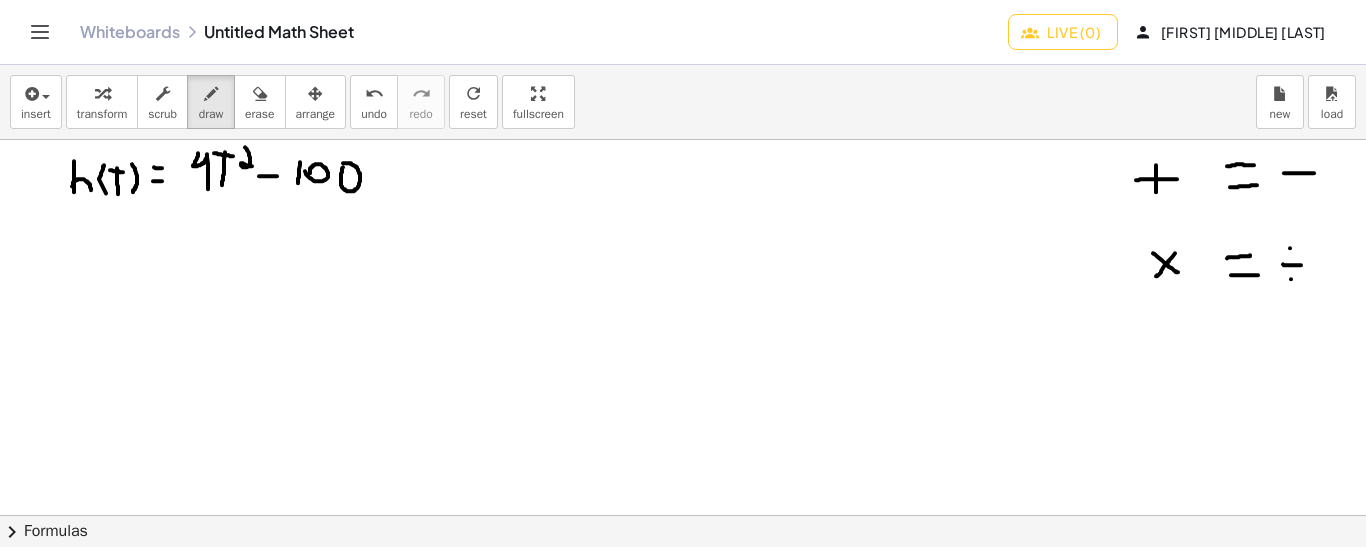 click at bounding box center [683, 632] 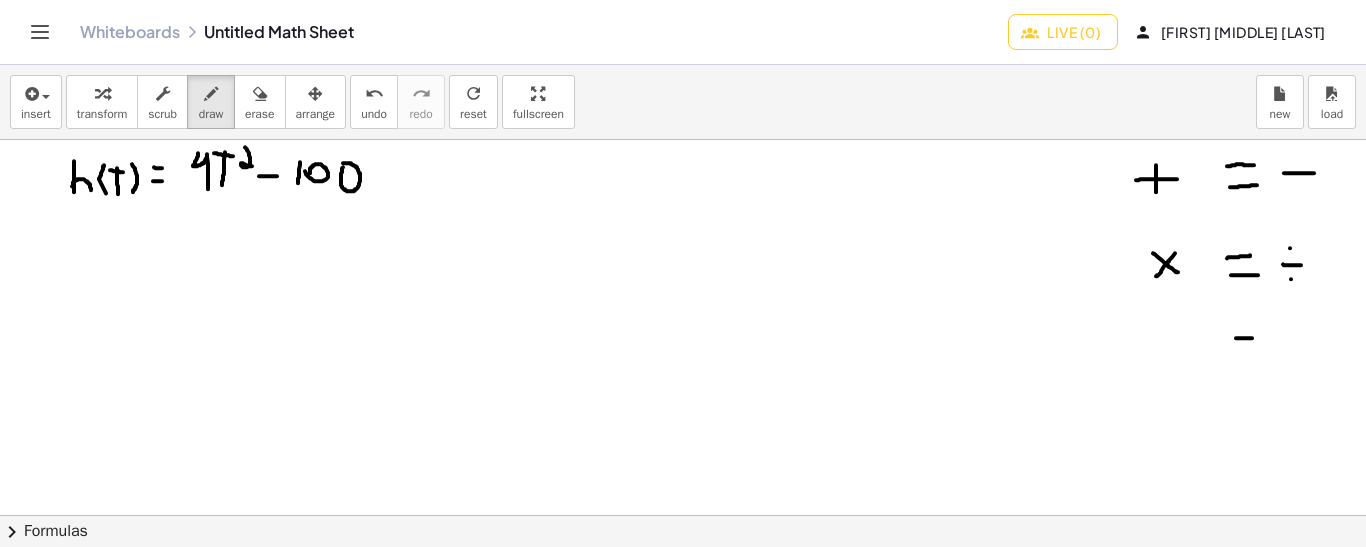 drag, startPoint x: 1236, startPoint y: 337, endPoint x: 1255, endPoint y: 337, distance: 19 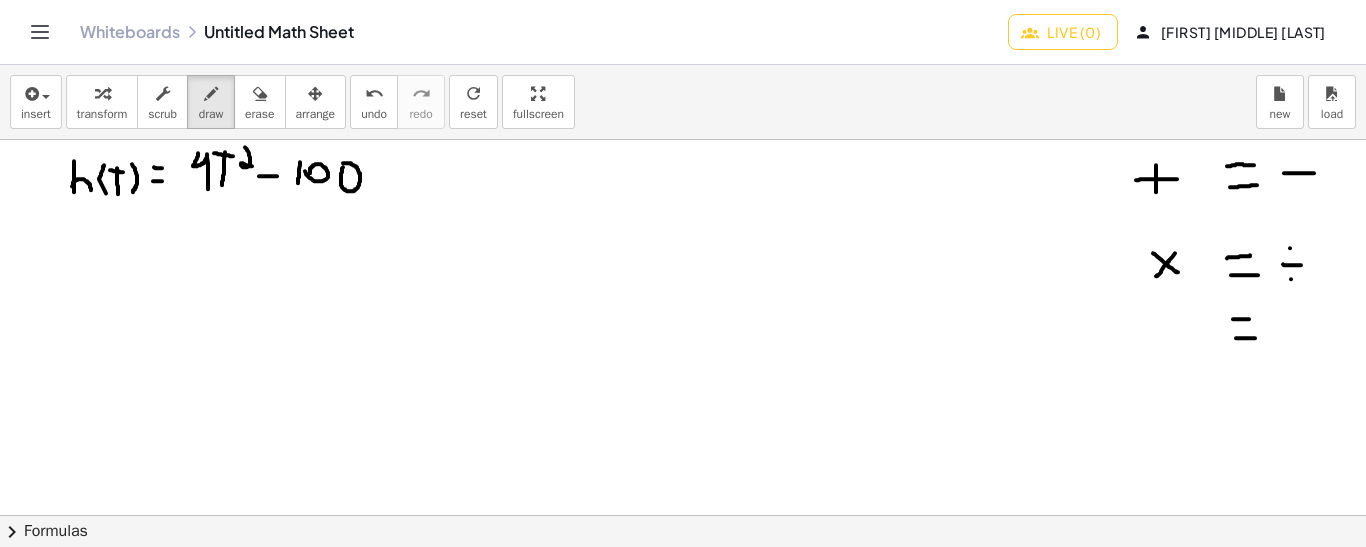 drag, startPoint x: 1233, startPoint y: 318, endPoint x: 1252, endPoint y: 318, distance: 19 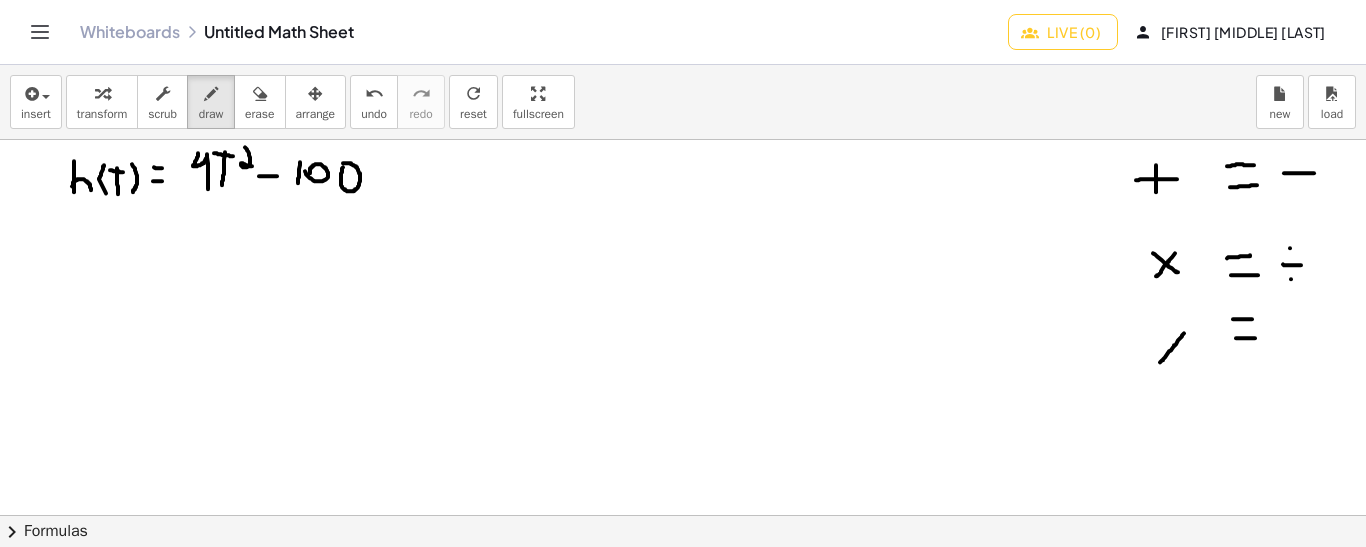 drag, startPoint x: 1184, startPoint y: 332, endPoint x: 1158, endPoint y: 362, distance: 39.698868 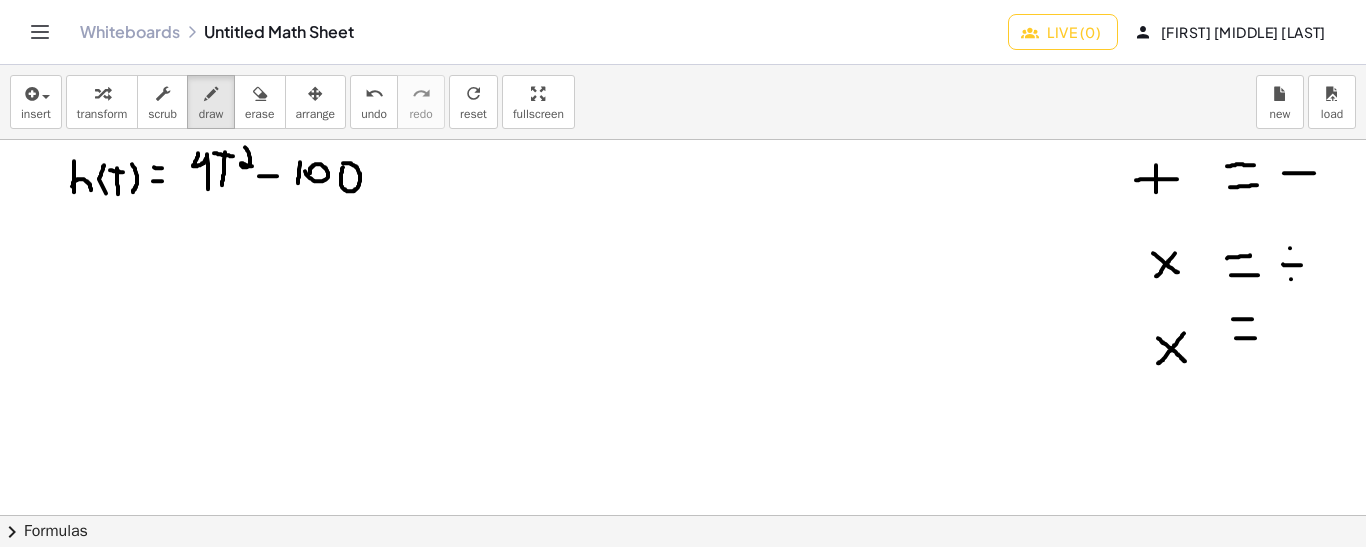 drag, startPoint x: 1158, startPoint y: 337, endPoint x: 1185, endPoint y: 361, distance: 36.124783 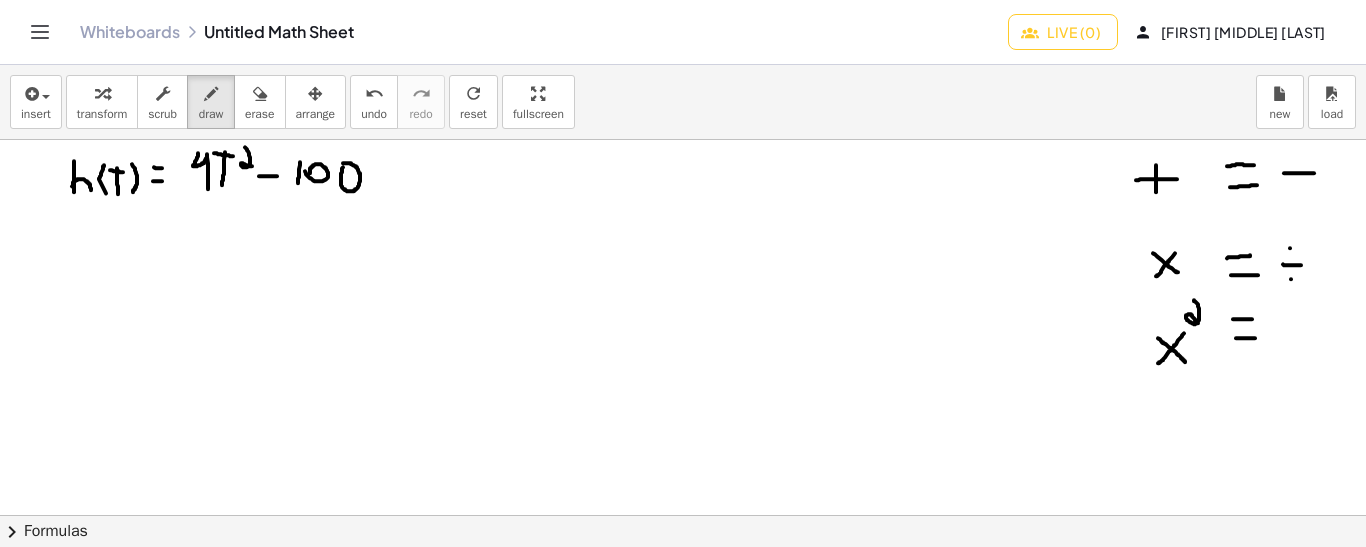 drag, startPoint x: 1194, startPoint y: 299, endPoint x: 1202, endPoint y: 325, distance: 27.202942 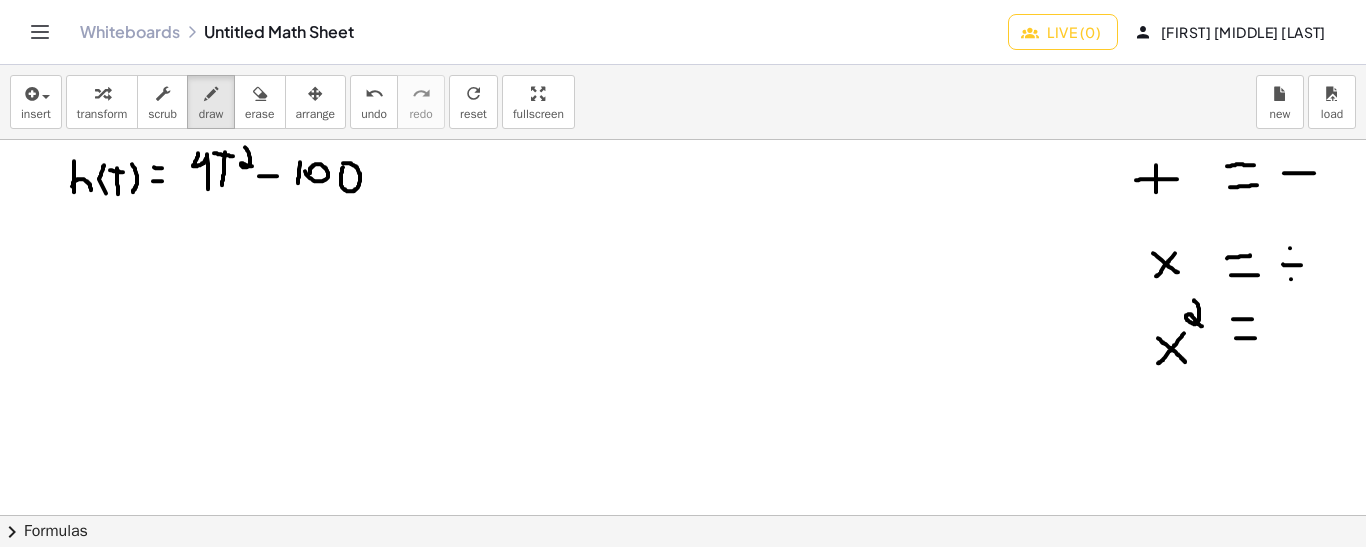 click at bounding box center (683, 632) 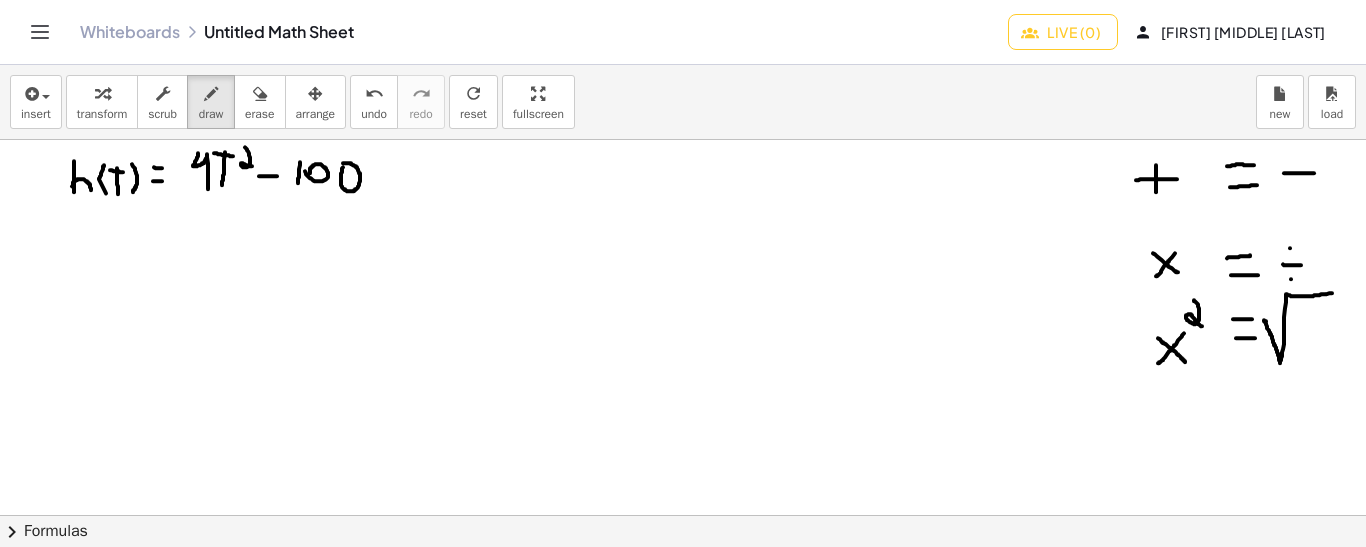 drag, startPoint x: 1264, startPoint y: 319, endPoint x: 1334, endPoint y: 291, distance: 75.39231 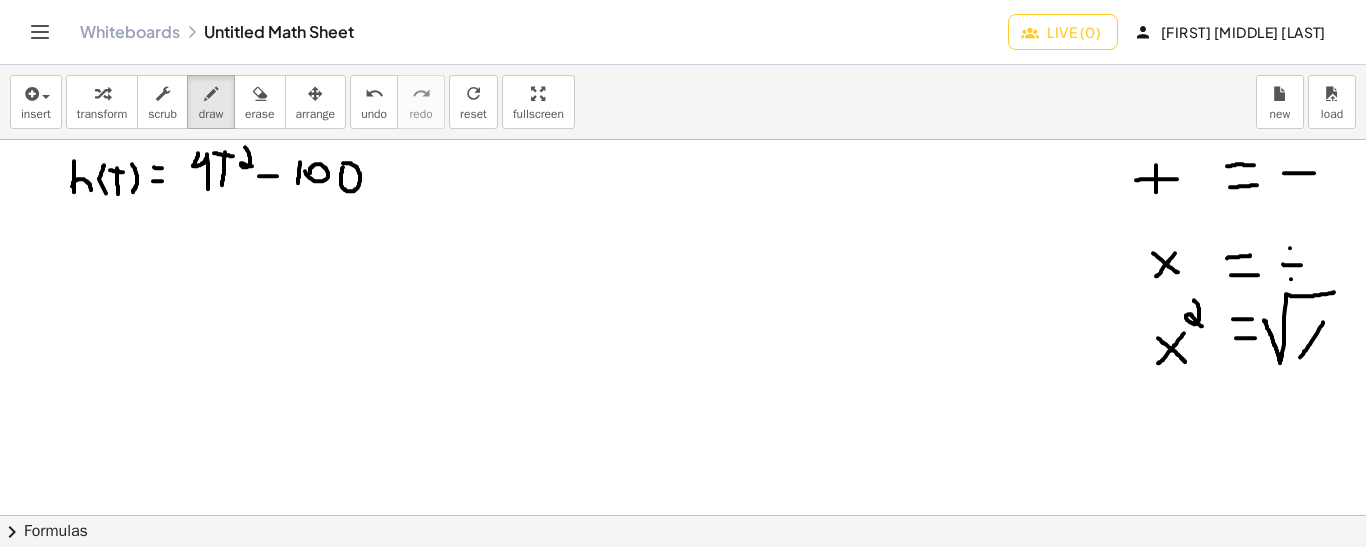 drag, startPoint x: 1323, startPoint y: 321, endPoint x: 1299, endPoint y: 356, distance: 42.43819 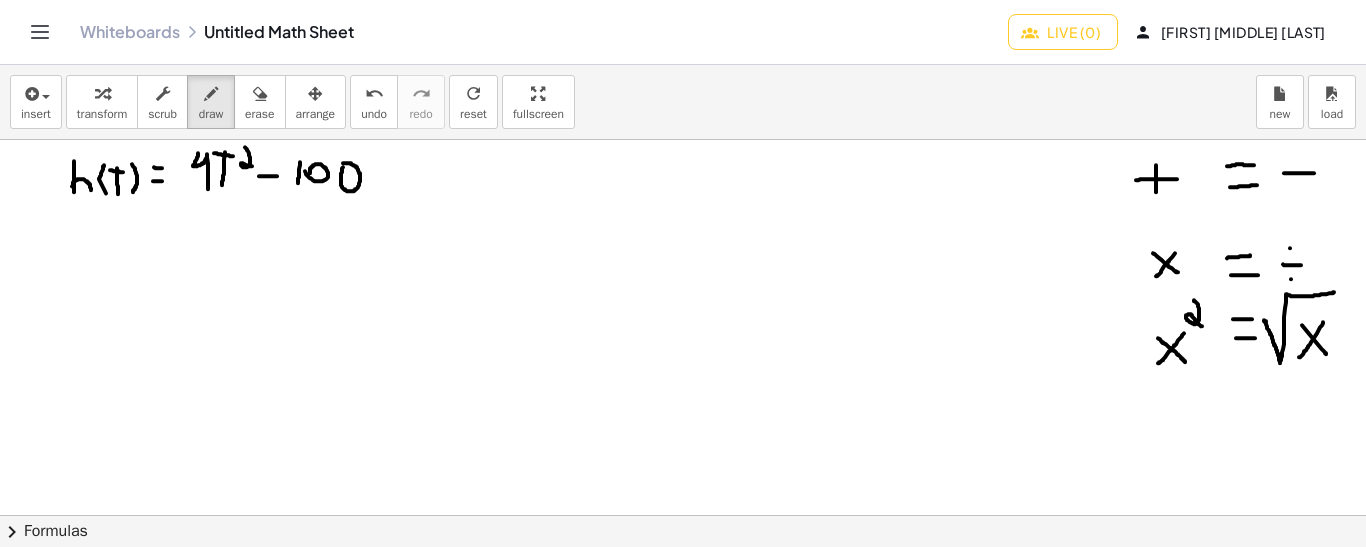 drag, startPoint x: 1302, startPoint y: 324, endPoint x: 1326, endPoint y: 353, distance: 37.64306 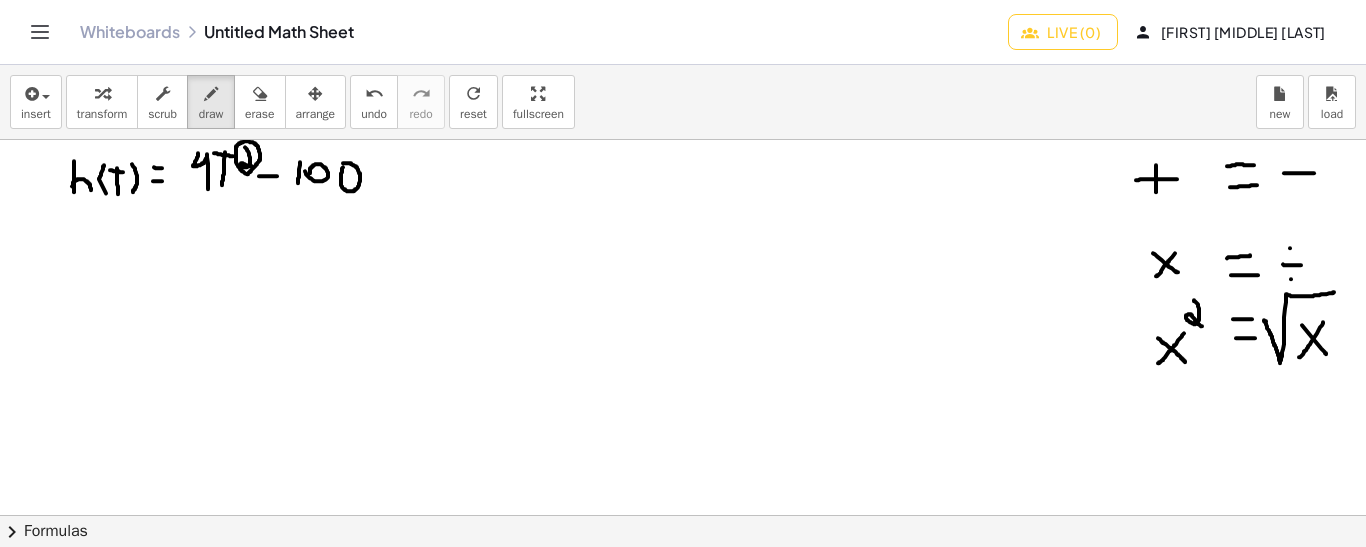 click at bounding box center (683, 632) 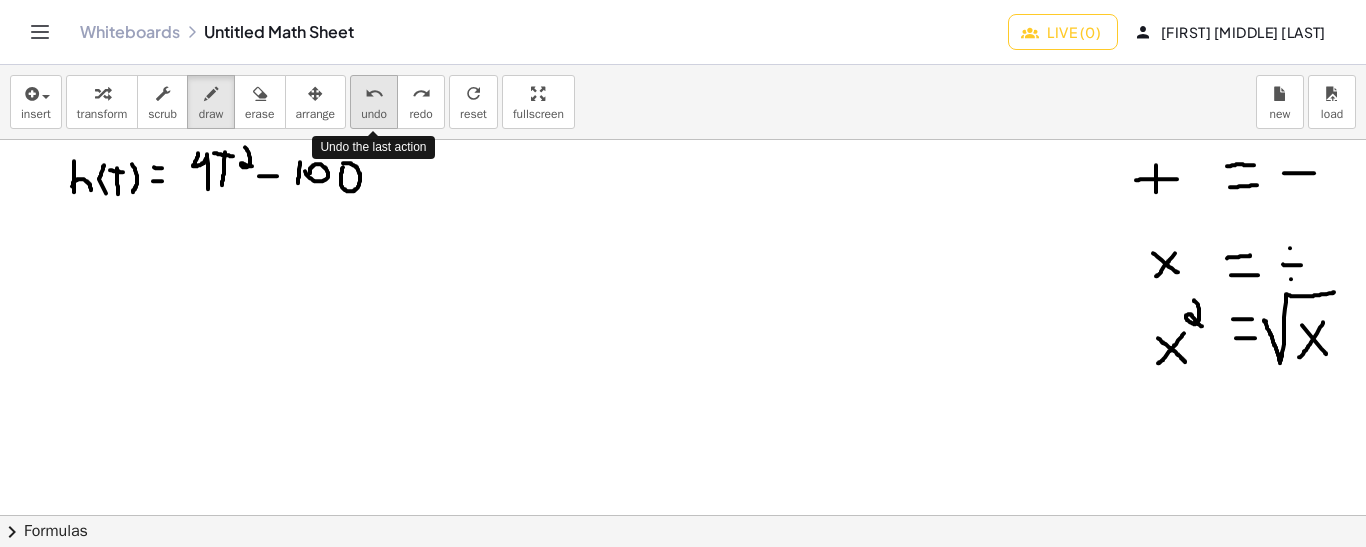 click on "undo" at bounding box center [374, 114] 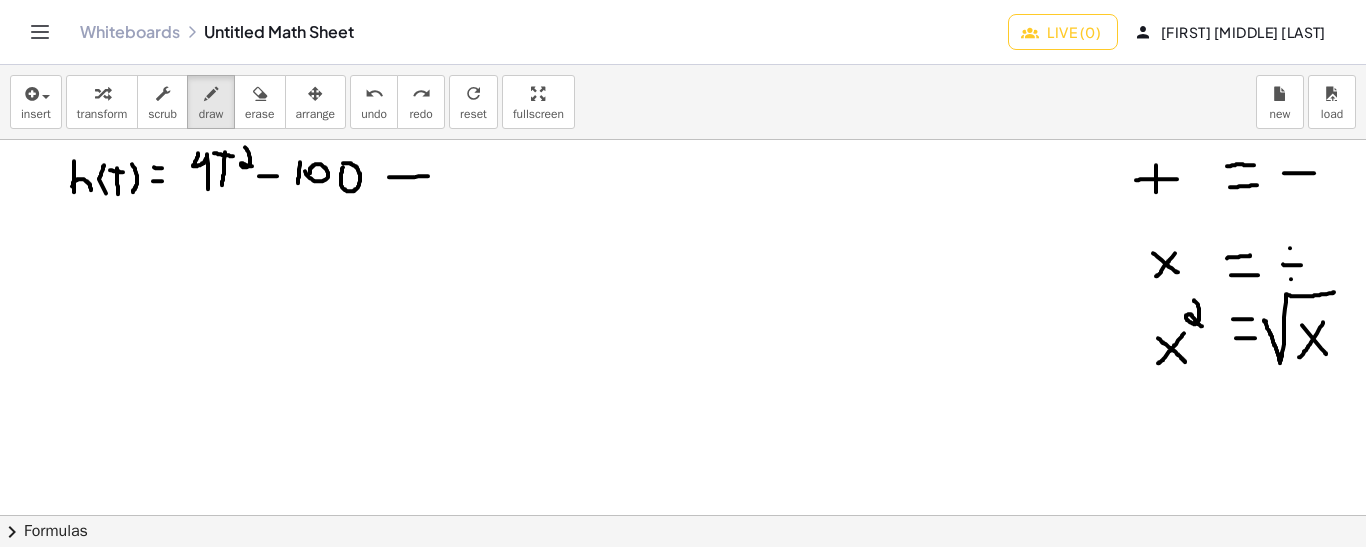 drag, startPoint x: 389, startPoint y: 176, endPoint x: 430, endPoint y: 176, distance: 41 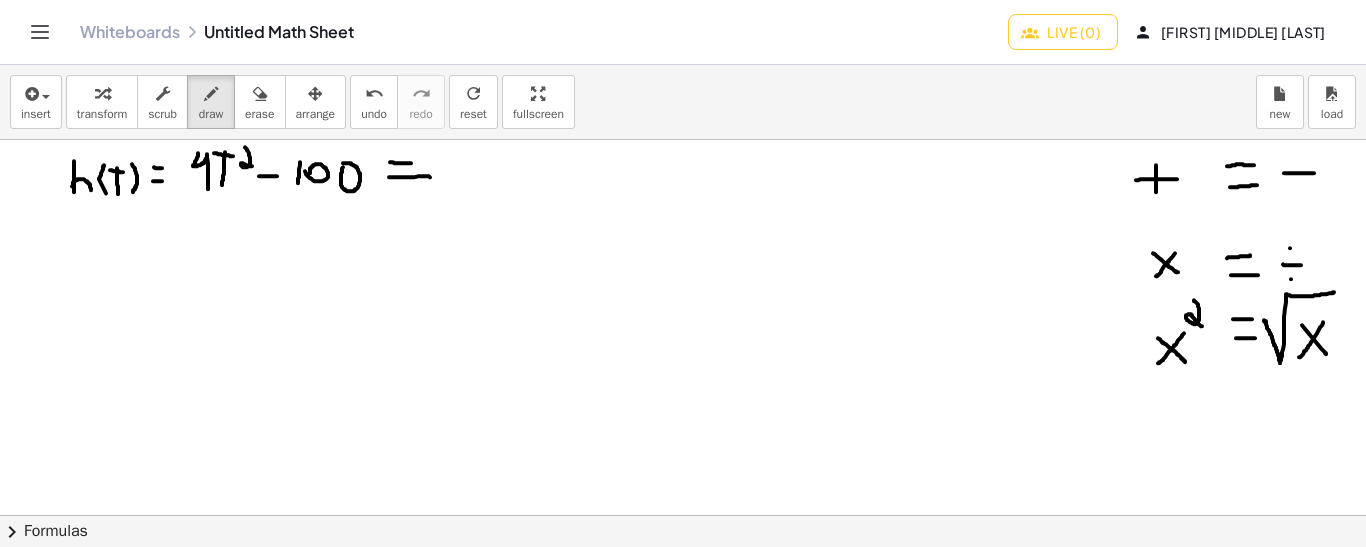 drag, startPoint x: 390, startPoint y: 161, endPoint x: 414, endPoint y: 162, distance: 24.020824 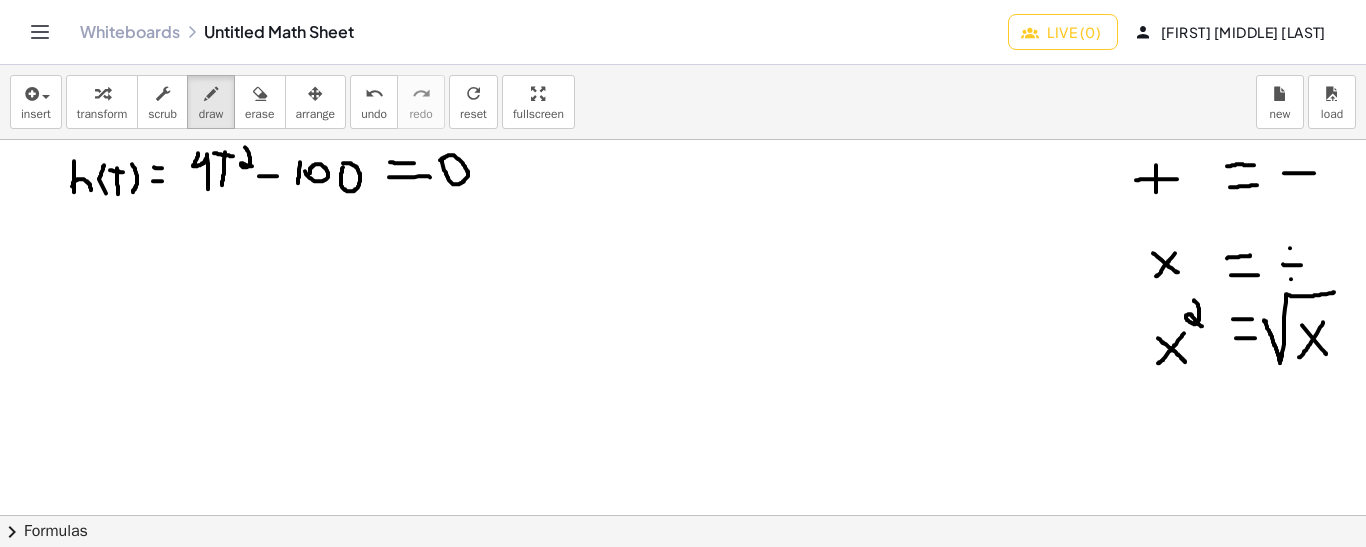 click at bounding box center [683, 632] 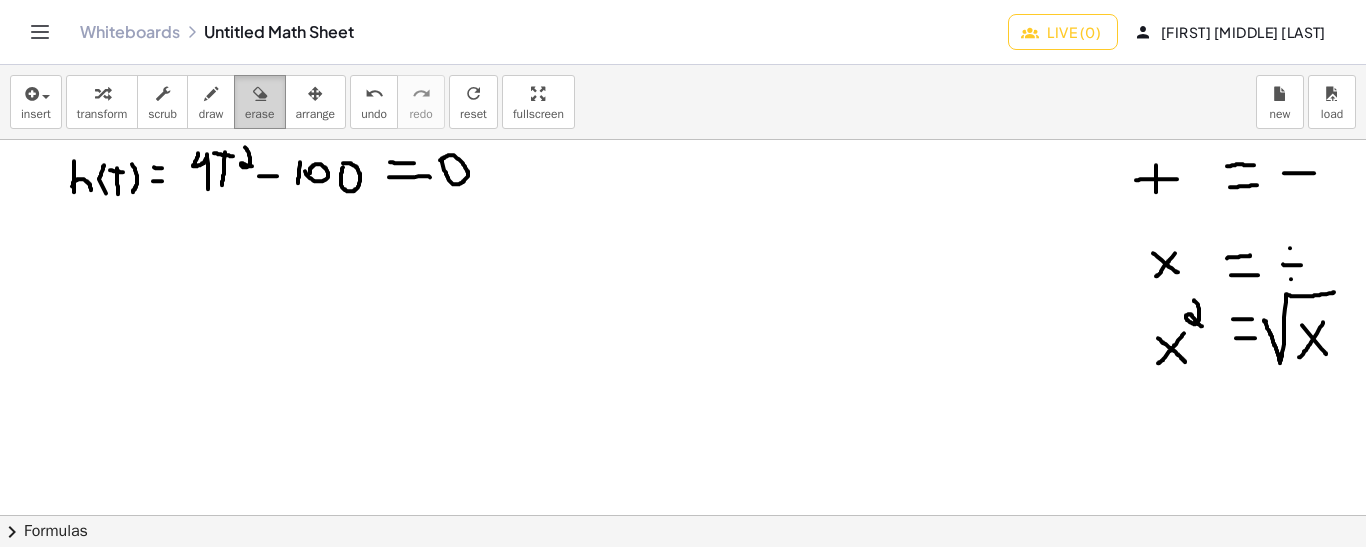 click at bounding box center [260, 94] 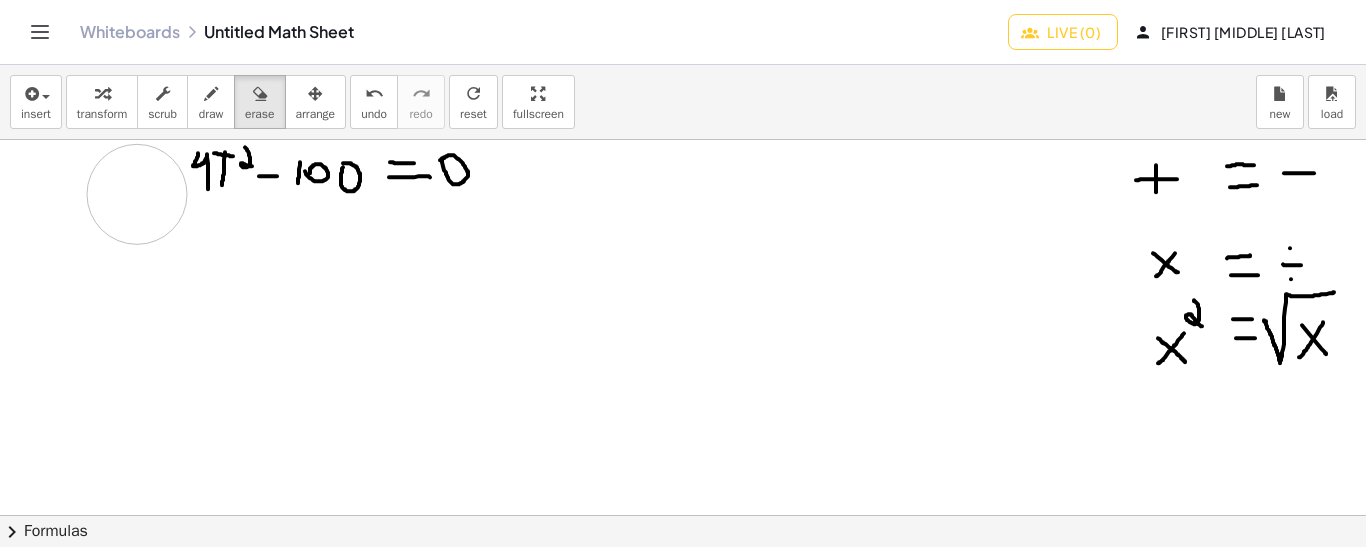 drag, startPoint x: 112, startPoint y: 203, endPoint x: 141, endPoint y: 193, distance: 30.675724 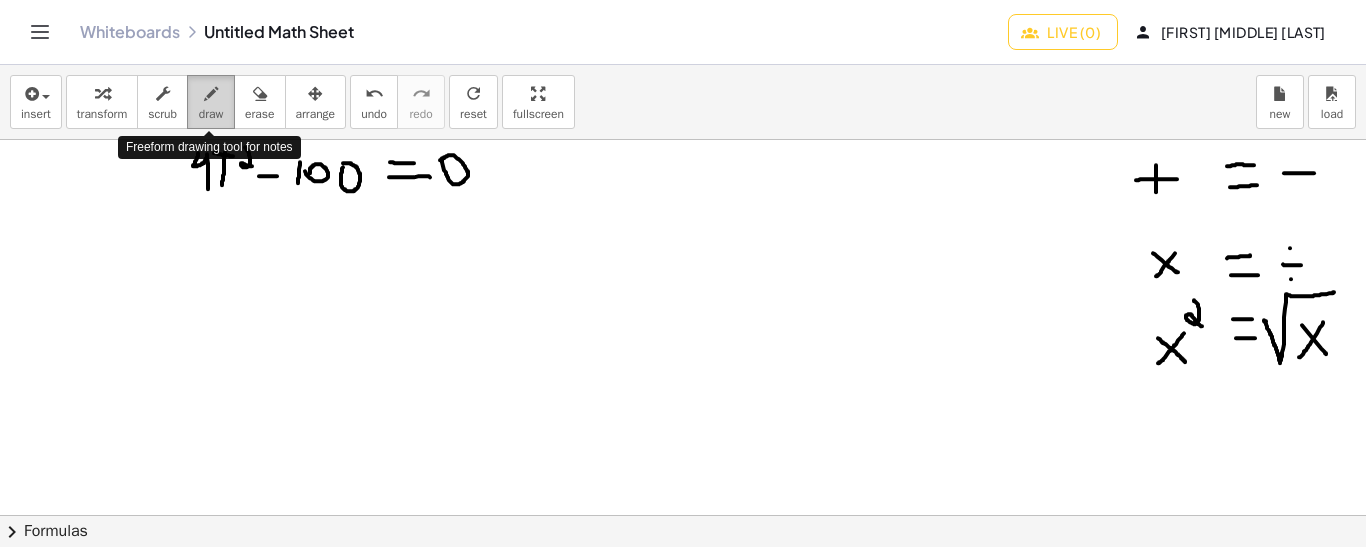 click at bounding box center [211, 94] 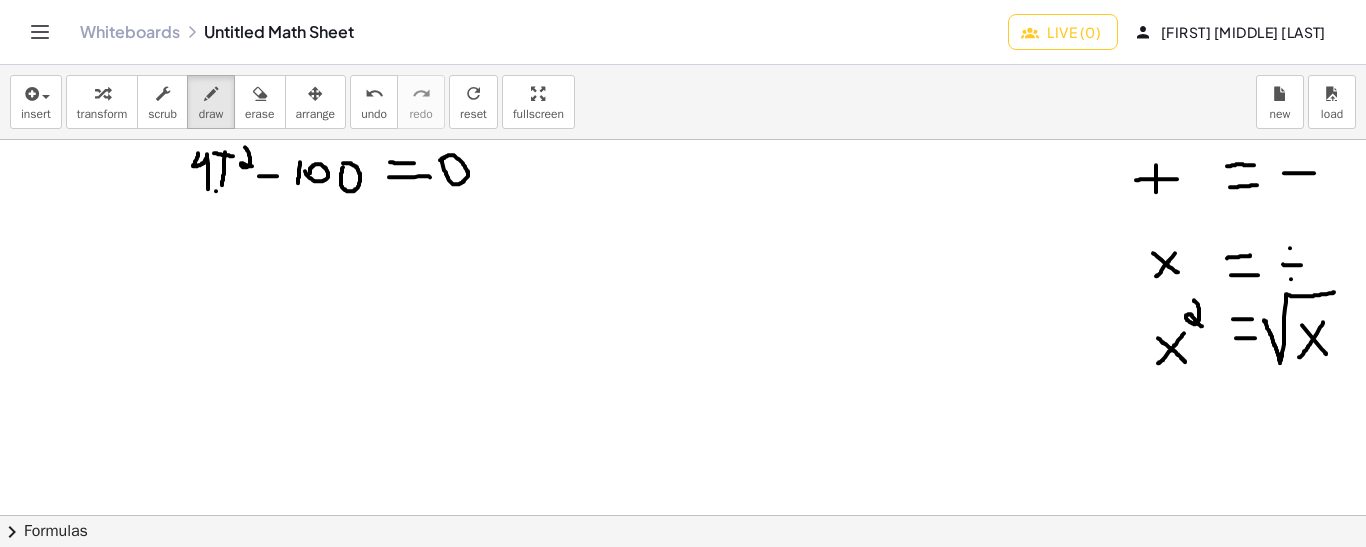 drag, startPoint x: 216, startPoint y: 190, endPoint x: 231, endPoint y: 189, distance: 15.033297 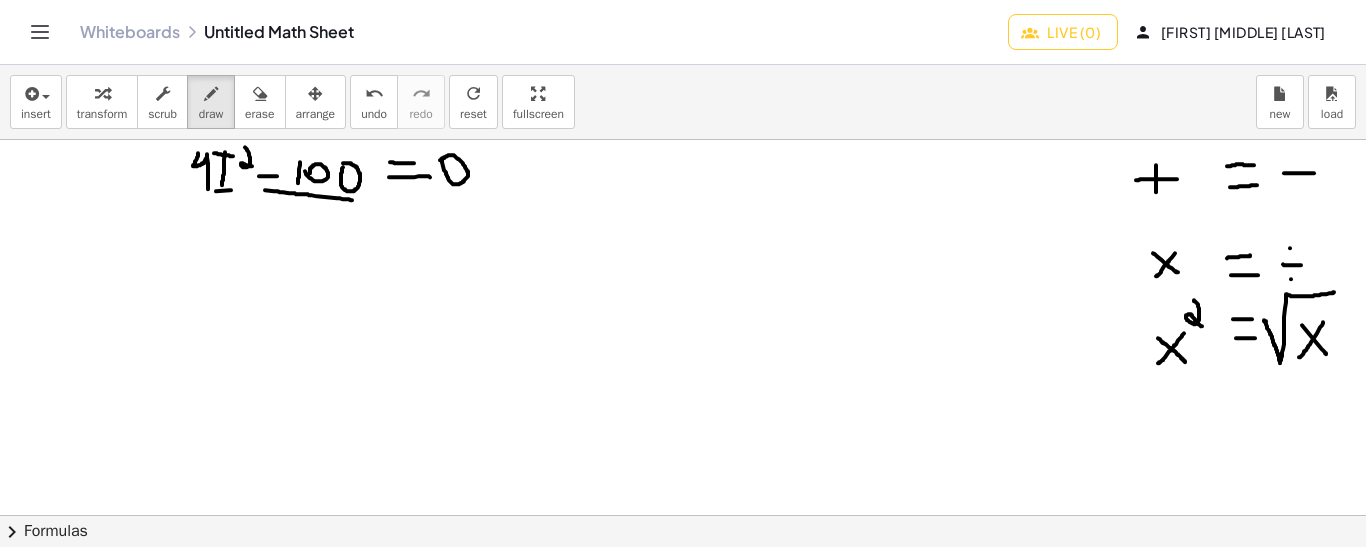 drag, startPoint x: 265, startPoint y: 189, endPoint x: 353, endPoint y: 199, distance: 88.56636 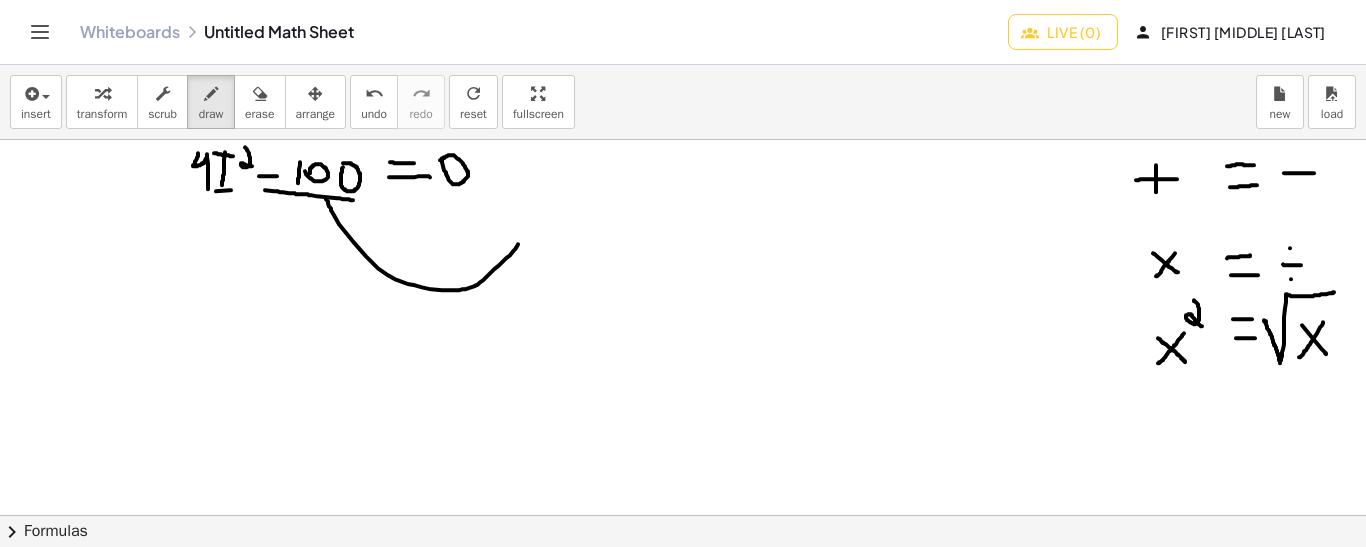 drag, startPoint x: 326, startPoint y: 198, endPoint x: 528, endPoint y: 229, distance: 204.36487 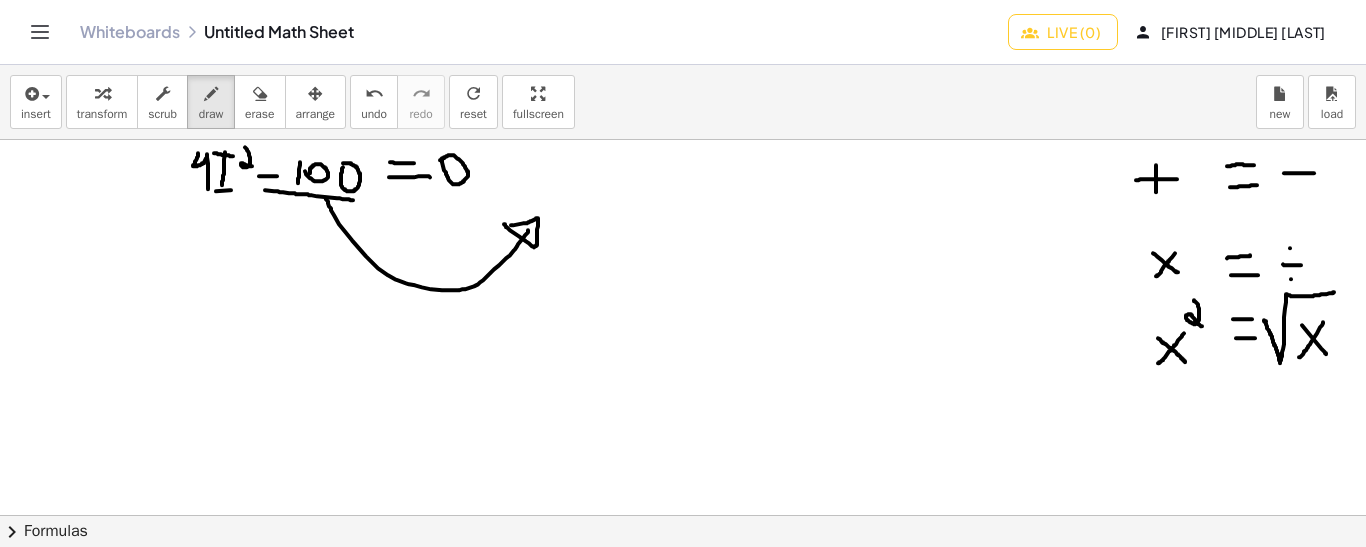 click at bounding box center [683, 632] 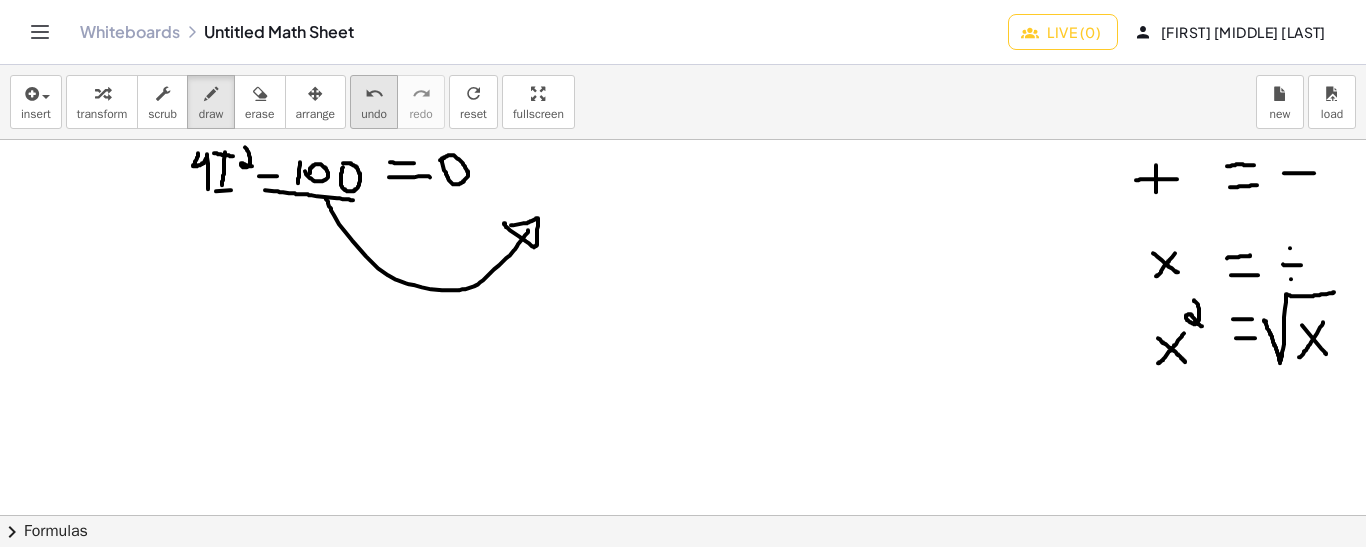 click on "undo" at bounding box center (374, 94) 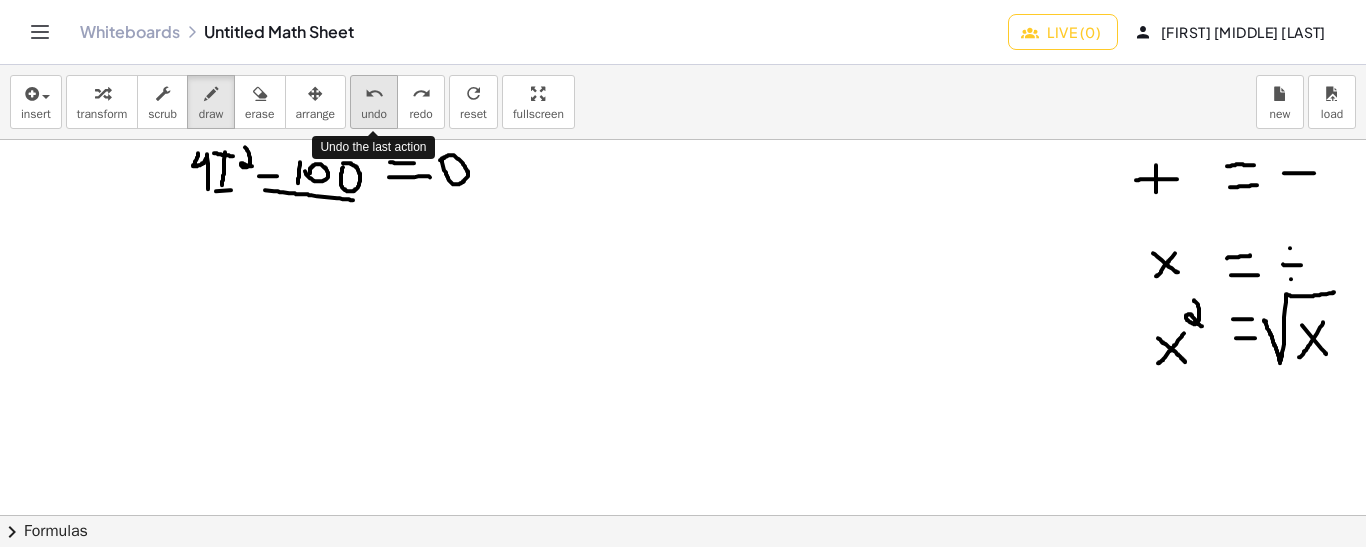 click on "undo" at bounding box center (374, 94) 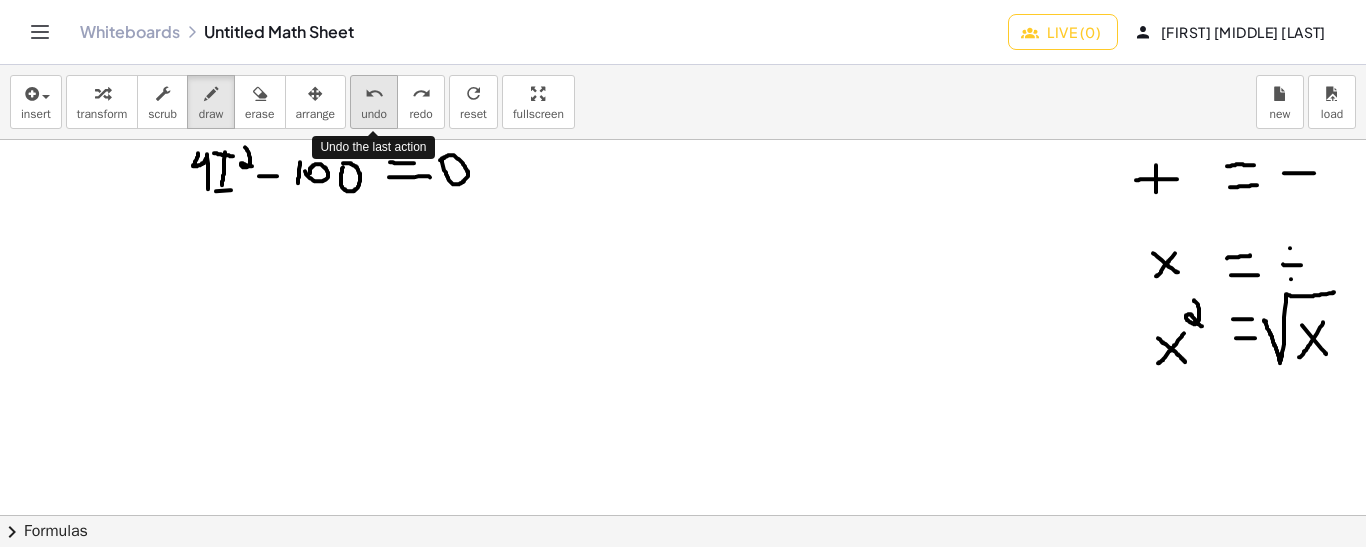 click on "undo" at bounding box center (374, 94) 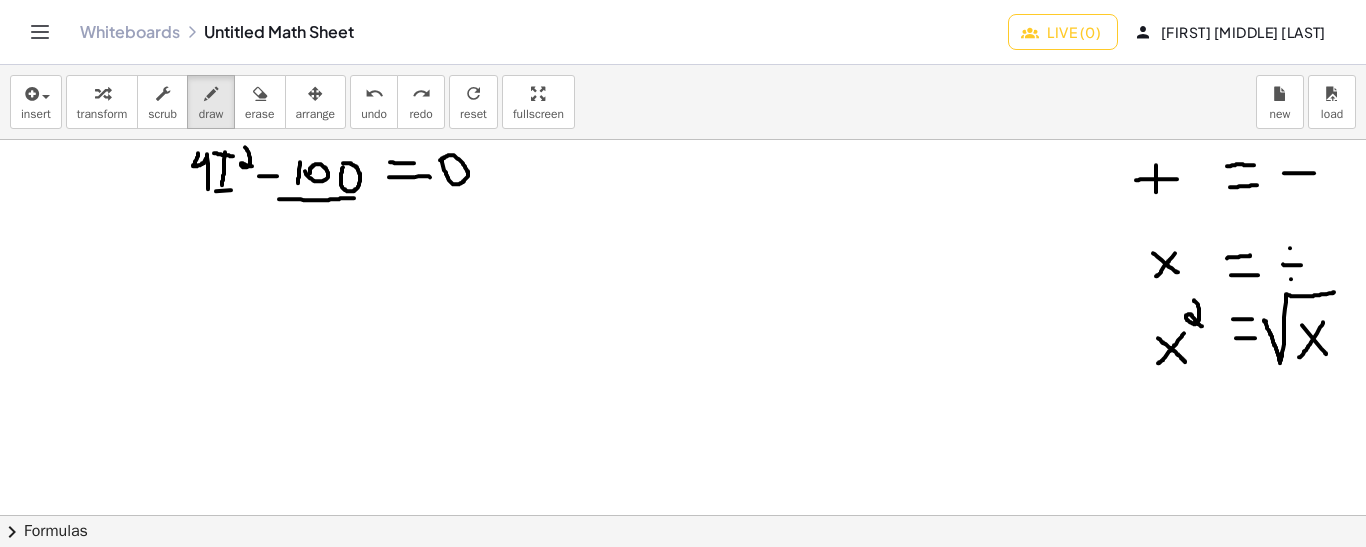 drag, startPoint x: 279, startPoint y: 198, endPoint x: 355, endPoint y: 197, distance: 76.00658 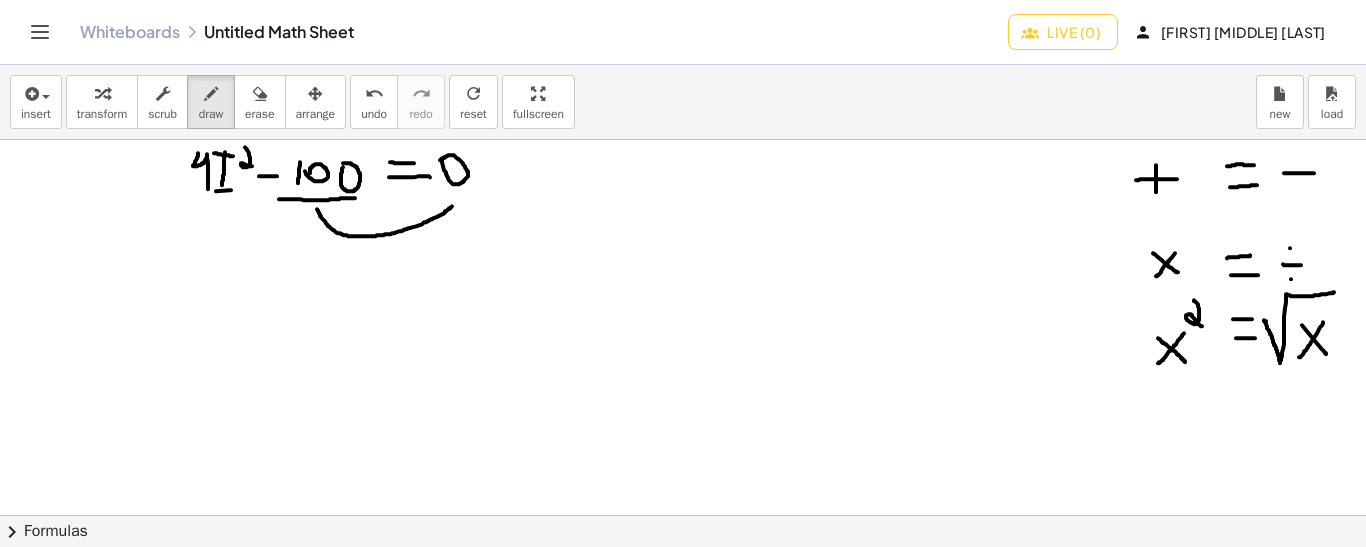 drag, startPoint x: 317, startPoint y: 208, endPoint x: 454, endPoint y: 203, distance: 137.09122 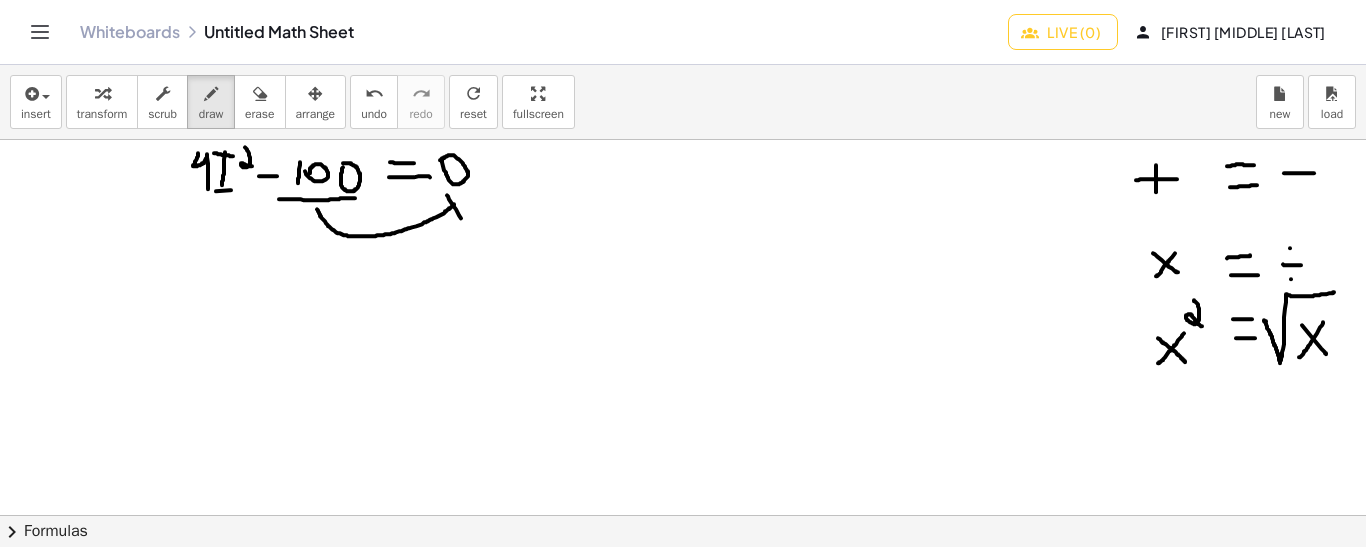 drag, startPoint x: 447, startPoint y: 194, endPoint x: 465, endPoint y: 226, distance: 36.71512 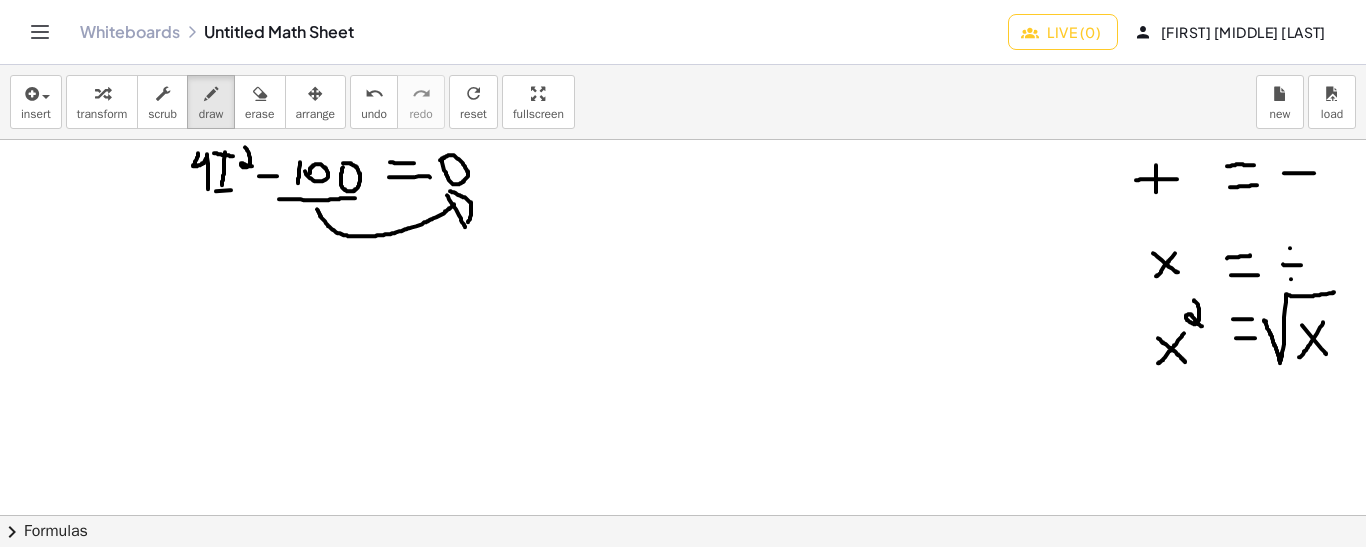 drag, startPoint x: 450, startPoint y: 190, endPoint x: 468, endPoint y: 221, distance: 35.846897 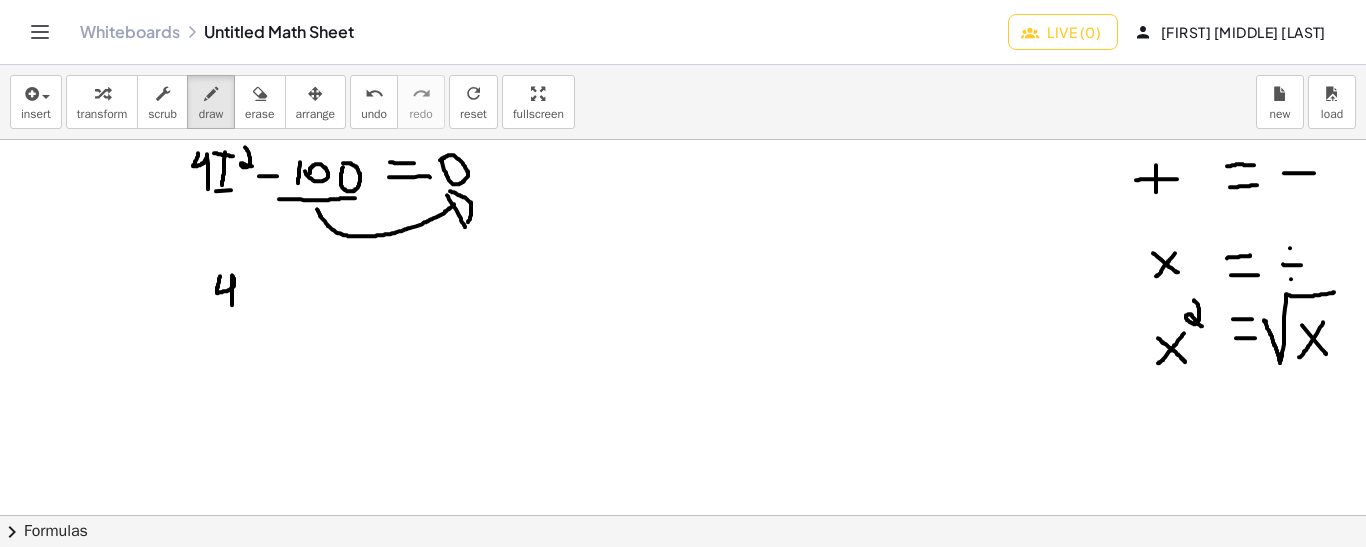 drag, startPoint x: 220, startPoint y: 275, endPoint x: 232, endPoint y: 305, distance: 32.31099 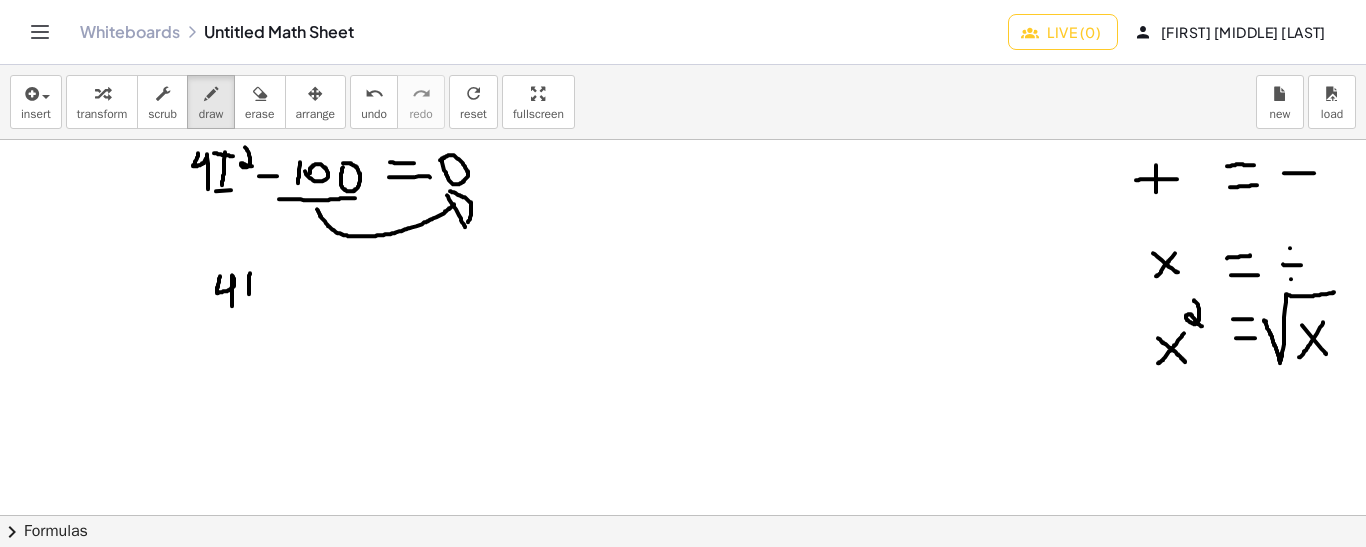 drag, startPoint x: 250, startPoint y: 272, endPoint x: 249, endPoint y: 295, distance: 23.021729 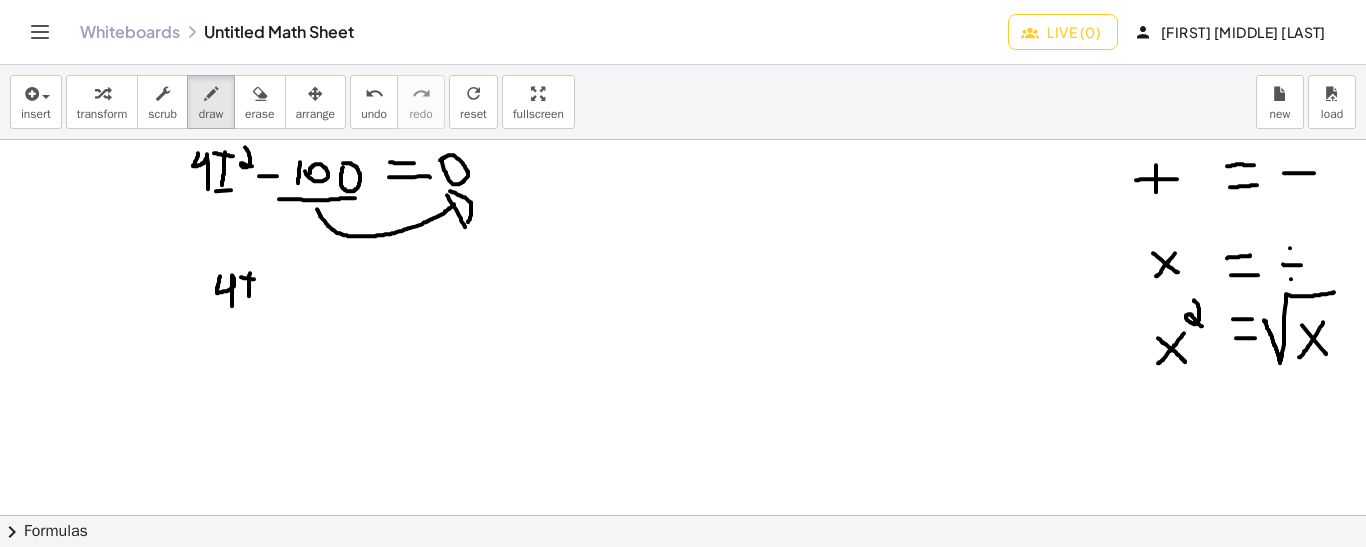 drag, startPoint x: 241, startPoint y: 276, endPoint x: 259, endPoint y: 278, distance: 18.110771 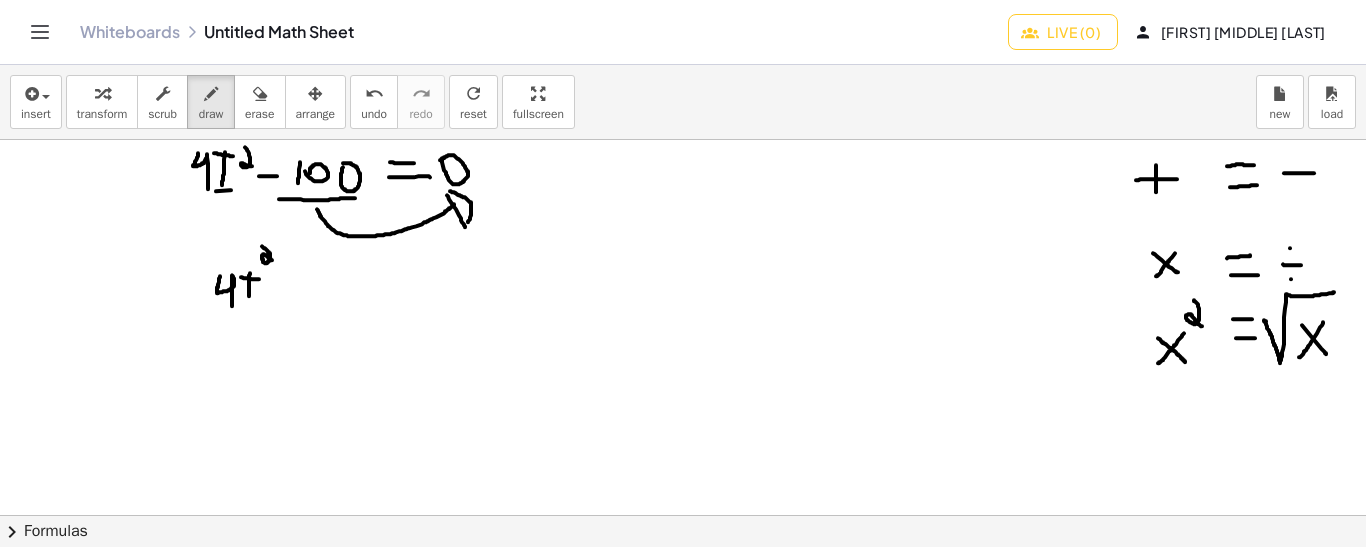 drag, startPoint x: 262, startPoint y: 245, endPoint x: 272, endPoint y: 259, distance: 17.20465 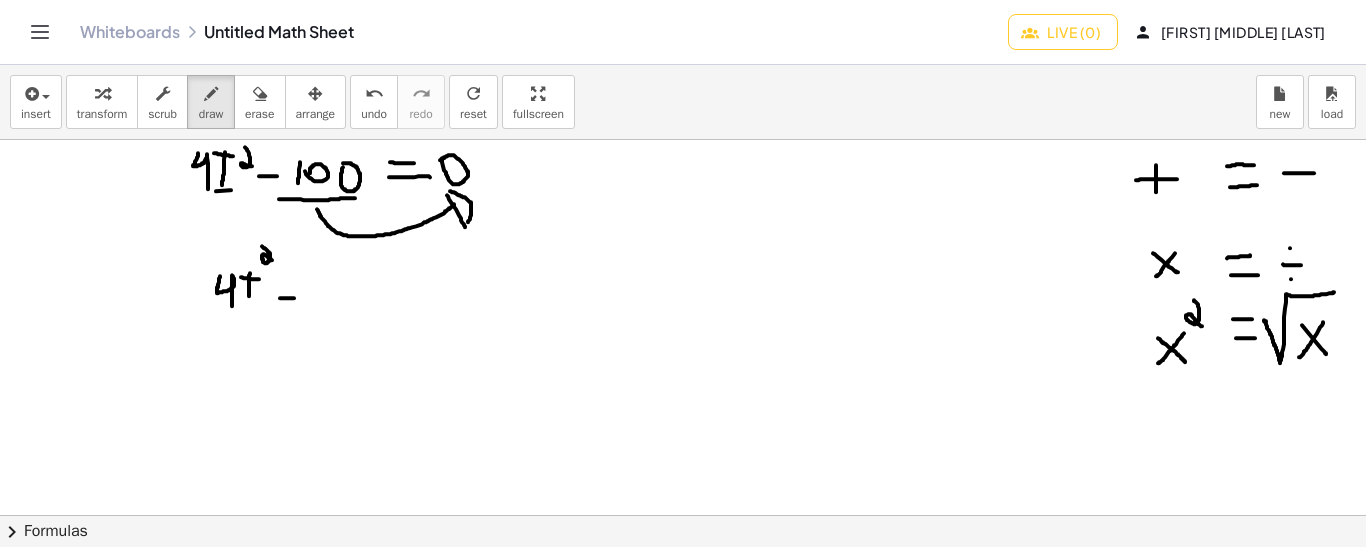 drag, startPoint x: 280, startPoint y: 297, endPoint x: 299, endPoint y: 297, distance: 19 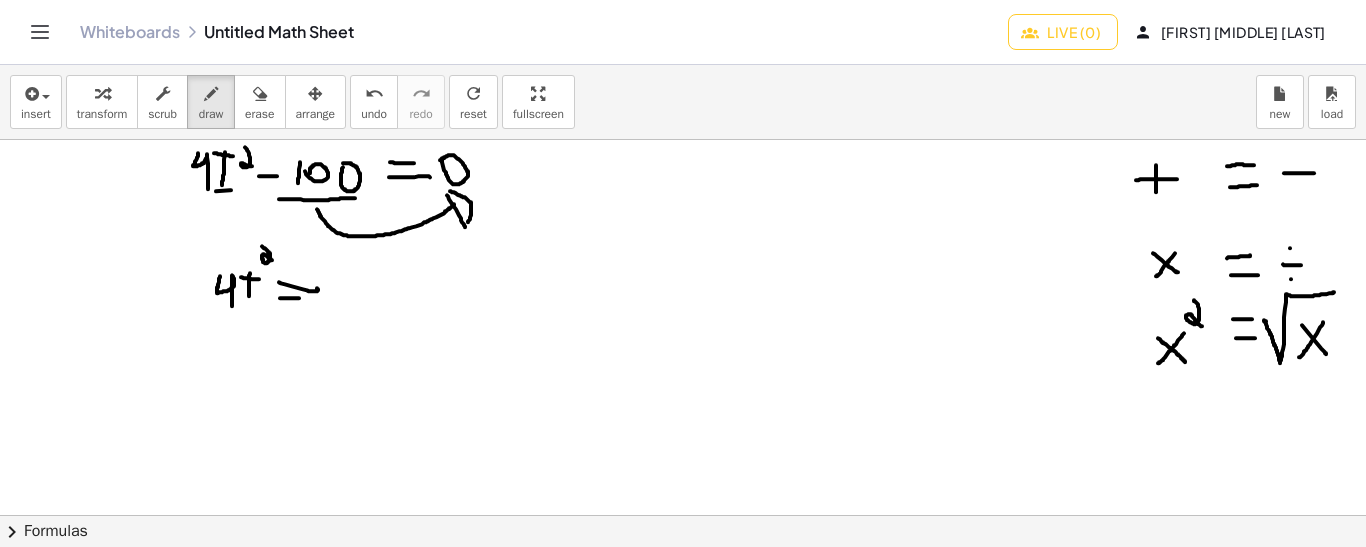 drag, startPoint x: 279, startPoint y: 281, endPoint x: 316, endPoint y: 287, distance: 37.48333 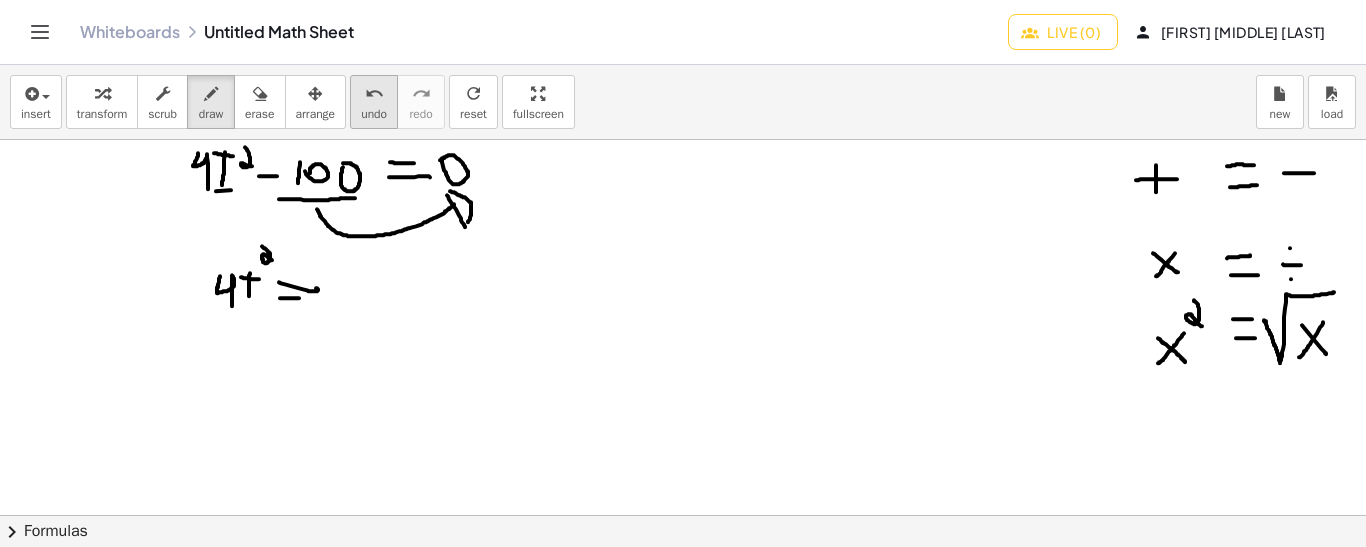 click on "undo" at bounding box center [374, 94] 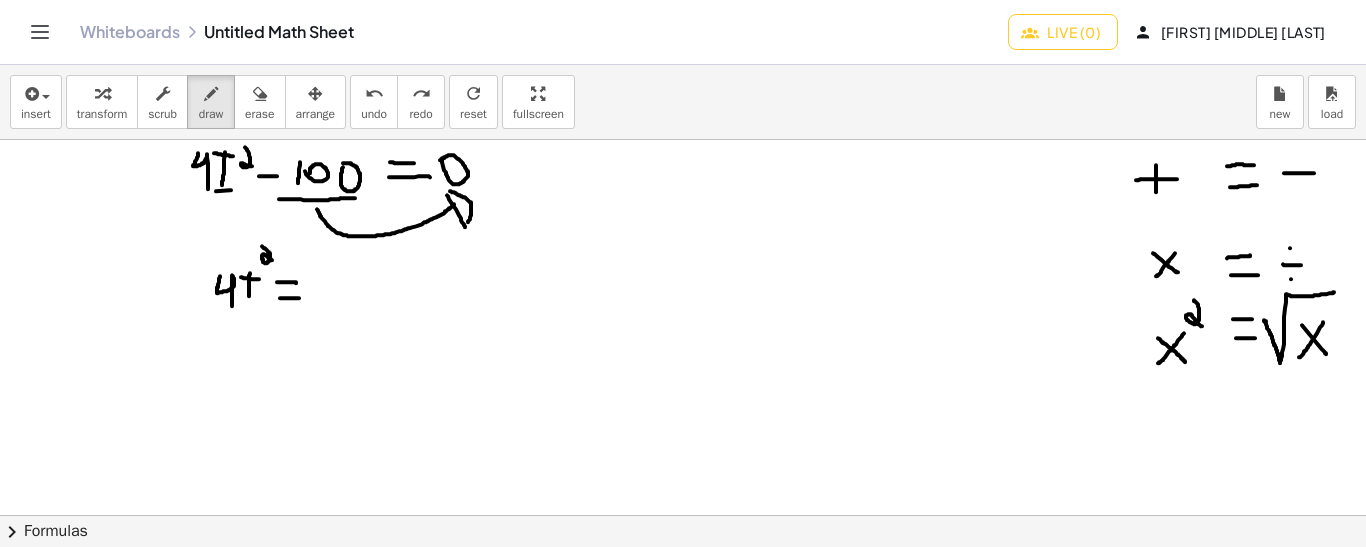 drag, startPoint x: 277, startPoint y: 281, endPoint x: 299, endPoint y: 282, distance: 22.022715 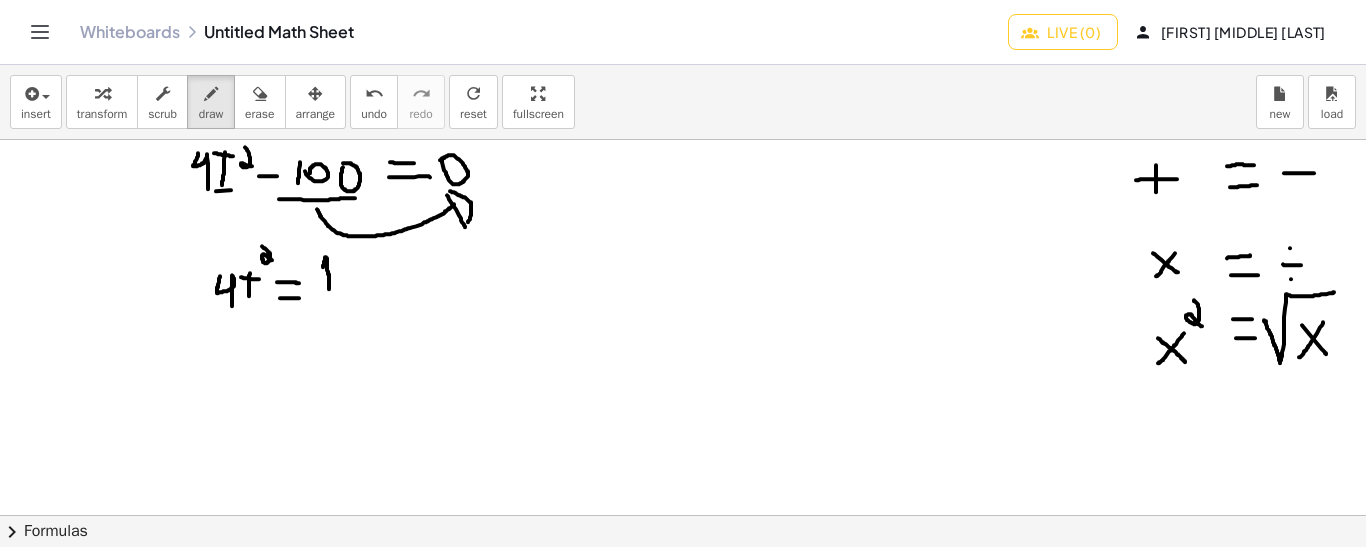 drag, startPoint x: 329, startPoint y: 288, endPoint x: 323, endPoint y: 267, distance: 21.84033 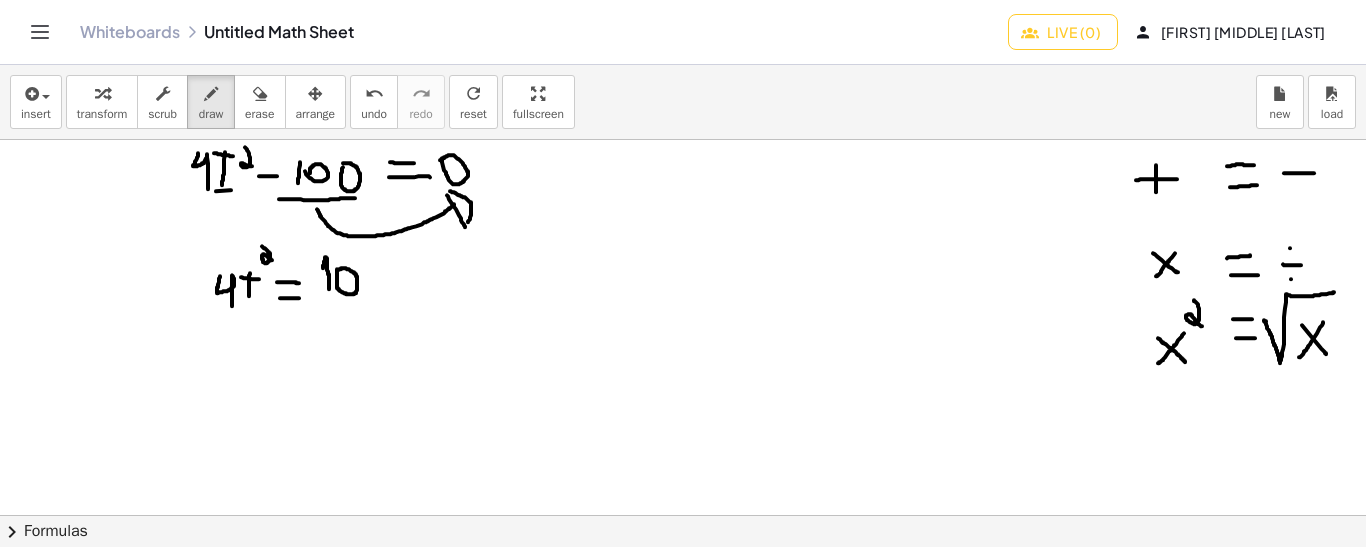 click at bounding box center (683, 632) 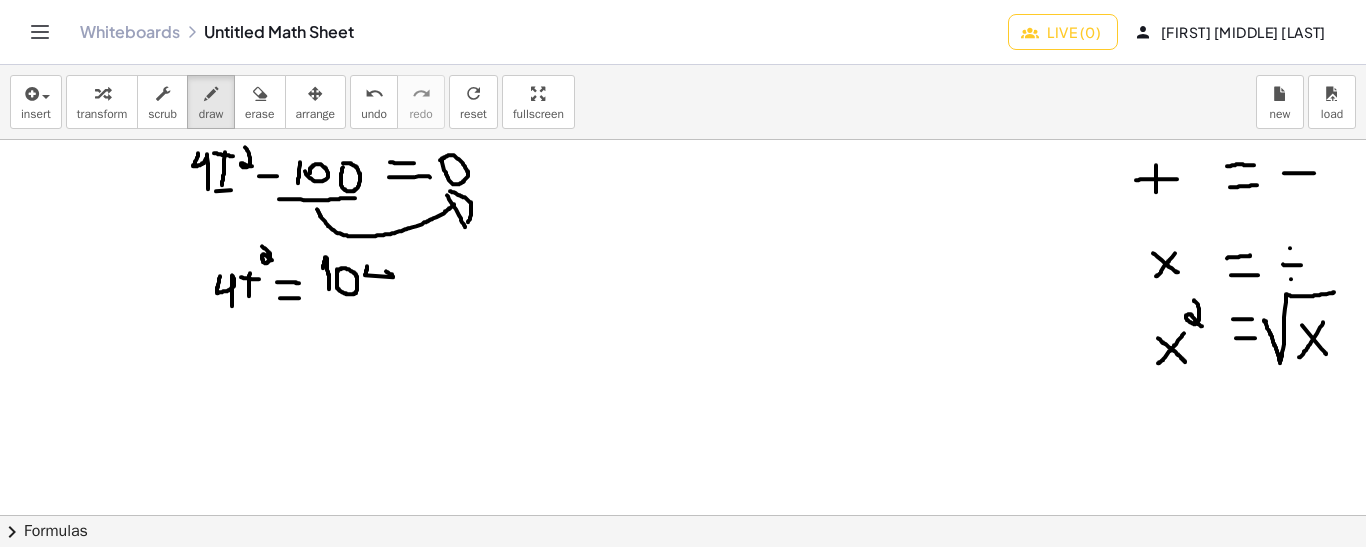 drag, startPoint x: 367, startPoint y: 265, endPoint x: 379, endPoint y: 266, distance: 12.0415945 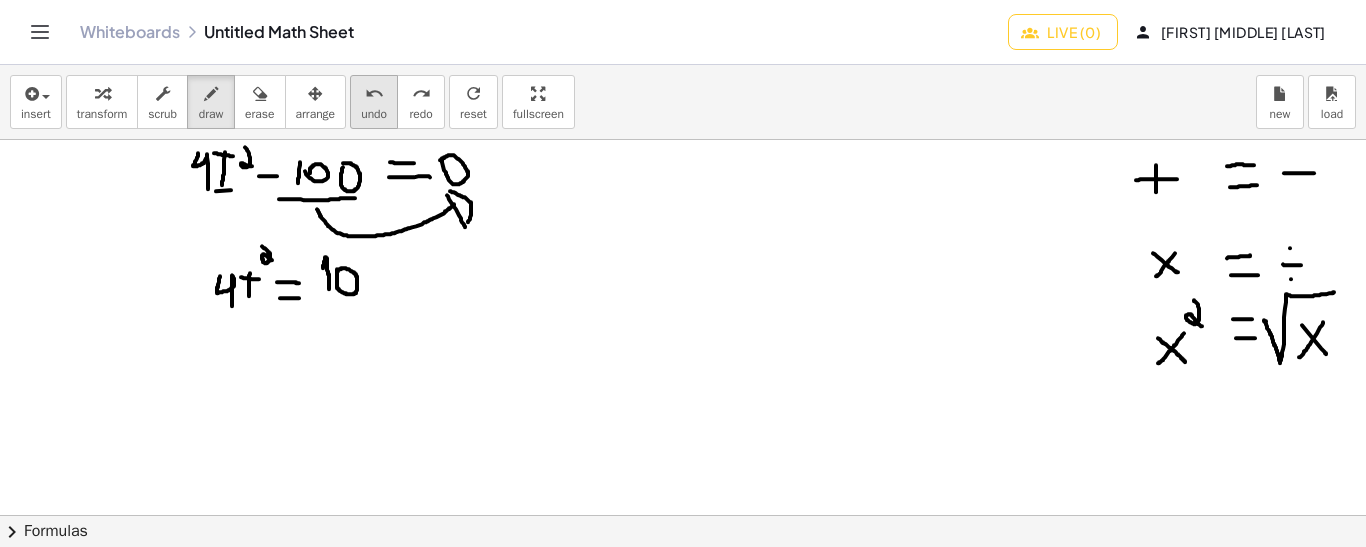 click on "undo" at bounding box center (374, 94) 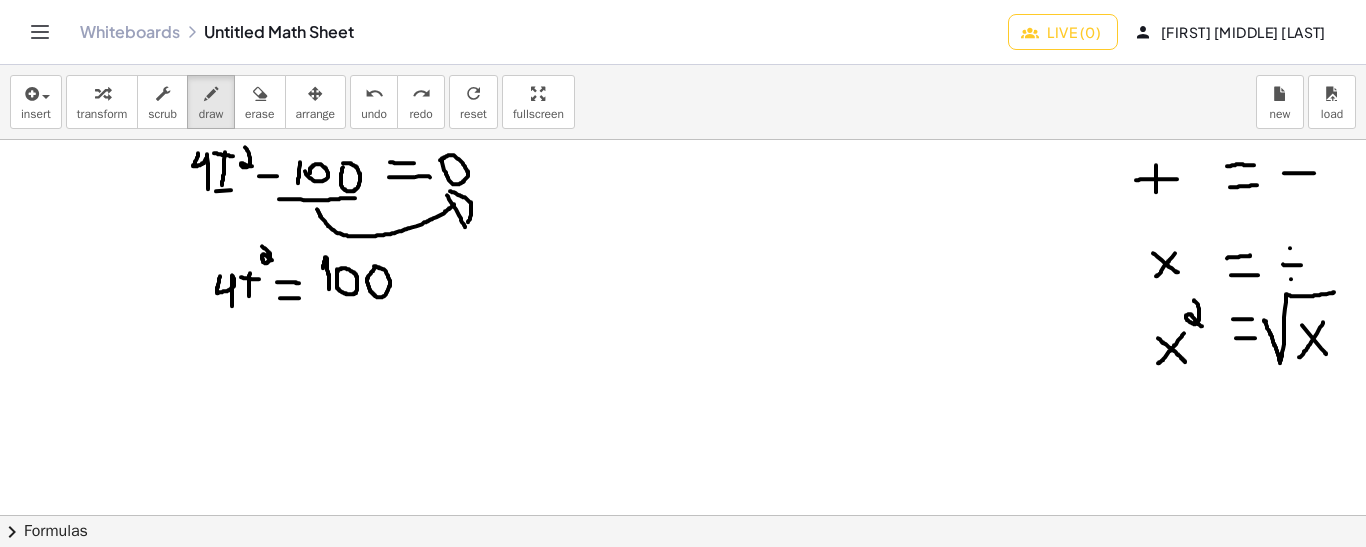 click at bounding box center [683, 632] 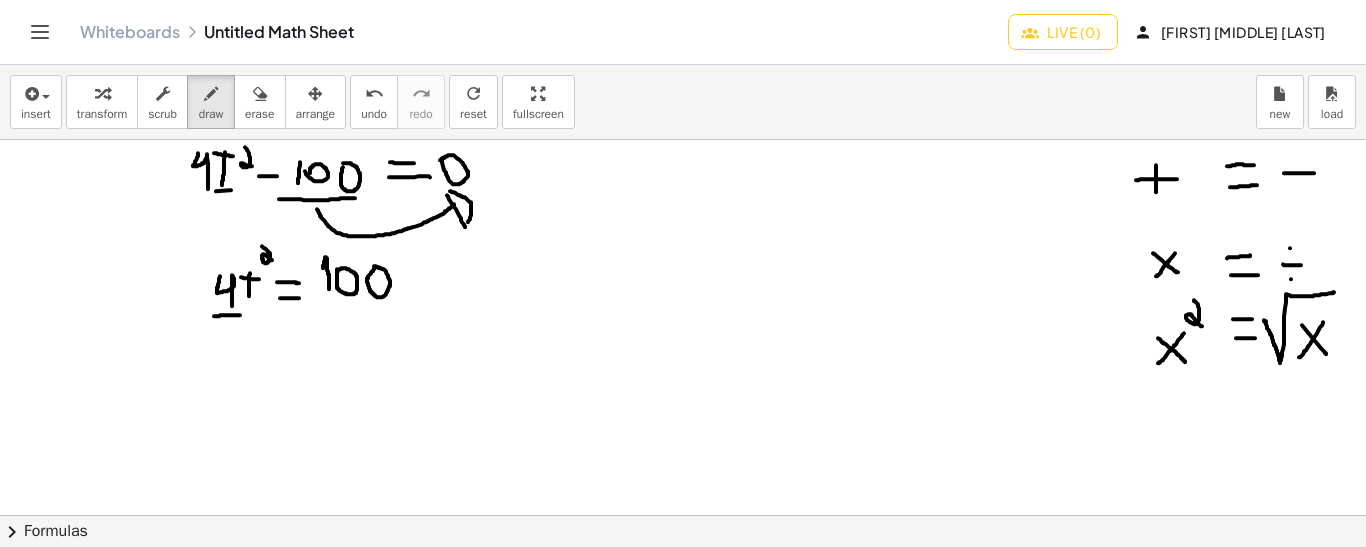drag, startPoint x: 214, startPoint y: 315, endPoint x: 241, endPoint y: 314, distance: 27.018513 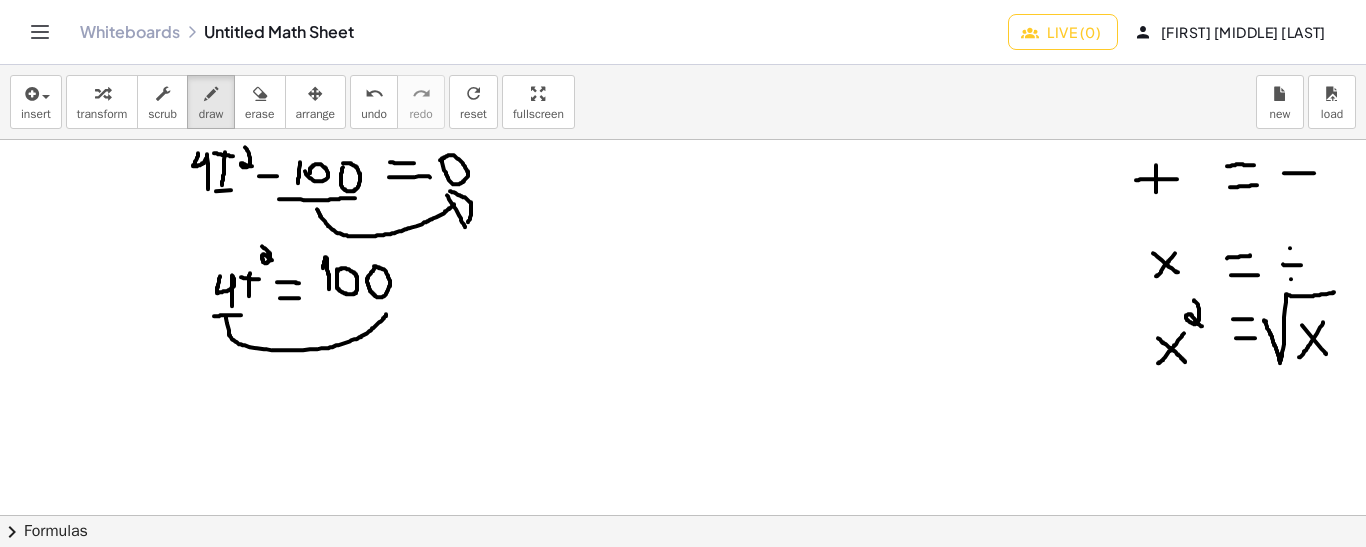 drag, startPoint x: 226, startPoint y: 316, endPoint x: 386, endPoint y: 313, distance: 160.02812 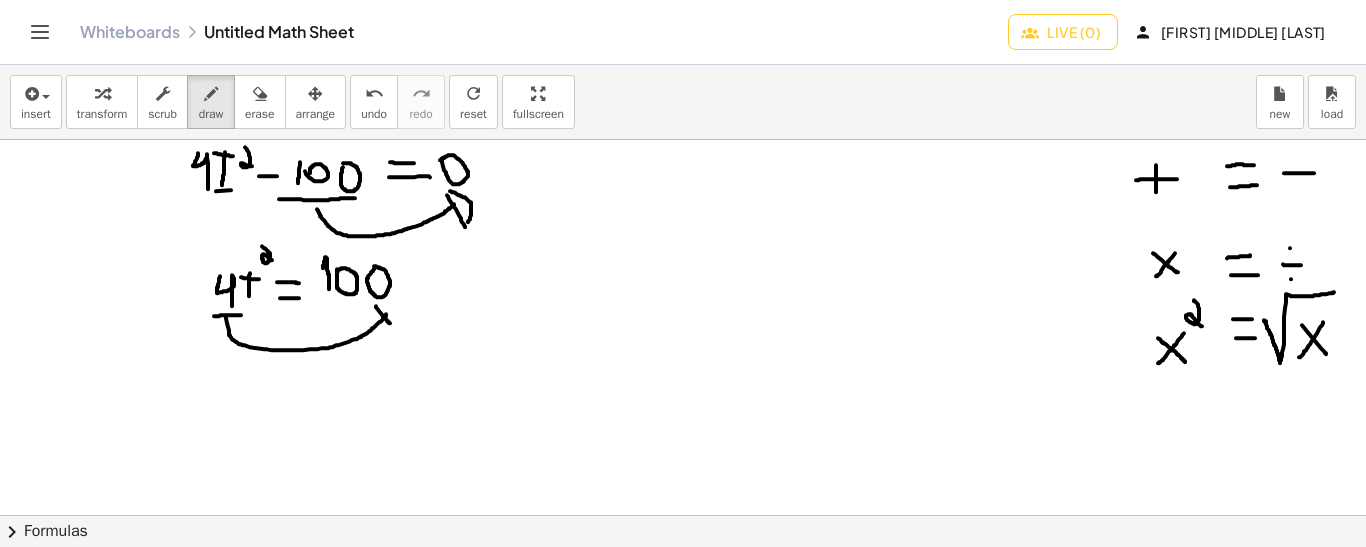 drag, startPoint x: 376, startPoint y: 305, endPoint x: 390, endPoint y: 322, distance: 22.022715 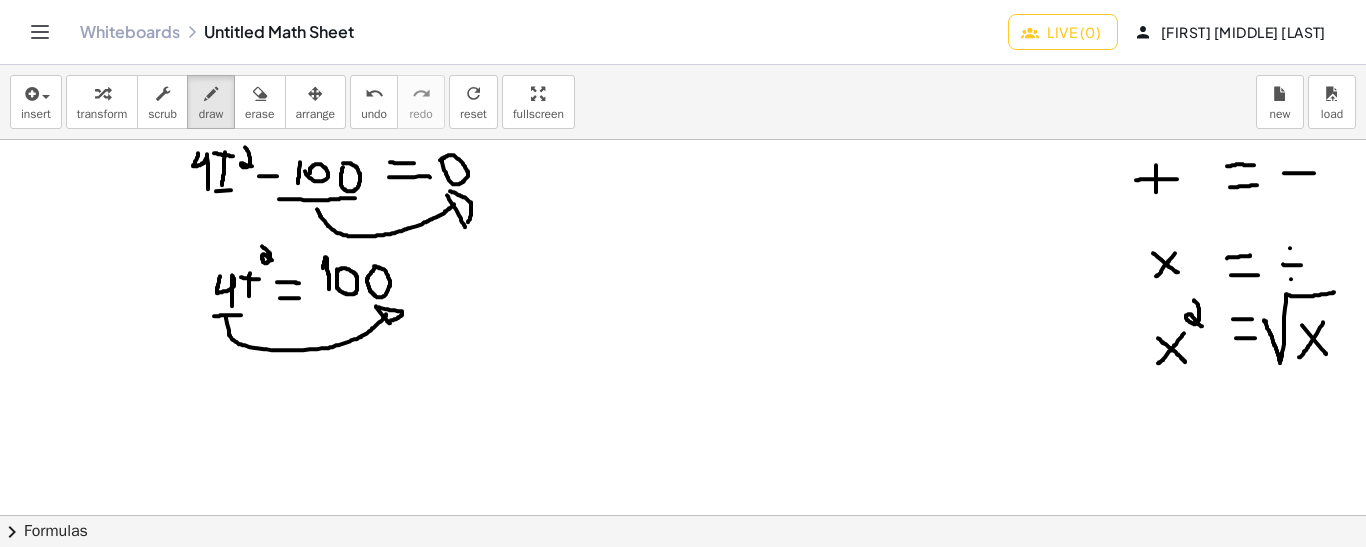 drag, startPoint x: 379, startPoint y: 306, endPoint x: 389, endPoint y: 319, distance: 16.40122 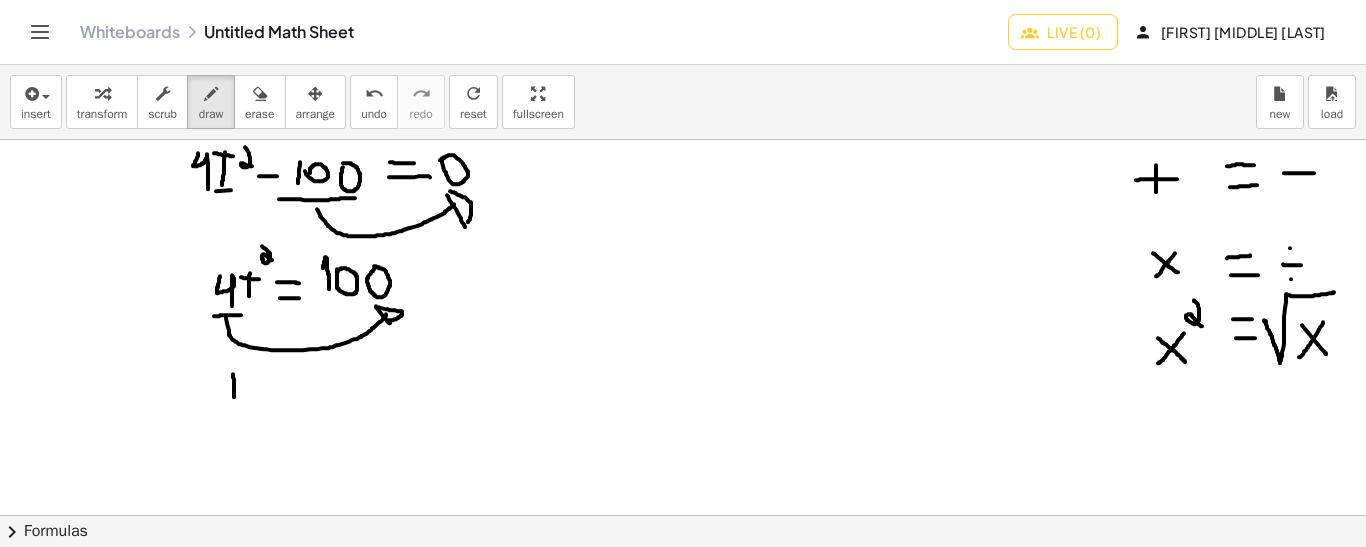 drag, startPoint x: 233, startPoint y: 373, endPoint x: 233, endPoint y: 397, distance: 24 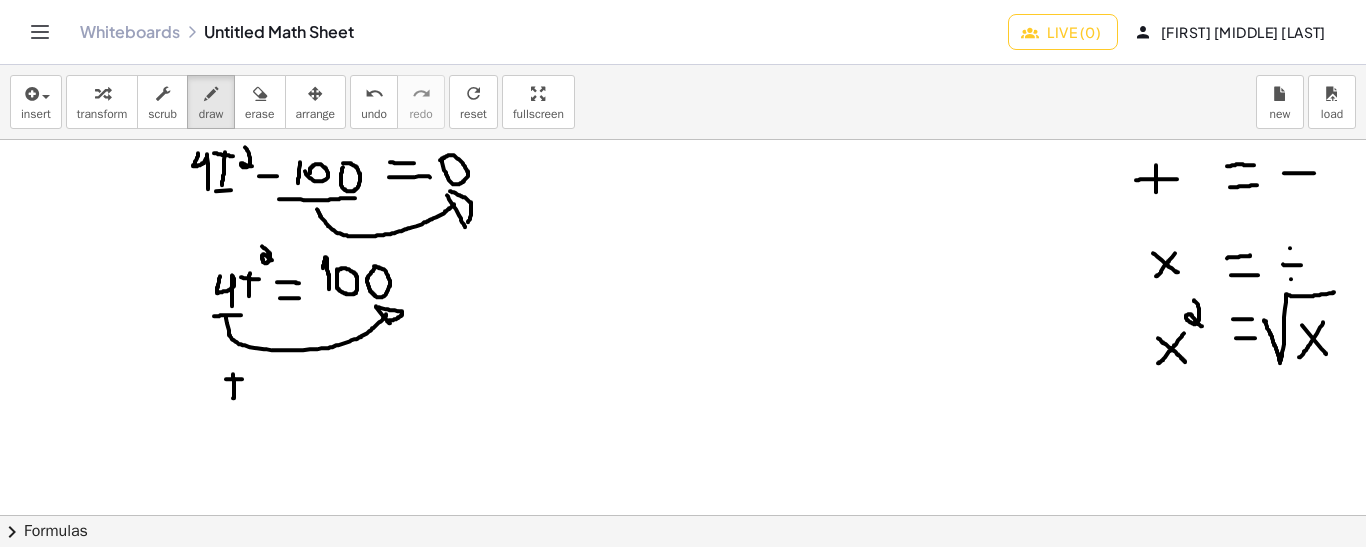 drag, startPoint x: 226, startPoint y: 378, endPoint x: 244, endPoint y: 378, distance: 18 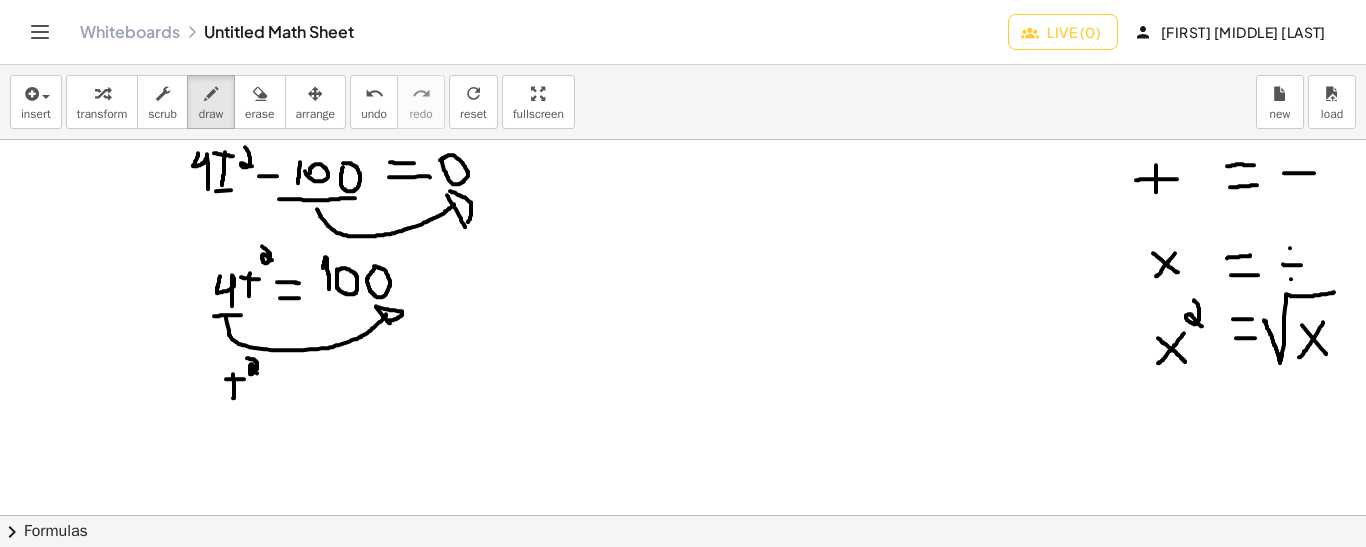 drag, startPoint x: 247, startPoint y: 357, endPoint x: 260, endPoint y: 374, distance: 21.400934 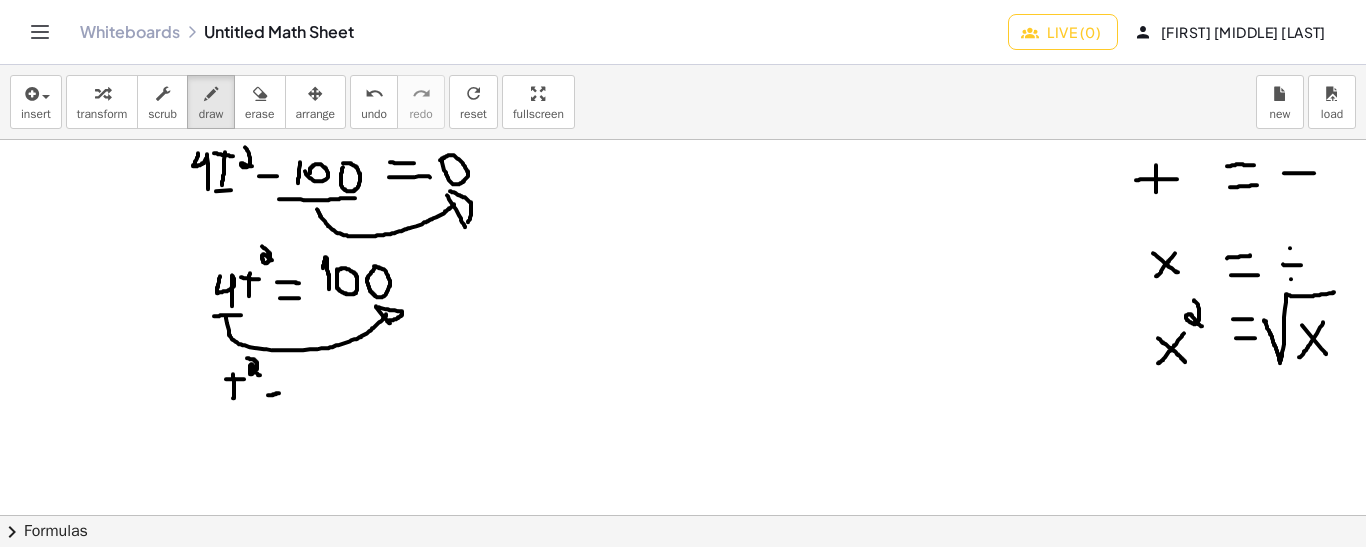 drag, startPoint x: 268, startPoint y: 394, endPoint x: 280, endPoint y: 392, distance: 12.165525 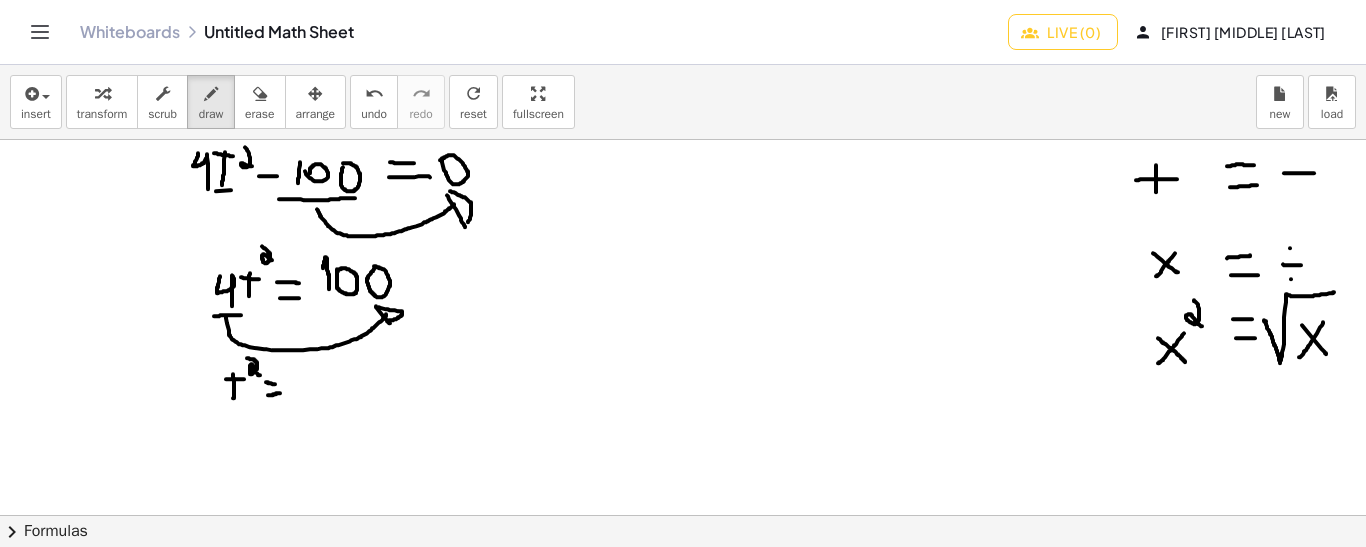 drag, startPoint x: 266, startPoint y: 381, endPoint x: 281, endPoint y: 383, distance: 15.132746 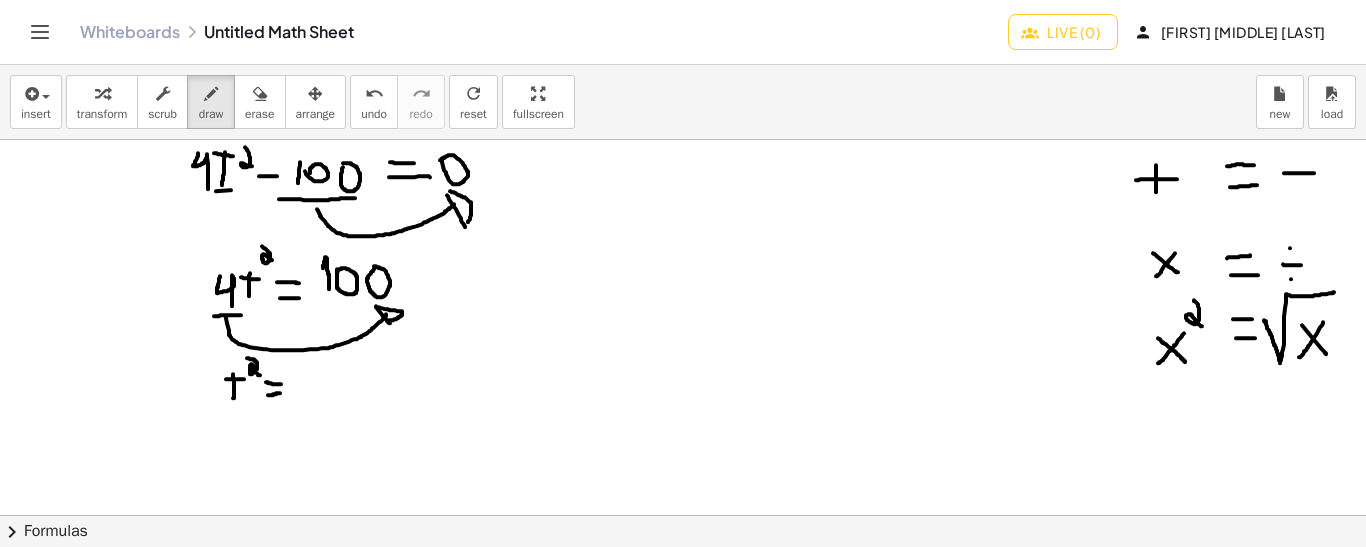 click at bounding box center [683, 632] 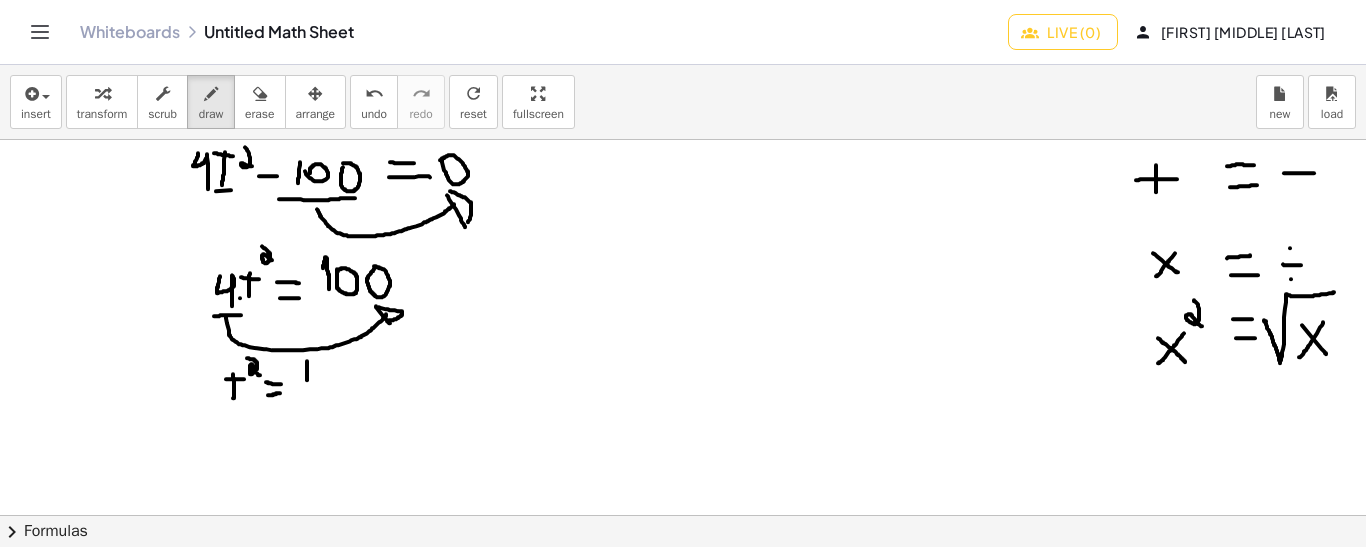 drag, startPoint x: 307, startPoint y: 360, endPoint x: 307, endPoint y: 382, distance: 22 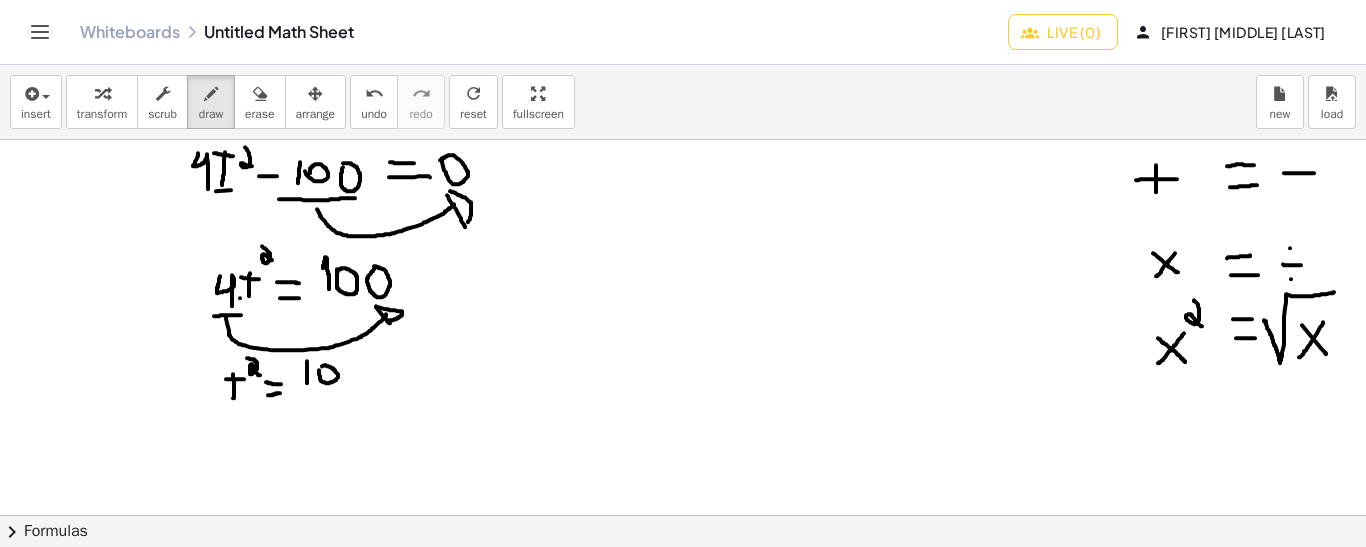 click at bounding box center (683, 632) 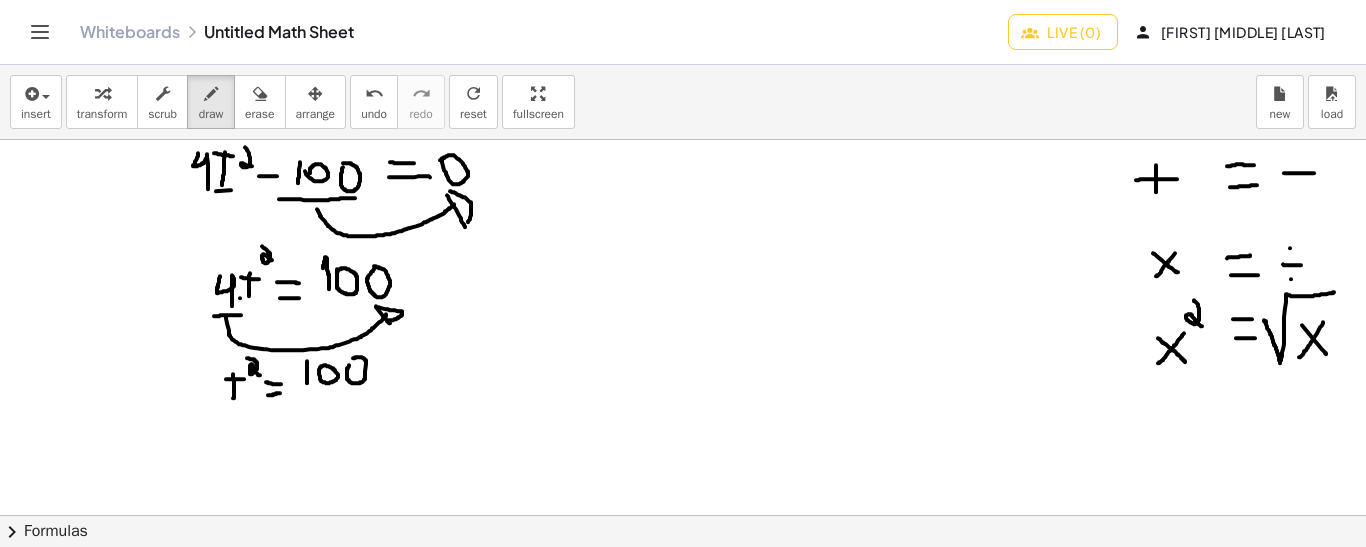 click at bounding box center [683, 632] 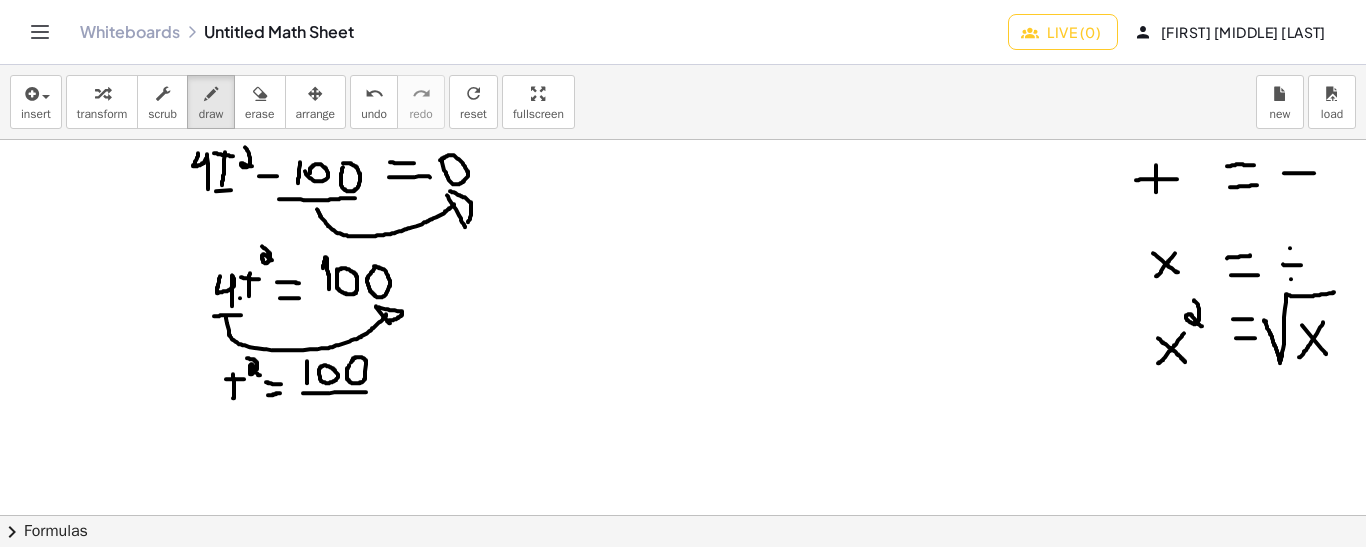drag, startPoint x: 303, startPoint y: 392, endPoint x: 372, endPoint y: 391, distance: 69.00725 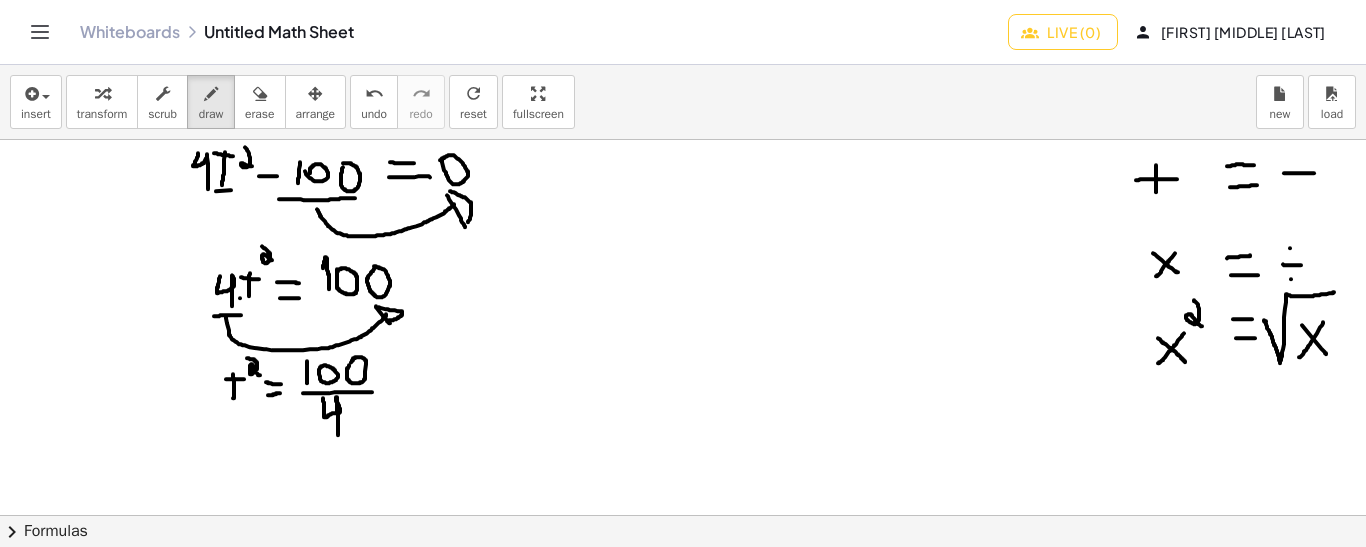 drag, startPoint x: 323, startPoint y: 397, endPoint x: 338, endPoint y: 435, distance: 40.853397 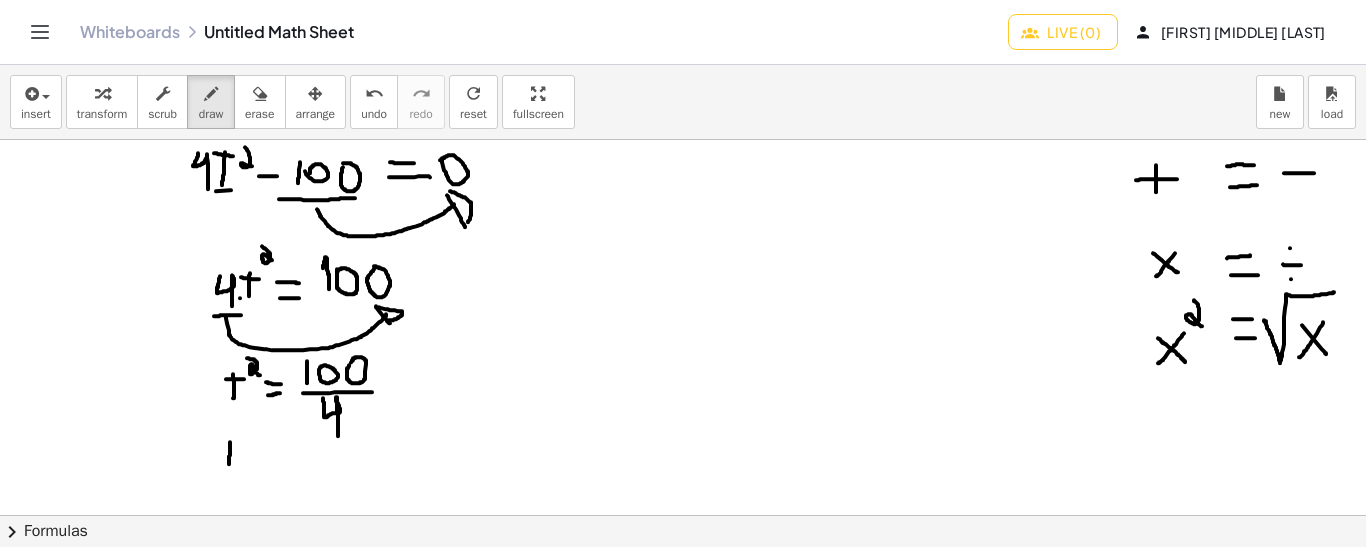 drag, startPoint x: 230, startPoint y: 441, endPoint x: 229, endPoint y: 467, distance: 26.019224 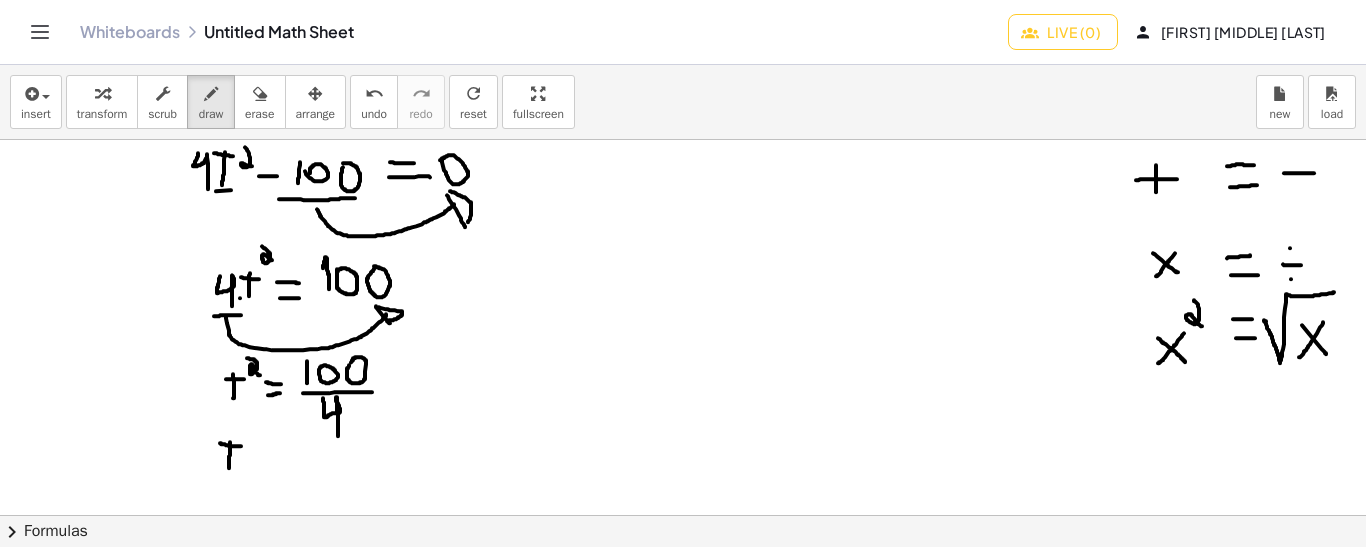 drag, startPoint x: 220, startPoint y: 442, endPoint x: 243, endPoint y: 445, distance: 23.194826 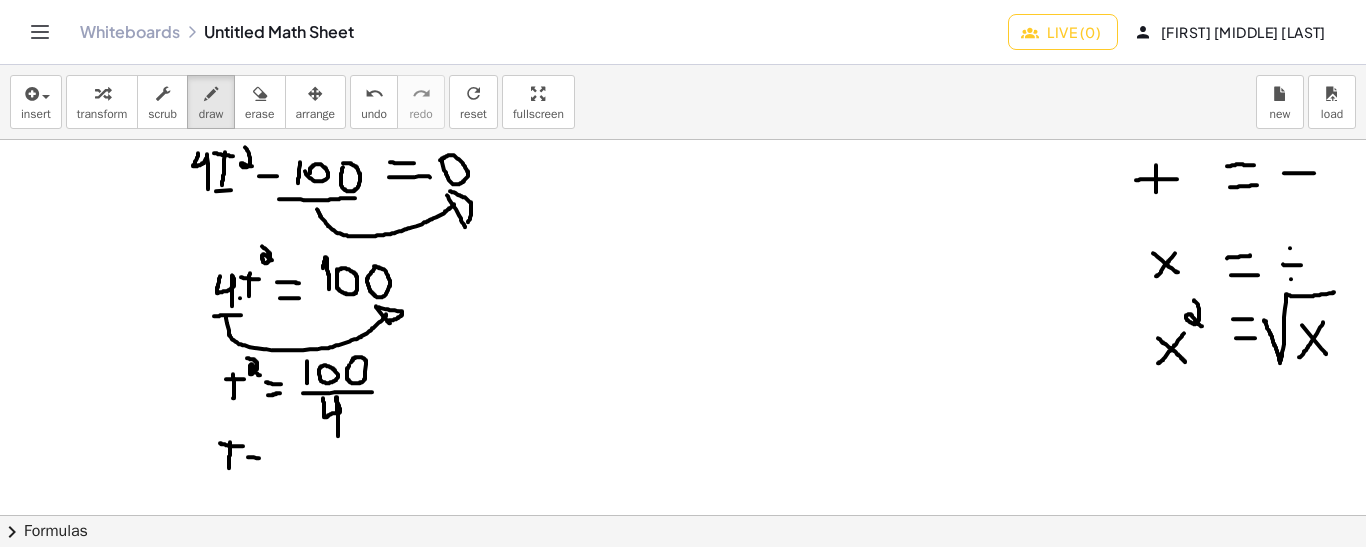 drag, startPoint x: 248, startPoint y: 456, endPoint x: 262, endPoint y: 457, distance: 14.035668 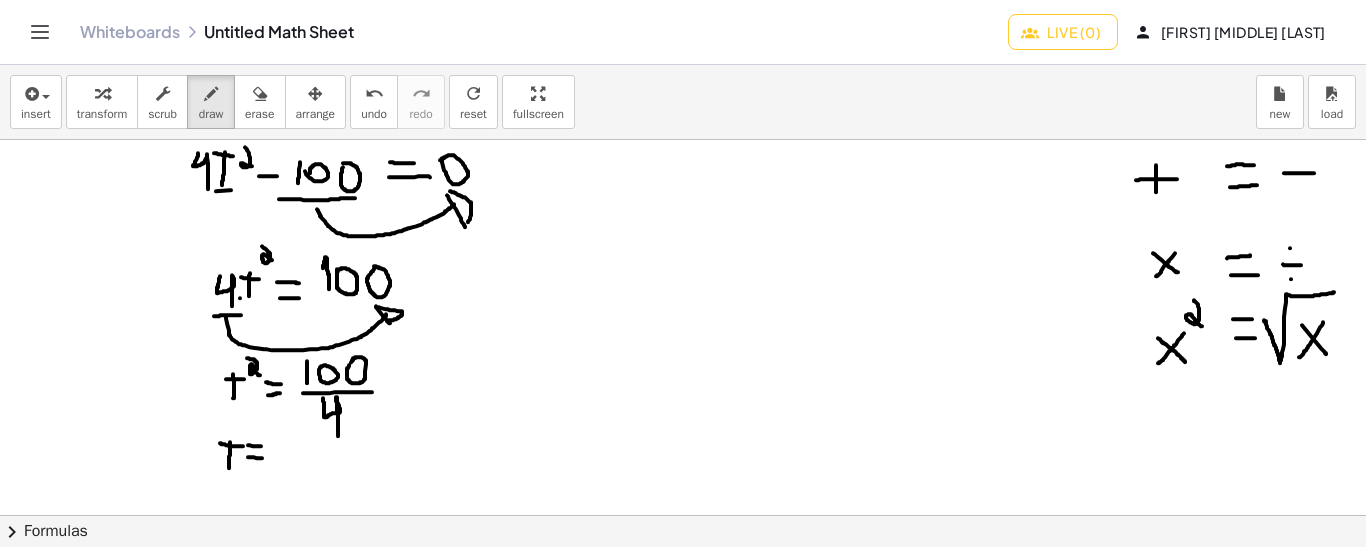 drag, startPoint x: 248, startPoint y: 444, endPoint x: 264, endPoint y: 445, distance: 16.03122 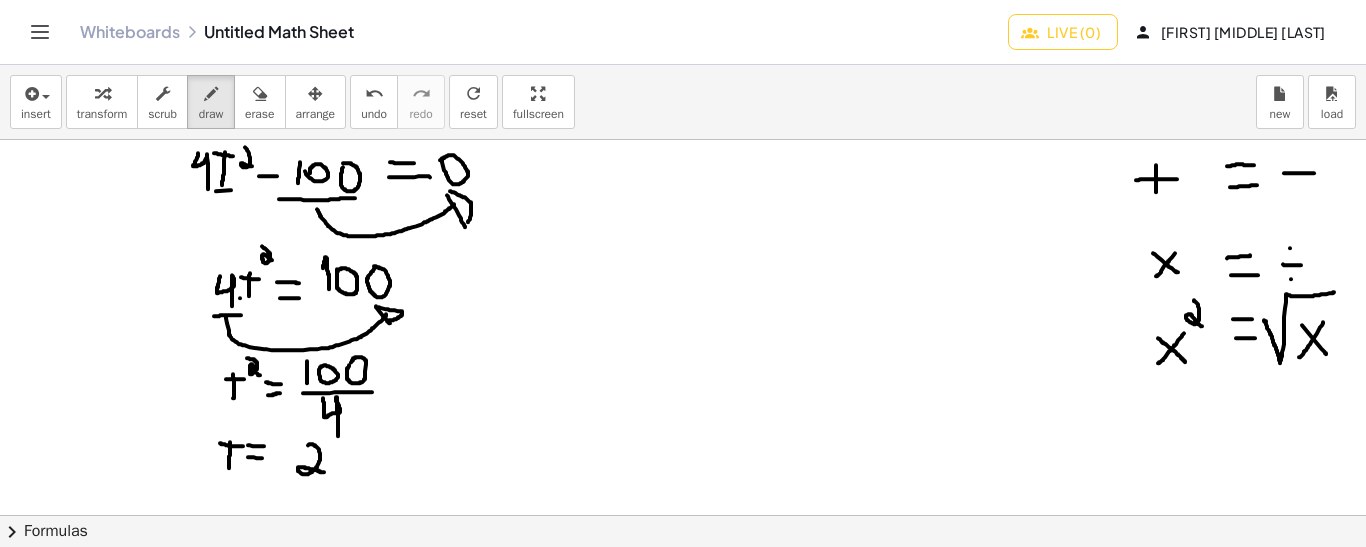 drag, startPoint x: 308, startPoint y: 444, endPoint x: 325, endPoint y: 471, distance: 31.906113 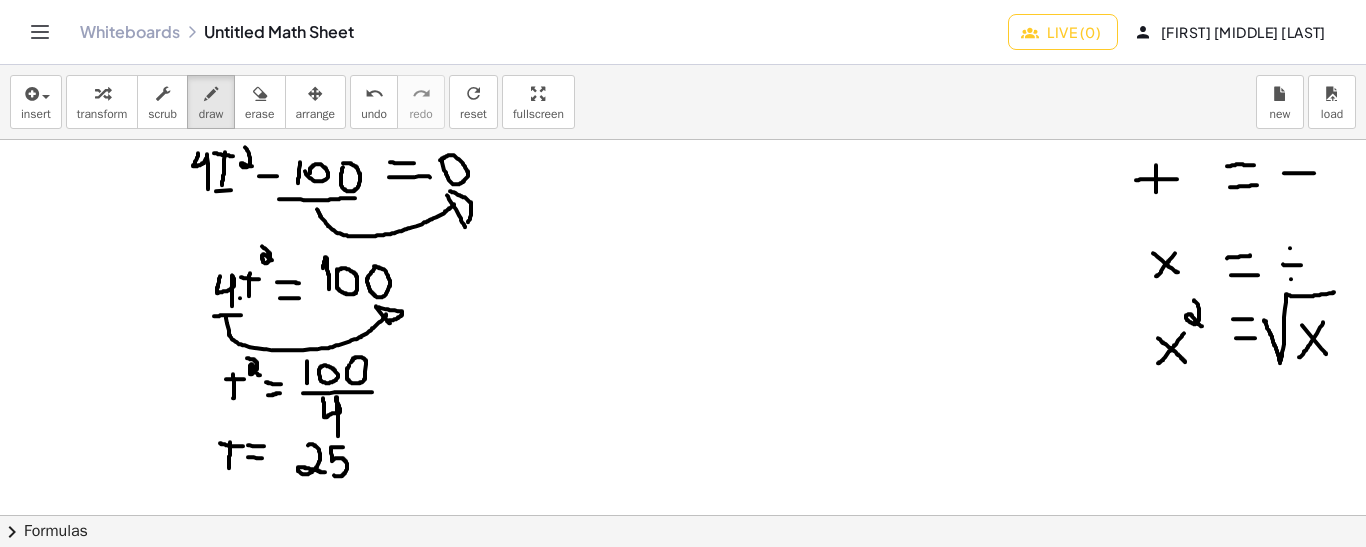drag, startPoint x: 343, startPoint y: 446, endPoint x: 333, endPoint y: 473, distance: 28.79236 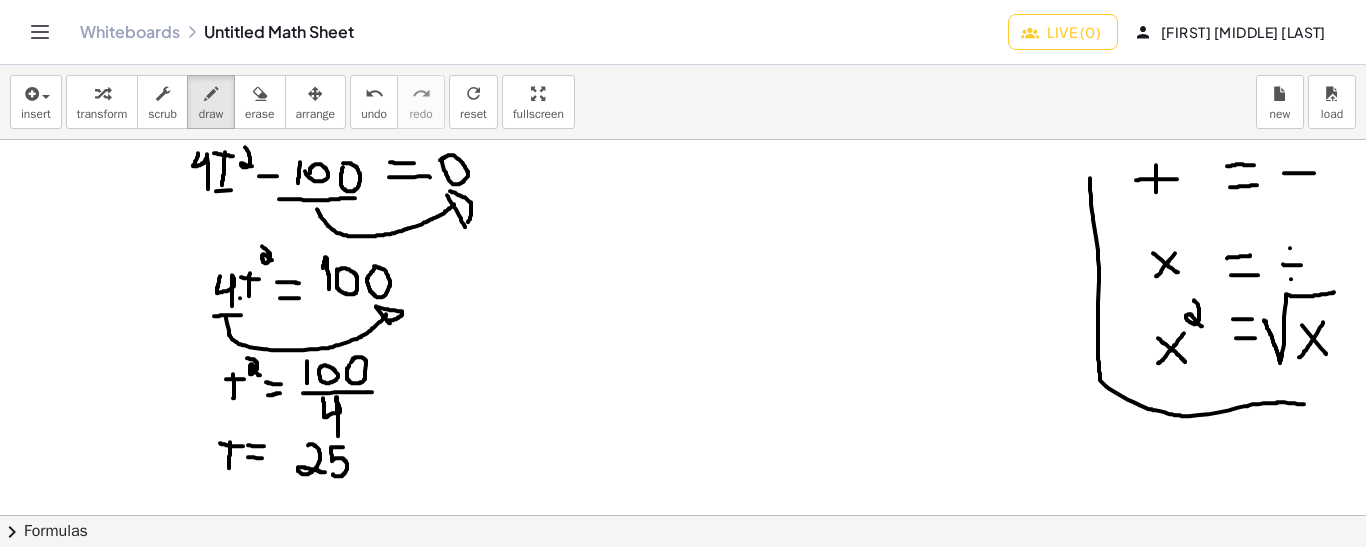 drag, startPoint x: 1090, startPoint y: 177, endPoint x: 1304, endPoint y: 403, distance: 311.24268 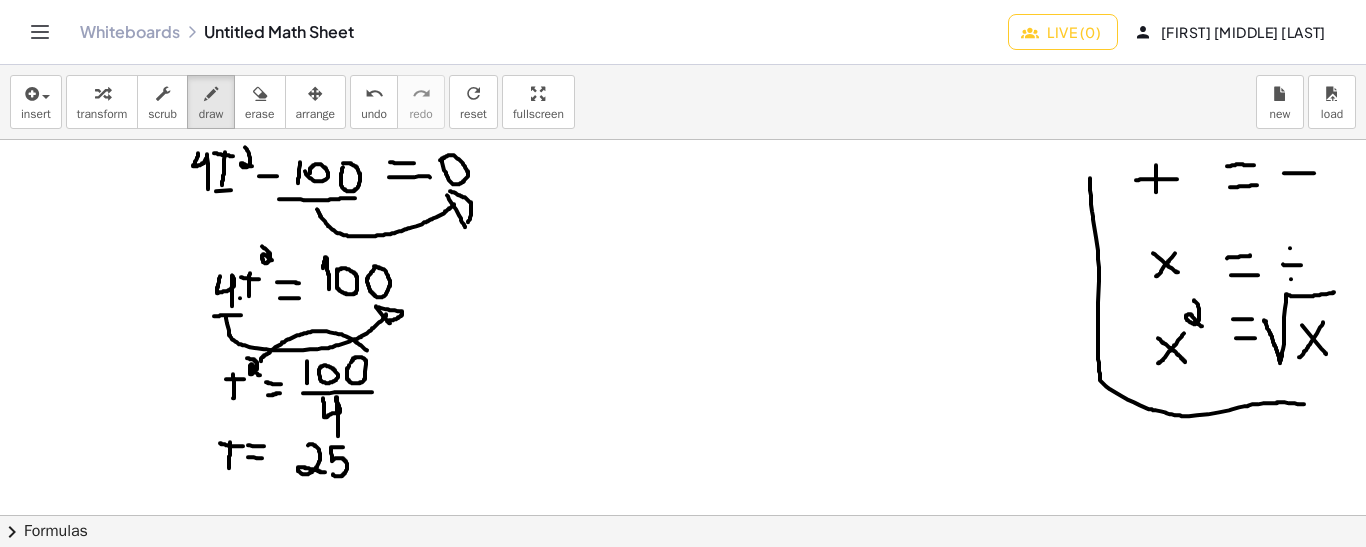 drag, startPoint x: 261, startPoint y: 360, endPoint x: 369, endPoint y: 349, distance: 108.55874 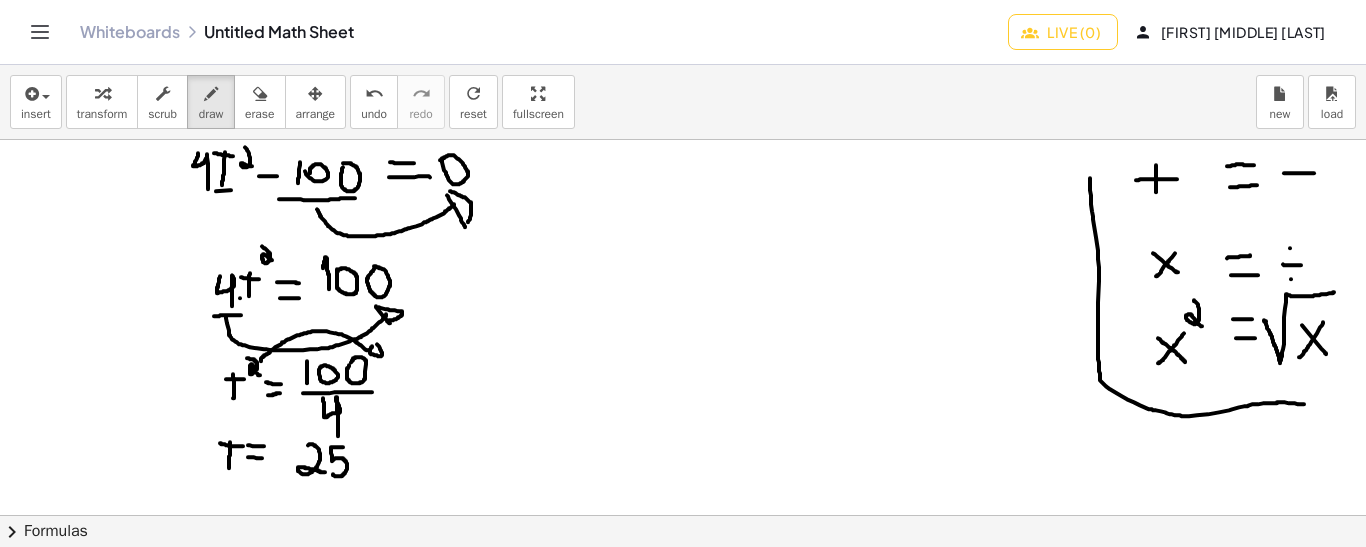 click at bounding box center [683, 632] 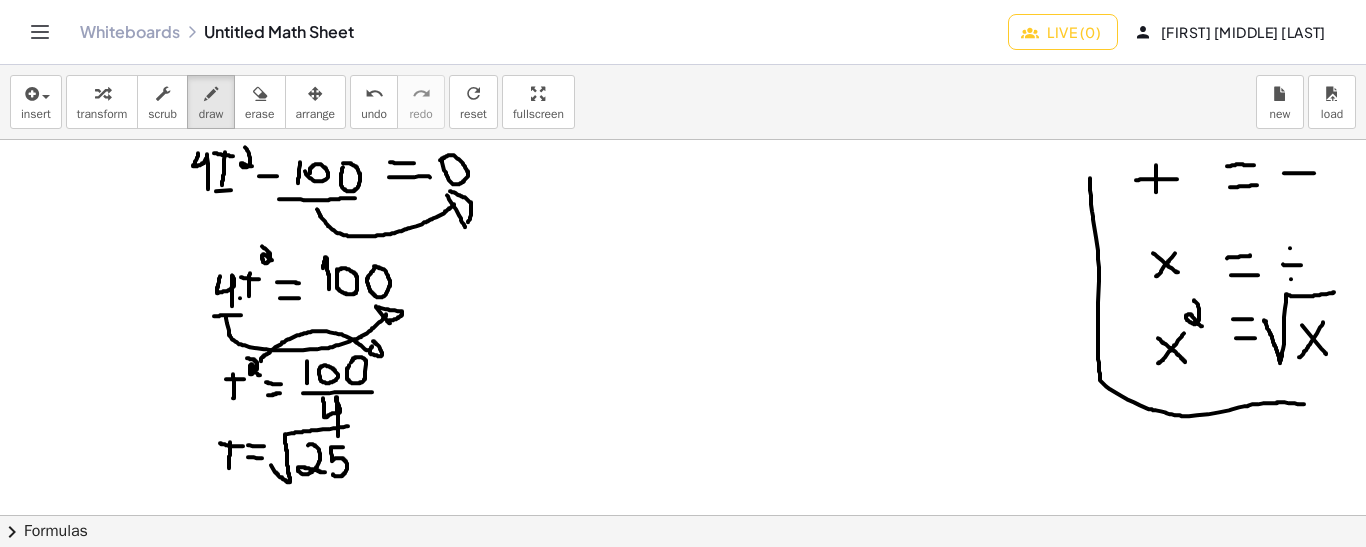 drag, startPoint x: 271, startPoint y: 464, endPoint x: 356, endPoint y: 424, distance: 93.941475 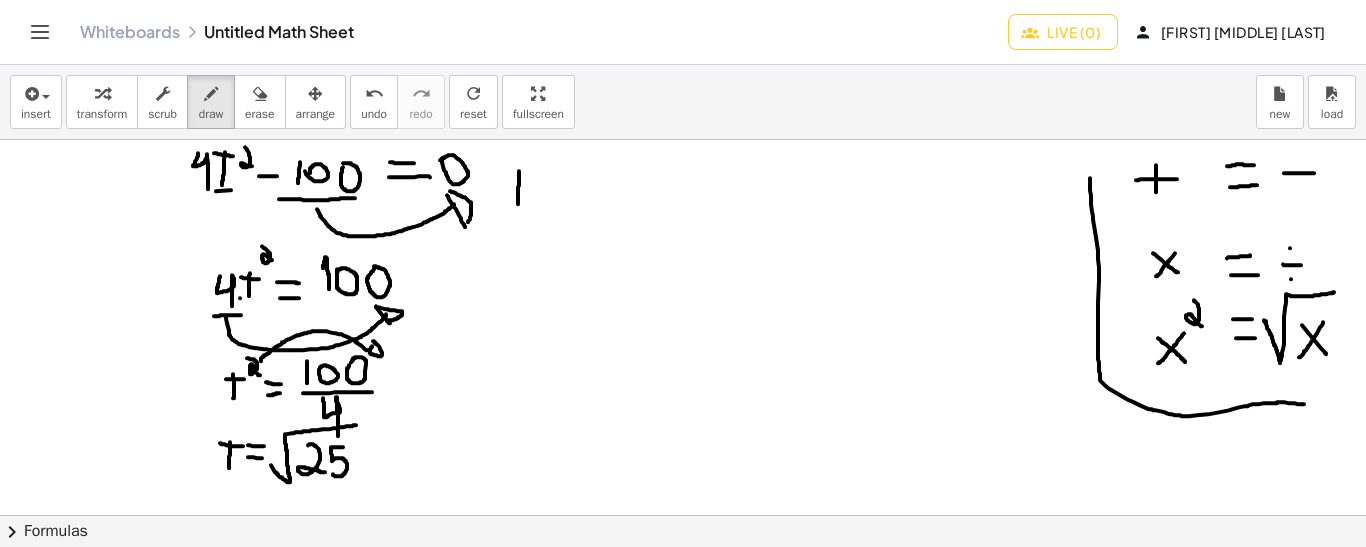 drag, startPoint x: 519, startPoint y: 170, endPoint x: 518, endPoint y: 205, distance: 35.014282 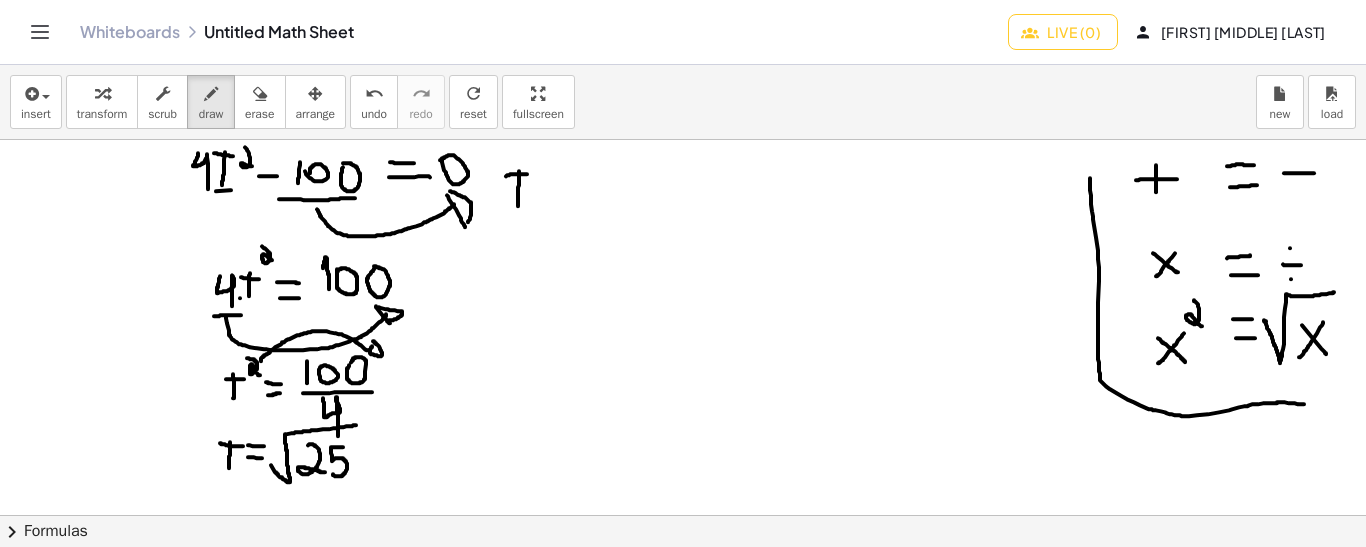 drag, startPoint x: 506, startPoint y: 175, endPoint x: 531, endPoint y: 173, distance: 25.079872 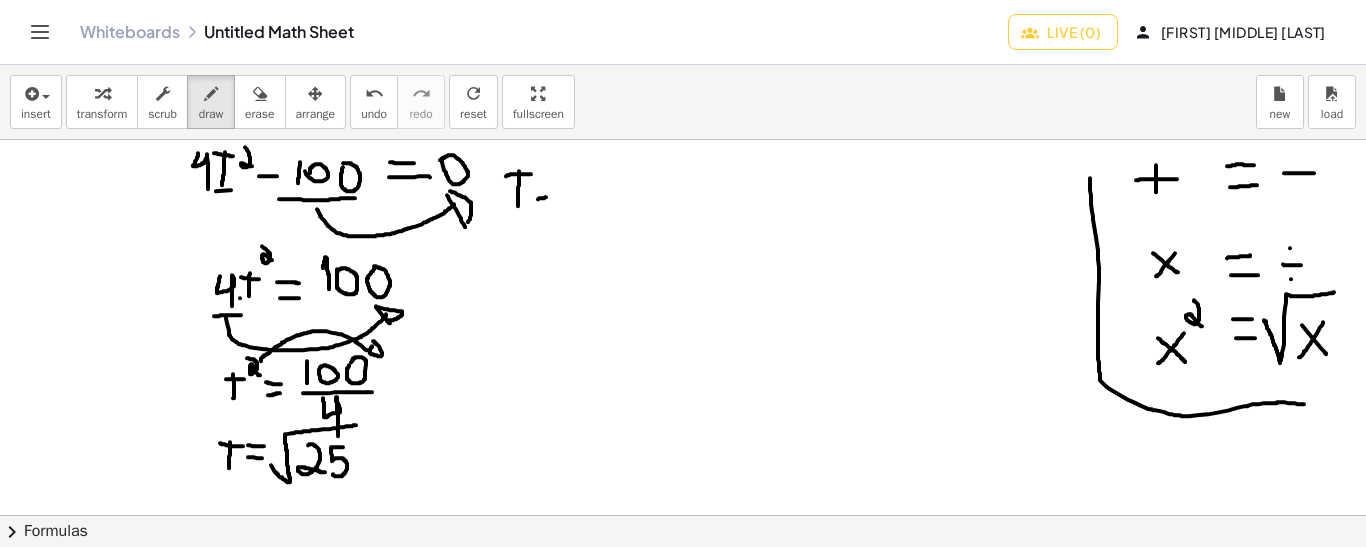 drag, startPoint x: 538, startPoint y: 198, endPoint x: 550, endPoint y: 196, distance: 12.165525 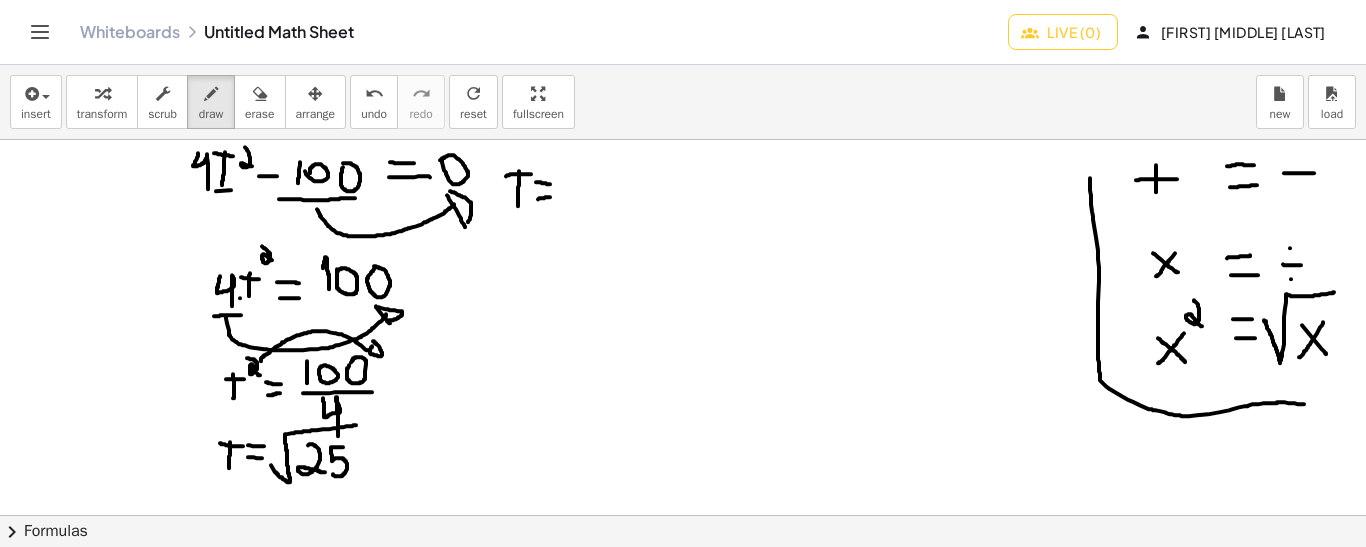 drag, startPoint x: 536, startPoint y: 181, endPoint x: 550, endPoint y: 183, distance: 14.142136 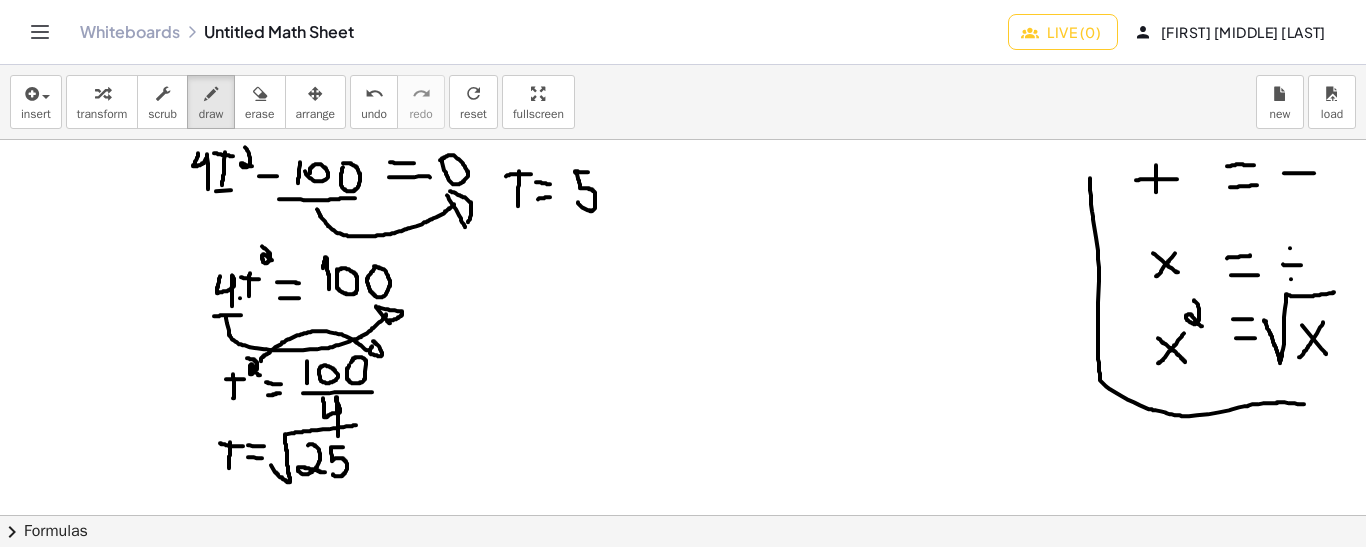 drag, startPoint x: 588, startPoint y: 171, endPoint x: 577, endPoint y: 200, distance: 31.016125 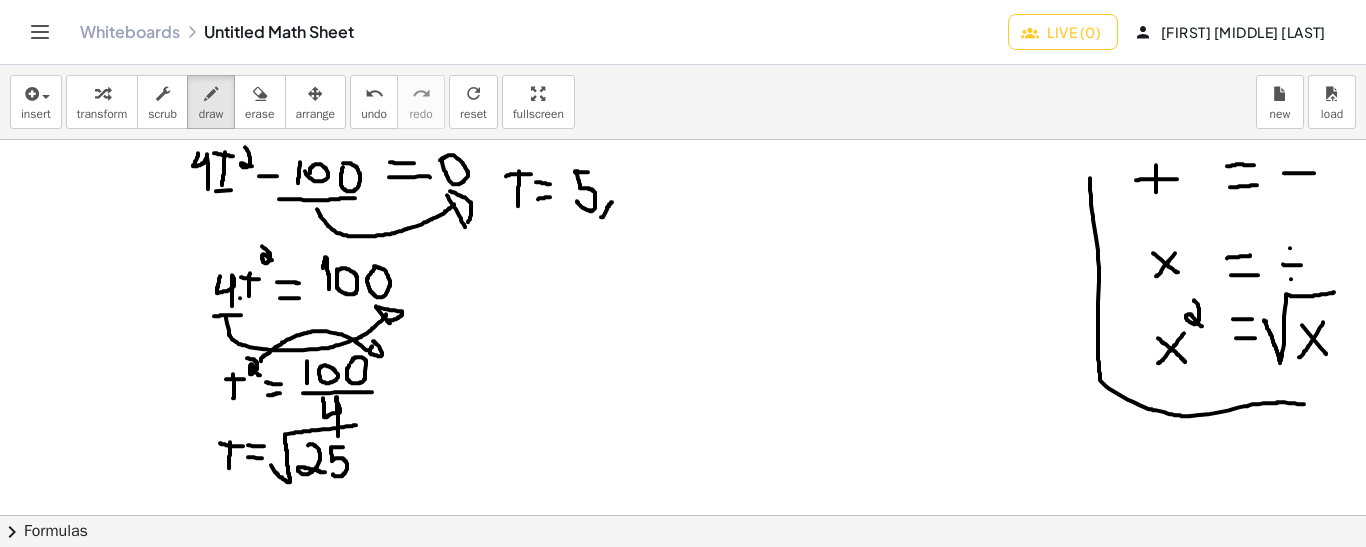drag, startPoint x: 612, startPoint y: 201, endPoint x: 602, endPoint y: 216, distance: 18.027756 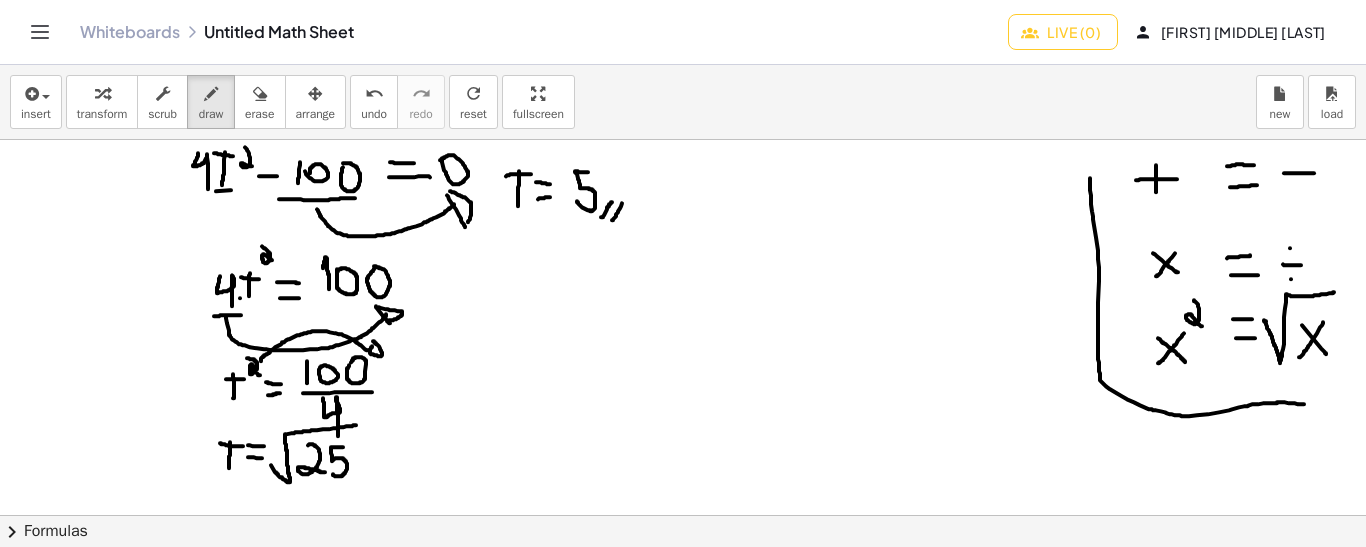 drag, startPoint x: 622, startPoint y: 202, endPoint x: 612, endPoint y: 219, distance: 19.723083 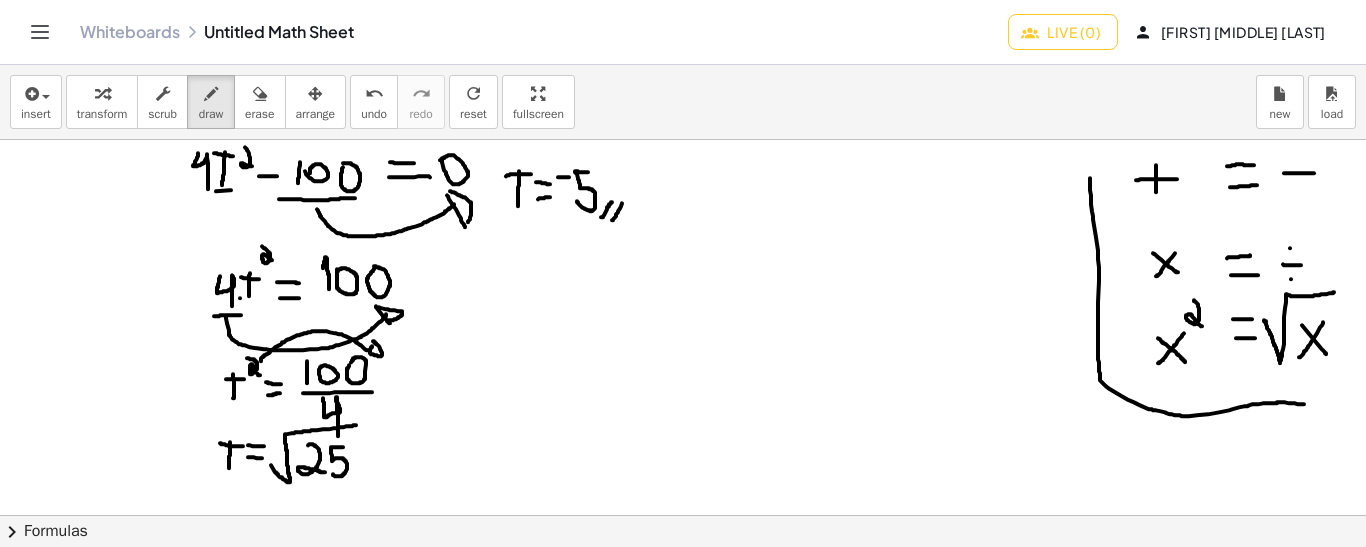 drag, startPoint x: 558, startPoint y: 176, endPoint x: 571, endPoint y: 176, distance: 13 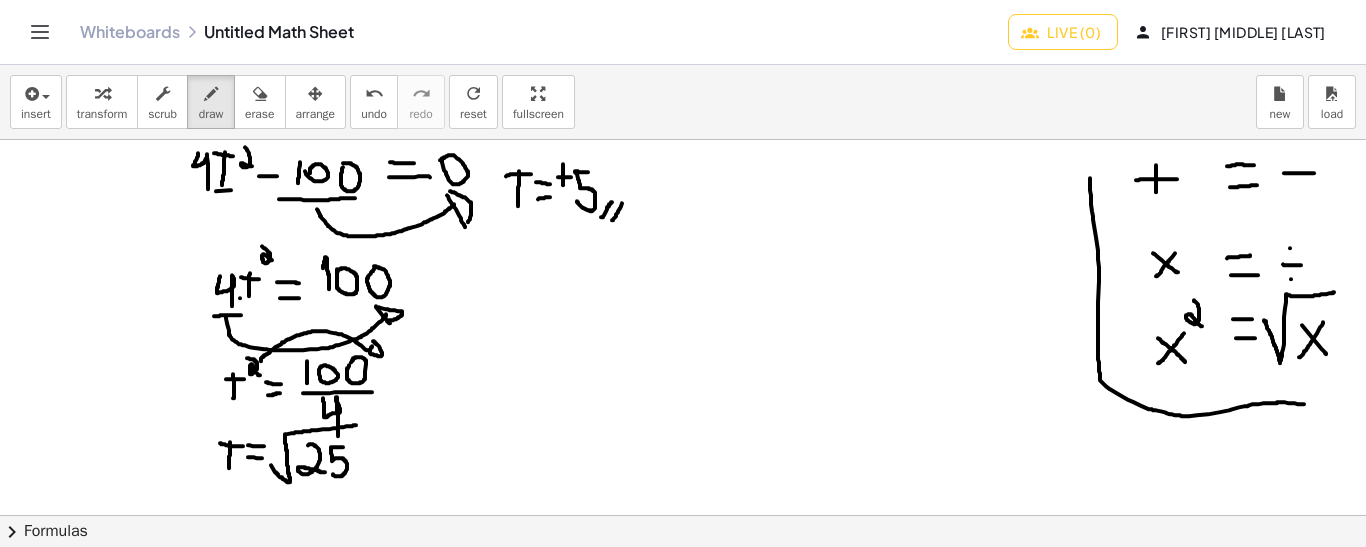 drag, startPoint x: 563, startPoint y: 163, endPoint x: 563, endPoint y: 187, distance: 24 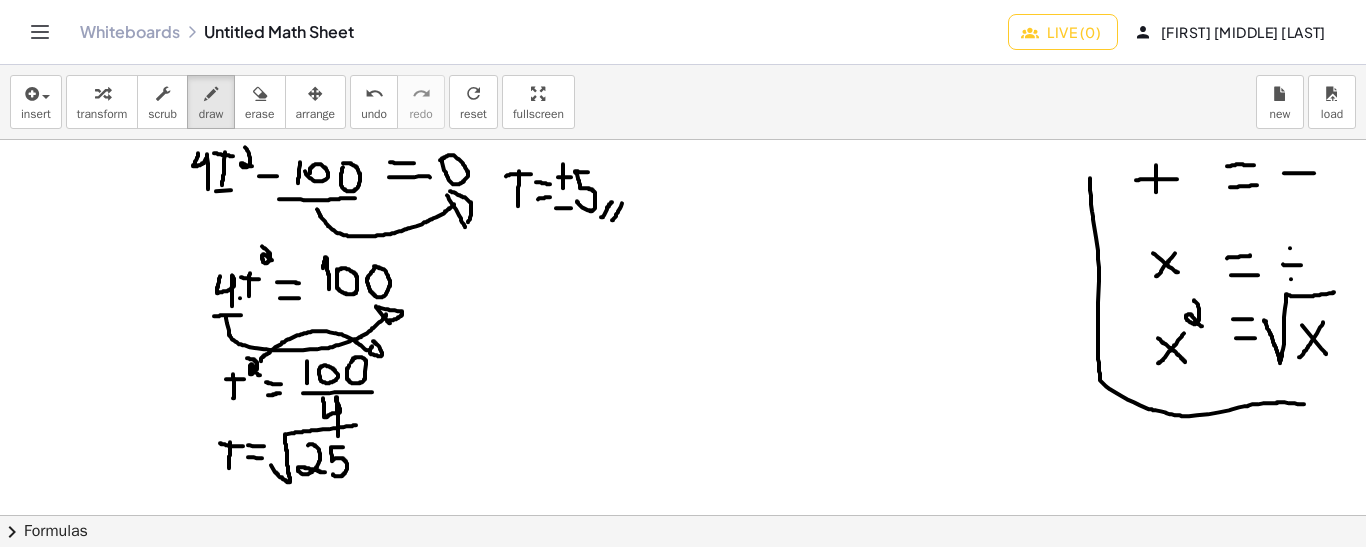 drag, startPoint x: 556, startPoint y: 207, endPoint x: 574, endPoint y: 207, distance: 18 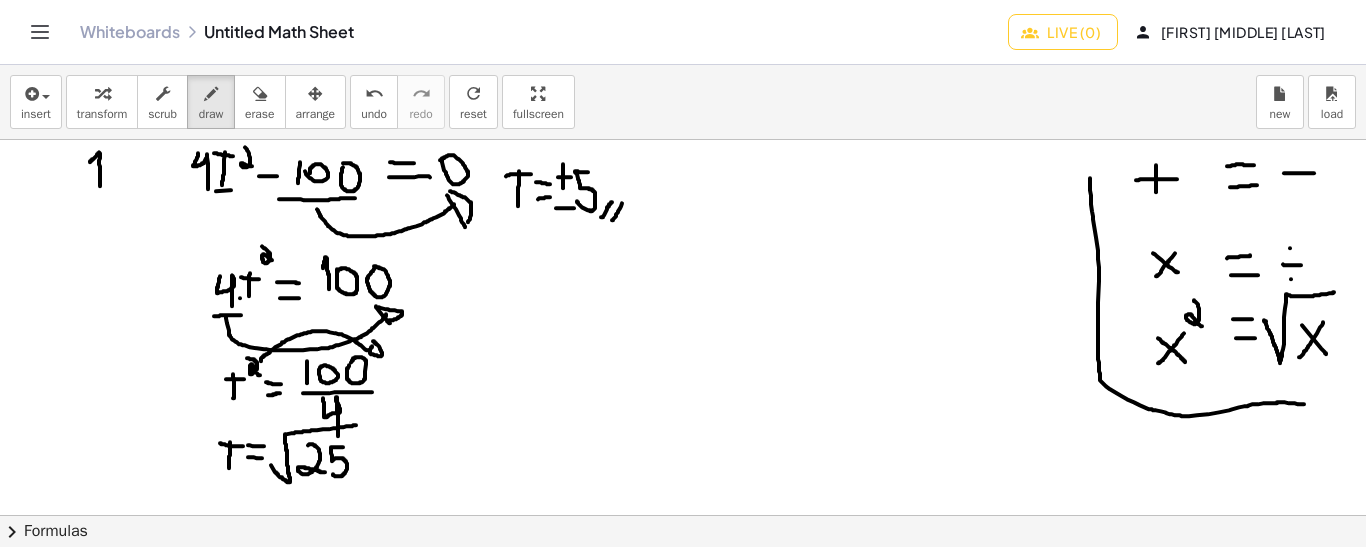 drag, startPoint x: 100, startPoint y: 185, endPoint x: 89, endPoint y: 162, distance: 25.495098 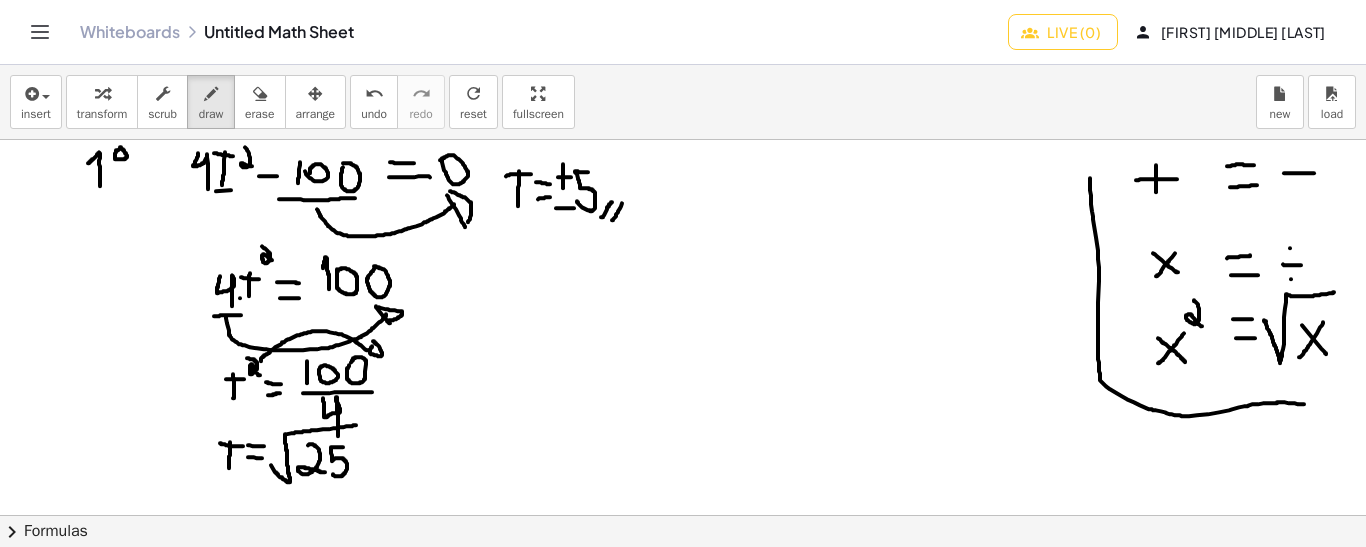click at bounding box center [683, 632] 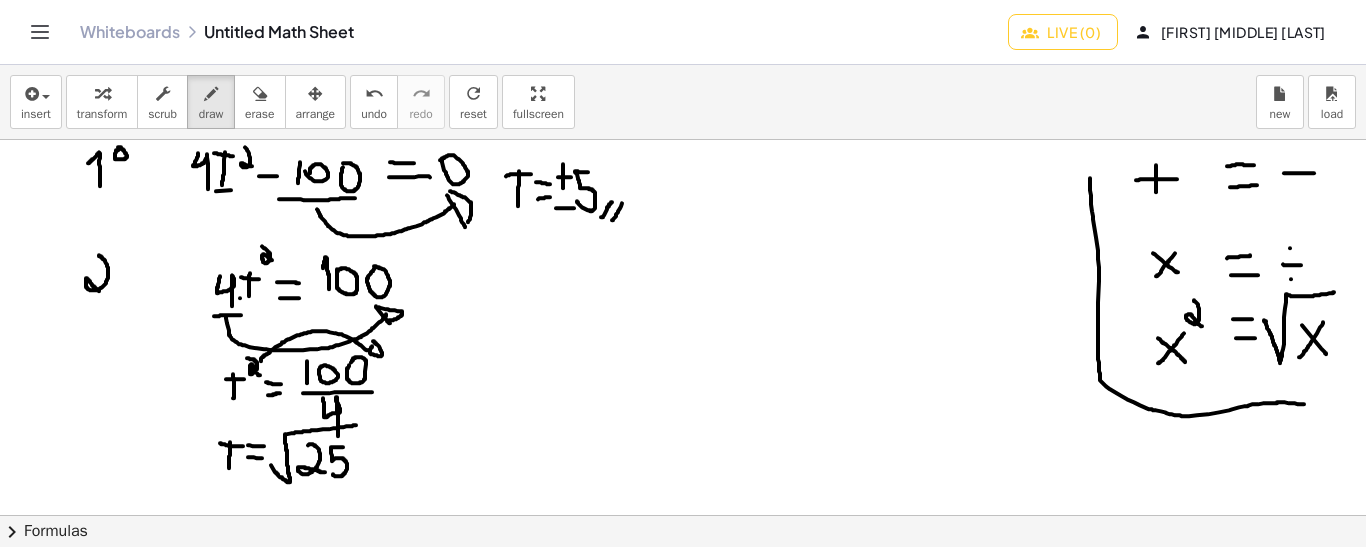 drag, startPoint x: 99, startPoint y: 254, endPoint x: 101, endPoint y: 291, distance: 37.054016 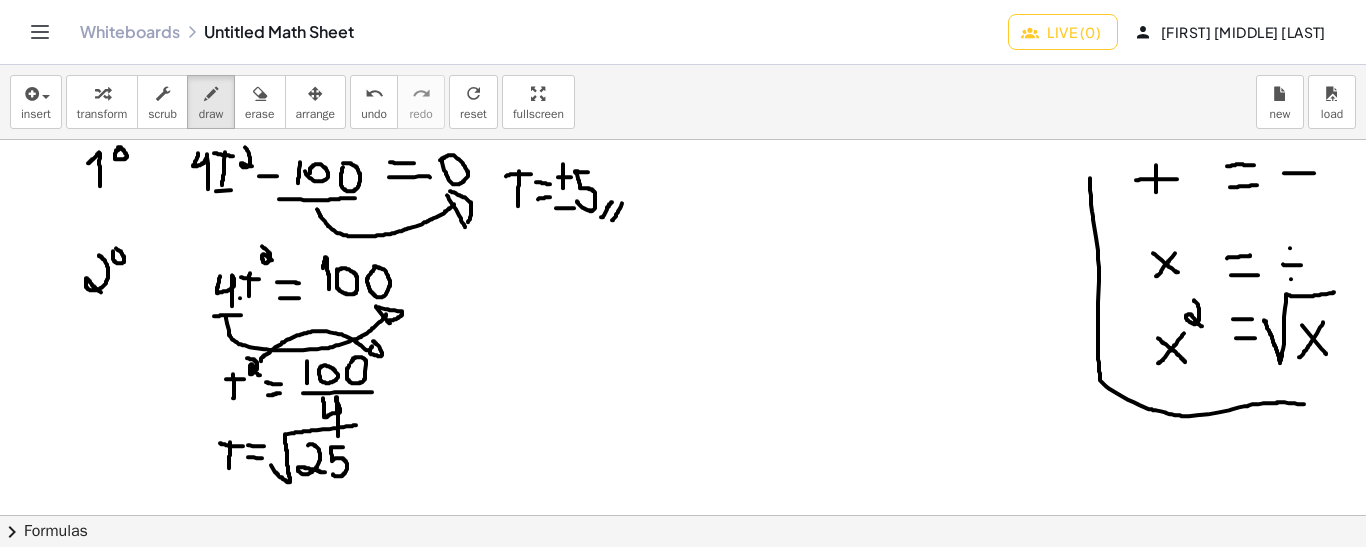 click at bounding box center (683, 632) 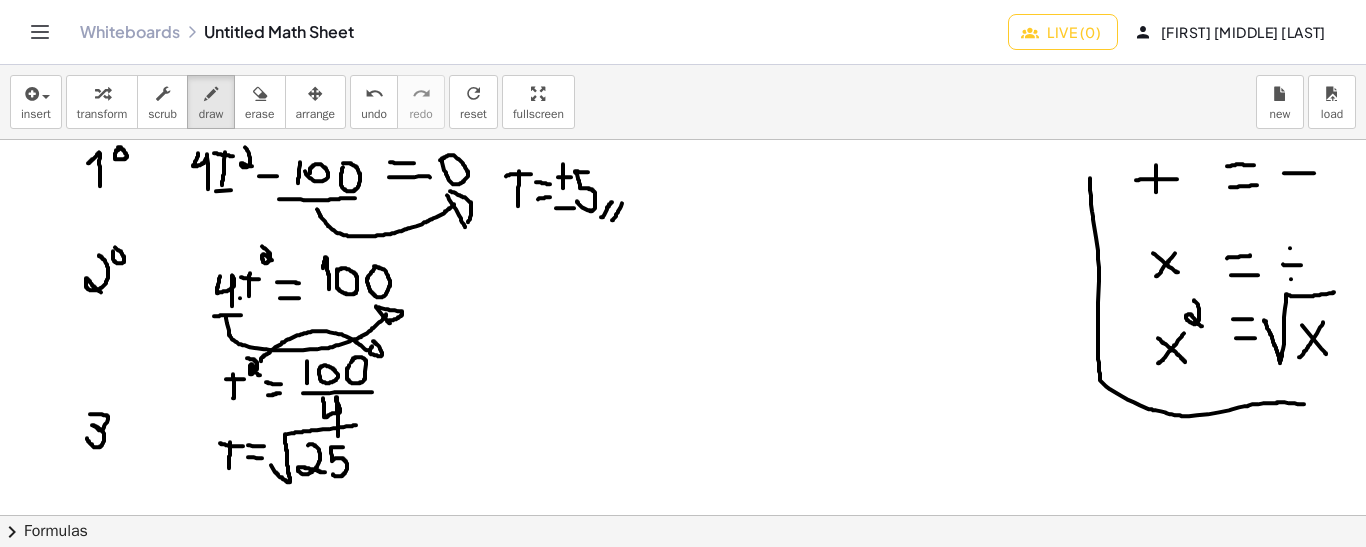drag, startPoint x: 90, startPoint y: 413, endPoint x: 87, endPoint y: 437, distance: 24.186773 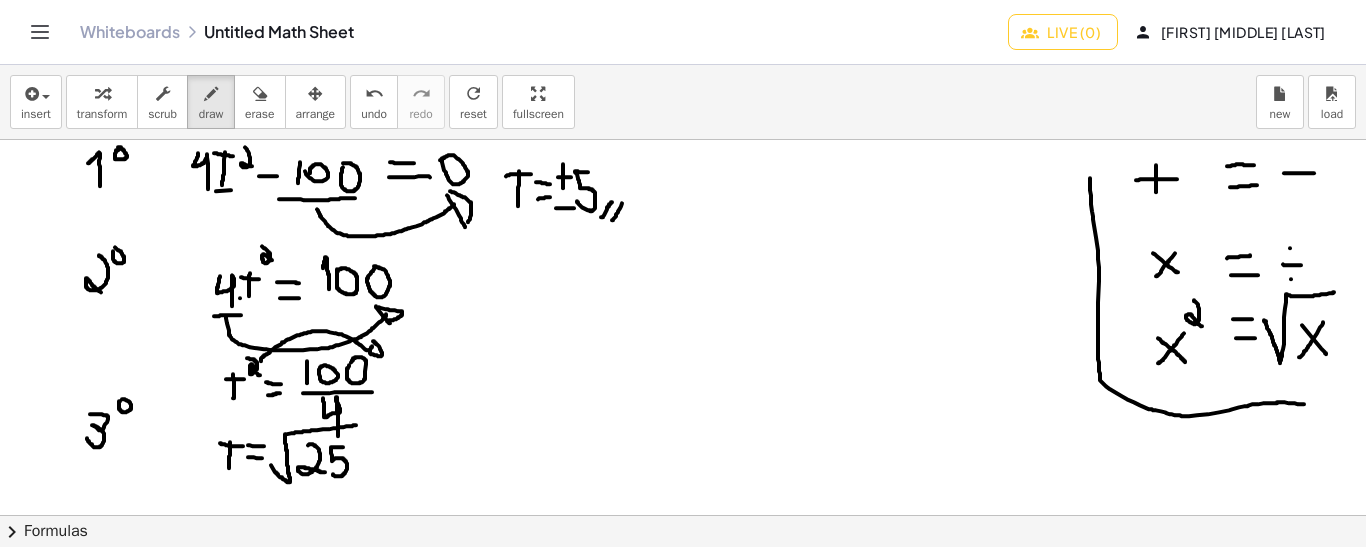 click at bounding box center (683, 632) 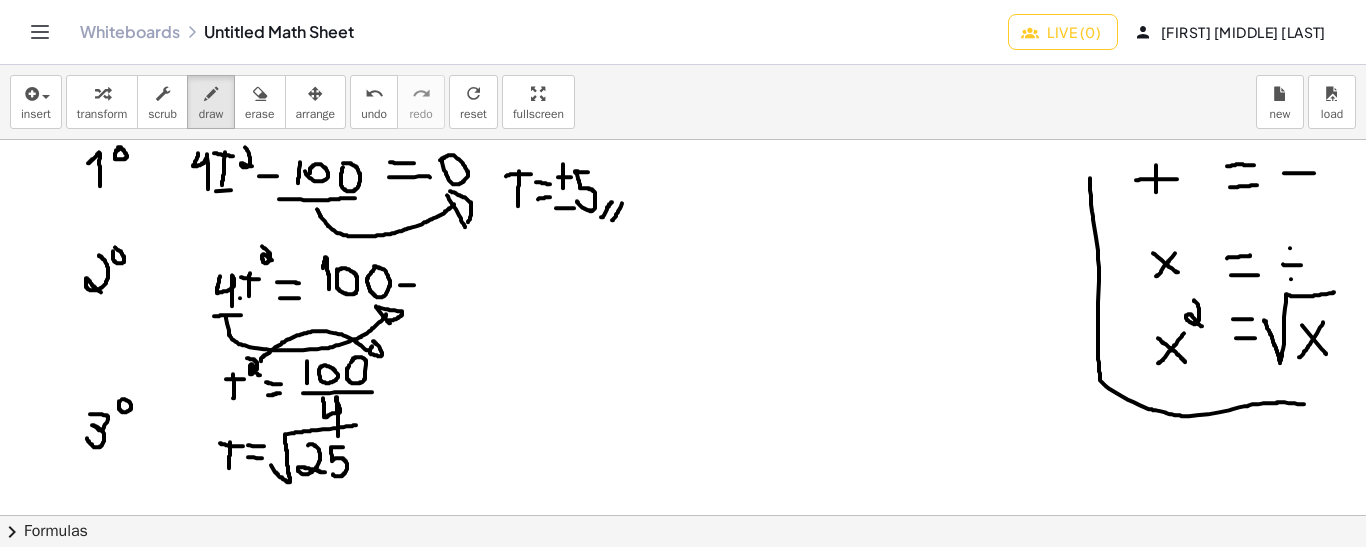 drag, startPoint x: 400, startPoint y: 284, endPoint x: 418, endPoint y: 284, distance: 18 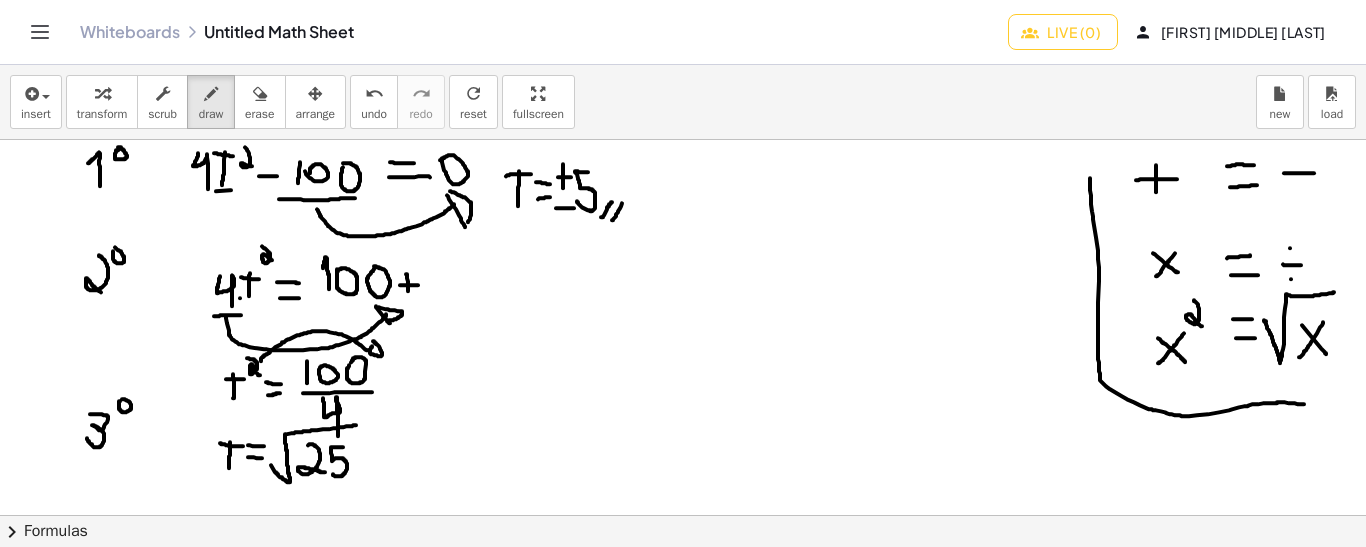 drag, startPoint x: 406, startPoint y: 273, endPoint x: 408, endPoint y: 292, distance: 19.104973 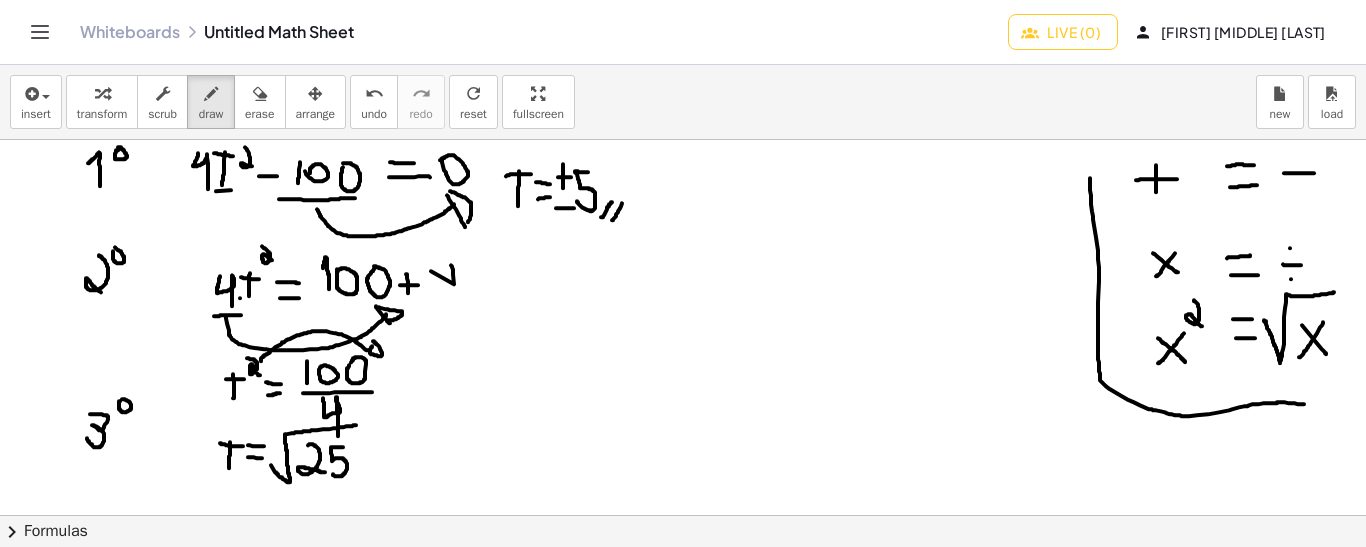 drag, startPoint x: 431, startPoint y: 270, endPoint x: 449, endPoint y: 262, distance: 19.697716 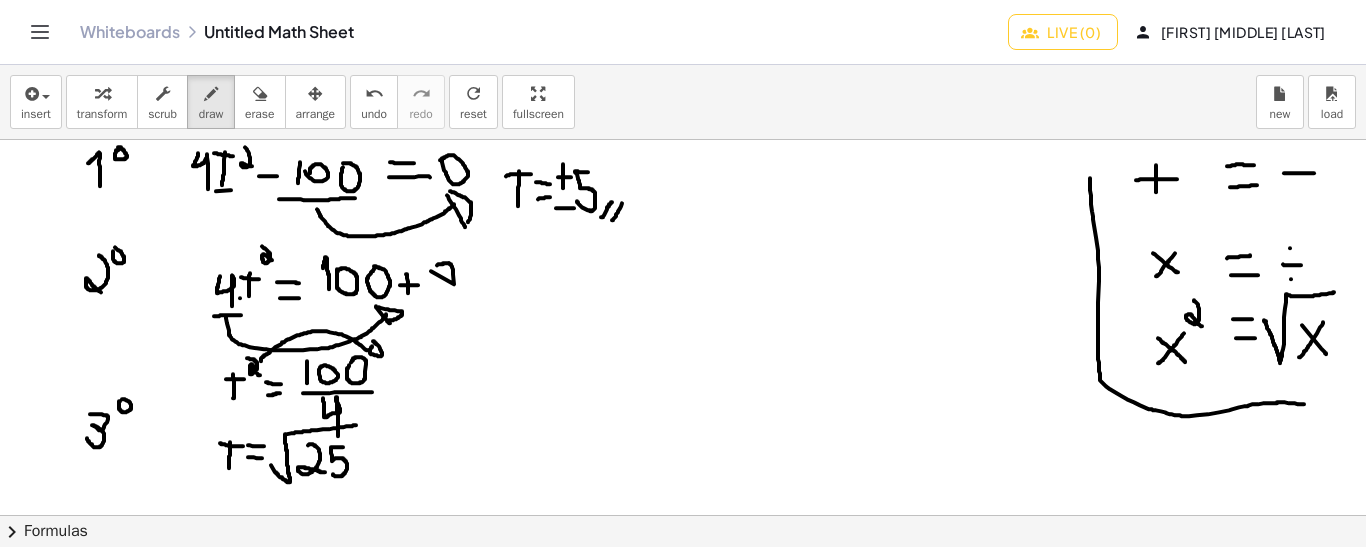 drag, startPoint x: 449, startPoint y: 262, endPoint x: 433, endPoint y: 266, distance: 16.492422 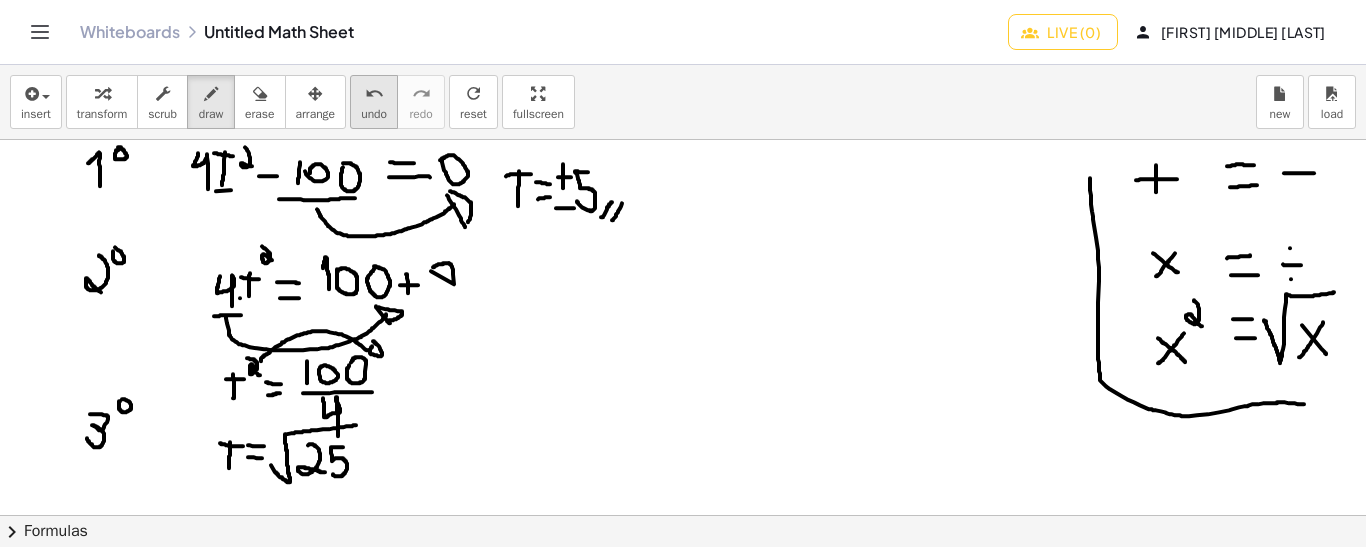 click on "undo" at bounding box center [374, 114] 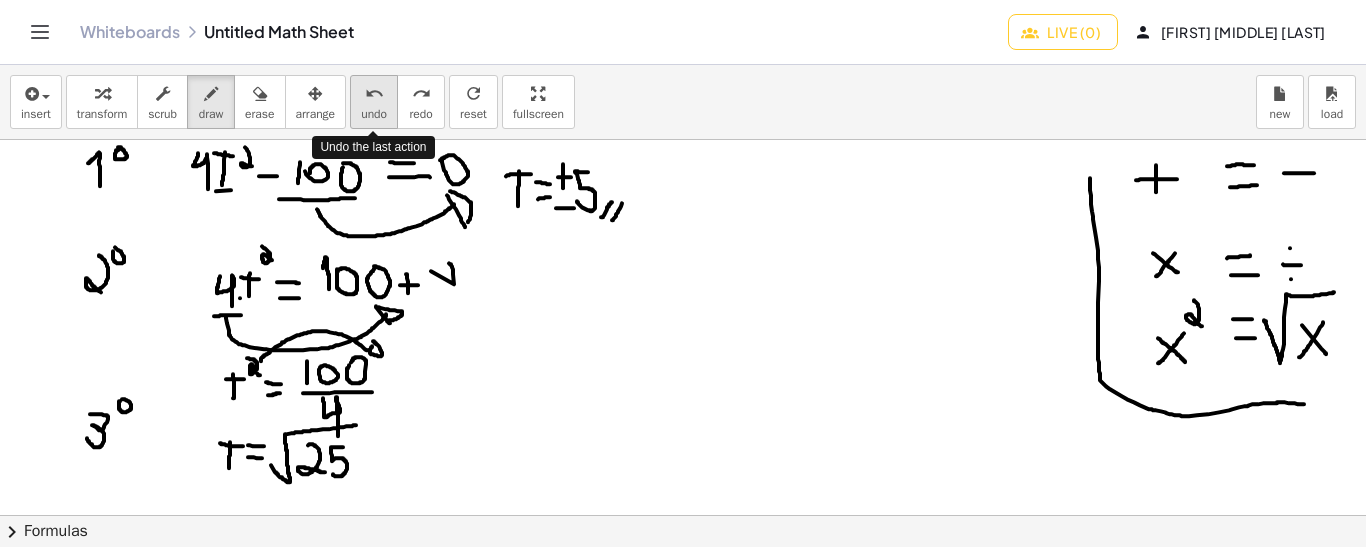 click on "undo" at bounding box center (374, 114) 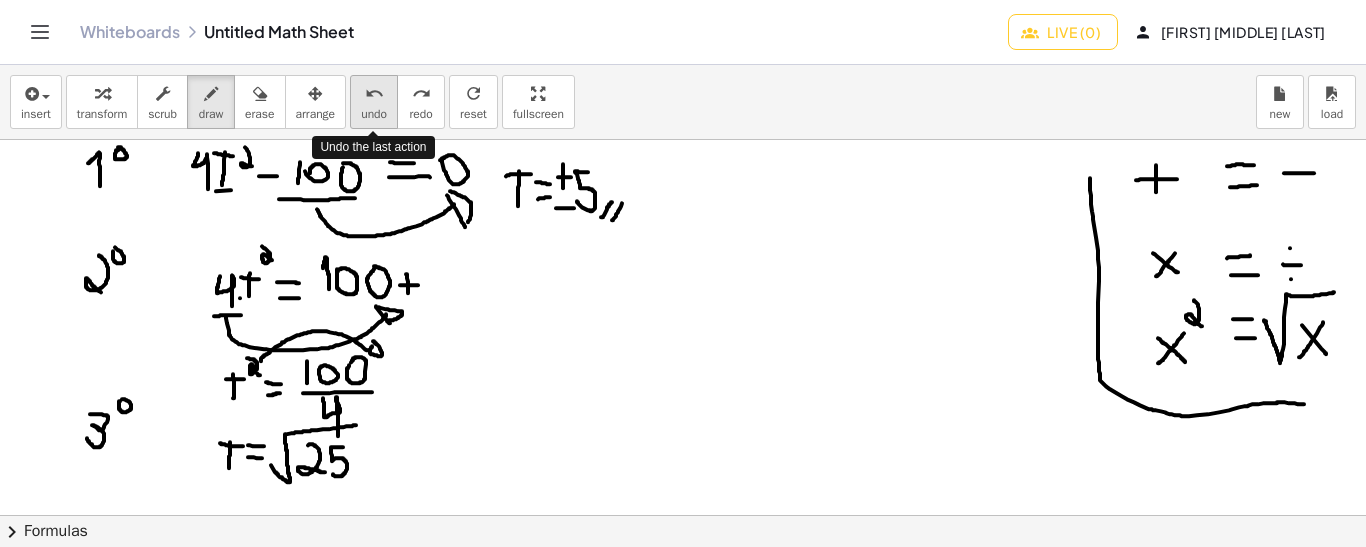 click on "undo" at bounding box center [374, 114] 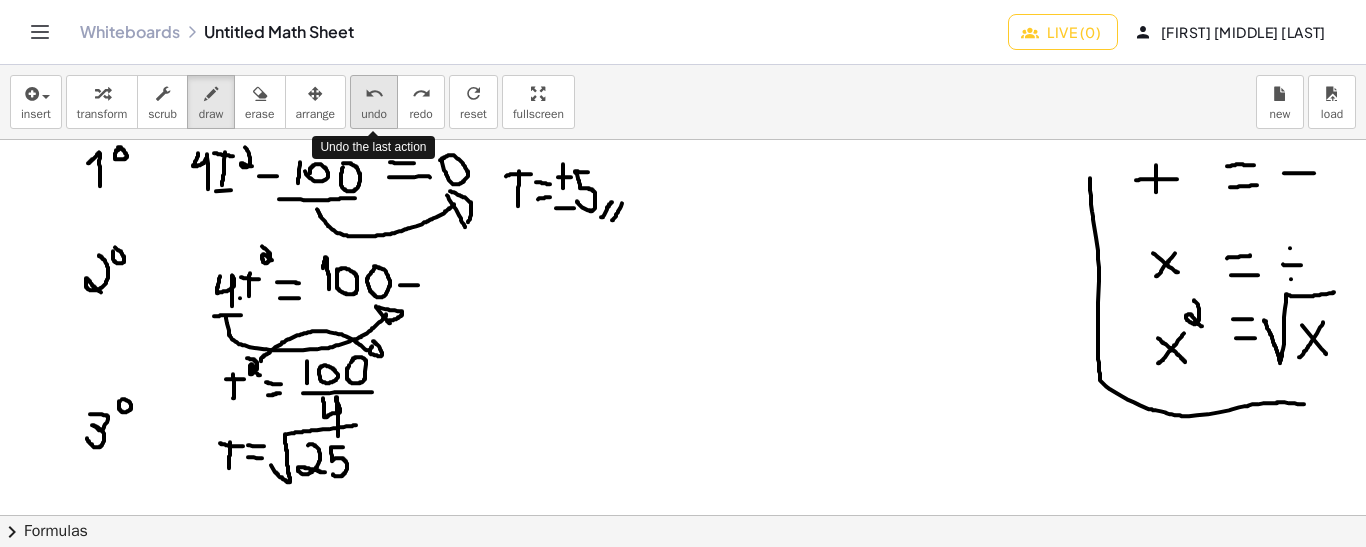 click on "undo" at bounding box center [374, 114] 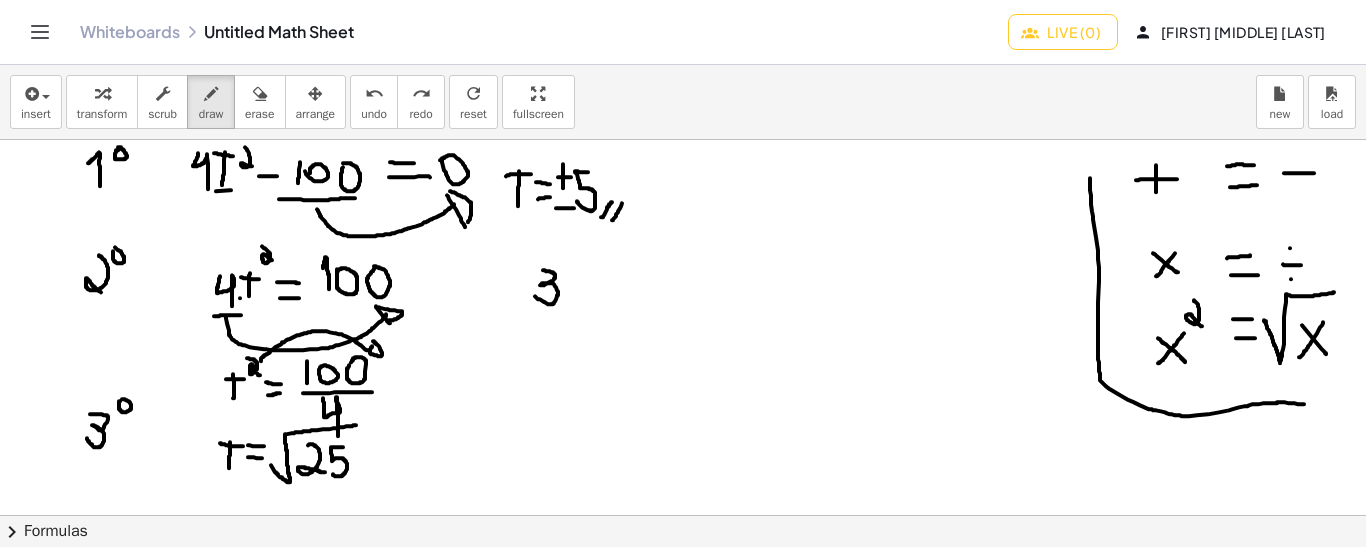 drag, startPoint x: 543, startPoint y: 269, endPoint x: 535, endPoint y: 295, distance: 27.202942 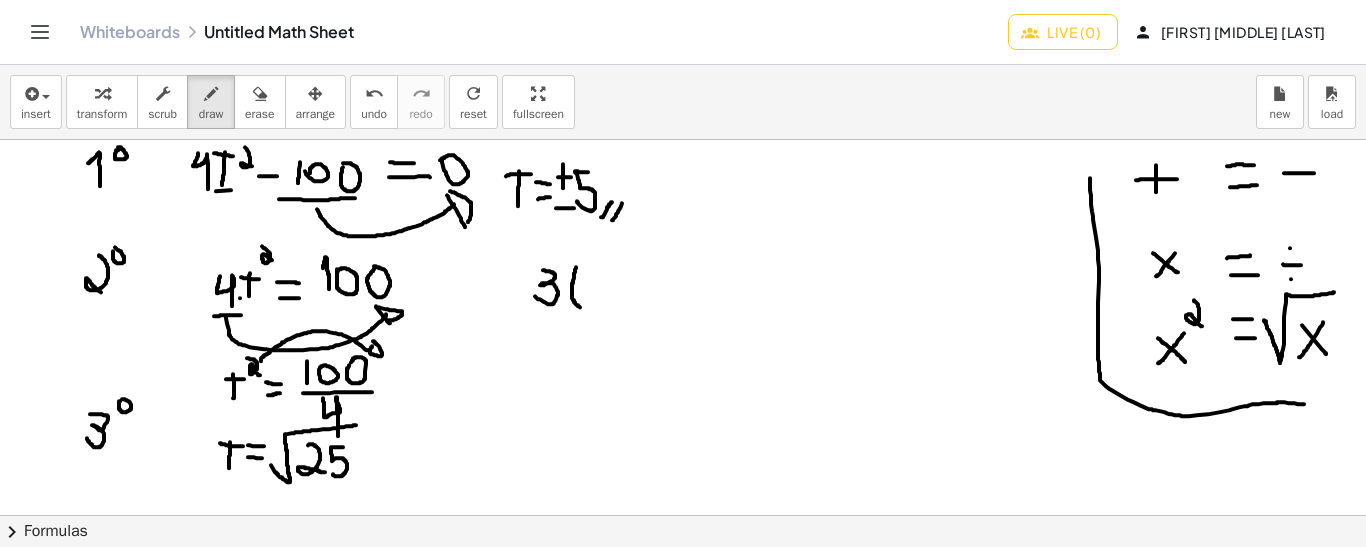 drag, startPoint x: 576, startPoint y: 266, endPoint x: 583, endPoint y: 306, distance: 40.60788 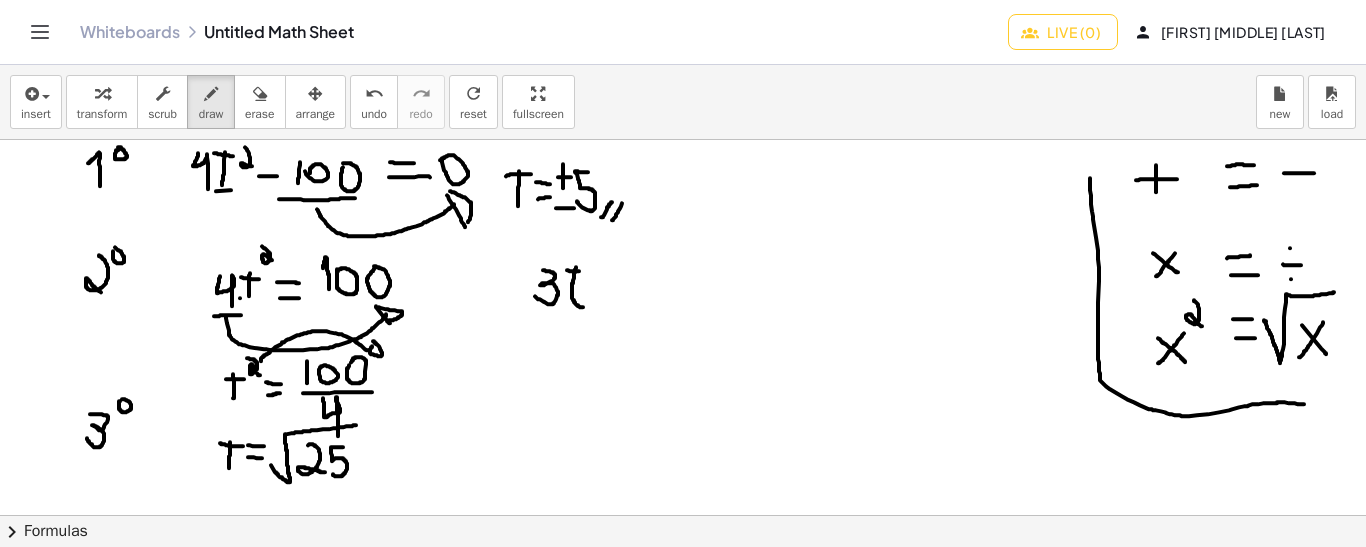 drag, startPoint x: 567, startPoint y: 269, endPoint x: 584, endPoint y: 270, distance: 17.029387 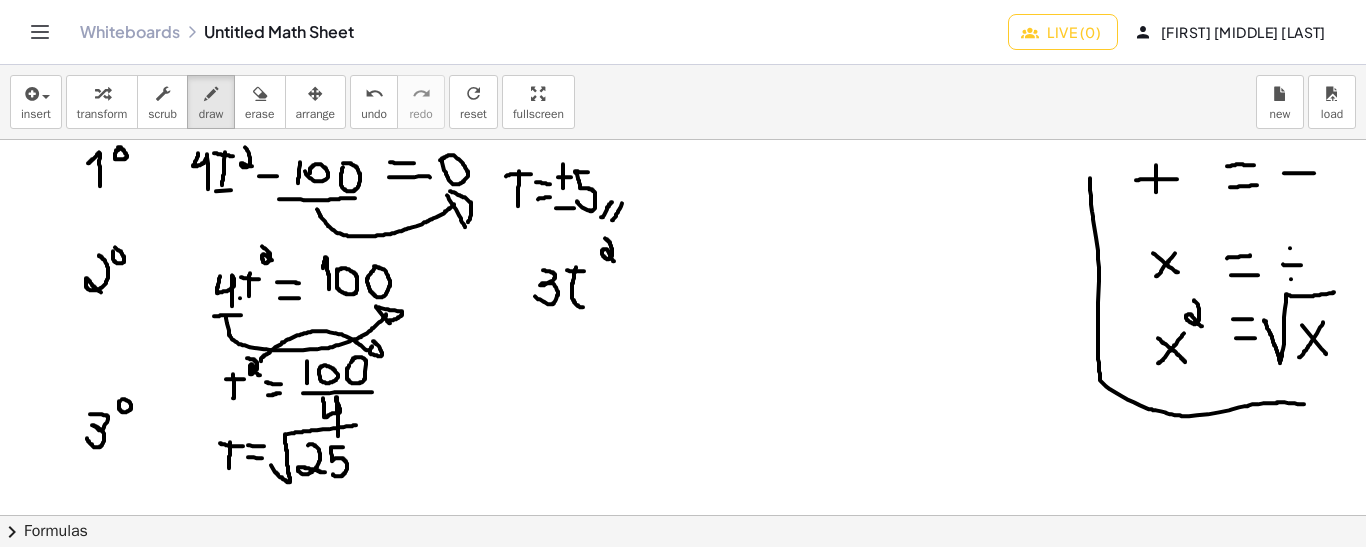 drag, startPoint x: 605, startPoint y: 237, endPoint x: 616, endPoint y: 261, distance: 26.400757 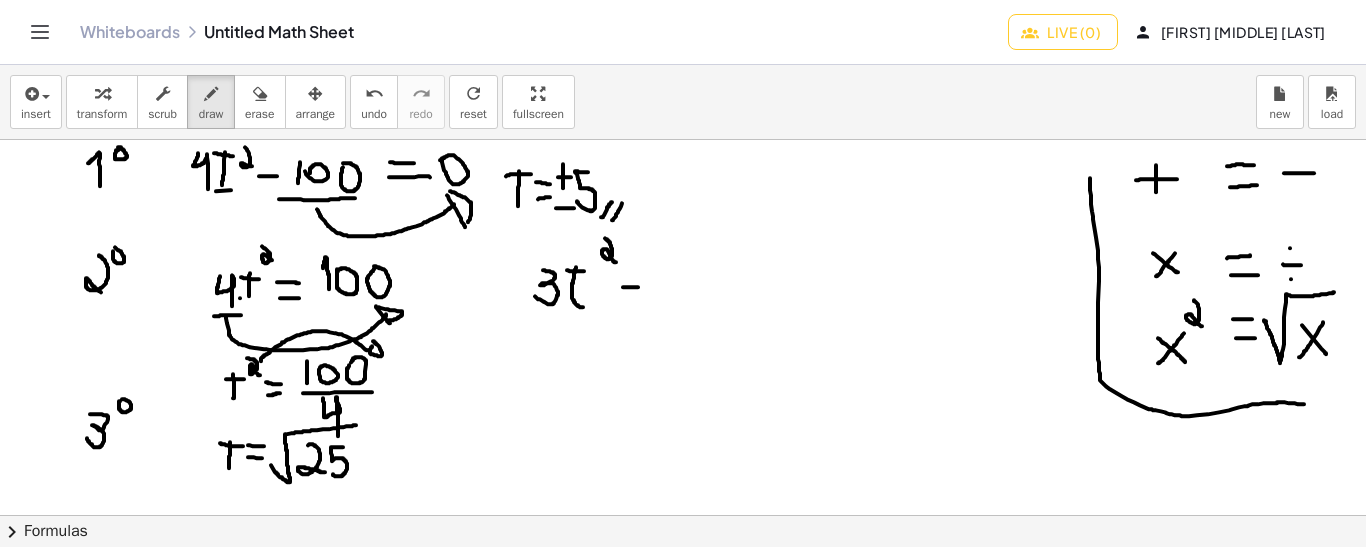 drag, startPoint x: 623, startPoint y: 286, endPoint x: 639, endPoint y: 286, distance: 16 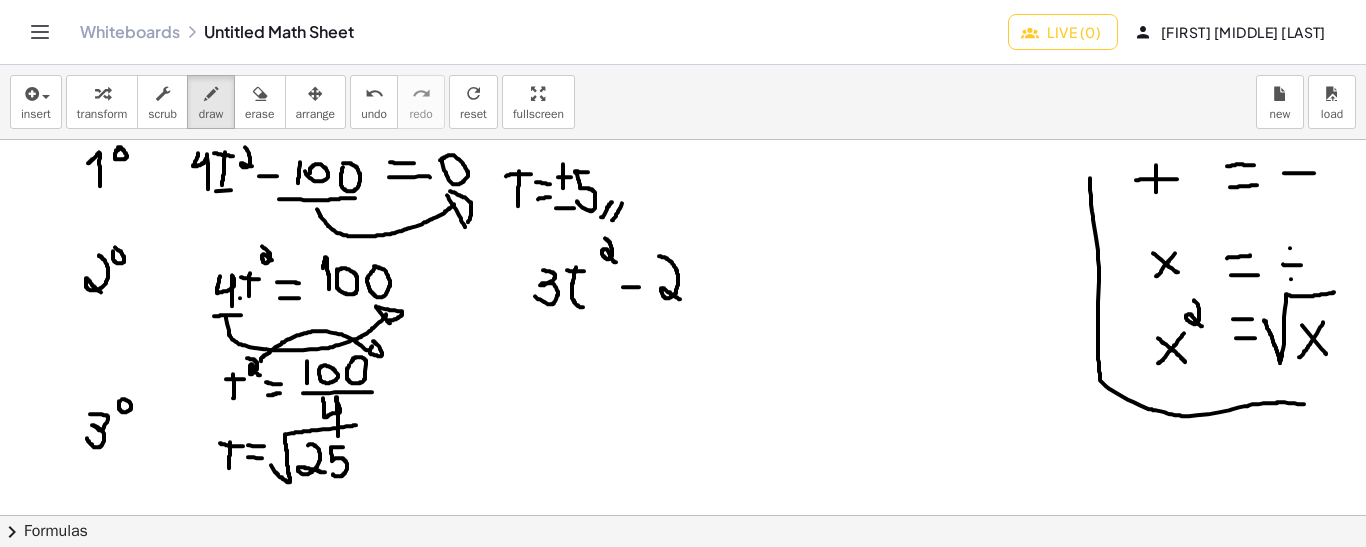 drag, startPoint x: 659, startPoint y: 255, endPoint x: 681, endPoint y: 298, distance: 48.30114 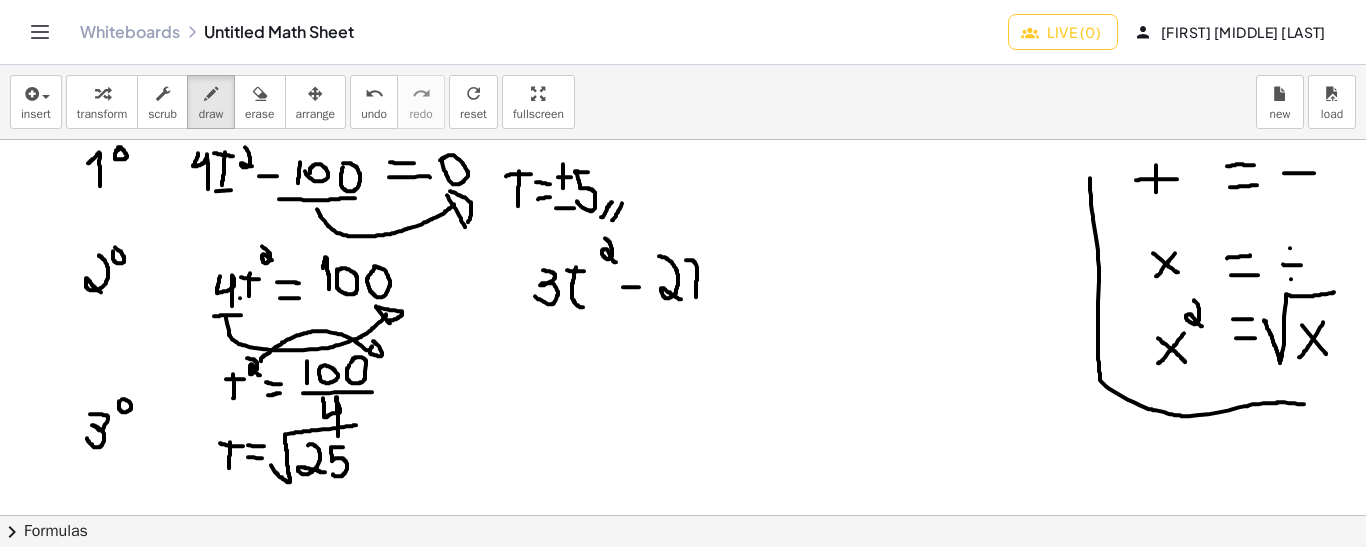 drag, startPoint x: 696, startPoint y: 296, endPoint x: 685, endPoint y: 259, distance: 38.600517 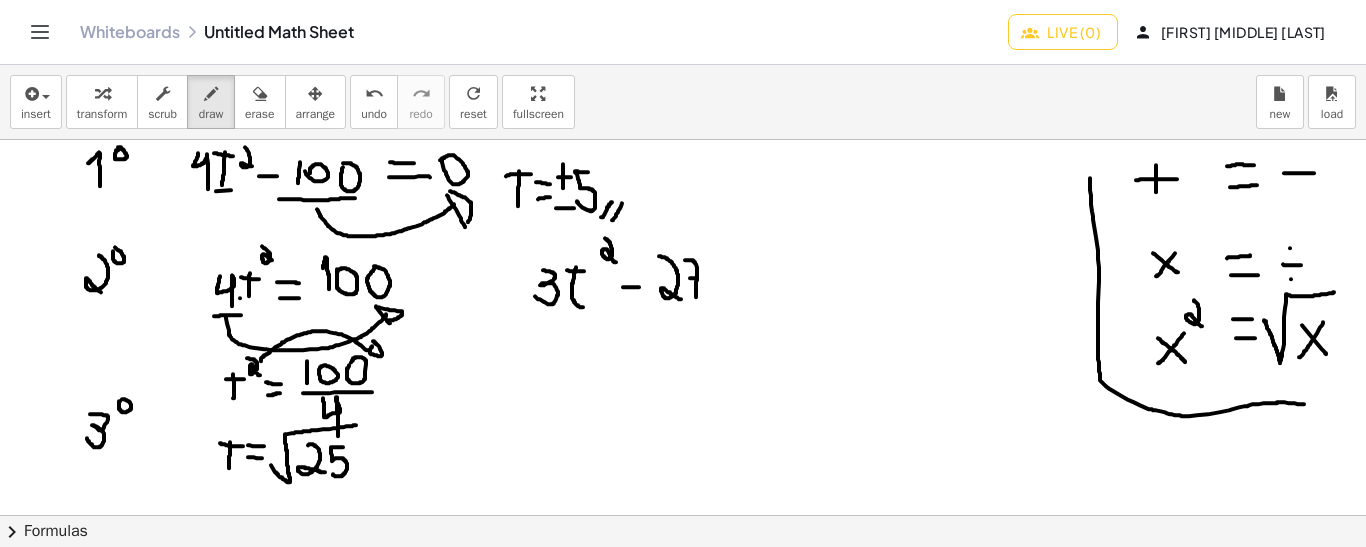 click at bounding box center (683, 632) 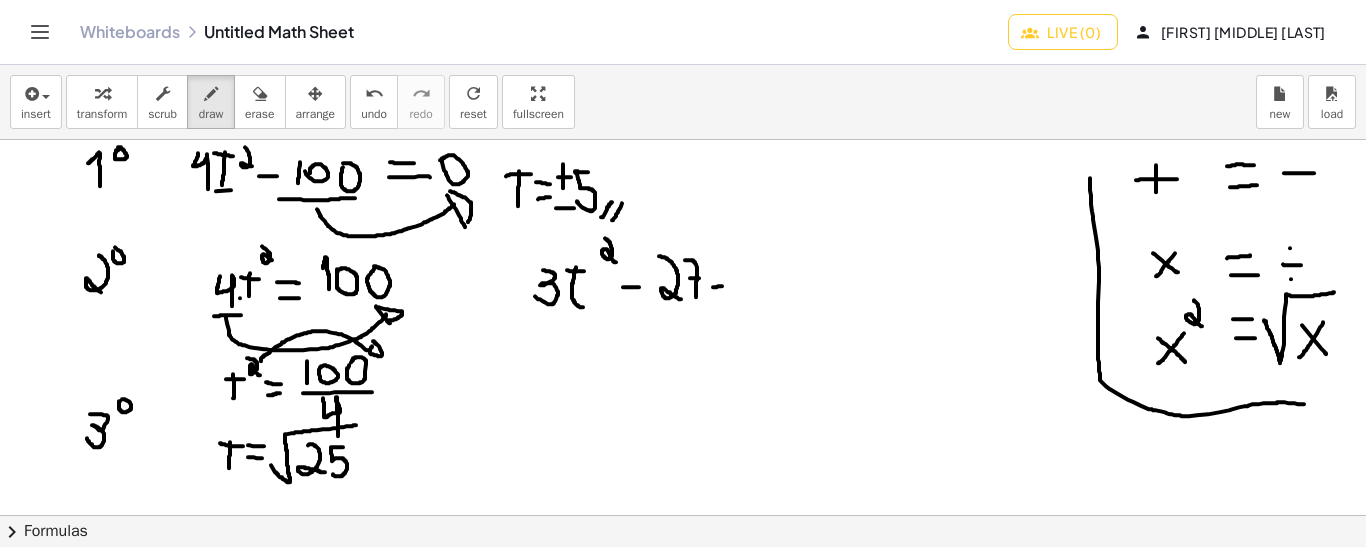 drag, startPoint x: 713, startPoint y: 286, endPoint x: 723, endPoint y: 285, distance: 10.049875 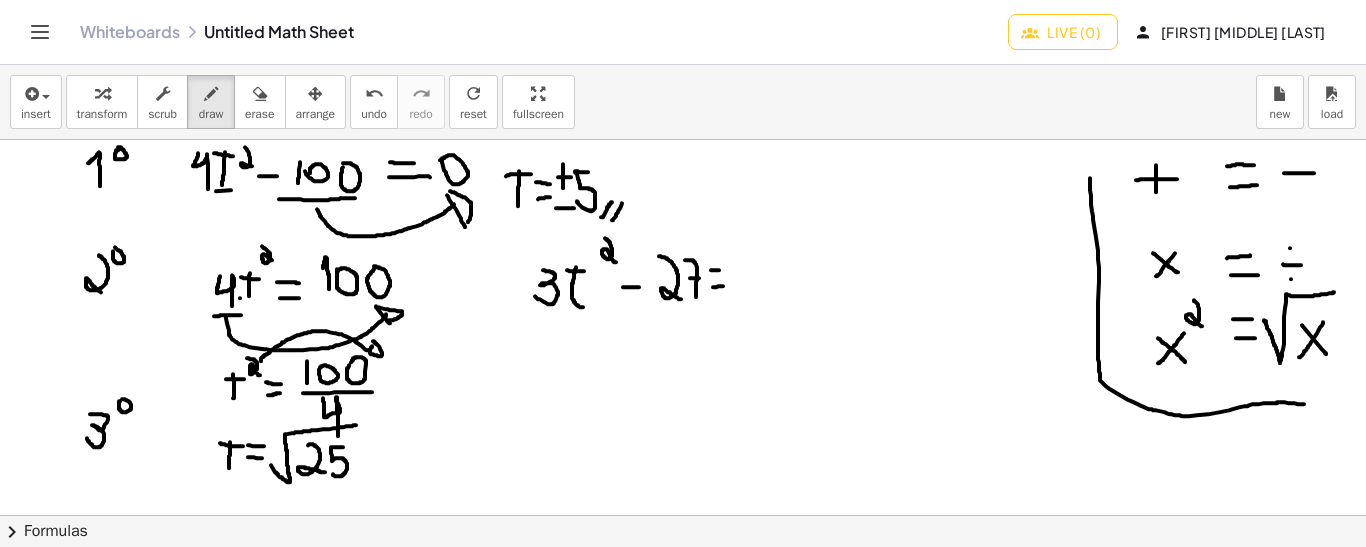 drag, startPoint x: 711, startPoint y: 269, endPoint x: 722, endPoint y: 269, distance: 11 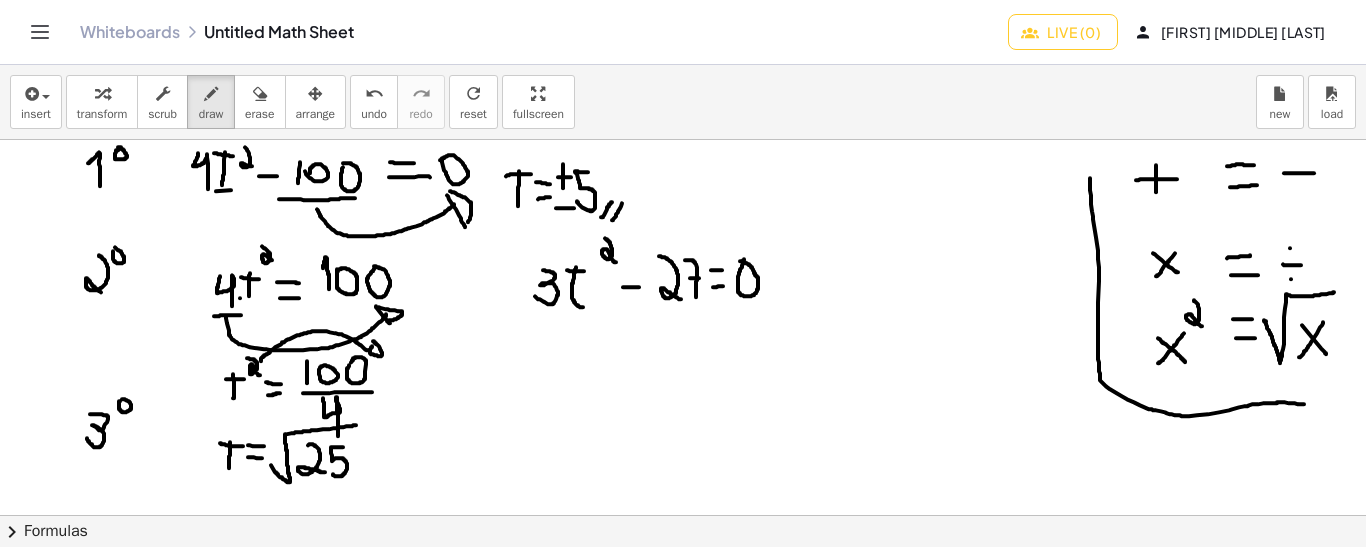 click at bounding box center [683, 632] 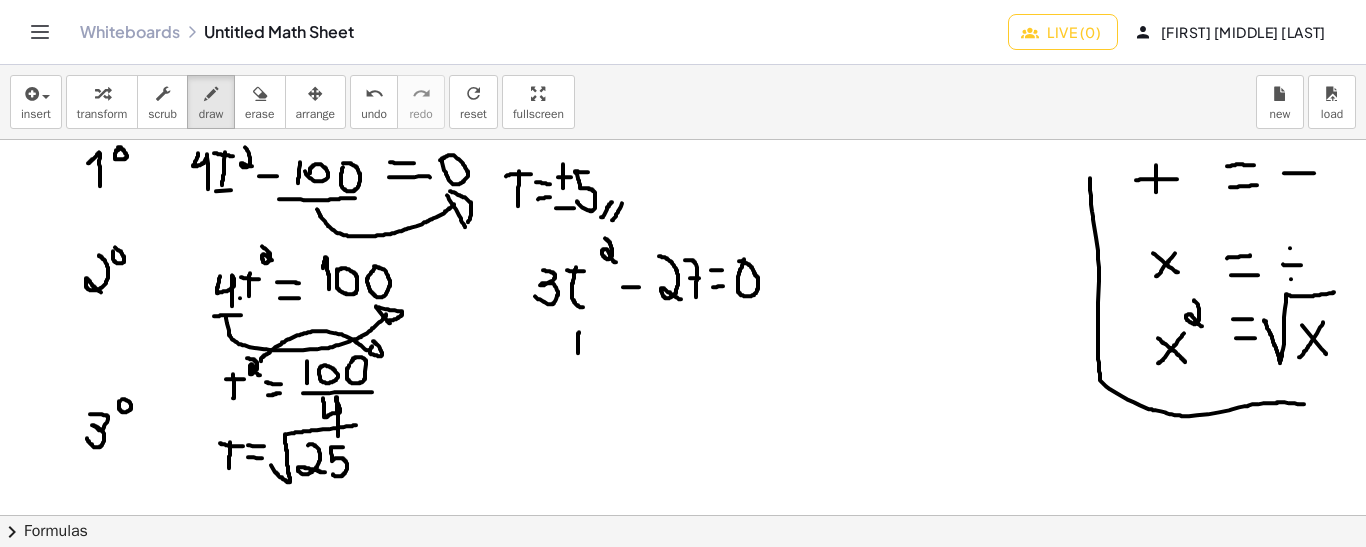 drag, startPoint x: 579, startPoint y: 331, endPoint x: 578, endPoint y: 352, distance: 21.023796 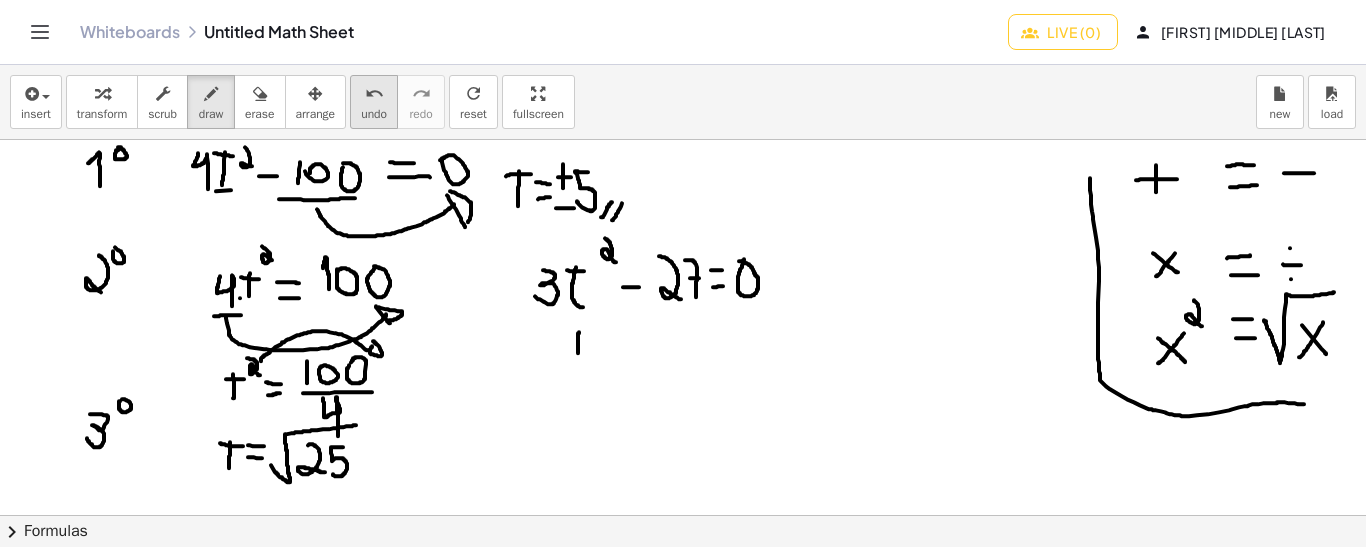 click on "undo" at bounding box center (374, 114) 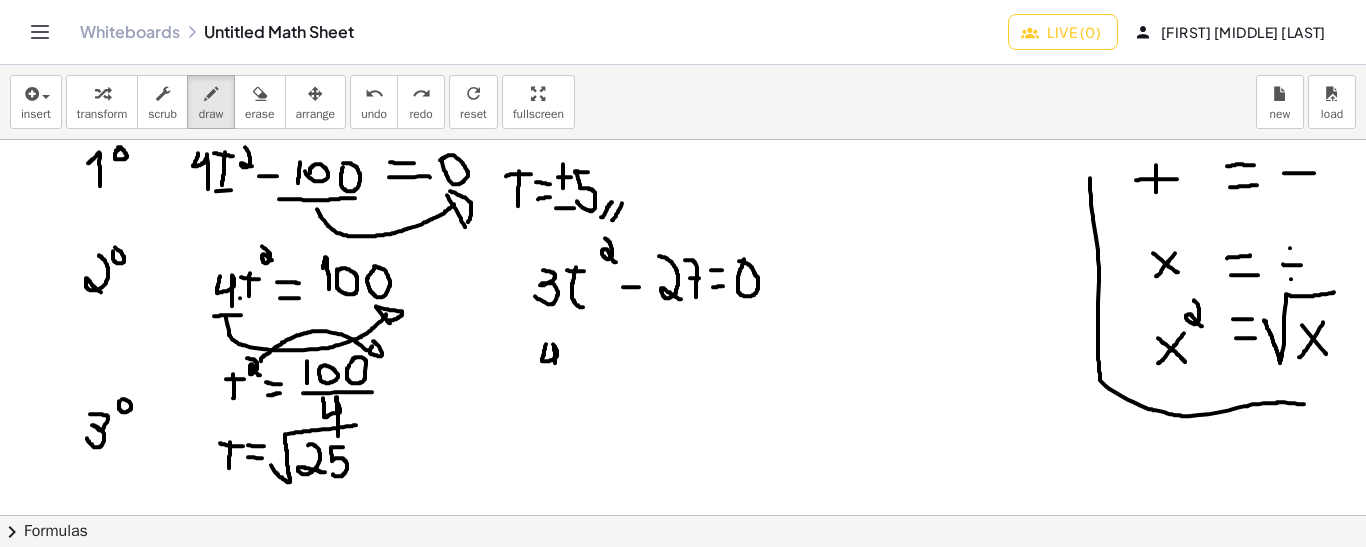 drag, startPoint x: 546, startPoint y: 343, endPoint x: 555, endPoint y: 361, distance: 20.12461 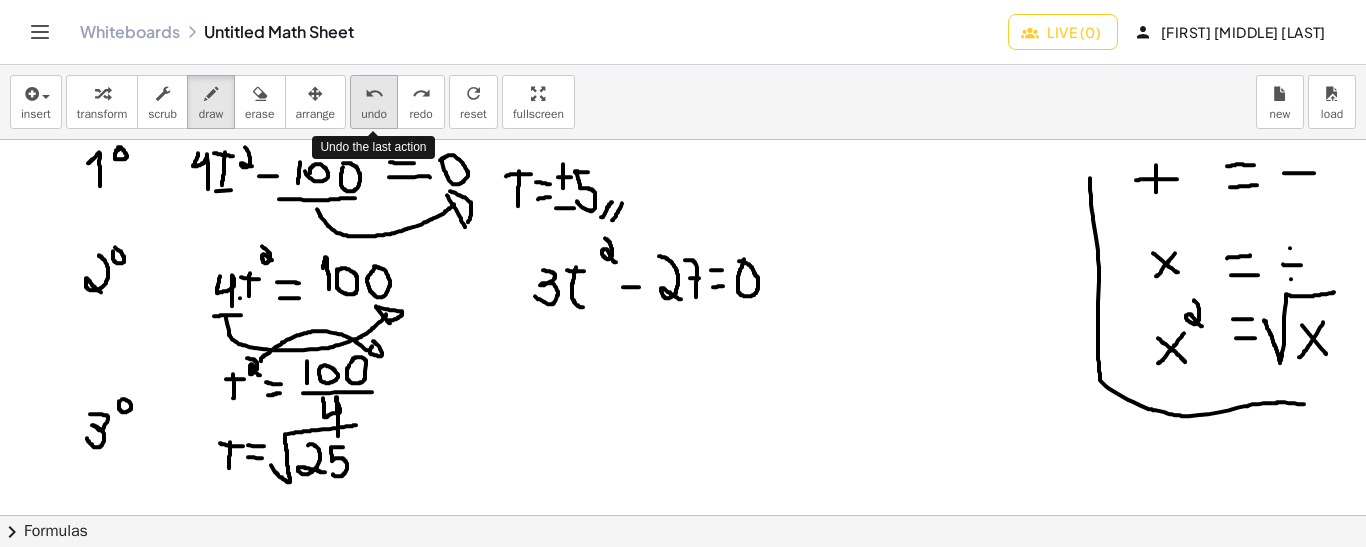 click on "undo" at bounding box center [374, 94] 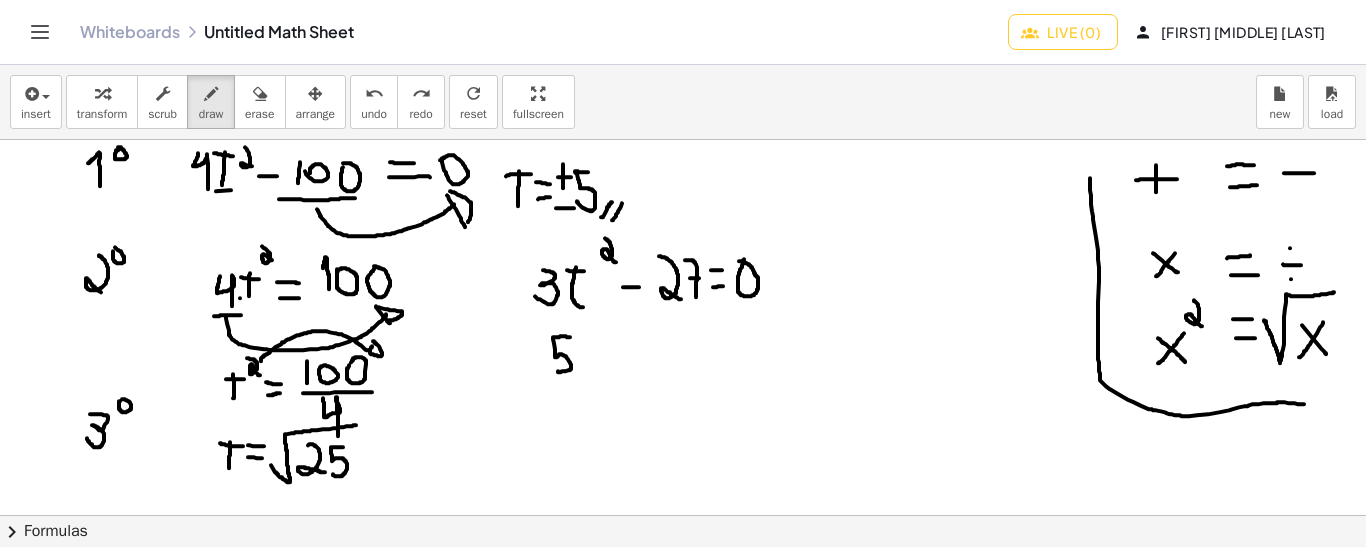drag, startPoint x: 570, startPoint y: 336, endPoint x: 555, endPoint y: 366, distance: 33.54102 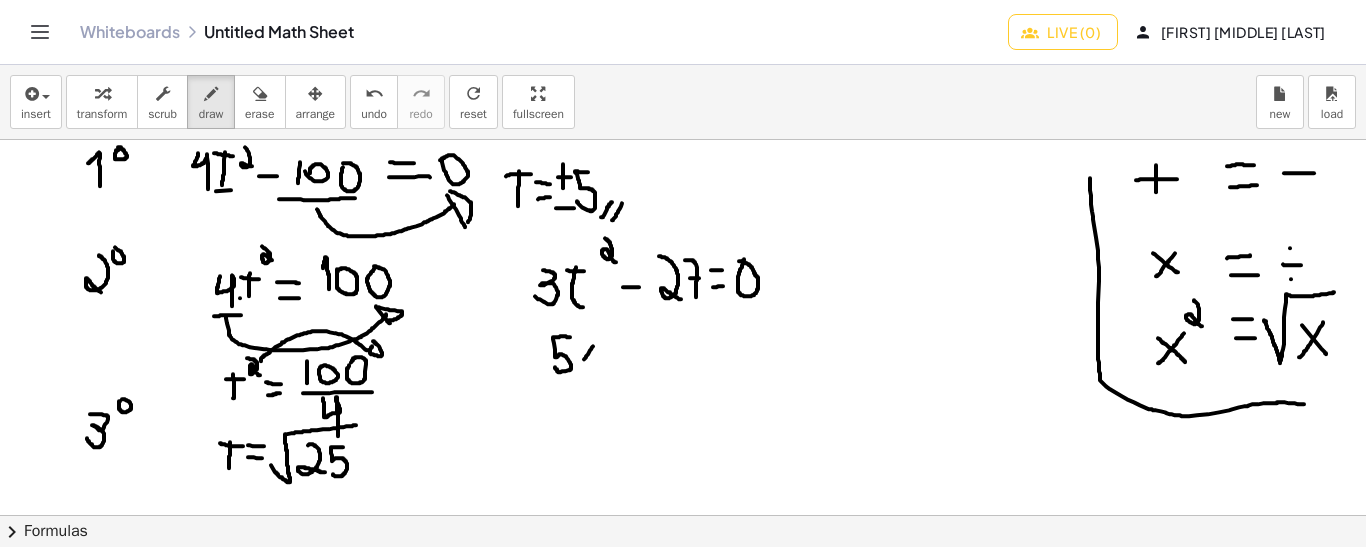 drag, startPoint x: 593, startPoint y: 345, endPoint x: 579, endPoint y: 363, distance: 22.803509 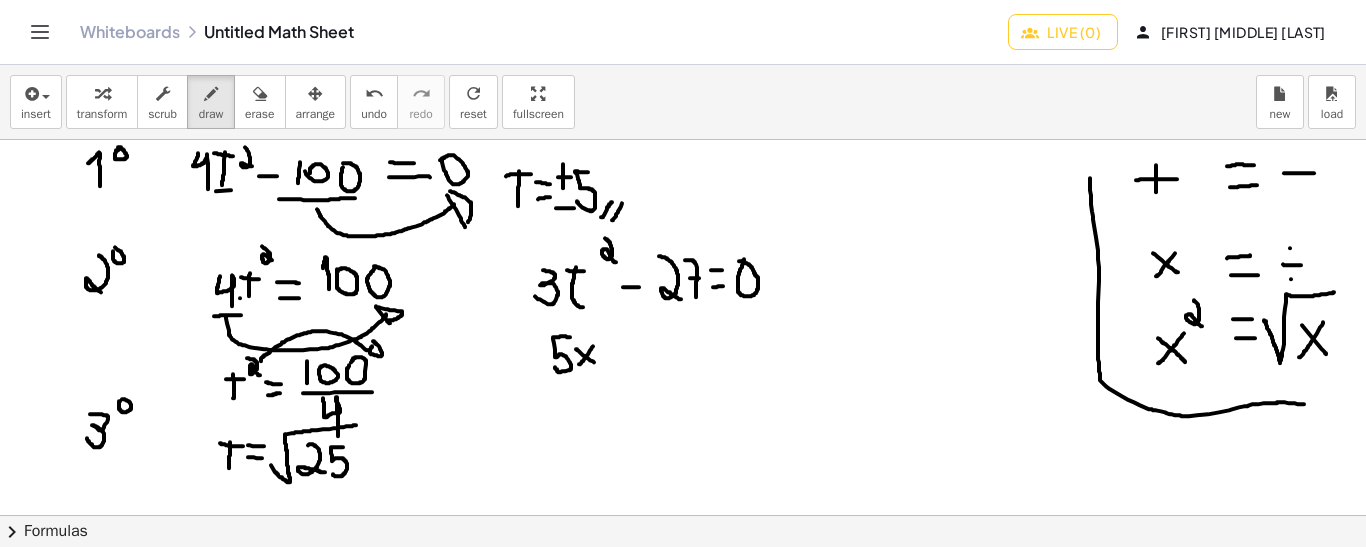 drag, startPoint x: 576, startPoint y: 348, endPoint x: 597, endPoint y: 363, distance: 25.806976 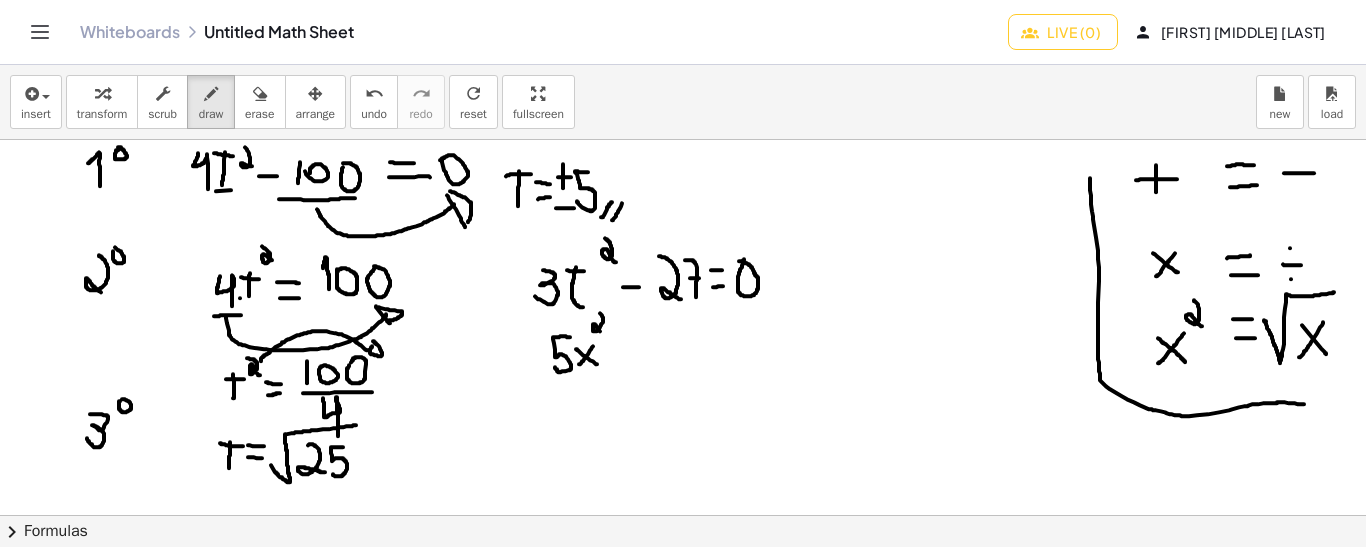 drag, startPoint x: 600, startPoint y: 312, endPoint x: 601, endPoint y: 331, distance: 19.026299 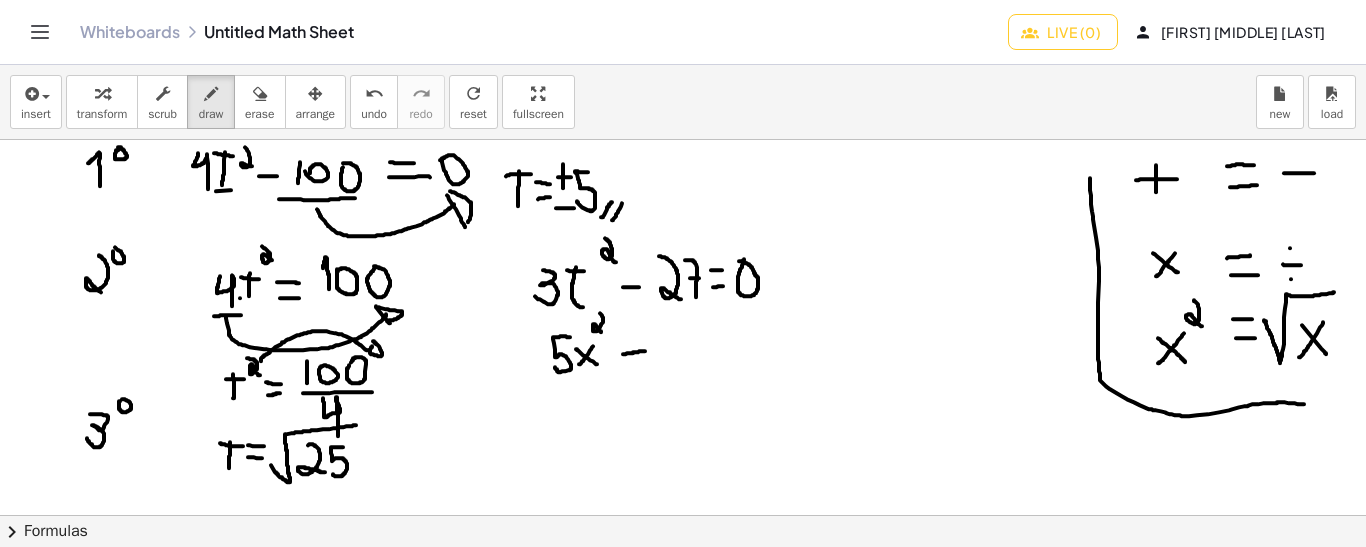 drag, startPoint x: 623, startPoint y: 353, endPoint x: 645, endPoint y: 350, distance: 22.203604 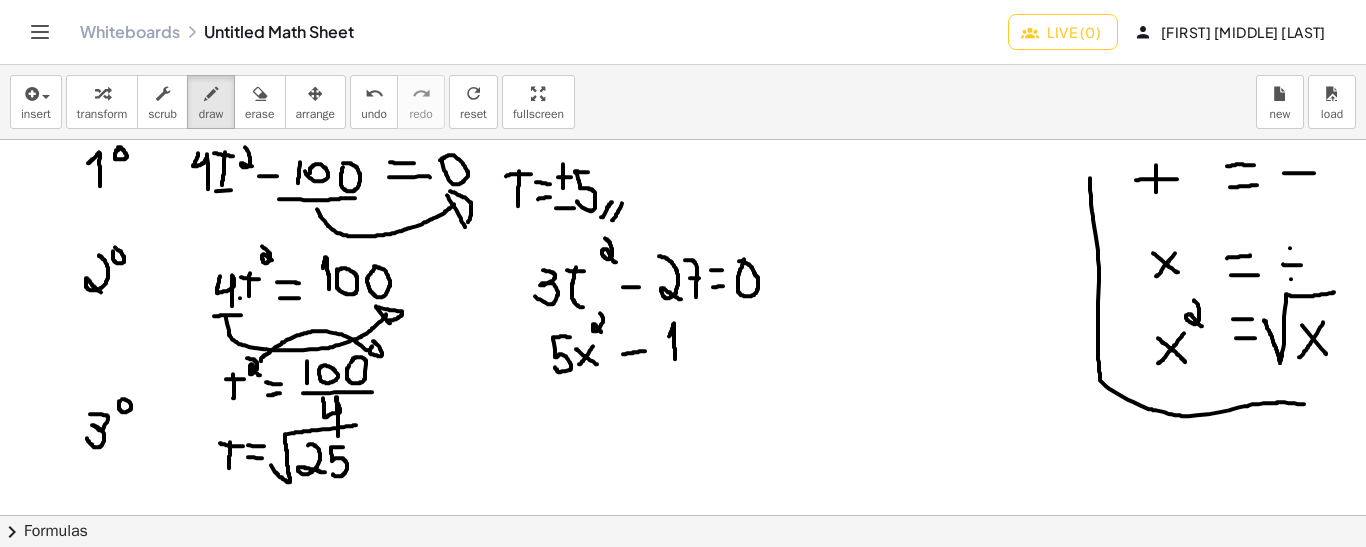 drag, startPoint x: 675, startPoint y: 358, endPoint x: 667, endPoint y: 340, distance: 19.697716 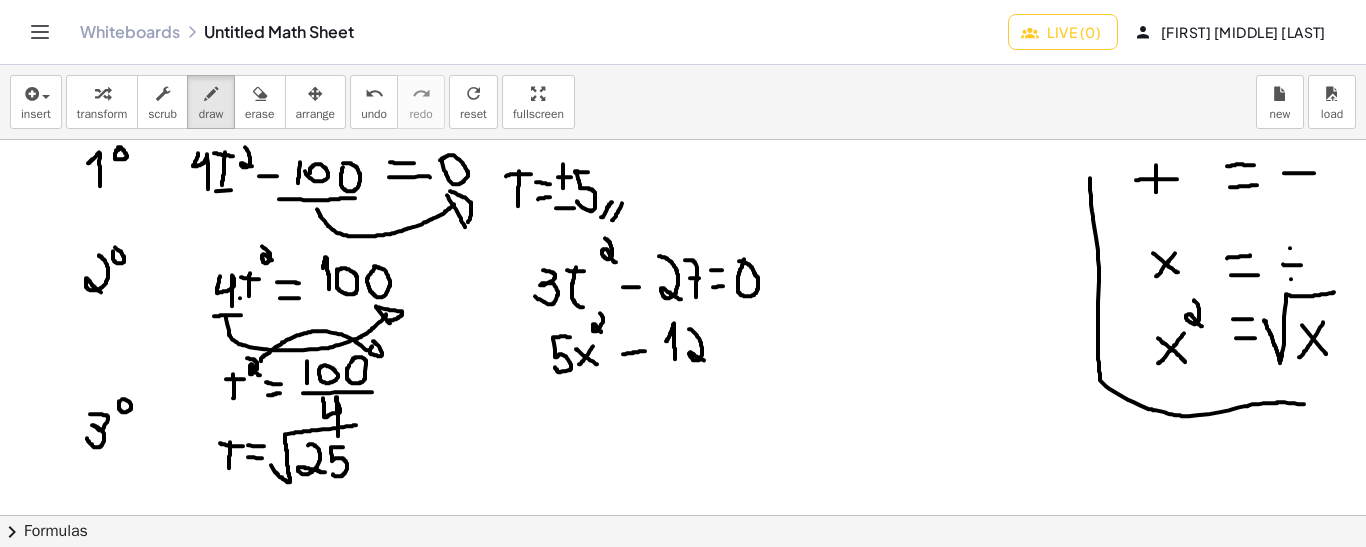 drag, startPoint x: 689, startPoint y: 328, endPoint x: 708, endPoint y: 359, distance: 36.359318 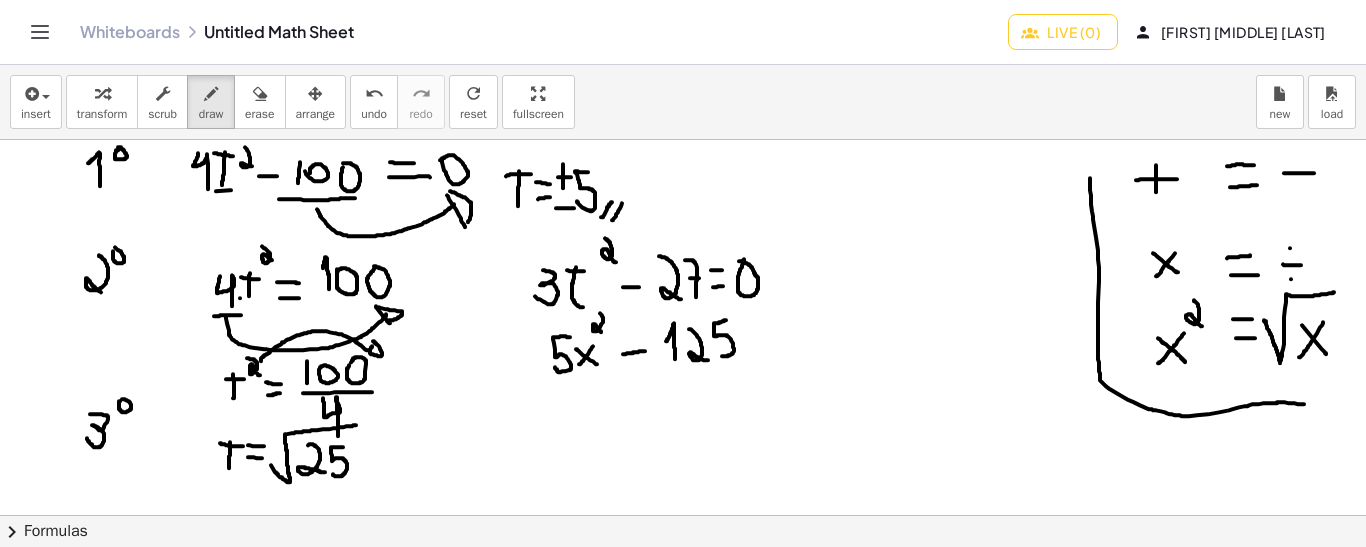 drag, startPoint x: 726, startPoint y: 319, endPoint x: 722, endPoint y: 355, distance: 36.221542 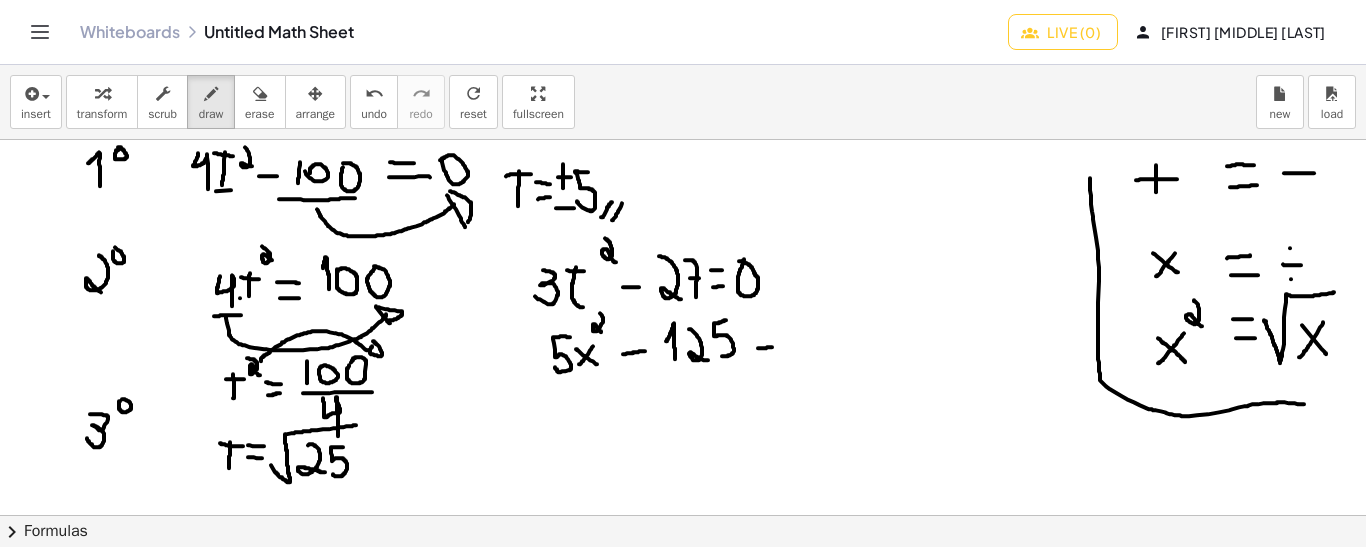 drag, startPoint x: 758, startPoint y: 347, endPoint x: 775, endPoint y: 345, distance: 17.117243 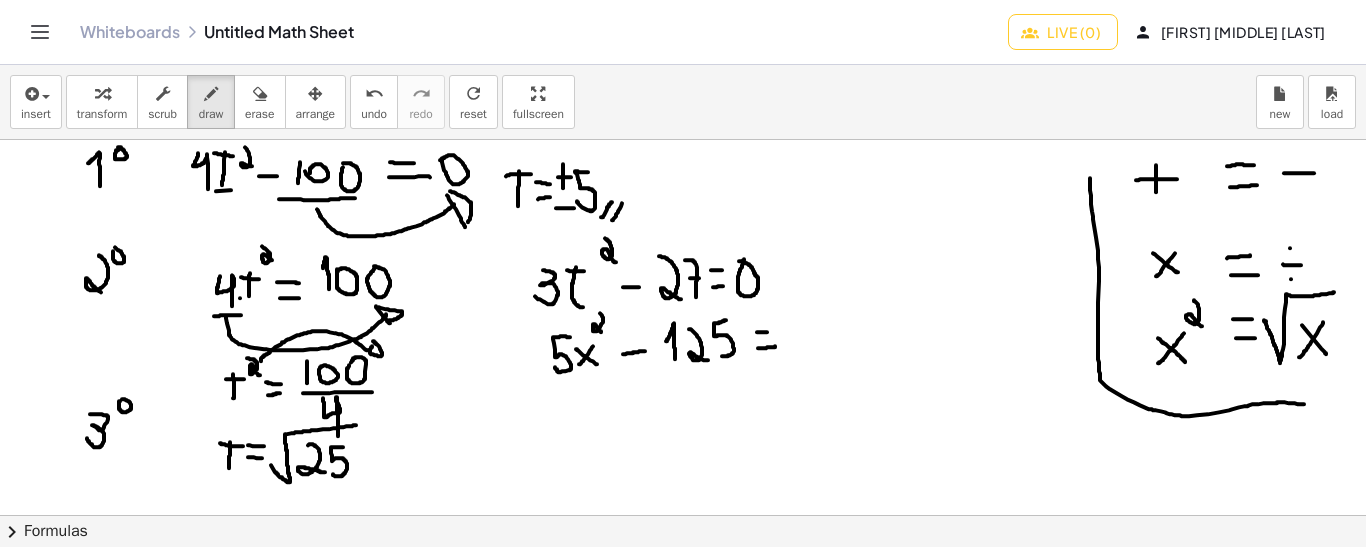 drag, startPoint x: 757, startPoint y: 331, endPoint x: 772, endPoint y: 330, distance: 15.033297 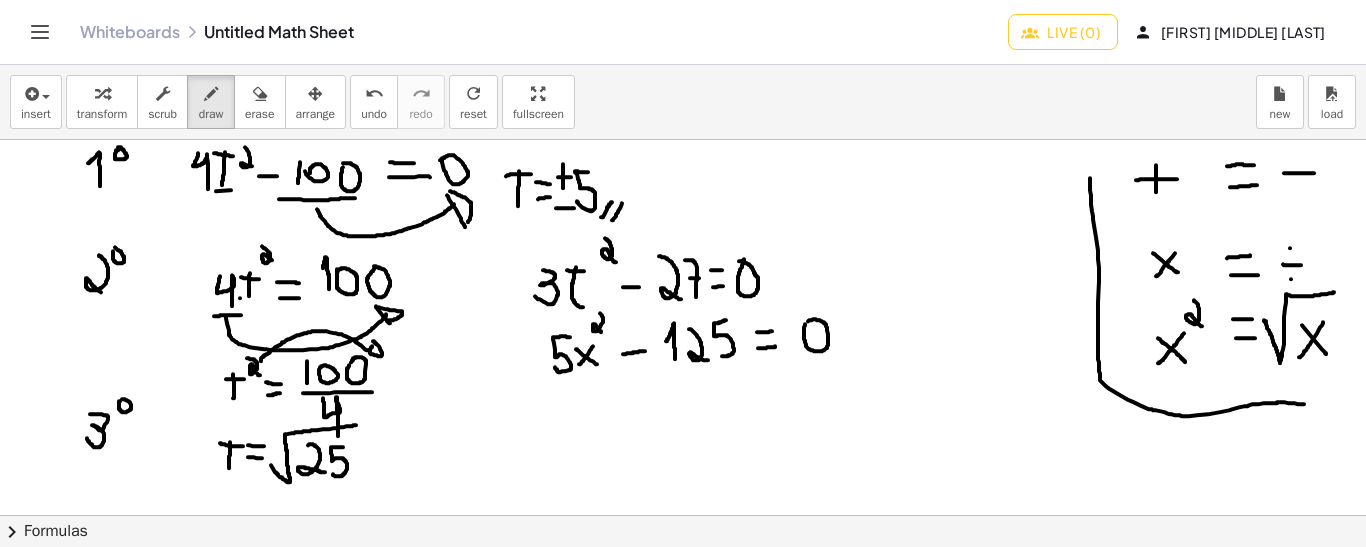 click at bounding box center [683, 632] 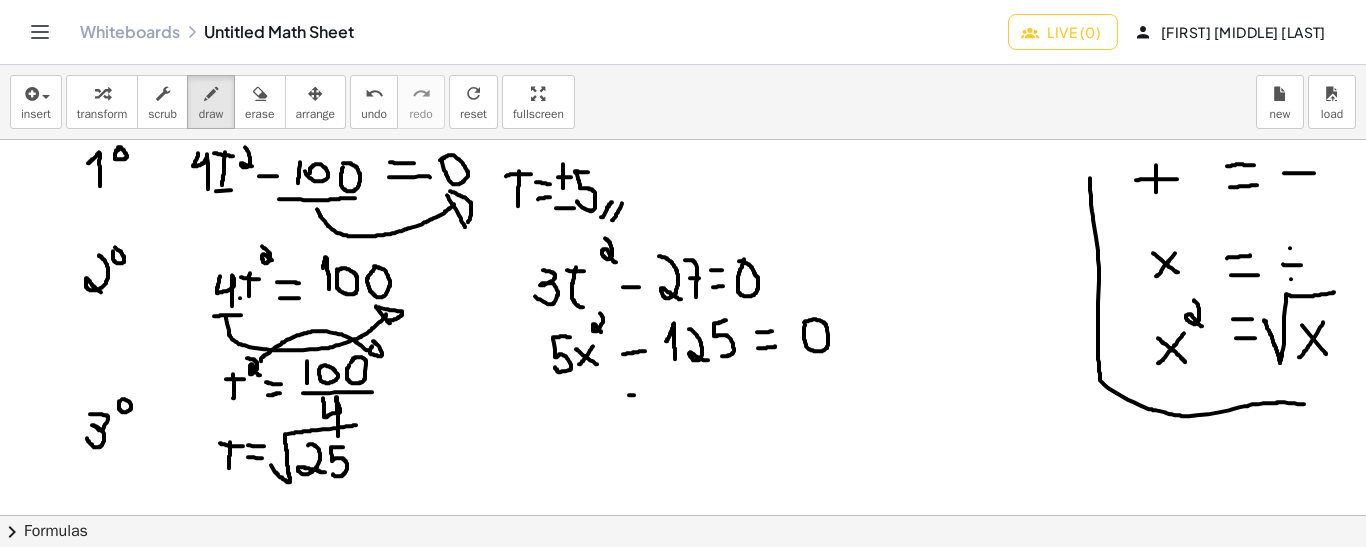 click at bounding box center [683, 632] 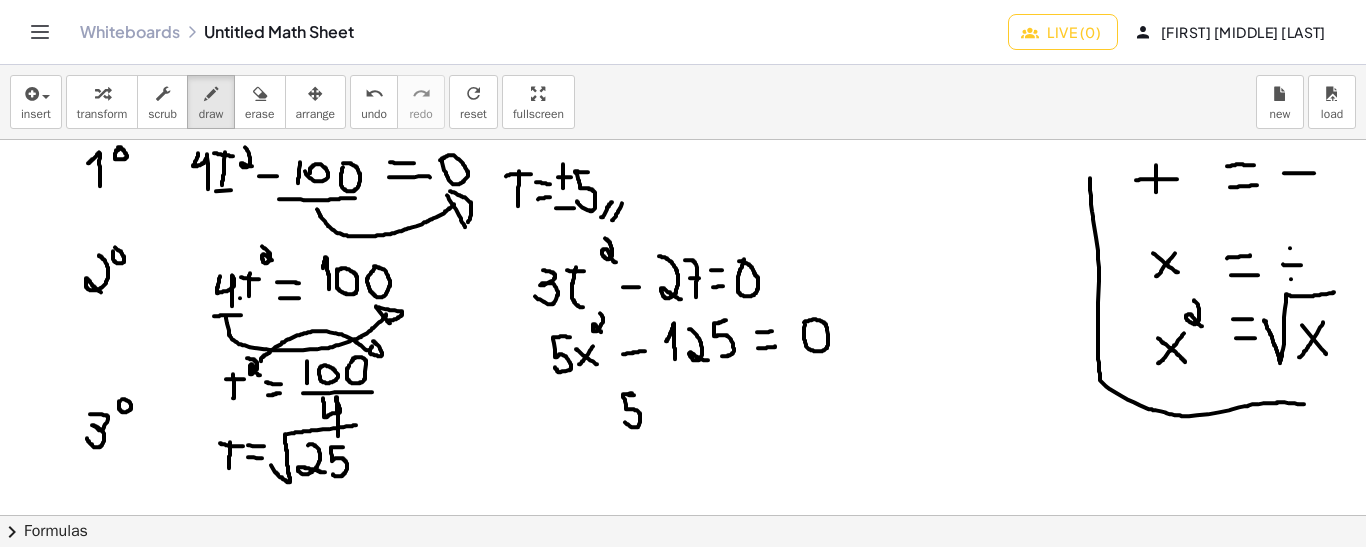 drag, startPoint x: 632, startPoint y: 392, endPoint x: 625, endPoint y: 421, distance: 29.832869 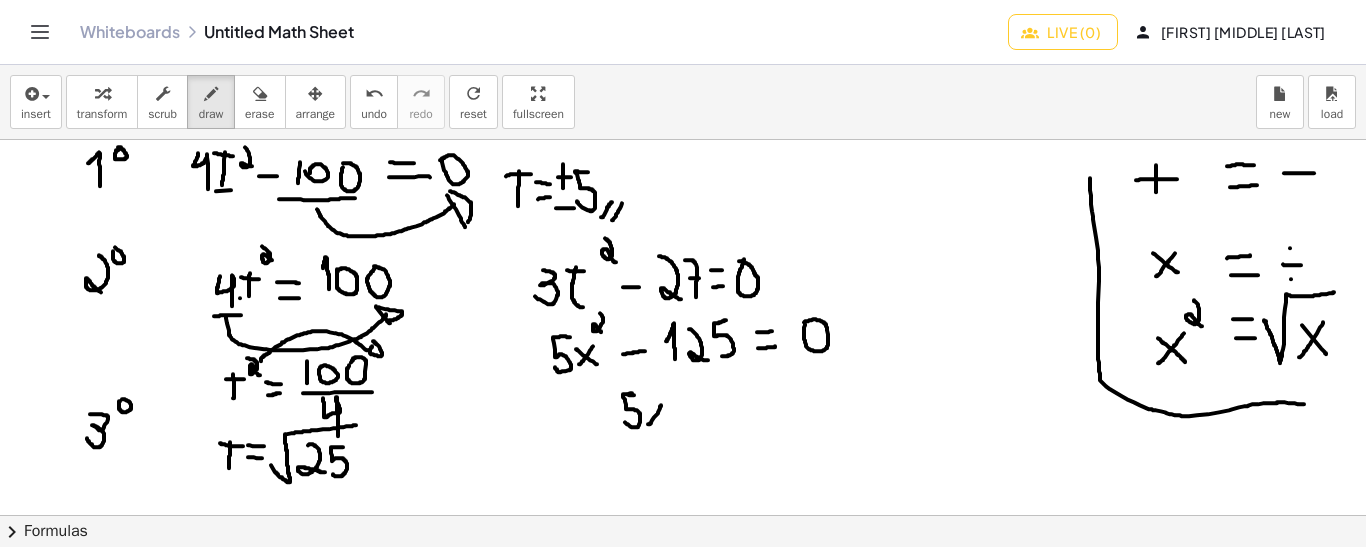 drag, startPoint x: 661, startPoint y: 404, endPoint x: 648, endPoint y: 423, distance: 23.021729 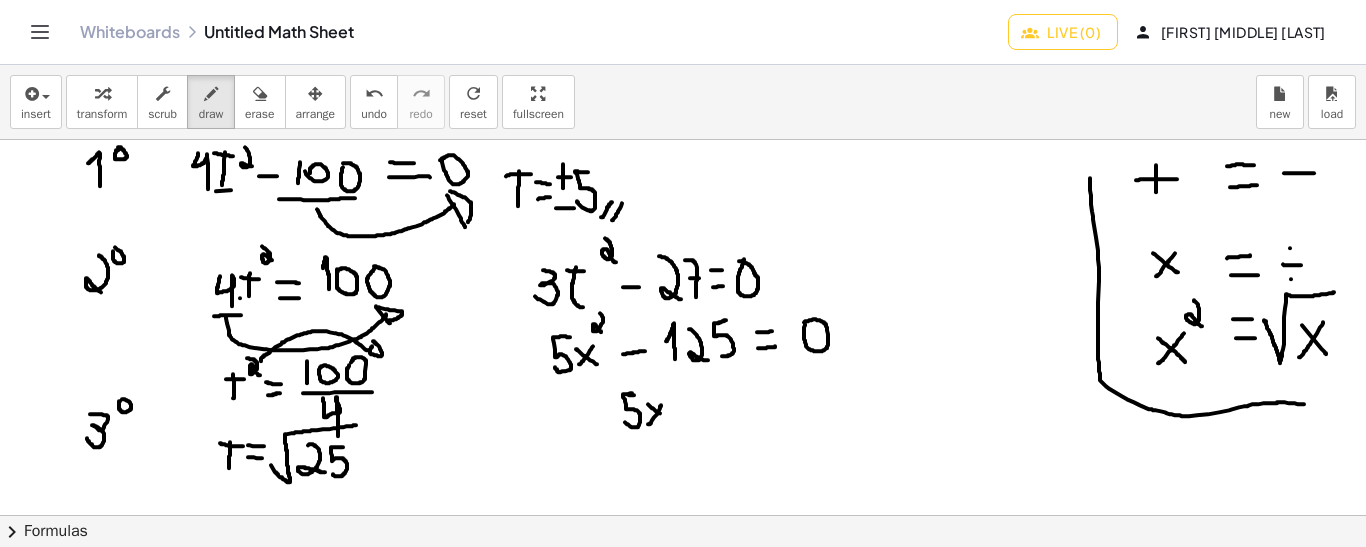 drag, startPoint x: 648, startPoint y: 403, endPoint x: 669, endPoint y: 419, distance: 26.400757 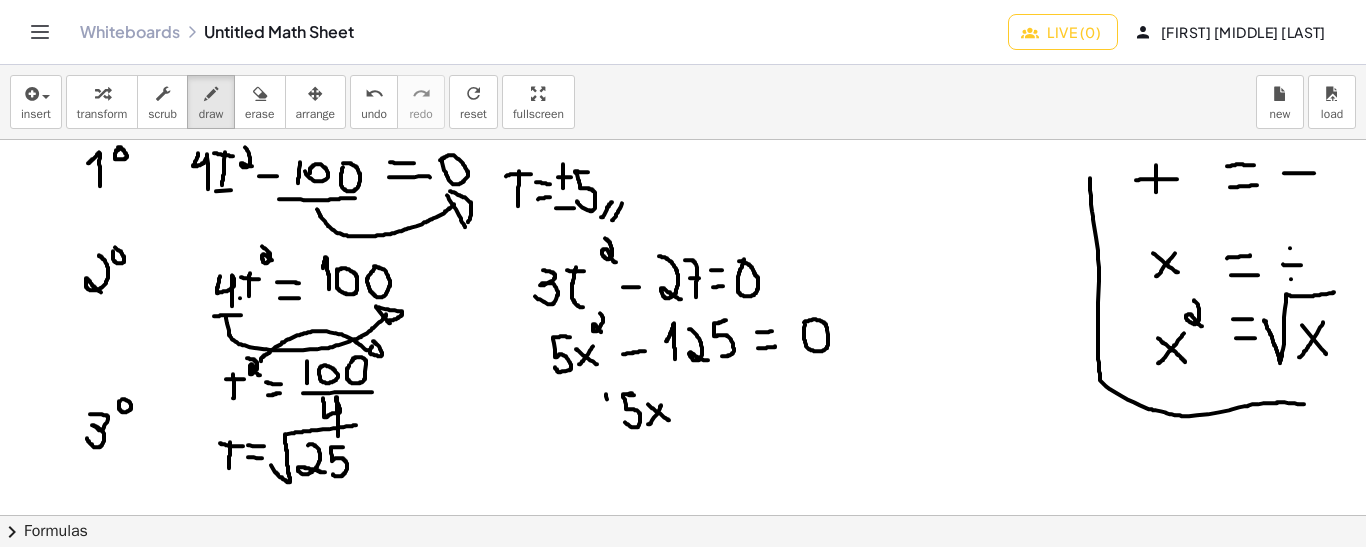 drag, startPoint x: 606, startPoint y: 393, endPoint x: 607, endPoint y: 405, distance: 12.0415945 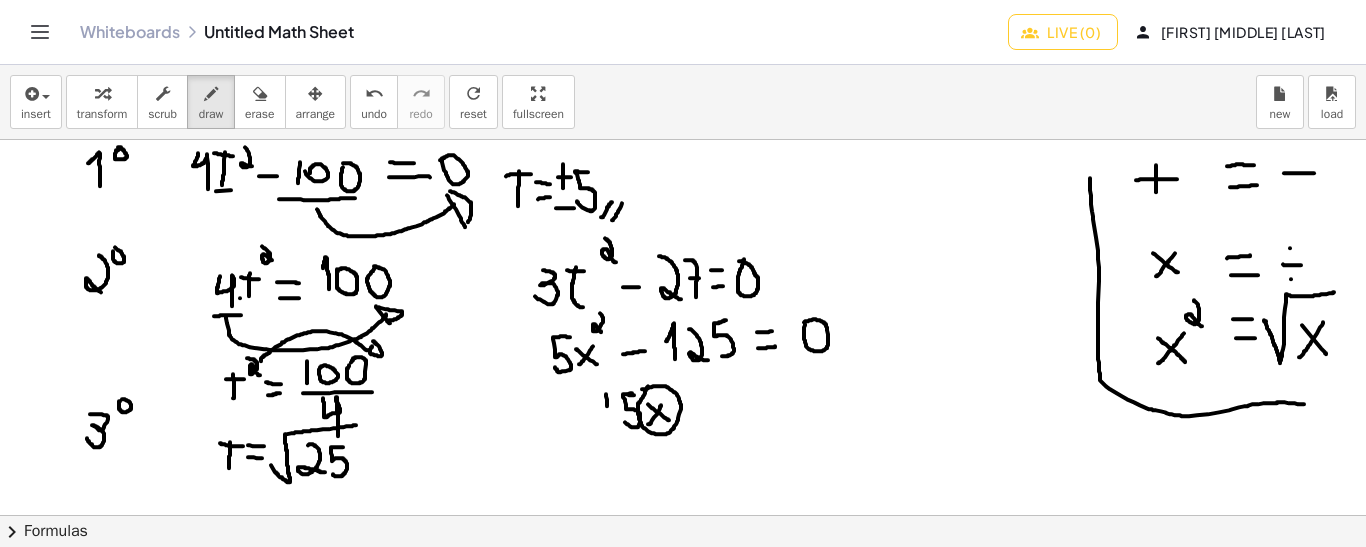 click at bounding box center [683, 632] 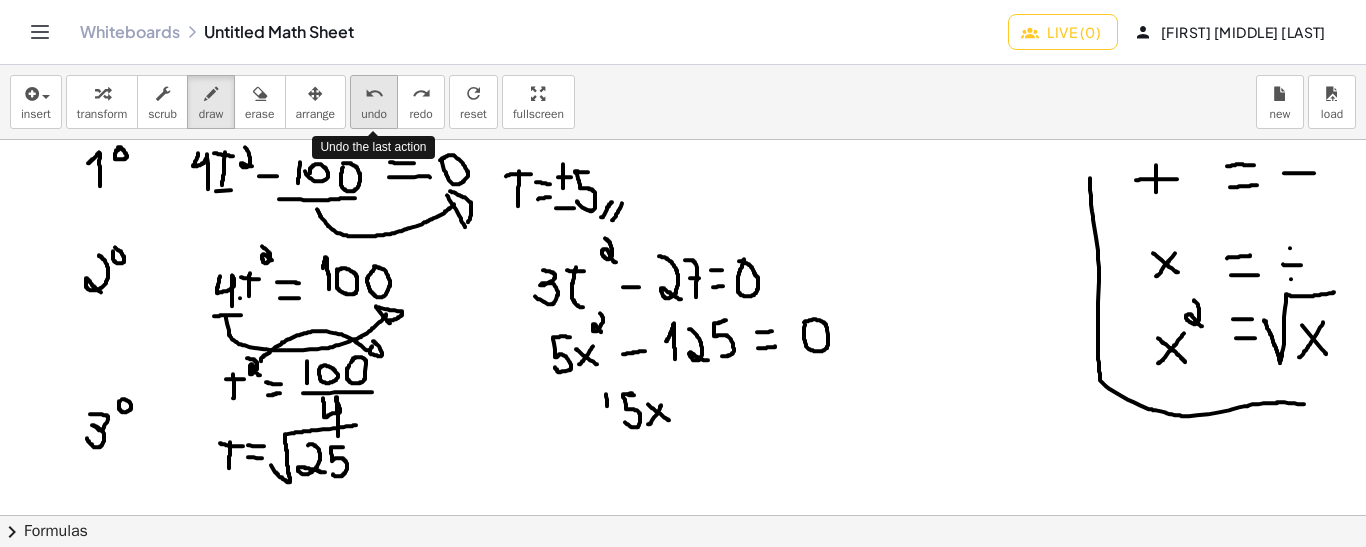 click on "undo" at bounding box center [374, 114] 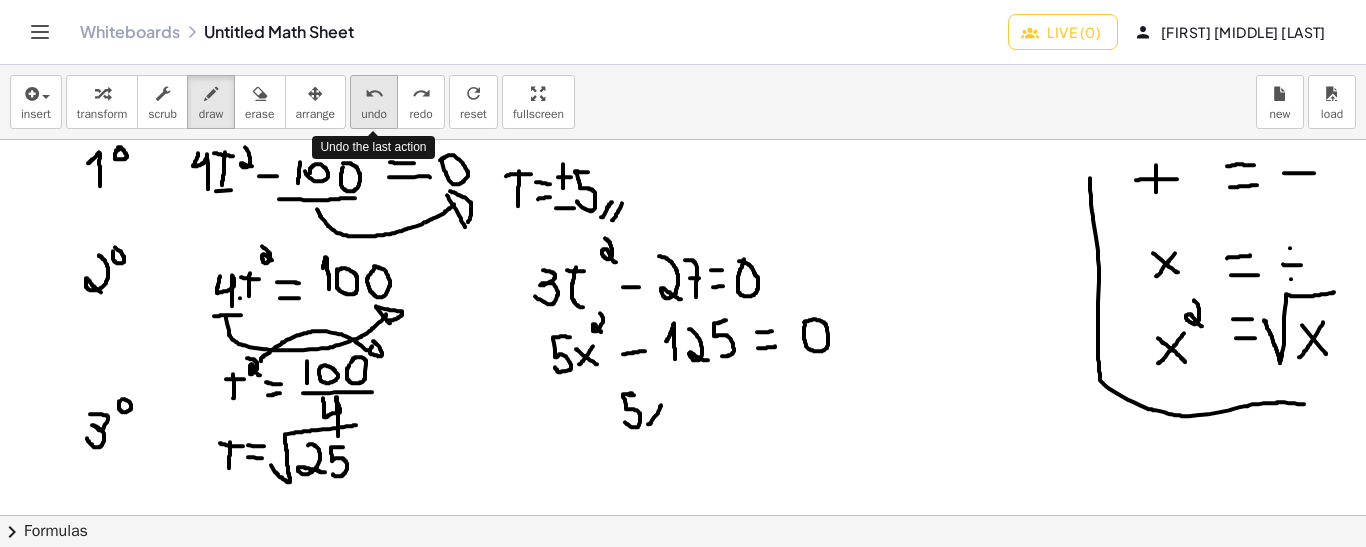 click on "undo" at bounding box center [374, 114] 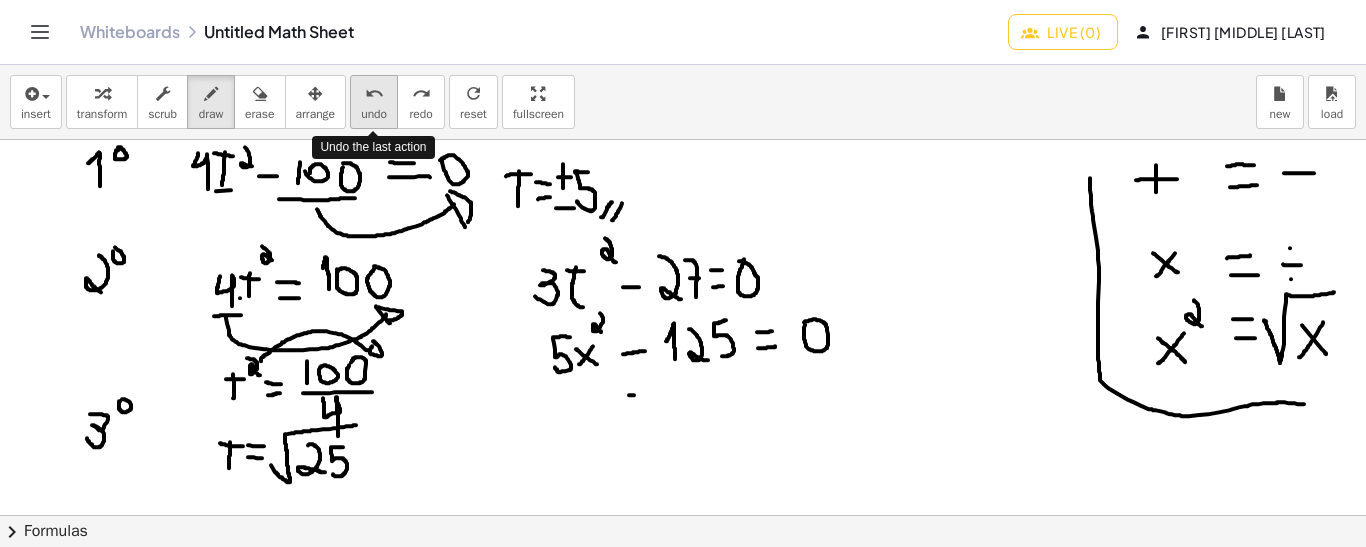 click on "undo" at bounding box center (374, 114) 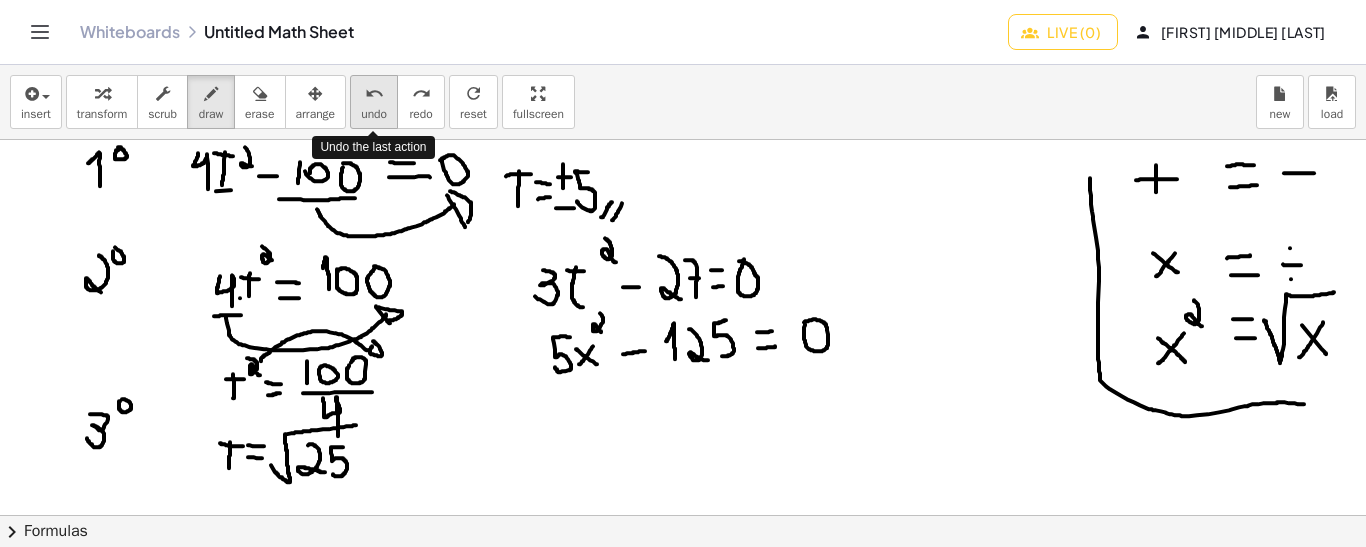 click on "undo" at bounding box center (374, 114) 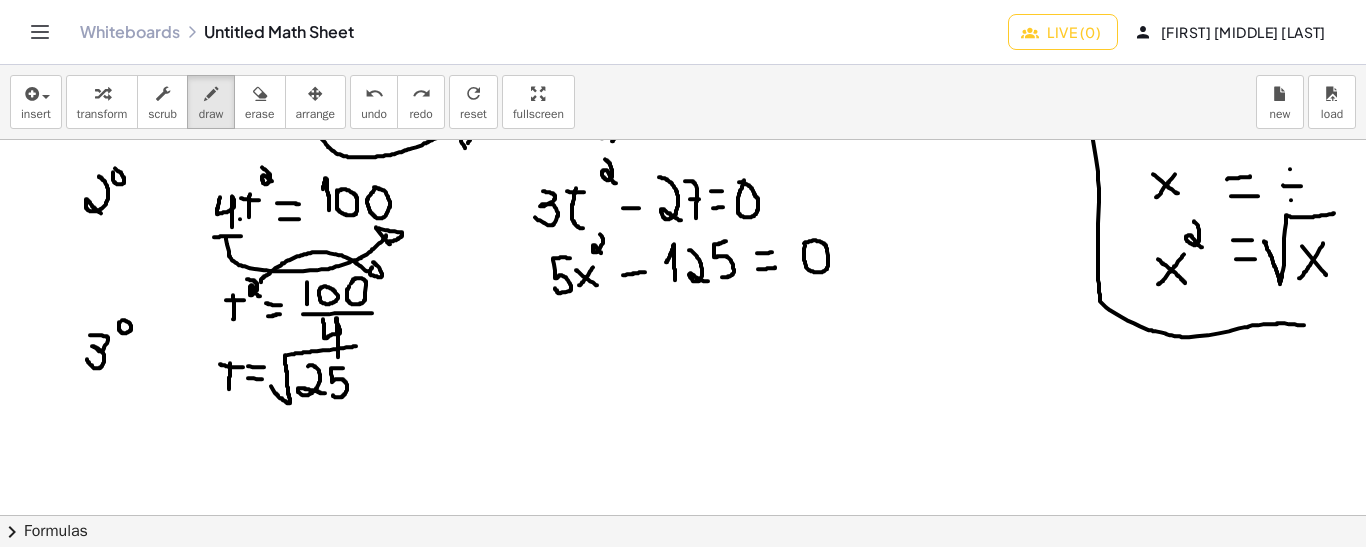 scroll, scrollTop: 0, scrollLeft: 0, axis: both 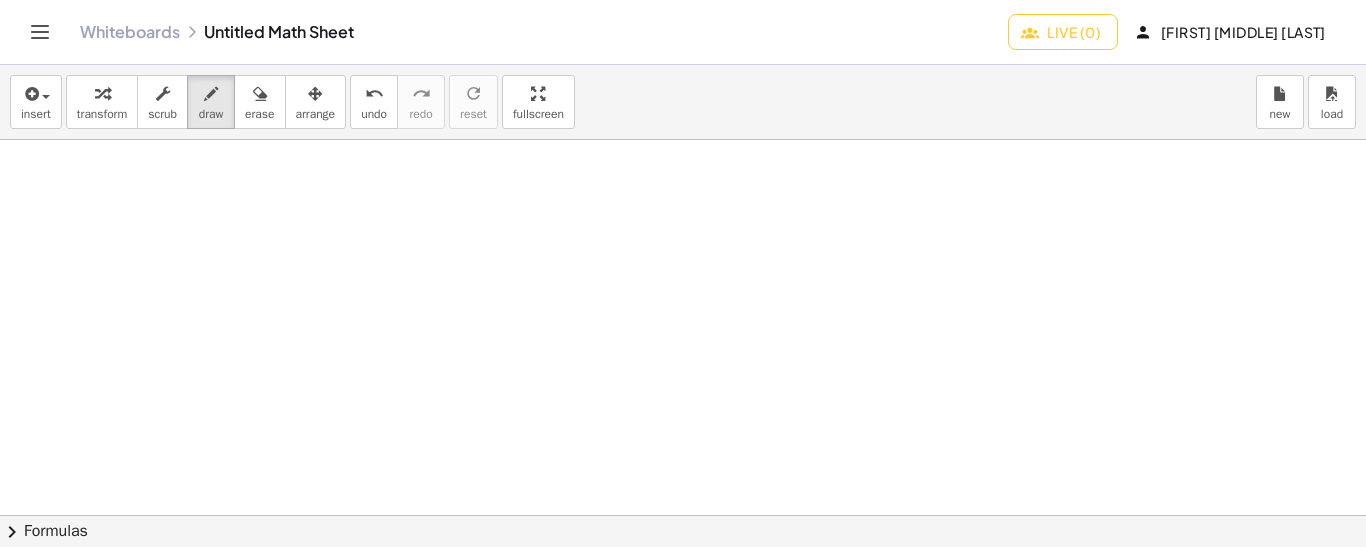 click at bounding box center (683, 632) 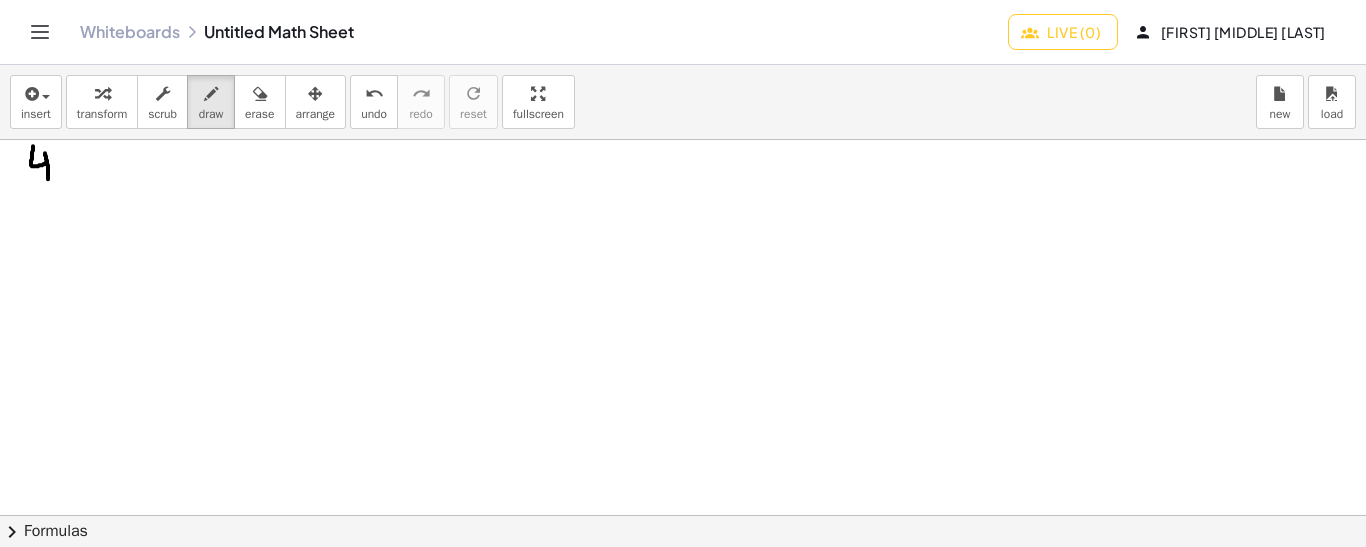 drag, startPoint x: 33, startPoint y: 145, endPoint x: 48, endPoint y: 179, distance: 37.161808 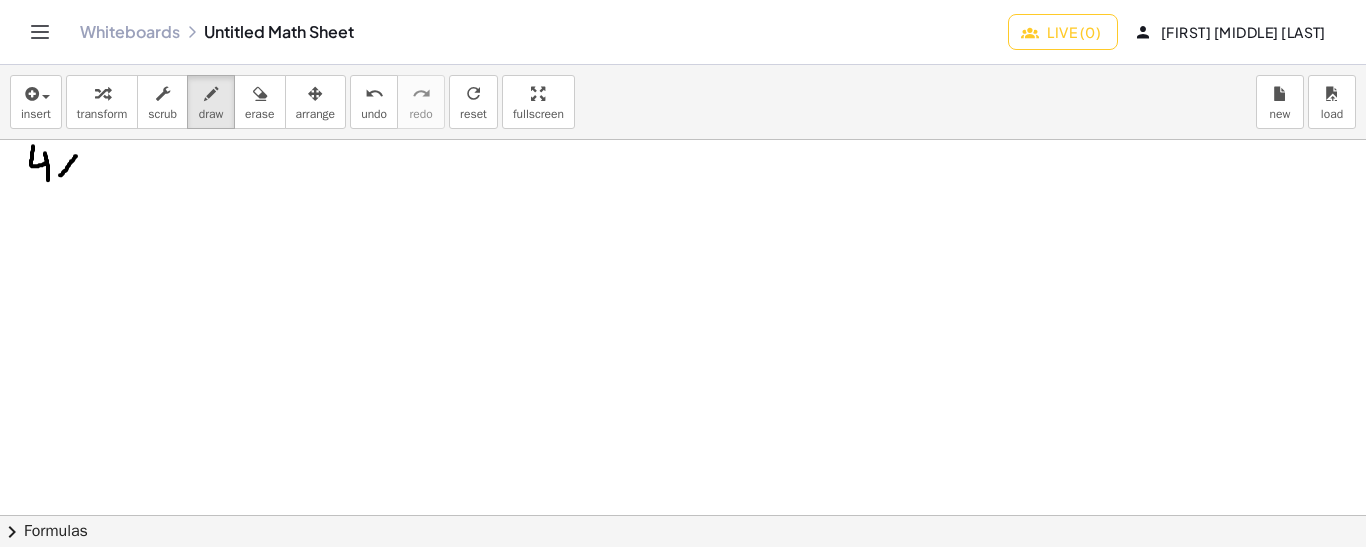 drag, startPoint x: 76, startPoint y: 155, endPoint x: 60, endPoint y: 174, distance: 24.839485 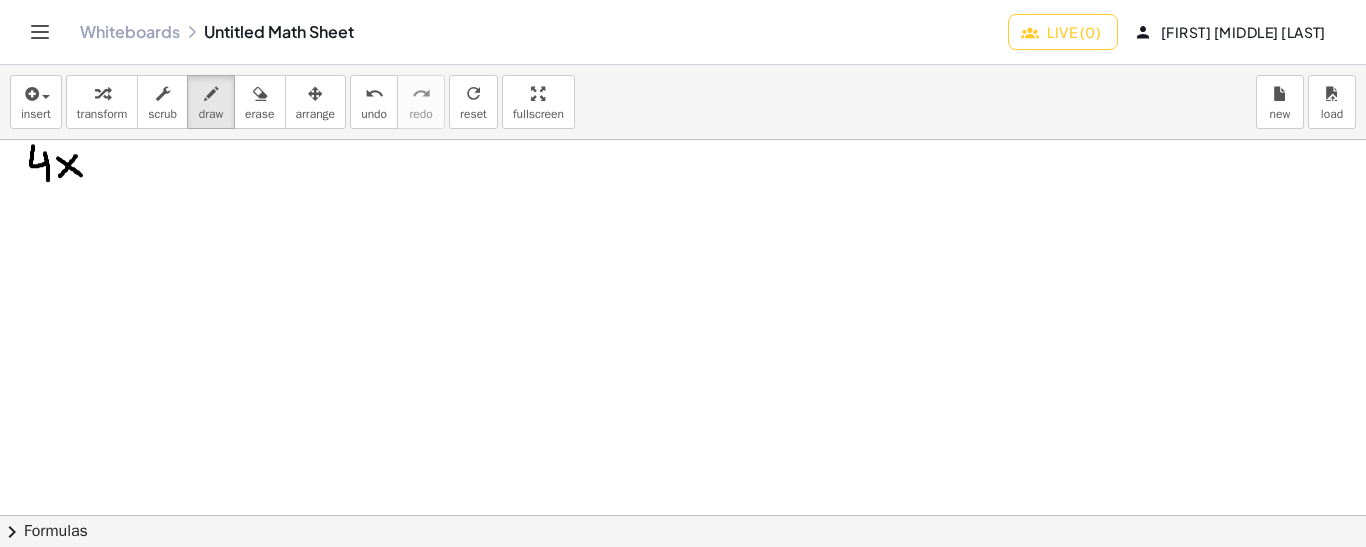 drag, startPoint x: 58, startPoint y: 157, endPoint x: 82, endPoint y: 175, distance: 30 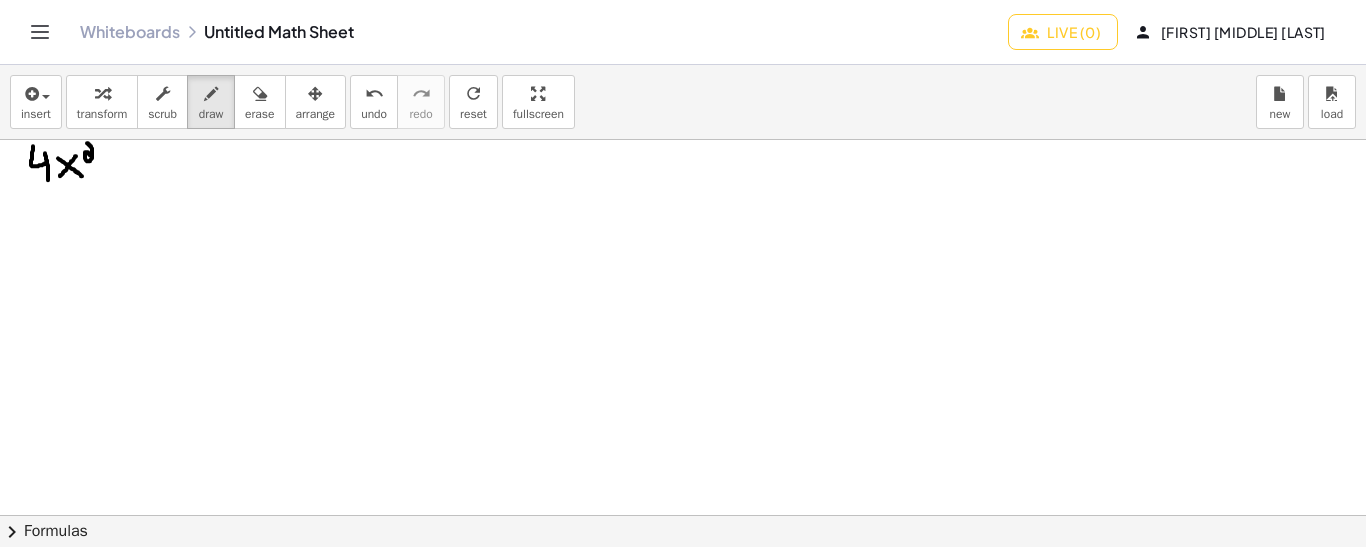 drag, startPoint x: 87, startPoint y: 142, endPoint x: 94, endPoint y: 154, distance: 13.892444 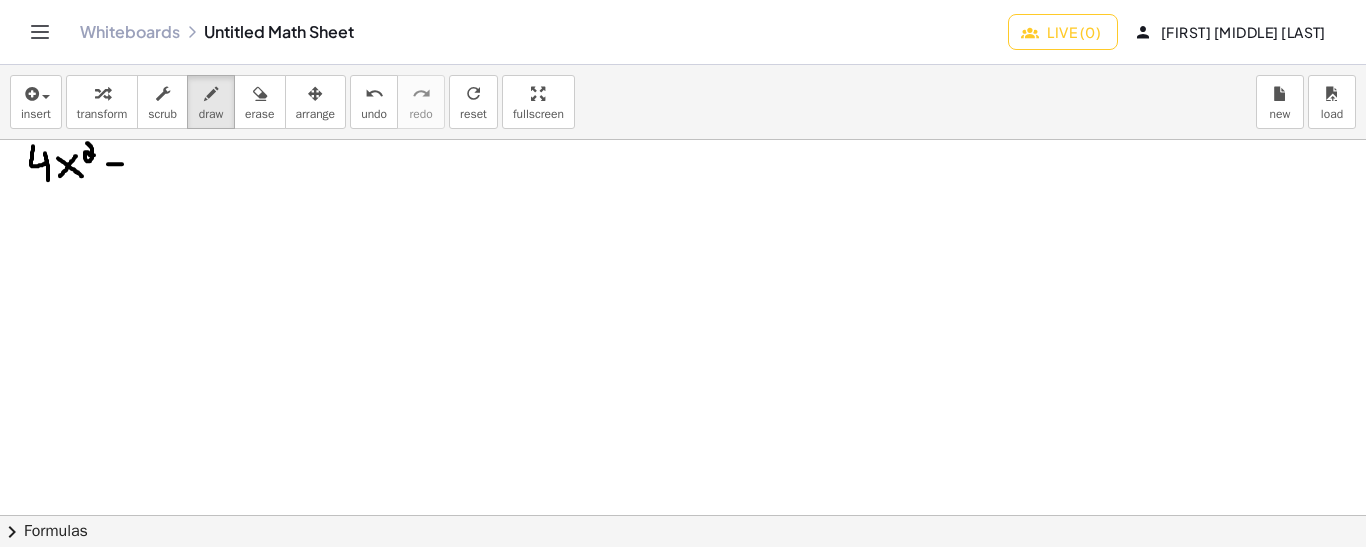 drag, startPoint x: 108, startPoint y: 163, endPoint x: 122, endPoint y: 163, distance: 14 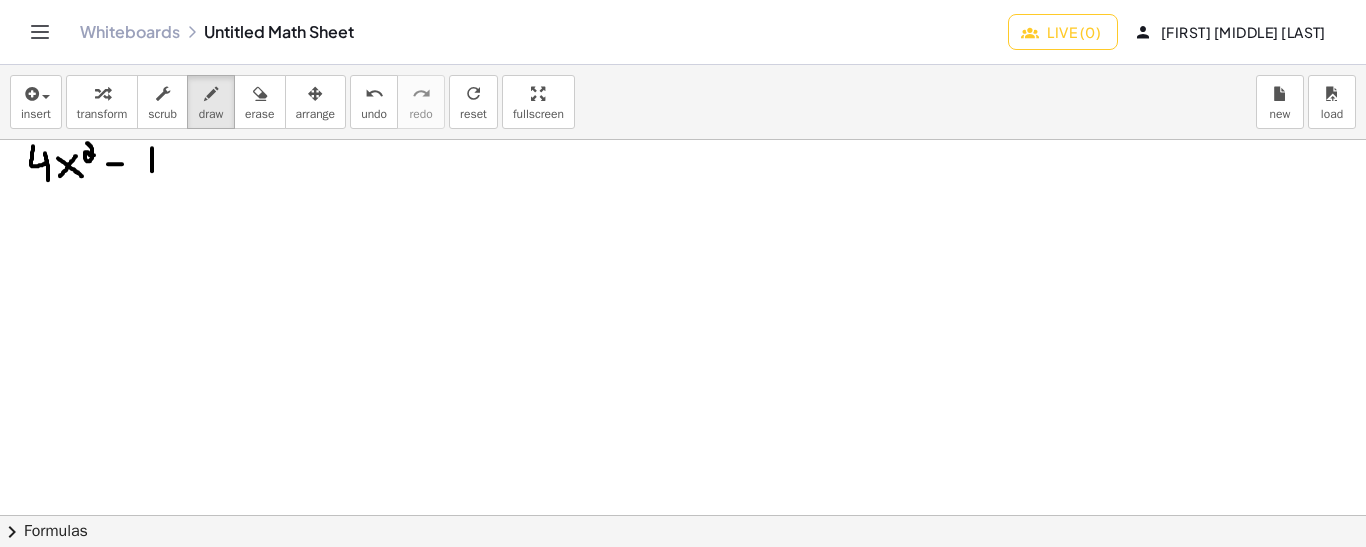 drag, startPoint x: 152, startPoint y: 147, endPoint x: 152, endPoint y: 175, distance: 28 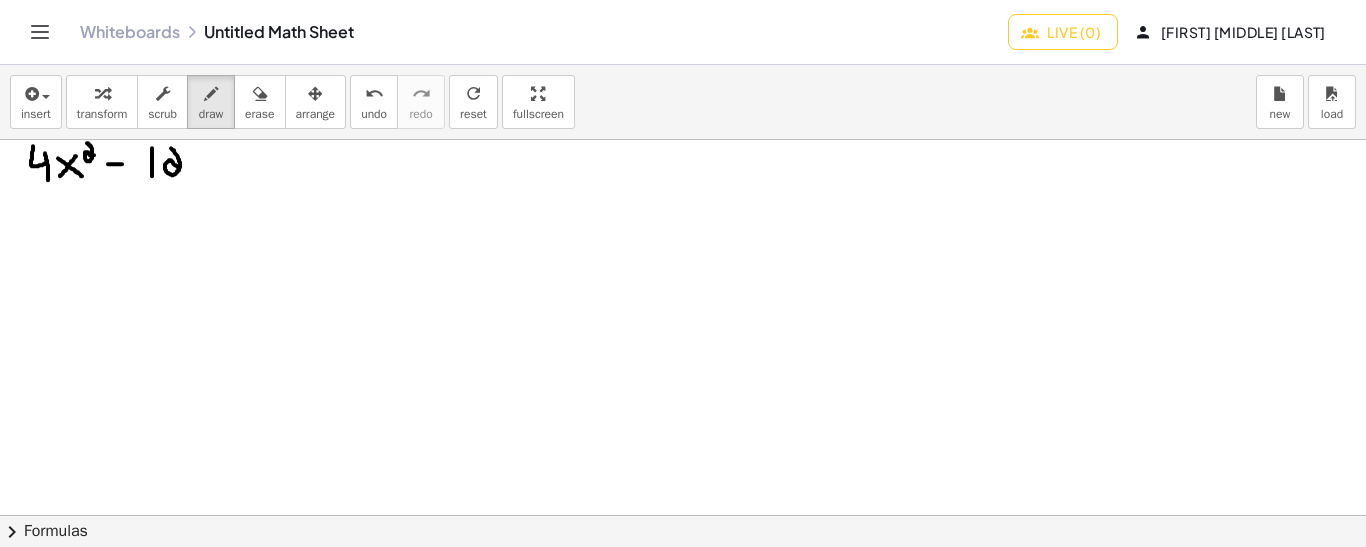 drag, startPoint x: 171, startPoint y: 147, endPoint x: 182, endPoint y: 170, distance: 25.495098 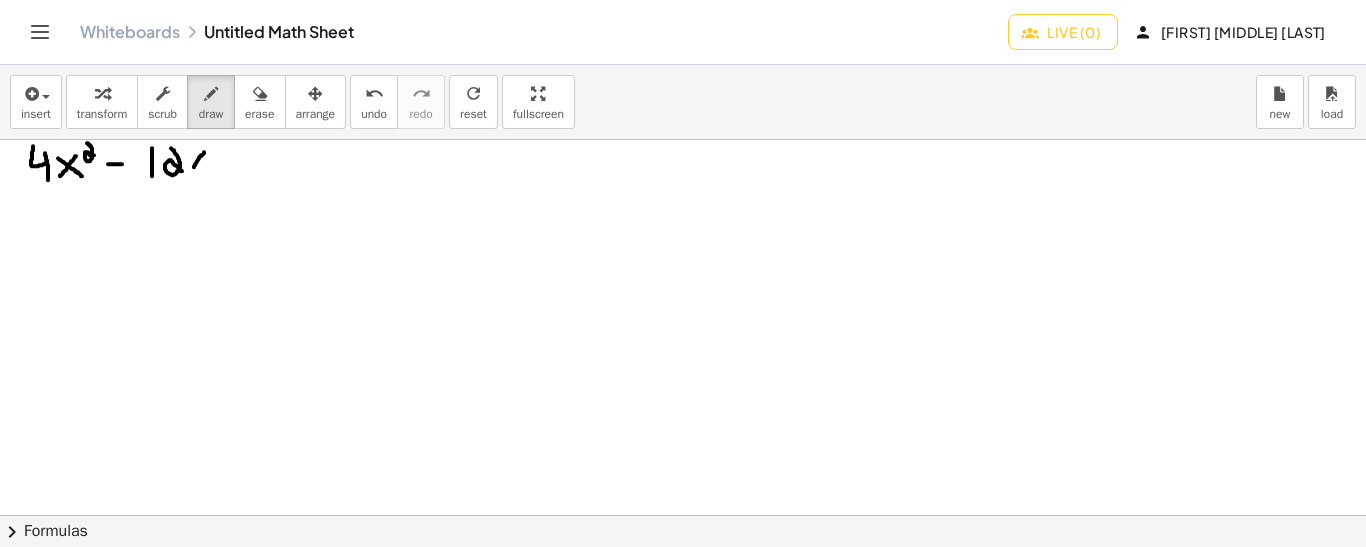 drag, startPoint x: 204, startPoint y: 151, endPoint x: 191, endPoint y: 168, distance: 21.400934 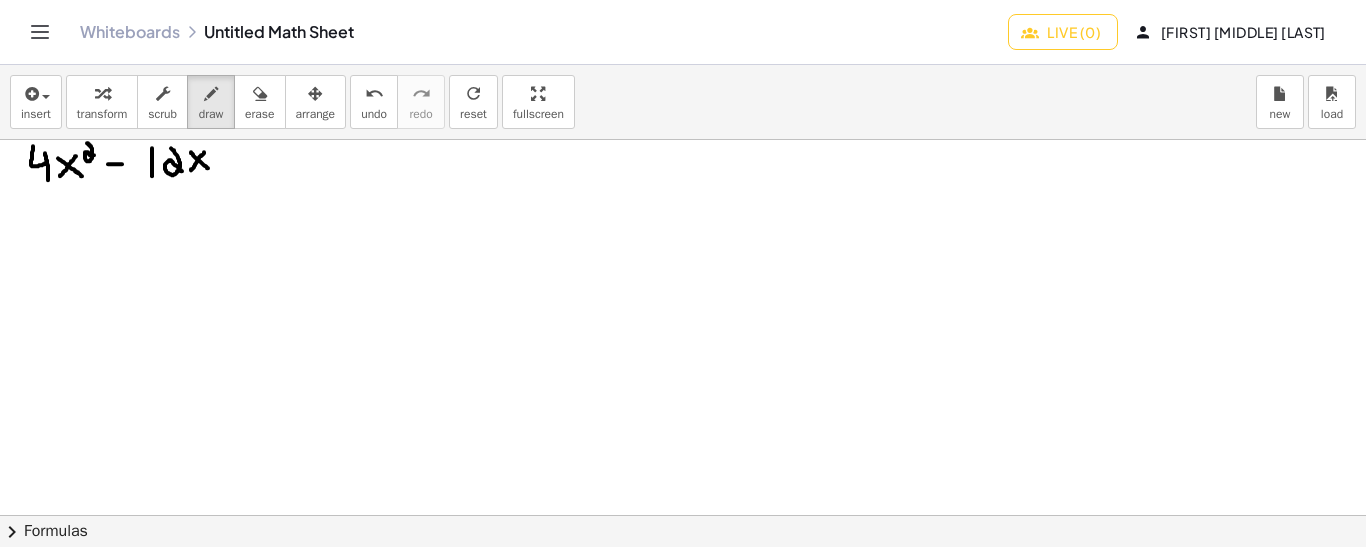 drag, startPoint x: 191, startPoint y: 151, endPoint x: 208, endPoint y: 168, distance: 24.04163 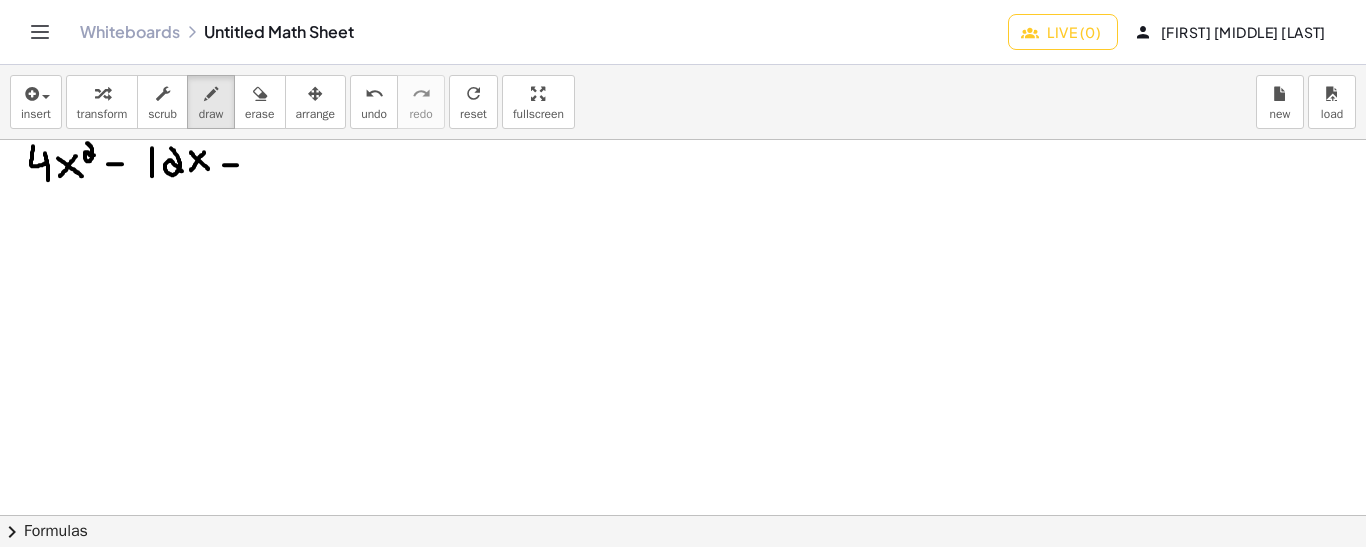 drag, startPoint x: 224, startPoint y: 164, endPoint x: 237, endPoint y: 164, distance: 13 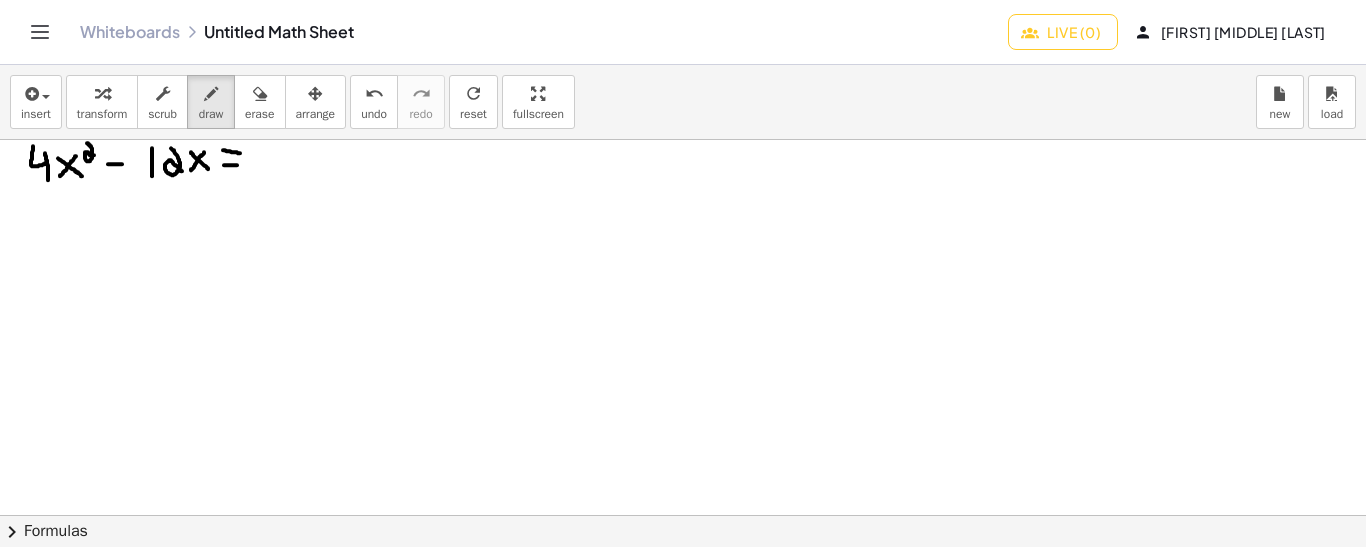 drag, startPoint x: 223, startPoint y: 149, endPoint x: 241, endPoint y: 152, distance: 18.248287 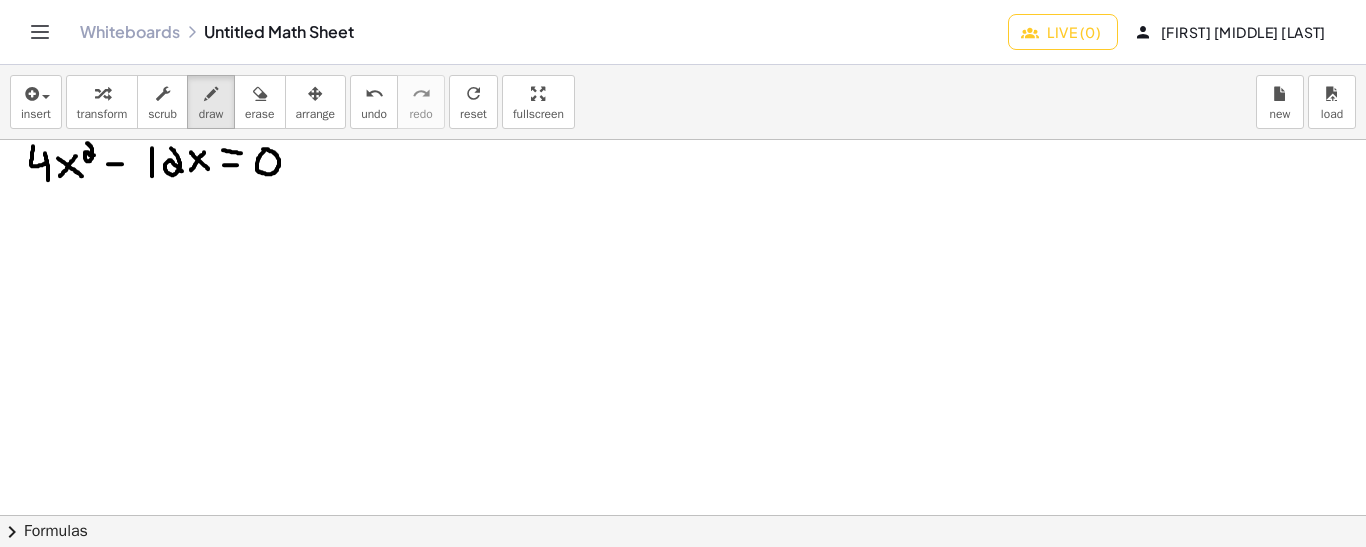 click at bounding box center [683, 632] 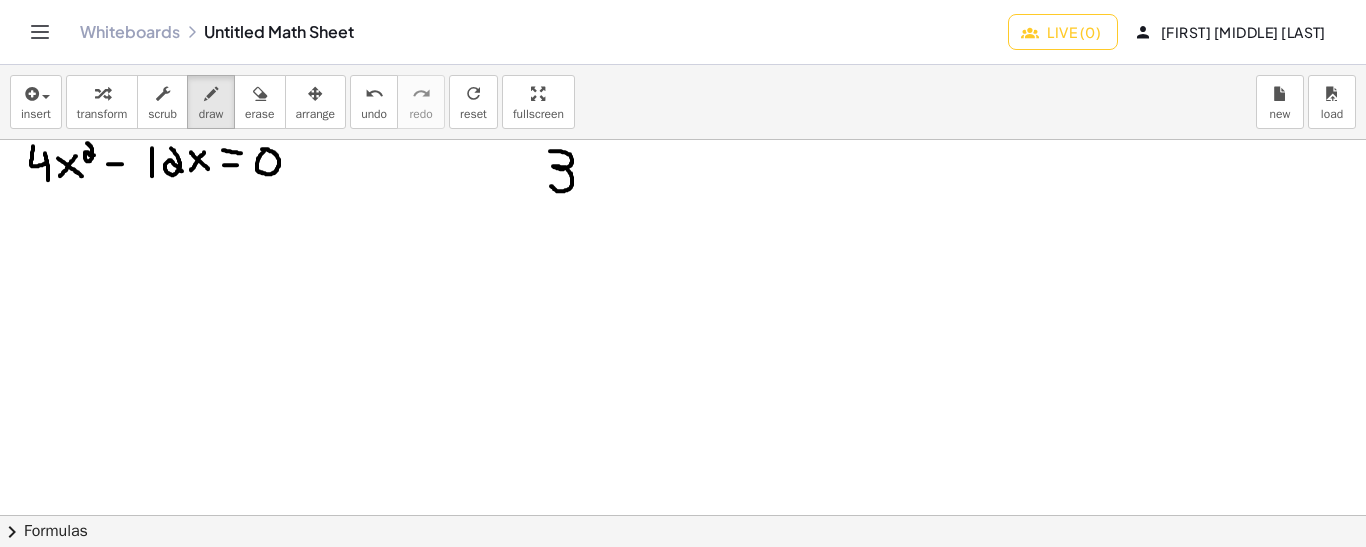 drag, startPoint x: 550, startPoint y: 150, endPoint x: 551, endPoint y: 185, distance: 35.014282 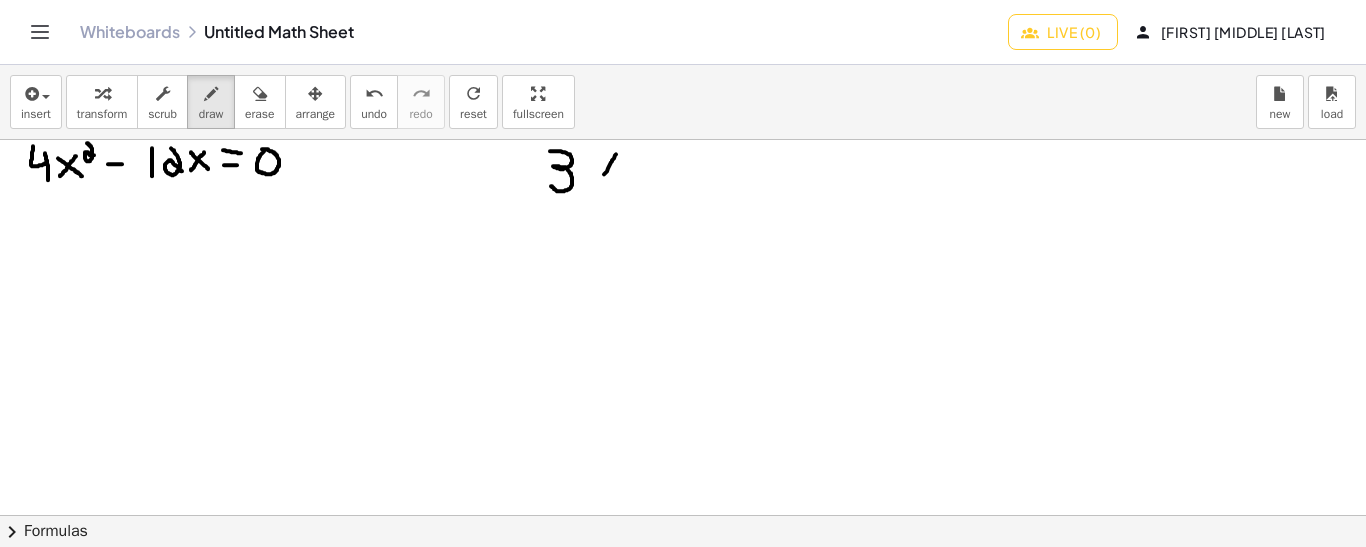 drag, startPoint x: 616, startPoint y: 153, endPoint x: 598, endPoint y: 181, distance: 33.286633 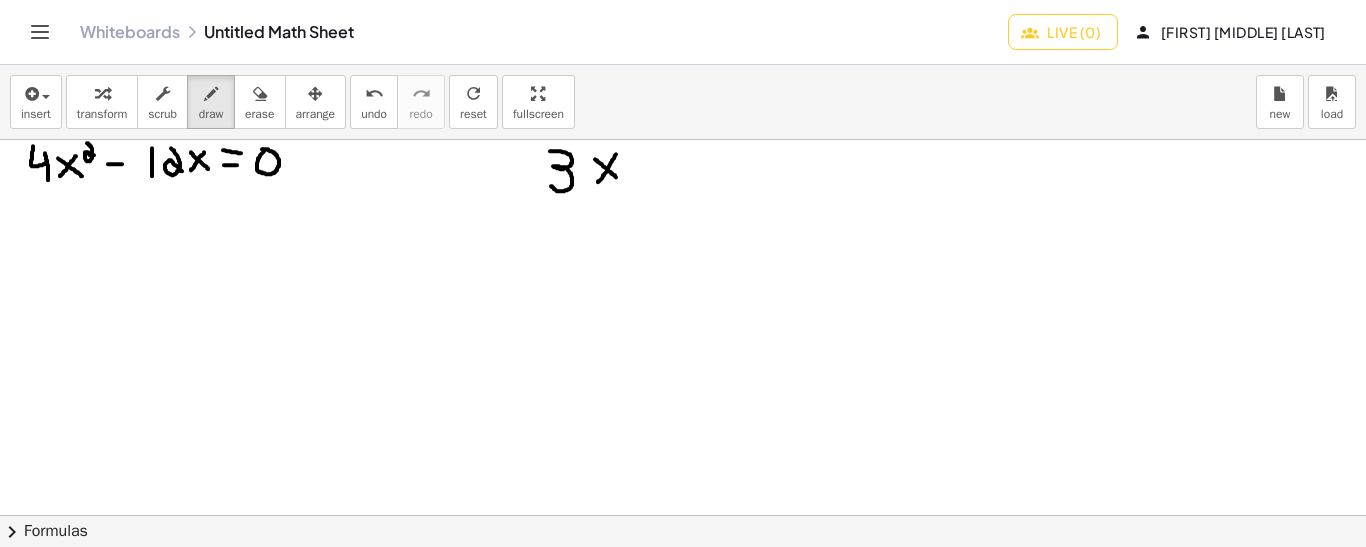 drag, startPoint x: 595, startPoint y: 158, endPoint x: 622, endPoint y: 182, distance: 36.124783 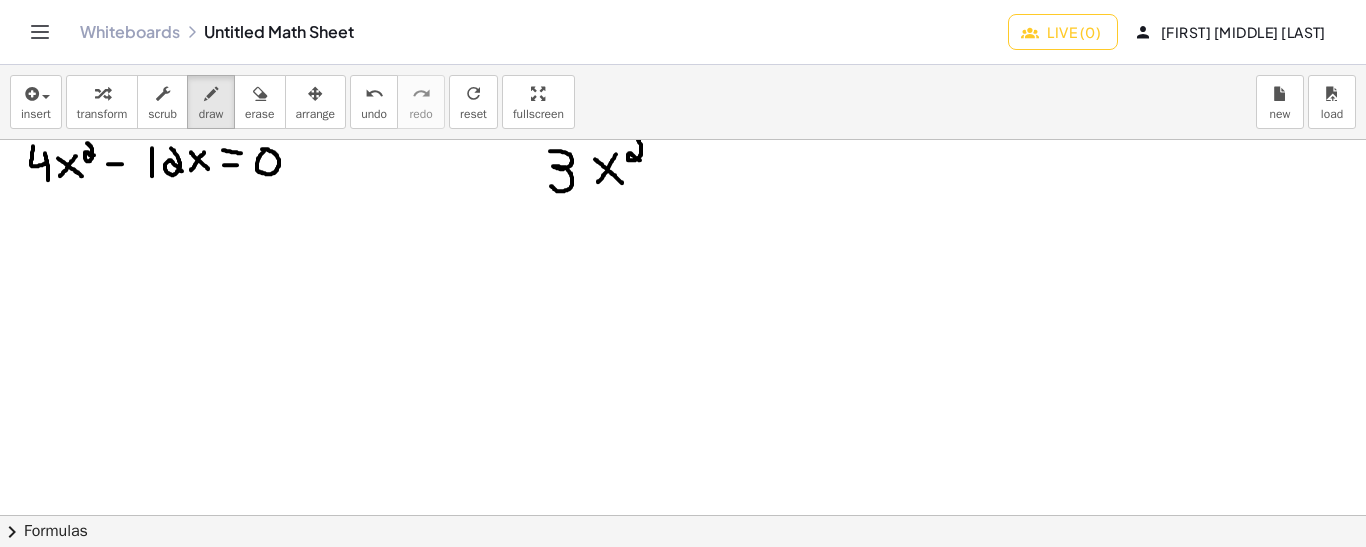 drag, startPoint x: 638, startPoint y: 138, endPoint x: 641, endPoint y: 160, distance: 22.203604 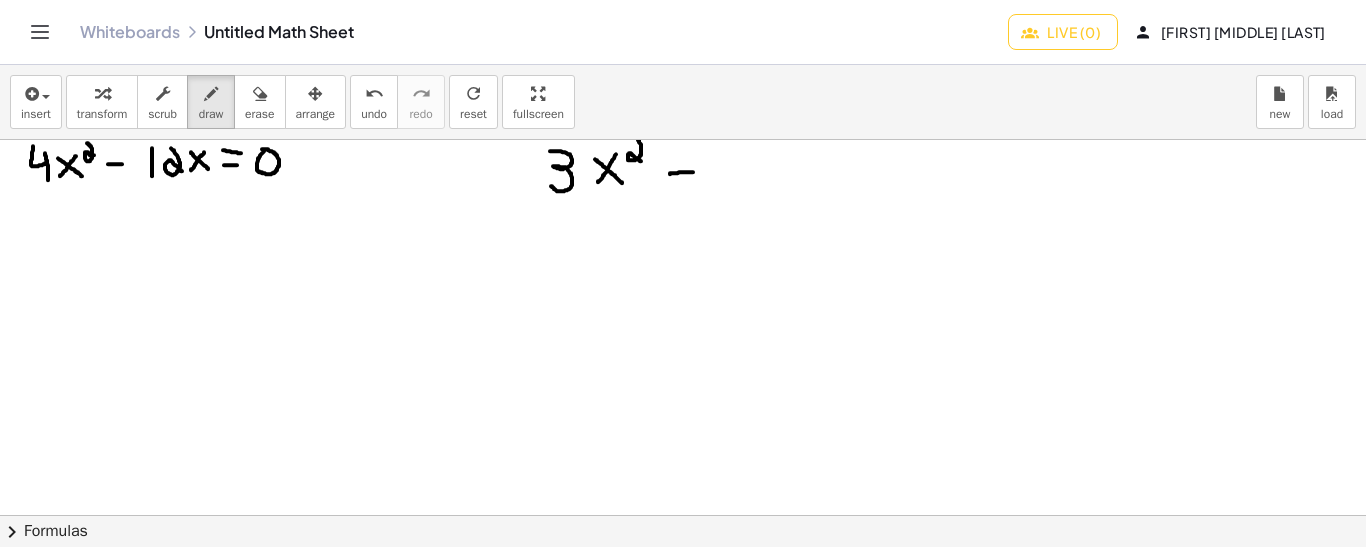 drag, startPoint x: 670, startPoint y: 173, endPoint x: 693, endPoint y: 171, distance: 23.086792 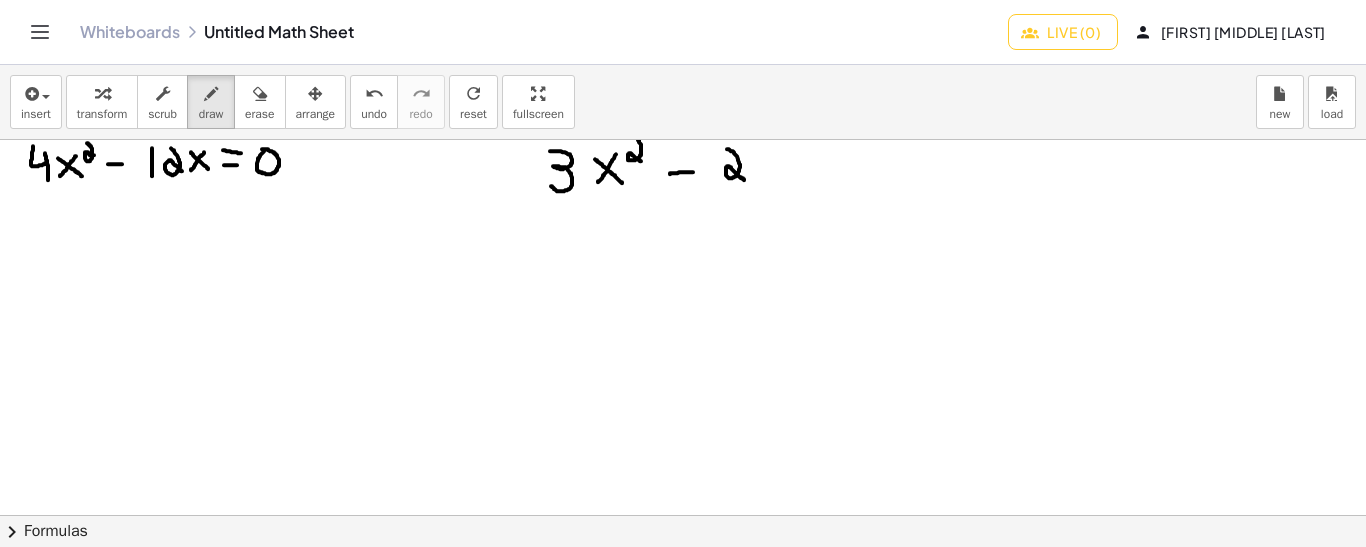 drag, startPoint x: 727, startPoint y: 148, endPoint x: 746, endPoint y: 180, distance: 37.215588 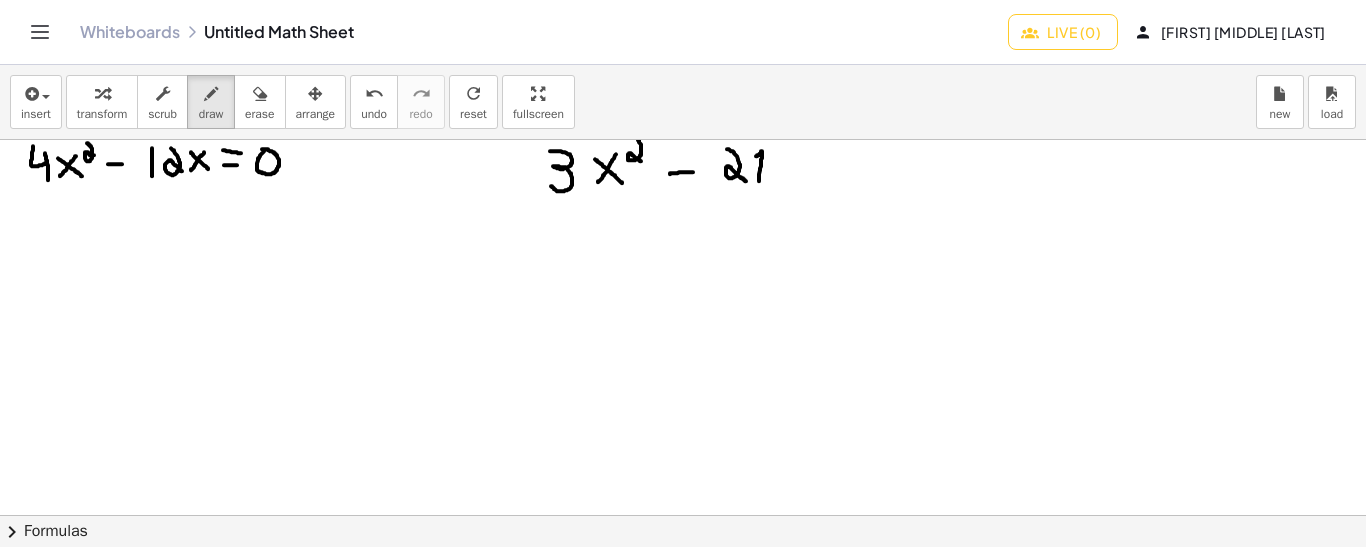 drag, startPoint x: 759, startPoint y: 180, endPoint x: 752, endPoint y: 155, distance: 25.96151 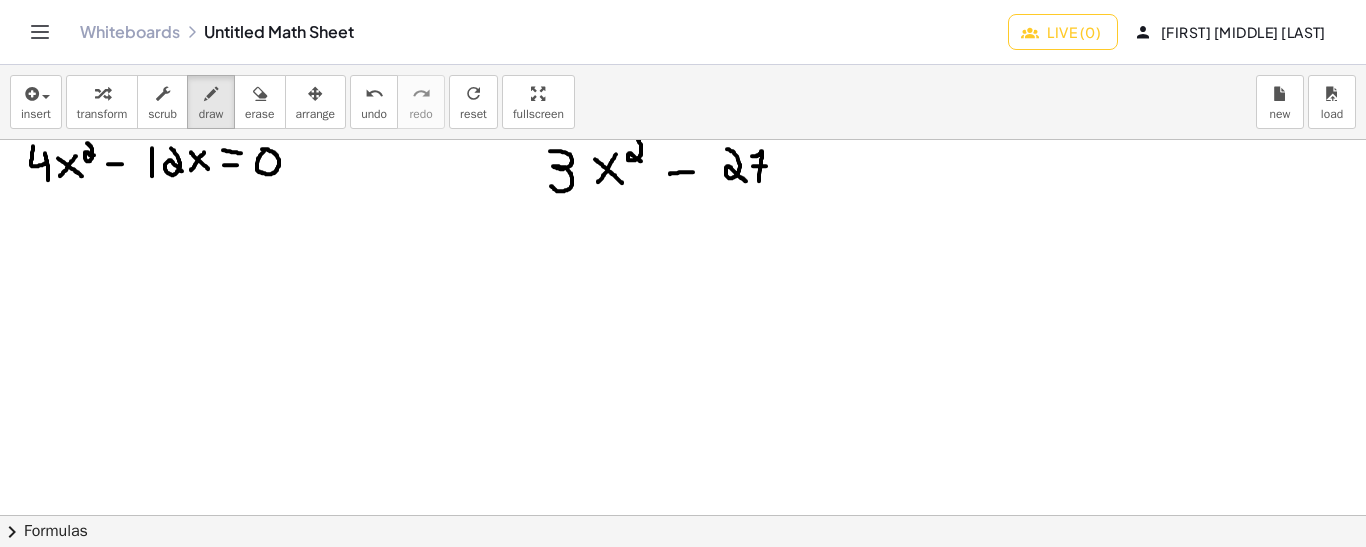 drag, startPoint x: 753, startPoint y: 165, endPoint x: 768, endPoint y: 165, distance: 15 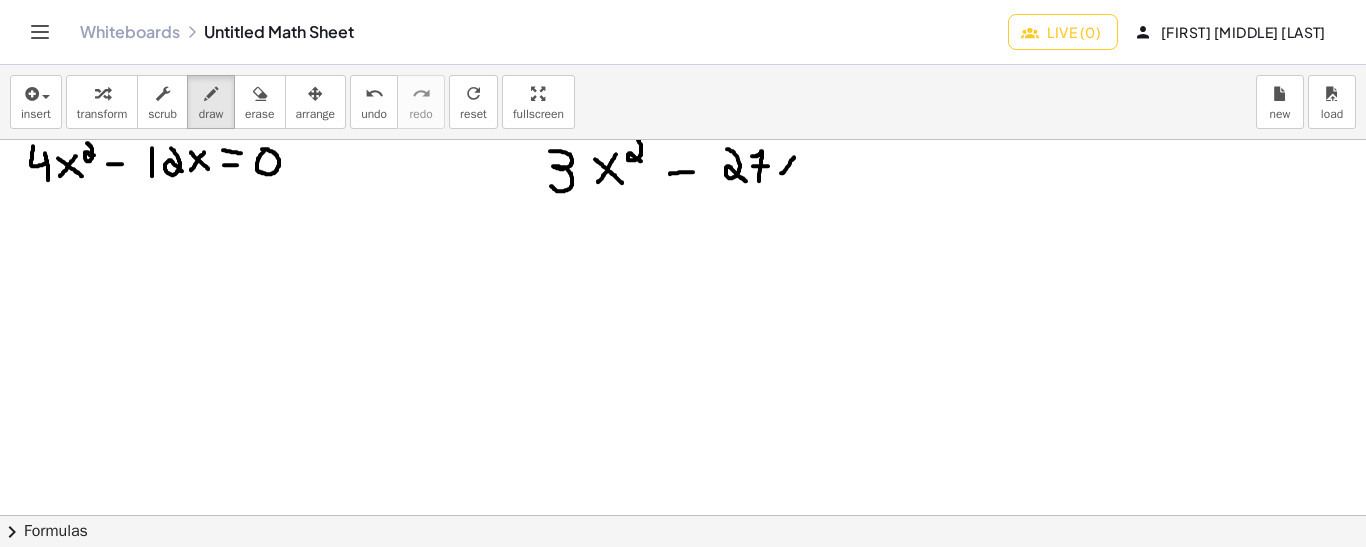 drag, startPoint x: 794, startPoint y: 156, endPoint x: 781, endPoint y: 172, distance: 20.615528 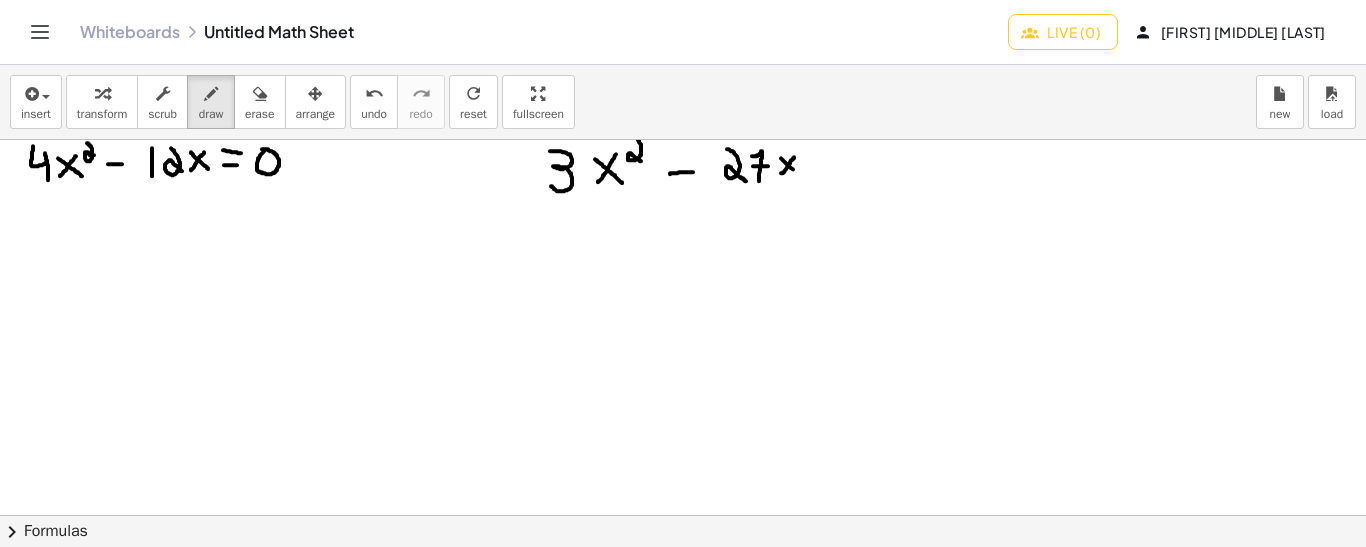 drag, startPoint x: 781, startPoint y: 157, endPoint x: 796, endPoint y: 171, distance: 20.518284 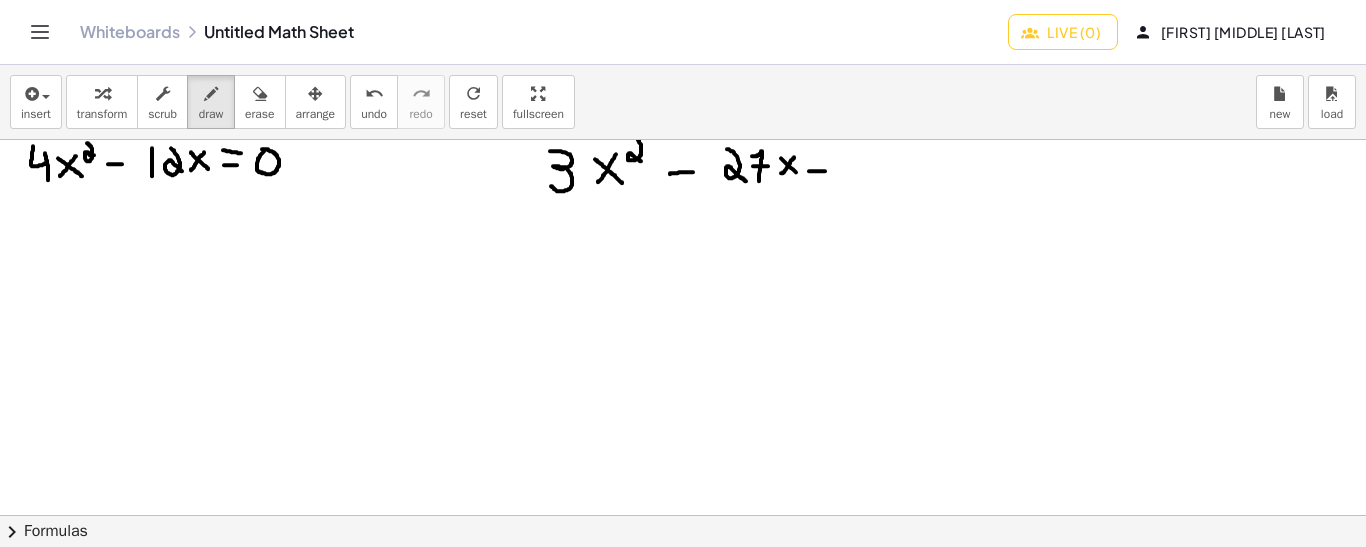drag, startPoint x: 809, startPoint y: 170, endPoint x: 827, endPoint y: 170, distance: 18 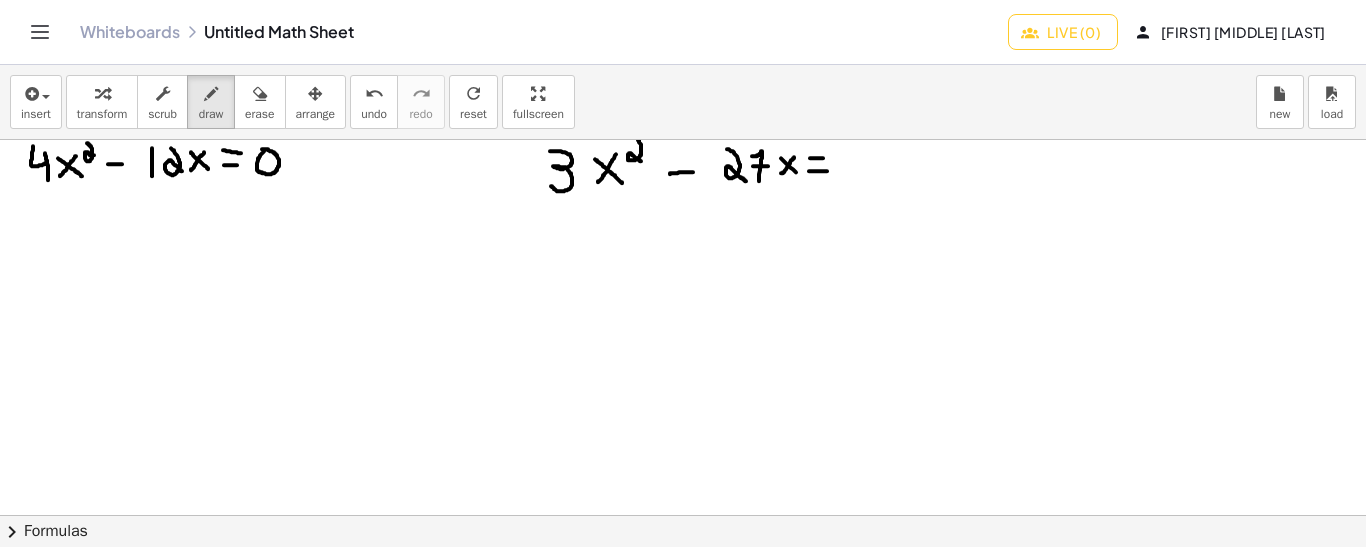 drag, startPoint x: 810, startPoint y: 157, endPoint x: 825, endPoint y: 157, distance: 15 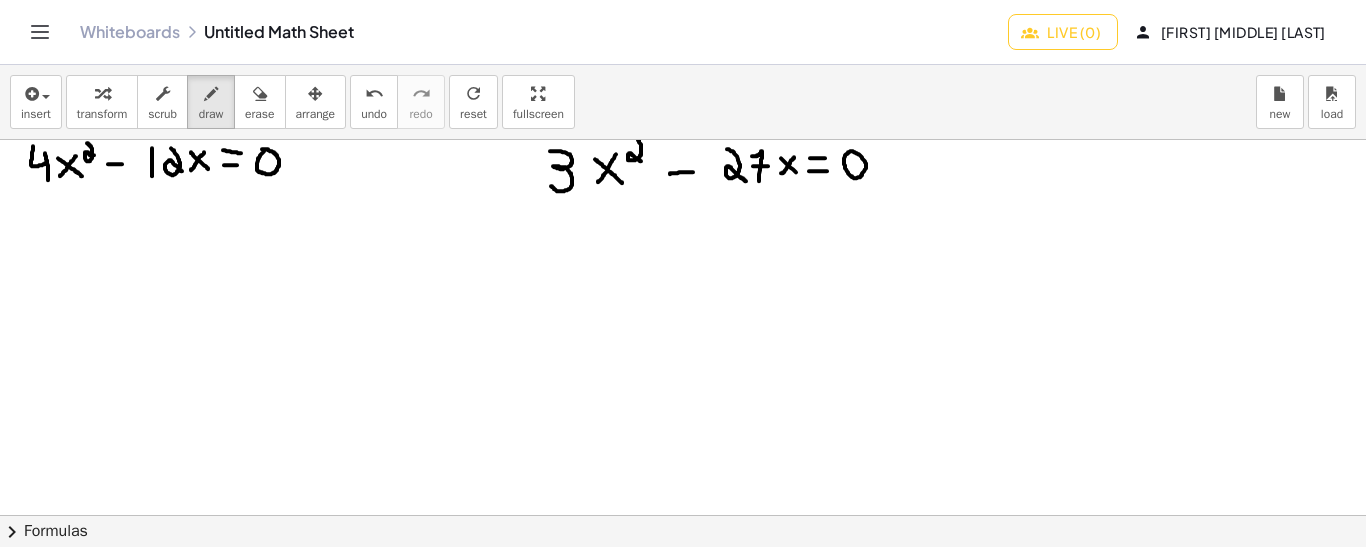 click at bounding box center (683, 632) 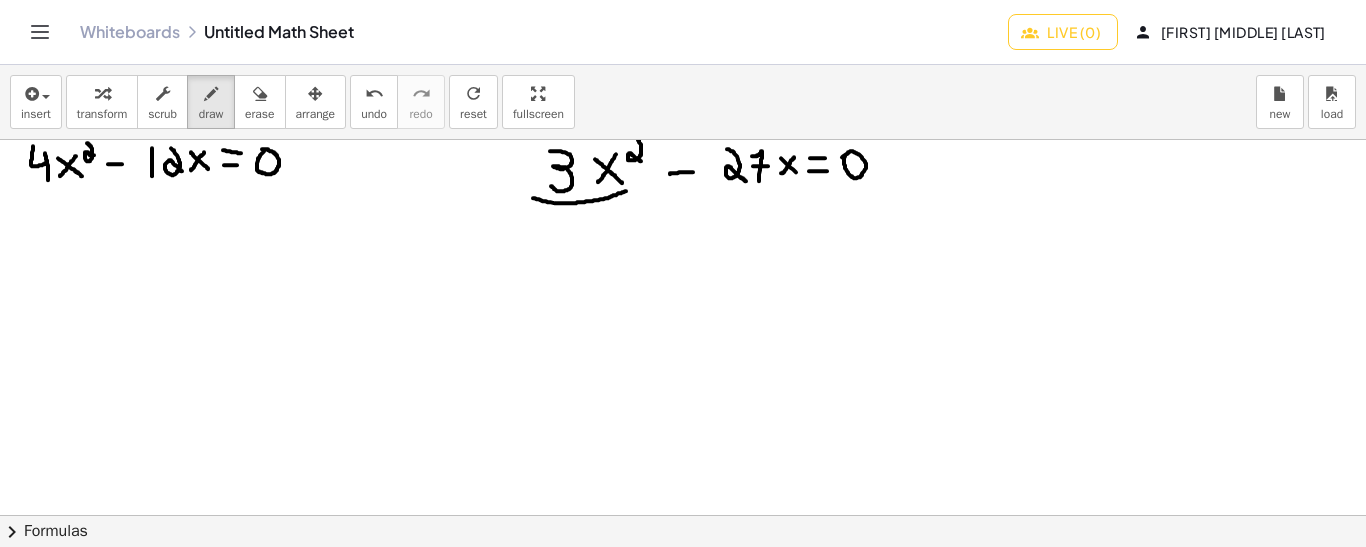 drag, startPoint x: 533, startPoint y: 197, endPoint x: 628, endPoint y: 188, distance: 95.42536 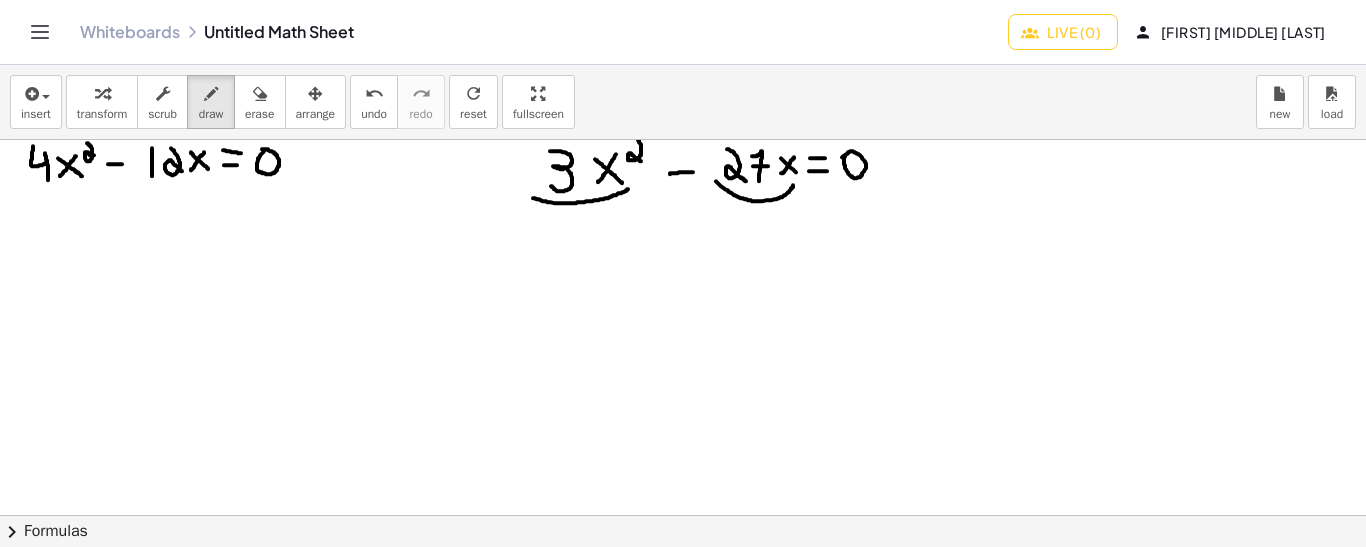 drag, startPoint x: 716, startPoint y: 180, endPoint x: 793, endPoint y: 184, distance: 77.10383 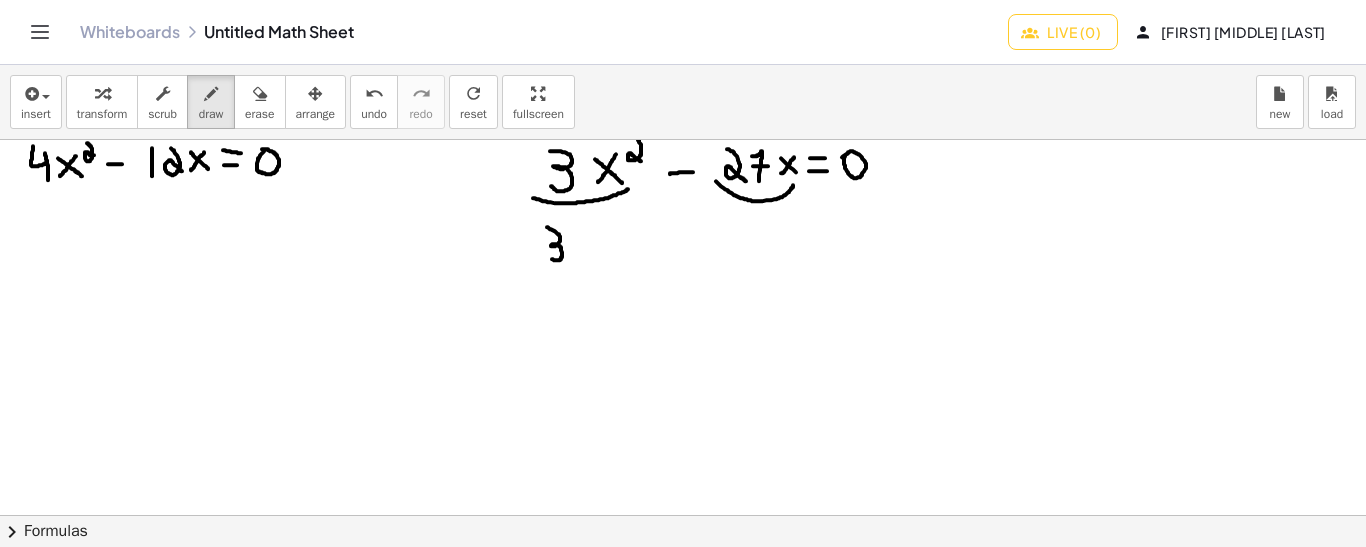 drag, startPoint x: 547, startPoint y: 226, endPoint x: 548, endPoint y: 255, distance: 29.017237 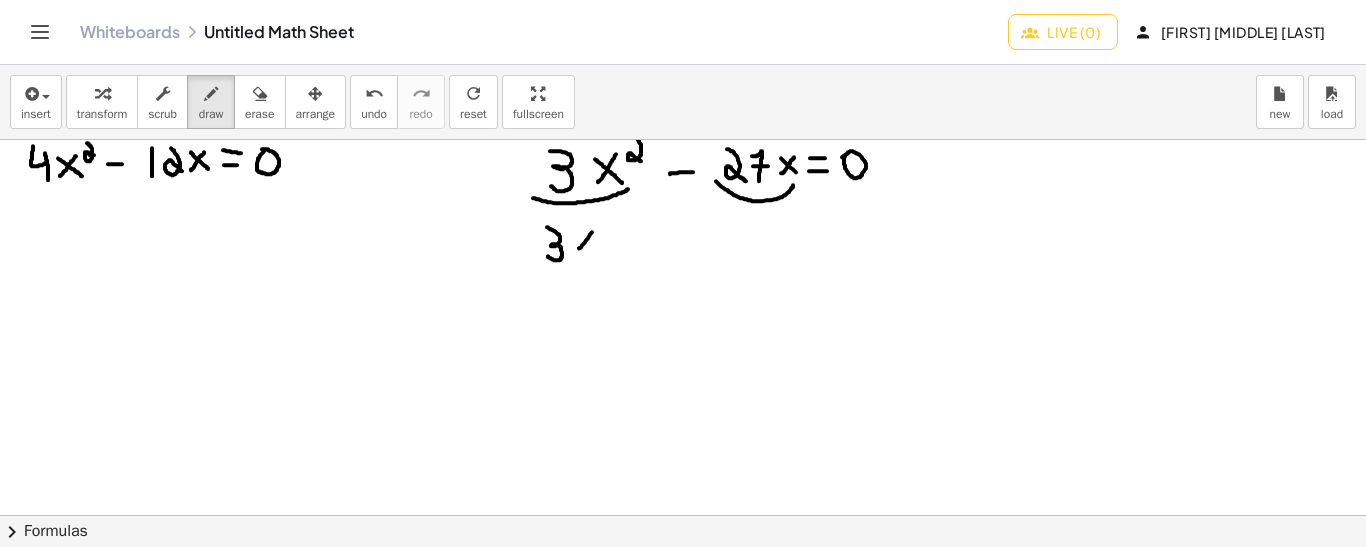 drag, startPoint x: 592, startPoint y: 231, endPoint x: 573, endPoint y: 252, distance: 28.319605 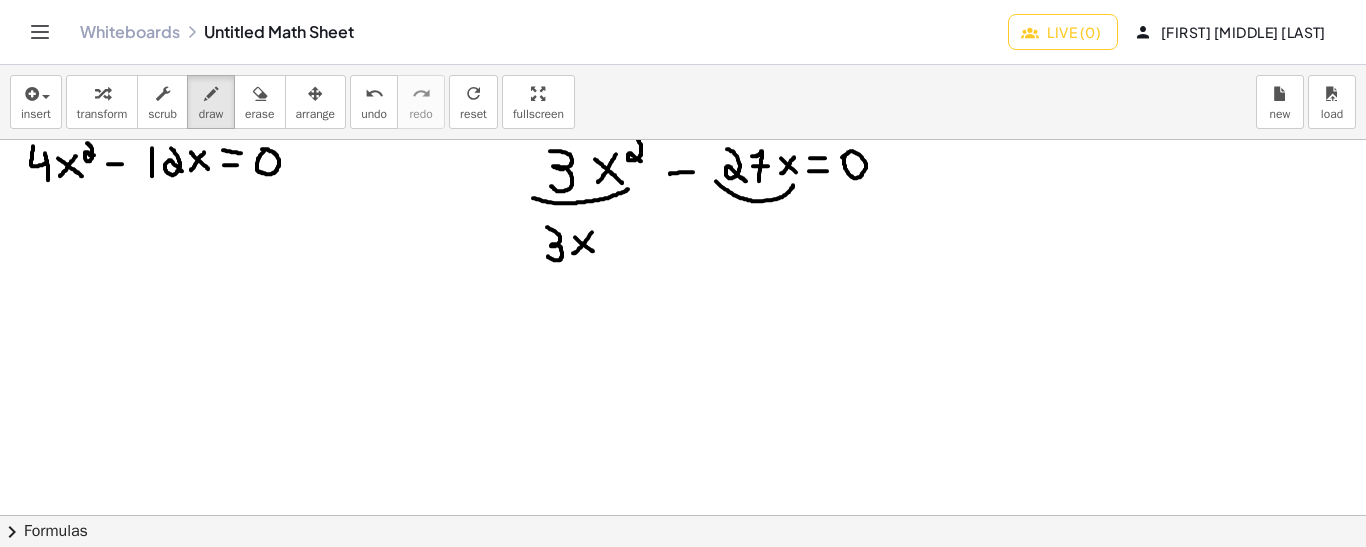 drag, startPoint x: 575, startPoint y: 236, endPoint x: 595, endPoint y: 252, distance: 25.612497 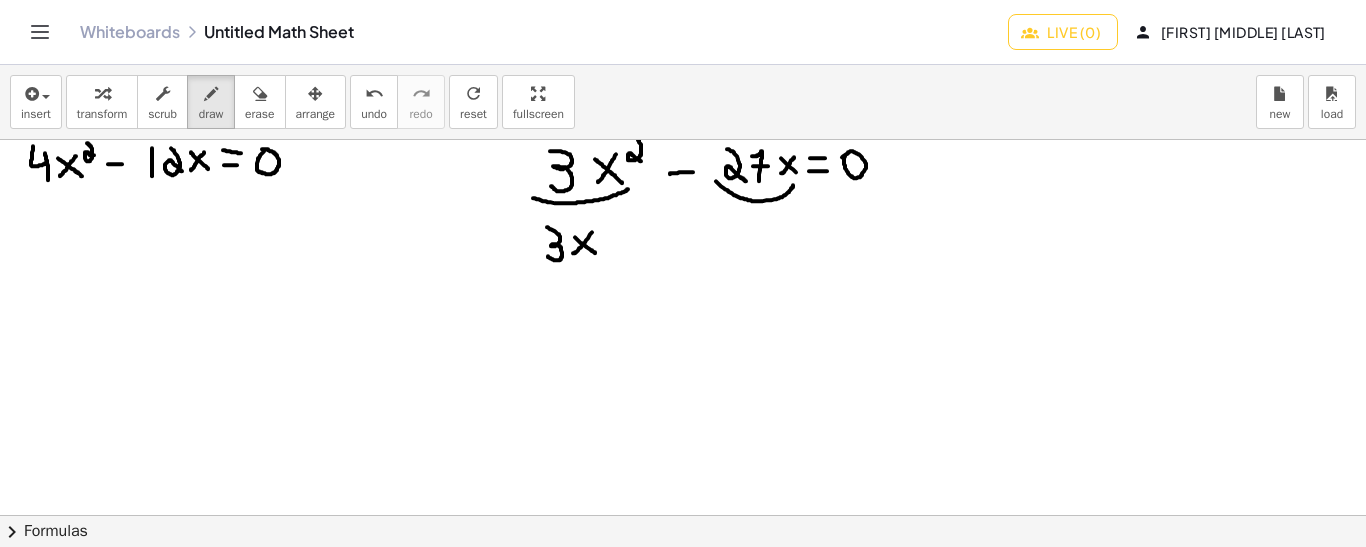 click at bounding box center (683, 632) 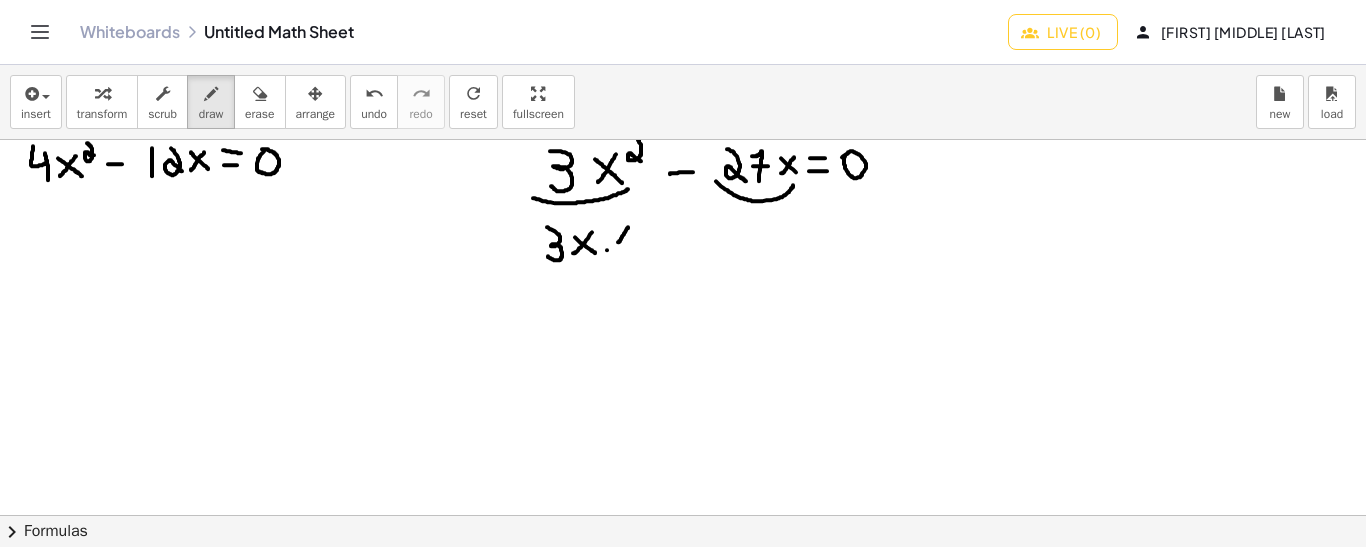 drag, startPoint x: 628, startPoint y: 226, endPoint x: 617, endPoint y: 243, distance: 20.248457 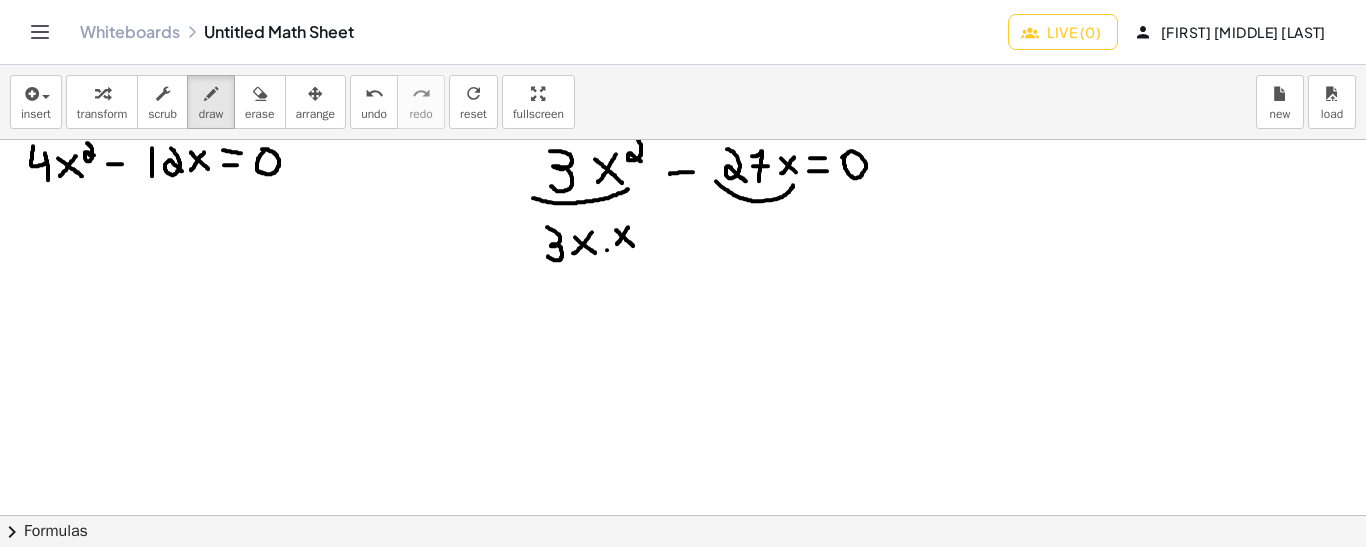 drag, startPoint x: 616, startPoint y: 229, endPoint x: 635, endPoint y: 246, distance: 25.495098 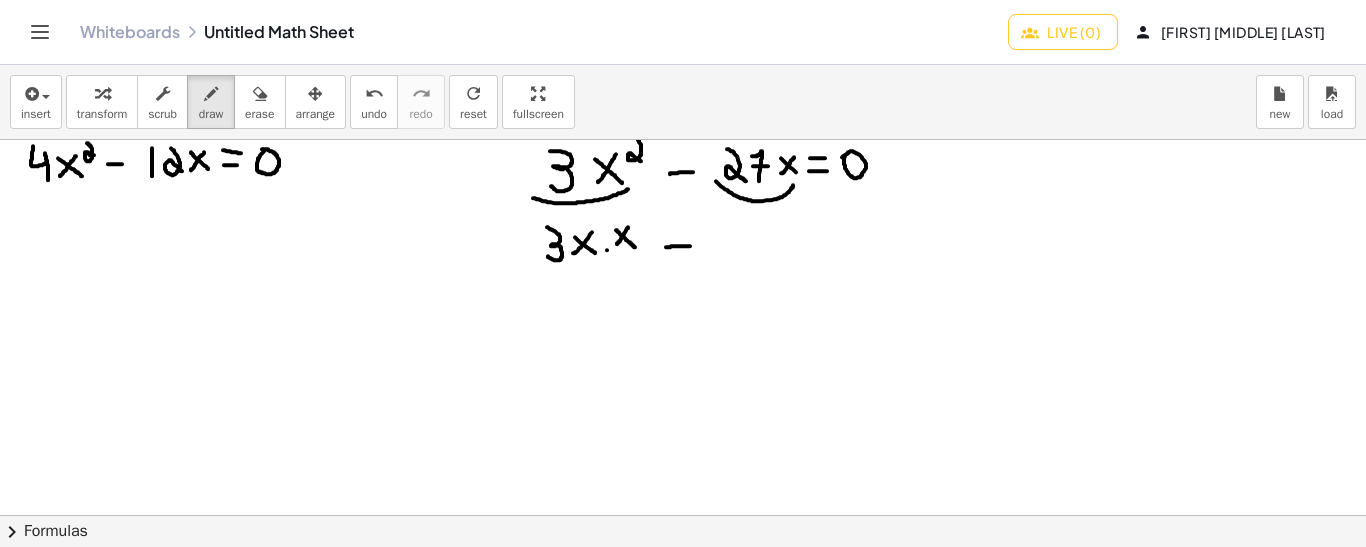 drag, startPoint x: 666, startPoint y: 246, endPoint x: 691, endPoint y: 245, distance: 25.019993 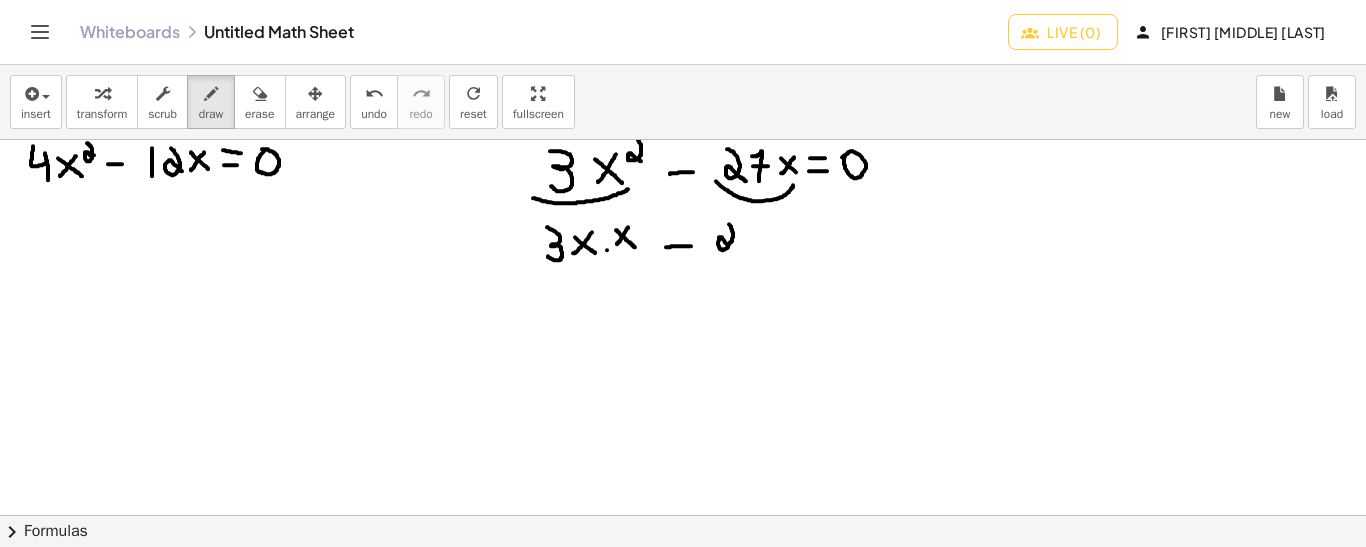 drag, startPoint x: 729, startPoint y: 223, endPoint x: 734, endPoint y: 249, distance: 26.476404 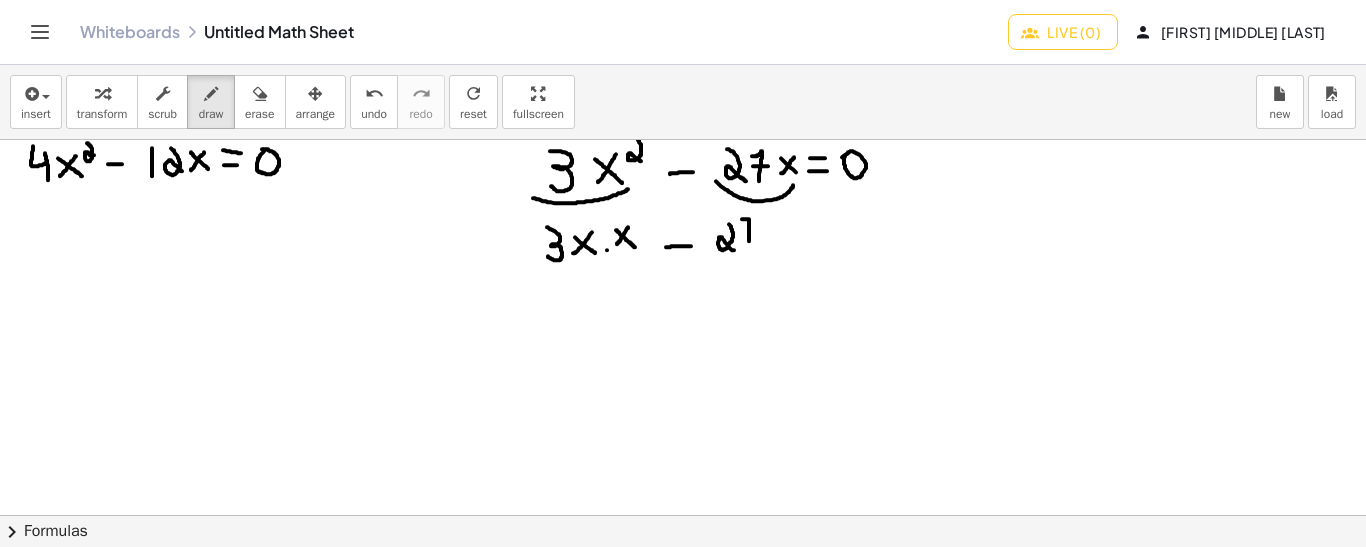 drag, startPoint x: 749, startPoint y: 240, endPoint x: 740, endPoint y: 218, distance: 23.769728 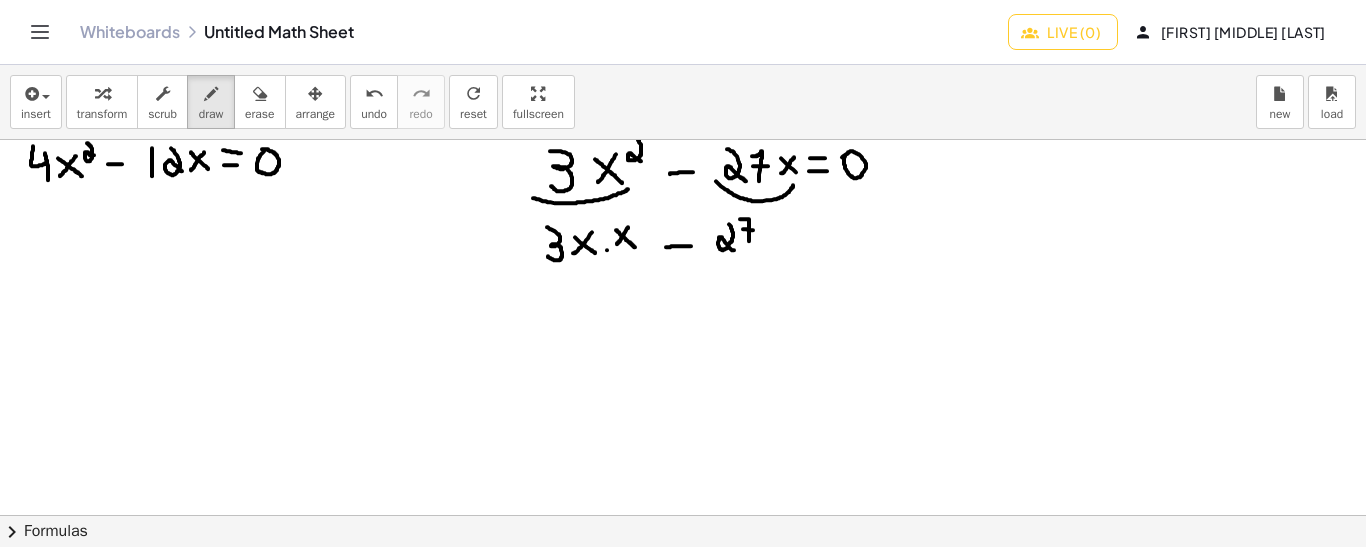 drag, startPoint x: 743, startPoint y: 228, endPoint x: 755, endPoint y: 229, distance: 12.0415945 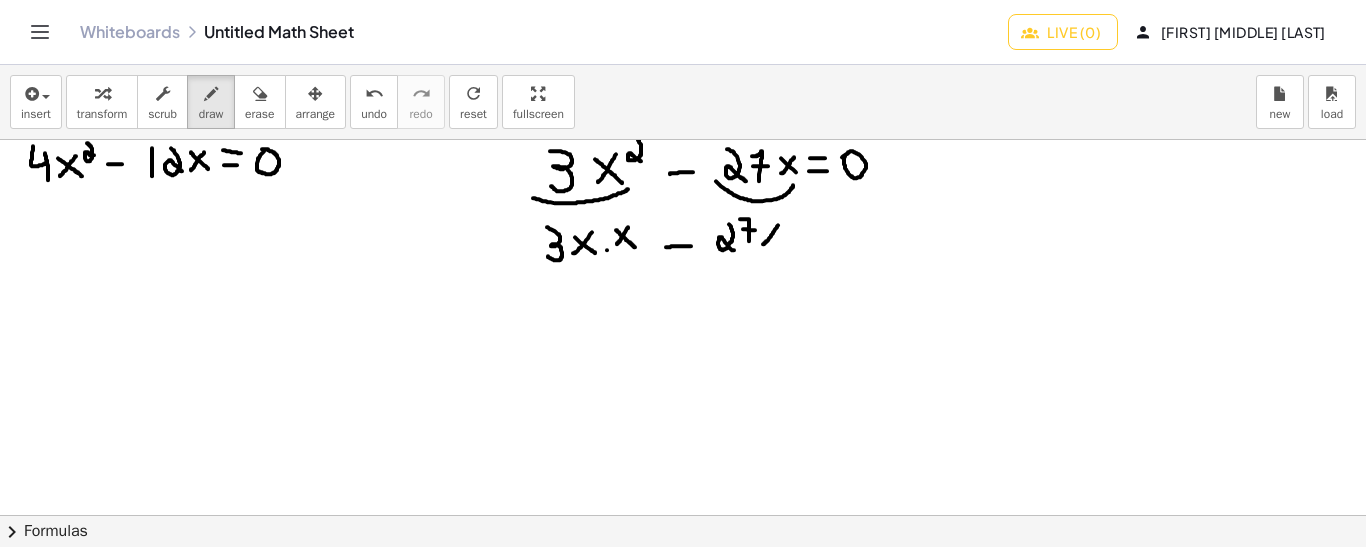drag, startPoint x: 778, startPoint y: 224, endPoint x: 763, endPoint y: 243, distance: 24.207438 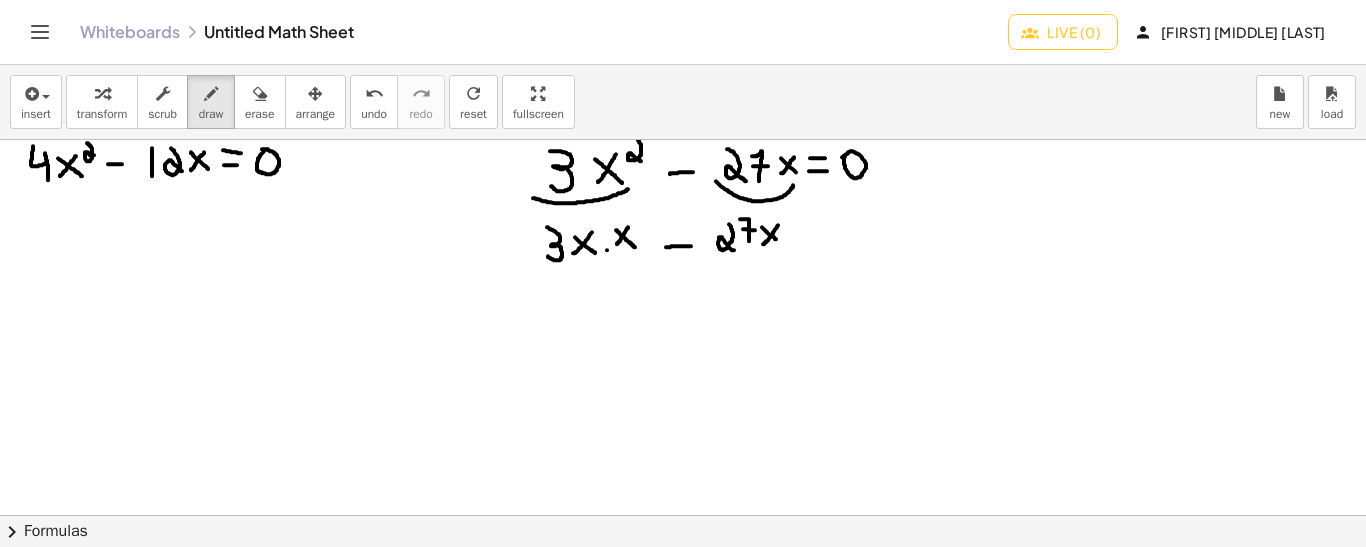 drag, startPoint x: 762, startPoint y: 226, endPoint x: 779, endPoint y: 241, distance: 22.671568 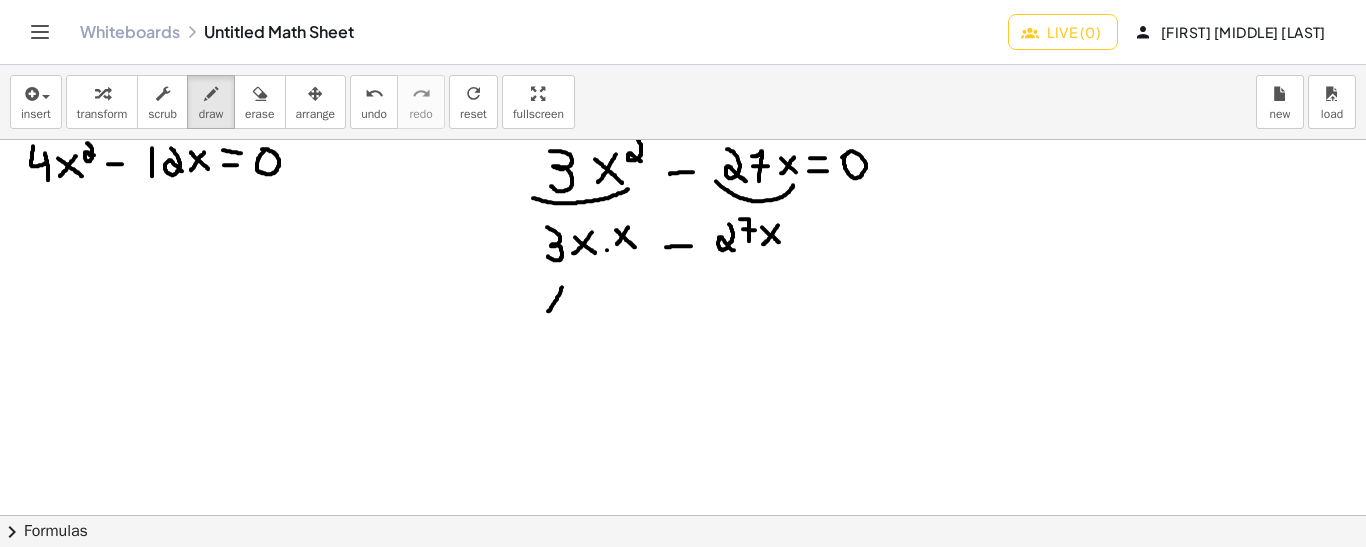 drag, startPoint x: 562, startPoint y: 286, endPoint x: 549, endPoint y: 309, distance: 26.41969 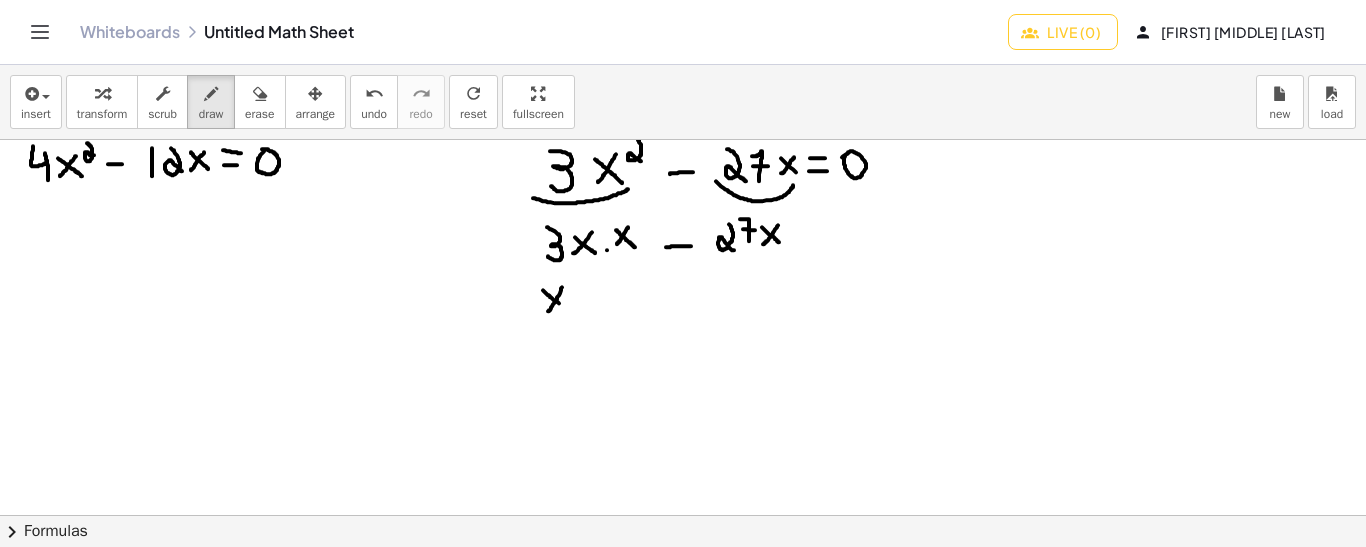 drag, startPoint x: 543, startPoint y: 289, endPoint x: 561, endPoint y: 304, distance: 23.43075 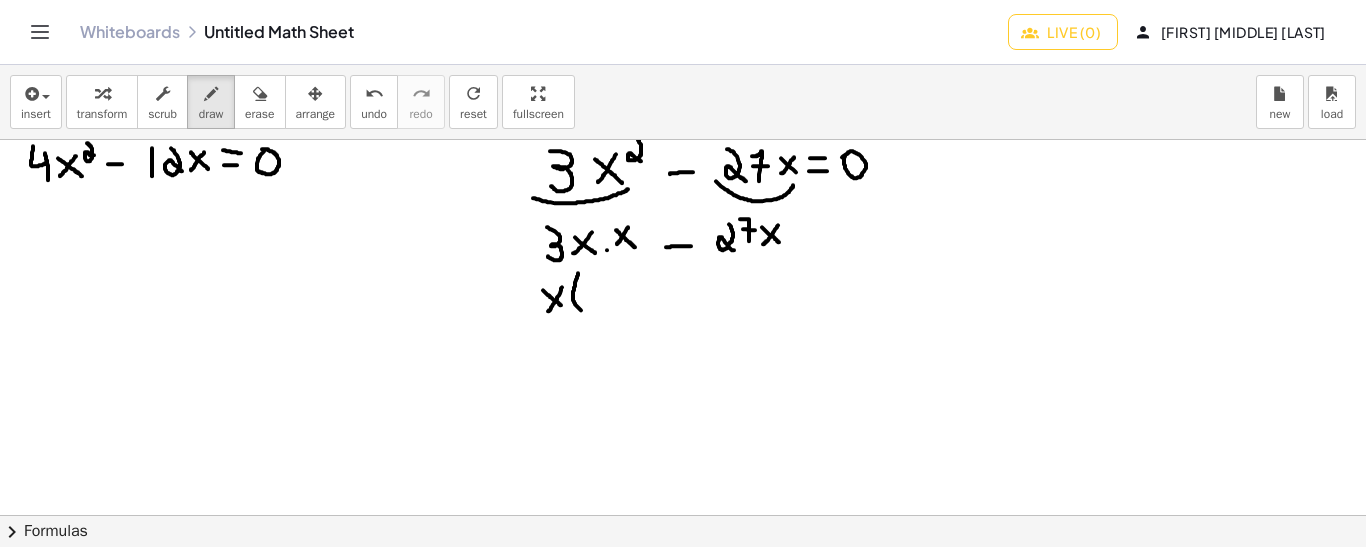 drag, startPoint x: 578, startPoint y: 272, endPoint x: 583, endPoint y: 311, distance: 39.319206 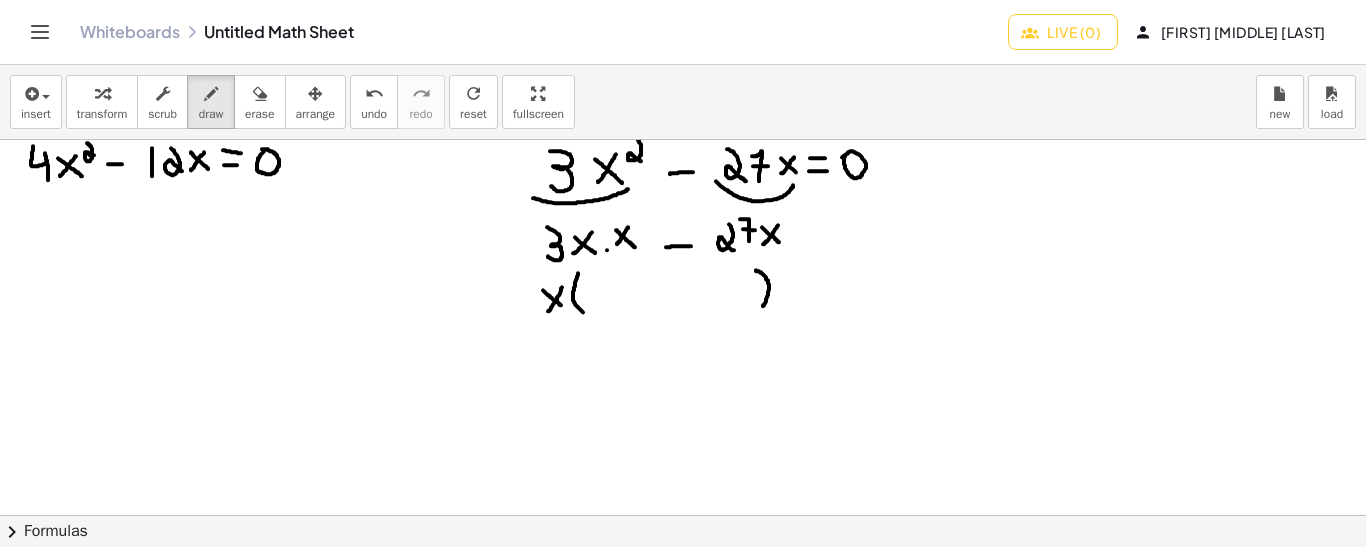 drag, startPoint x: 756, startPoint y: 269, endPoint x: 759, endPoint y: 307, distance: 38.118237 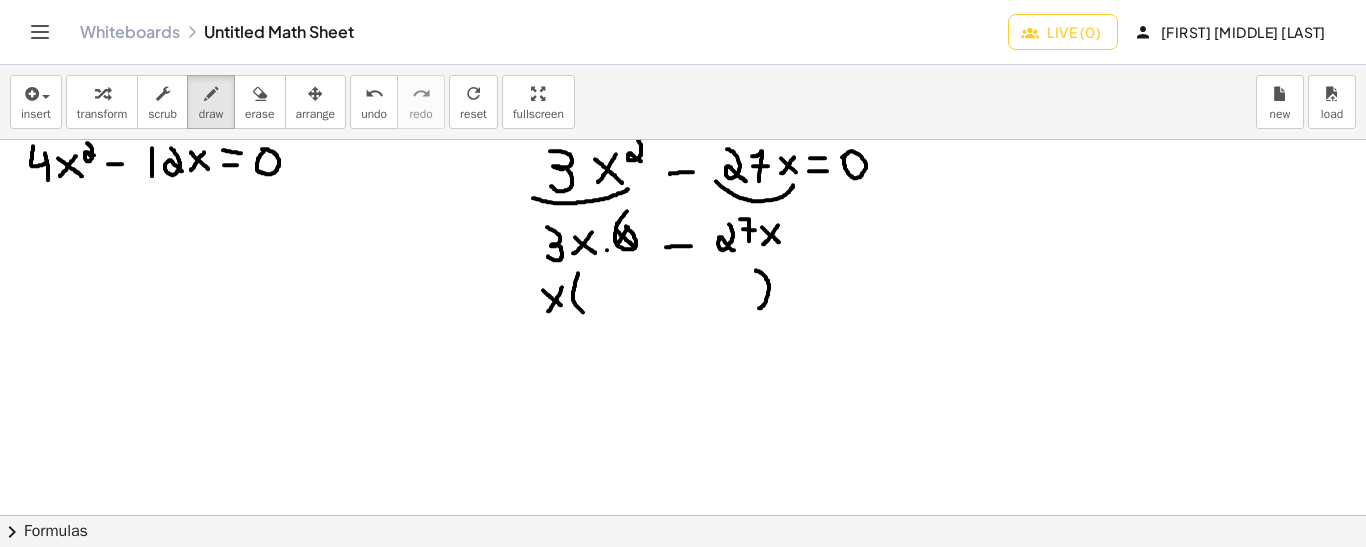 drag, startPoint x: 627, startPoint y: 210, endPoint x: 623, endPoint y: 224, distance: 14.56022 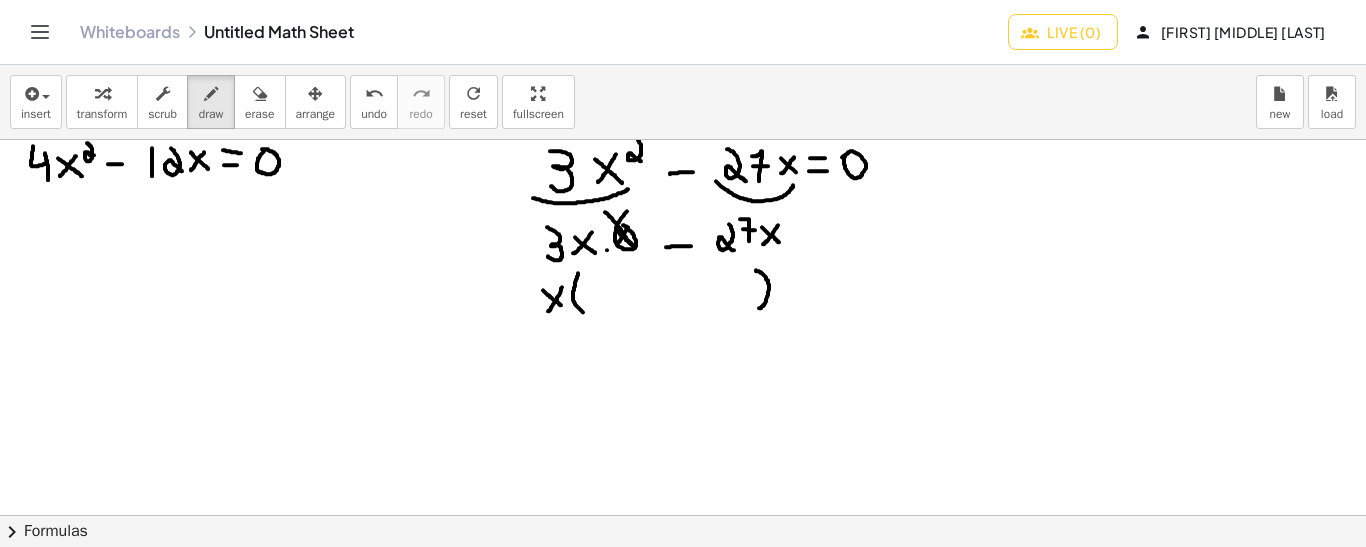 drag, startPoint x: 605, startPoint y: 211, endPoint x: 632, endPoint y: 244, distance: 42.638012 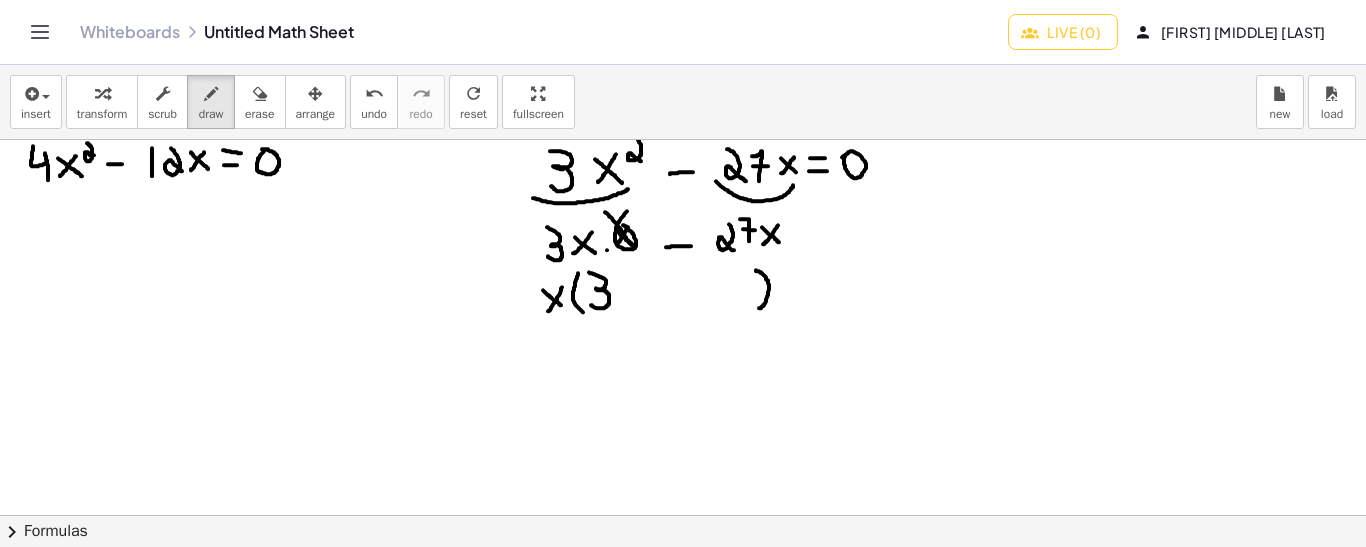 drag, startPoint x: 589, startPoint y: 271, endPoint x: 591, endPoint y: 304, distance: 33.06055 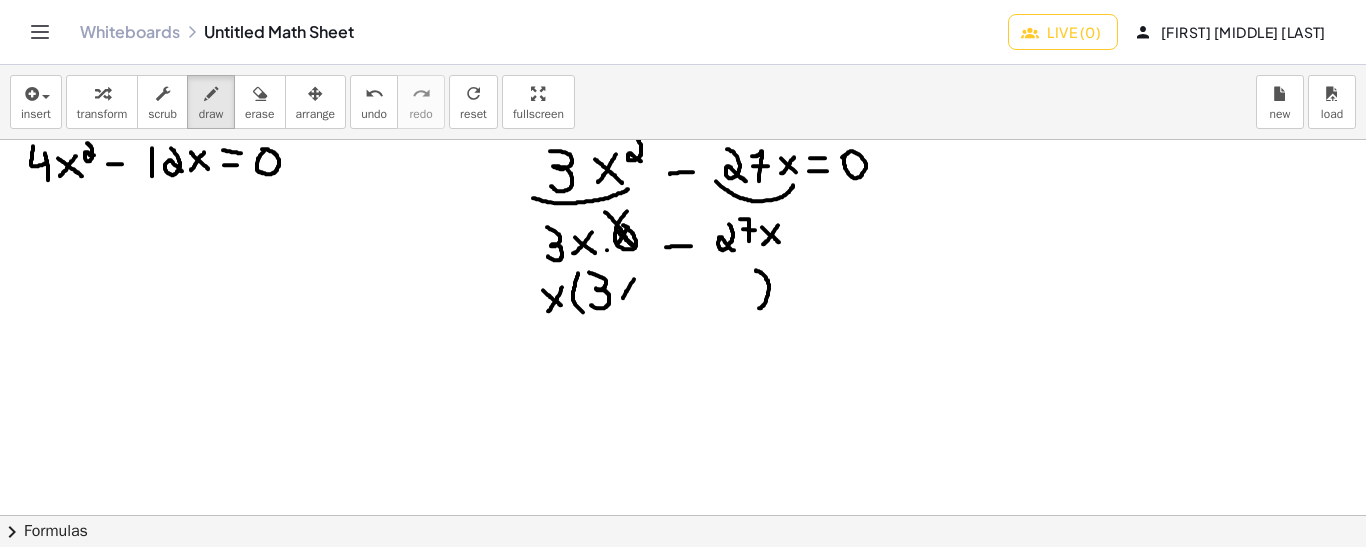 drag, startPoint x: 634, startPoint y: 278, endPoint x: 621, endPoint y: 297, distance: 23.021729 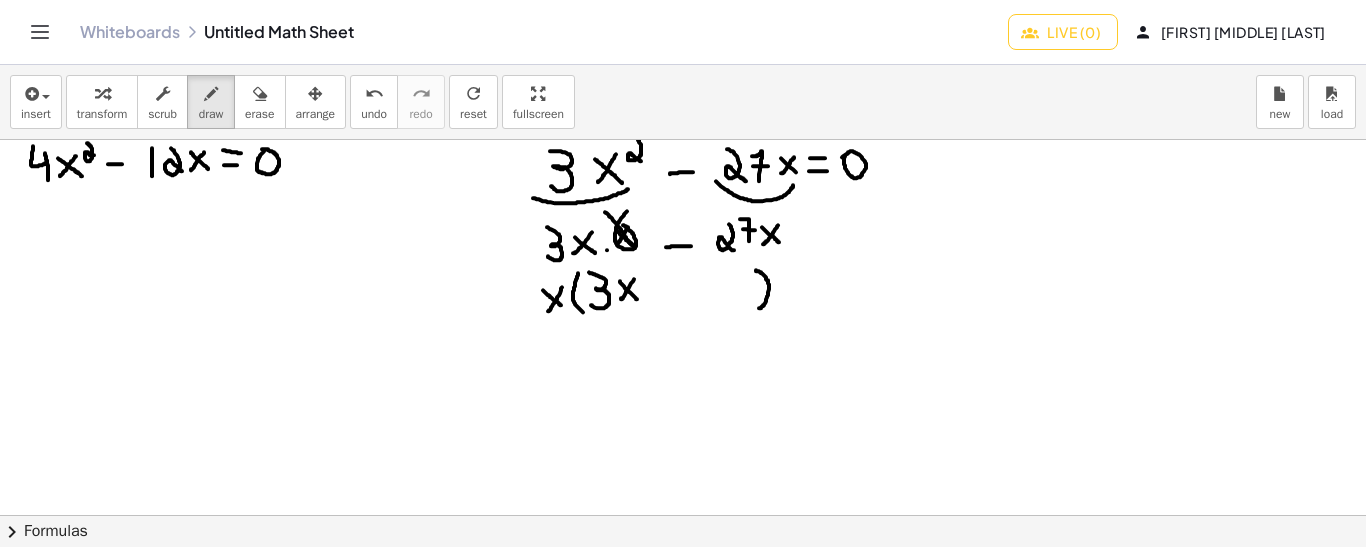 drag, startPoint x: 620, startPoint y: 280, endPoint x: 637, endPoint y: 299, distance: 25.495098 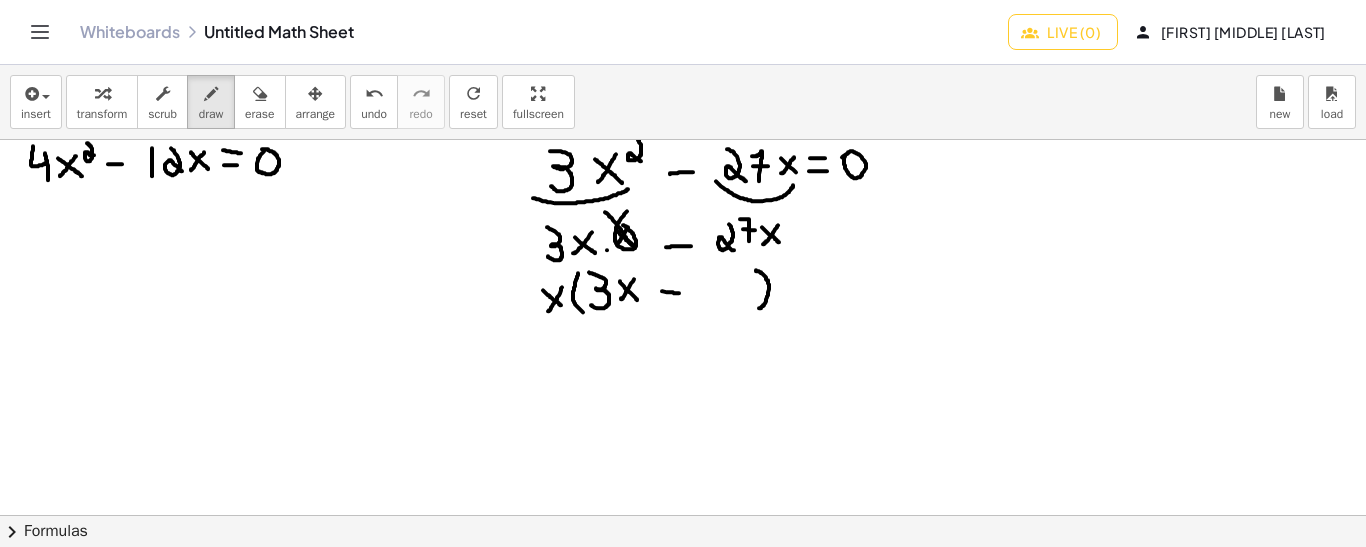drag, startPoint x: 662, startPoint y: 290, endPoint x: 683, endPoint y: 292, distance: 21.095022 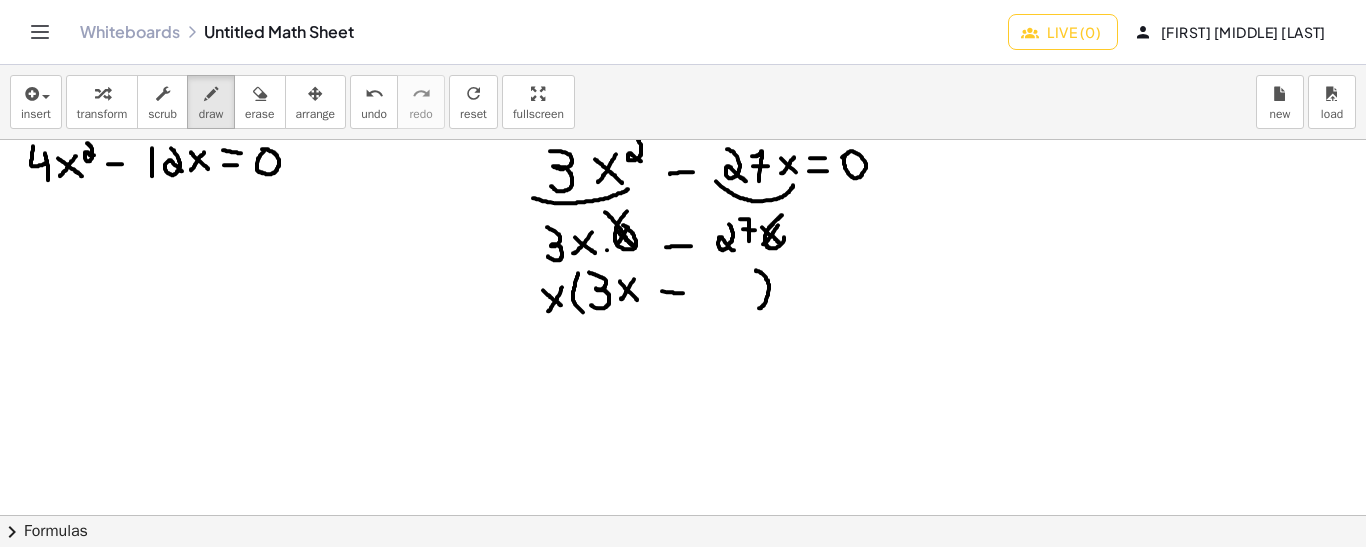 drag, startPoint x: 782, startPoint y: 214, endPoint x: 779, endPoint y: 227, distance: 13.341664 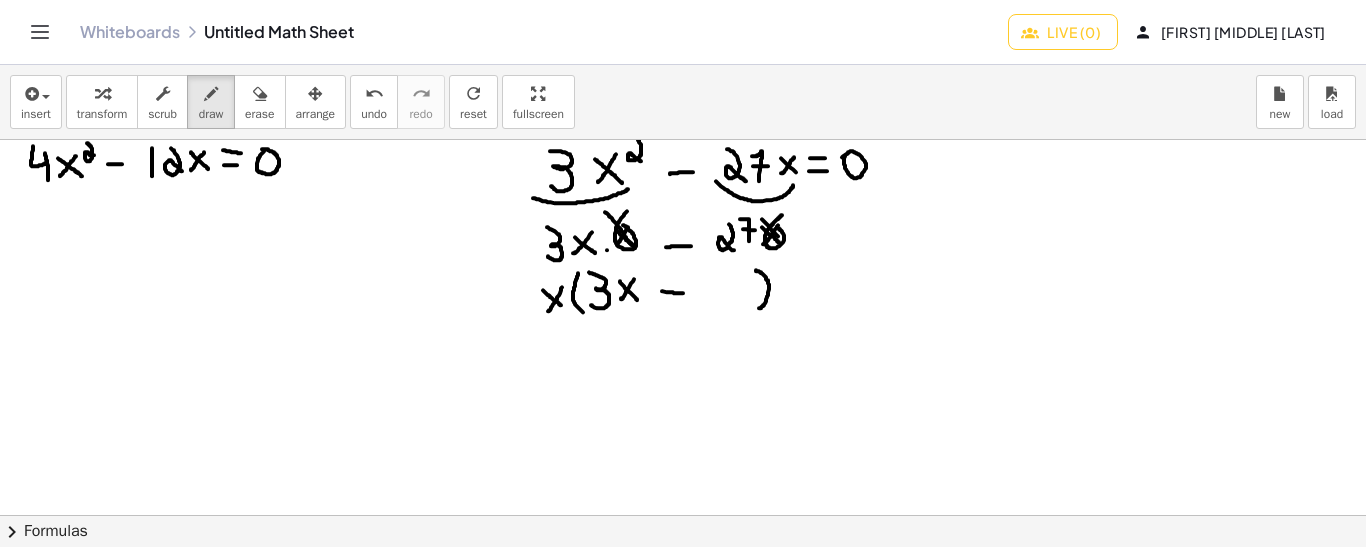 drag, startPoint x: 762, startPoint y: 218, endPoint x: 783, endPoint y: 240, distance: 30.413813 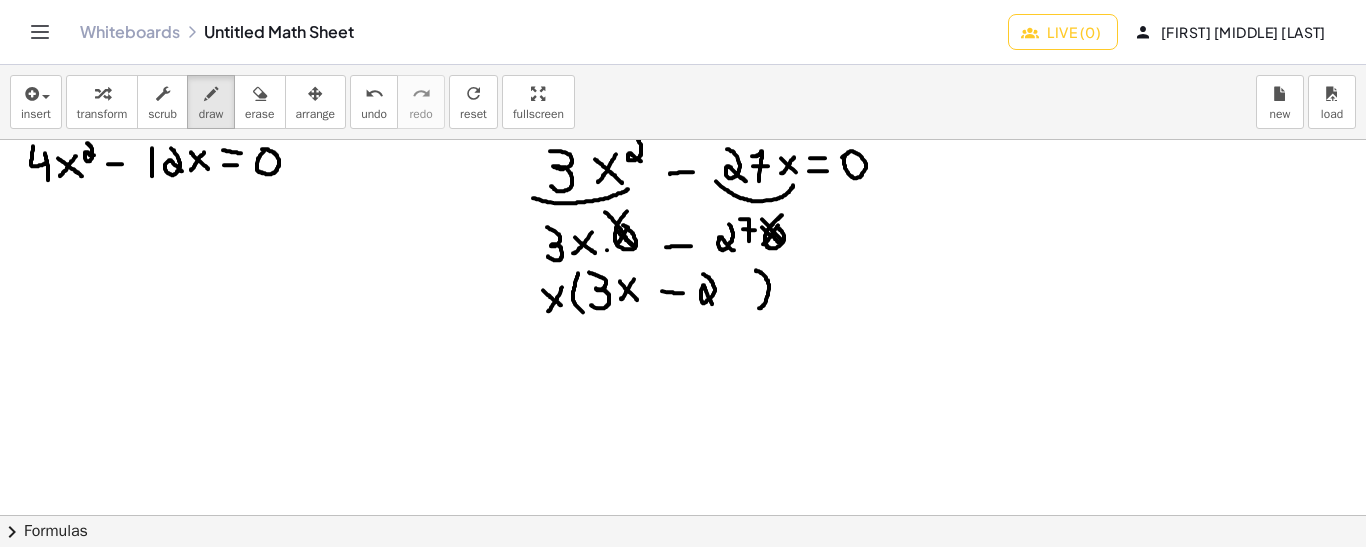 drag, startPoint x: 703, startPoint y: 273, endPoint x: 716, endPoint y: 306, distance: 35.468296 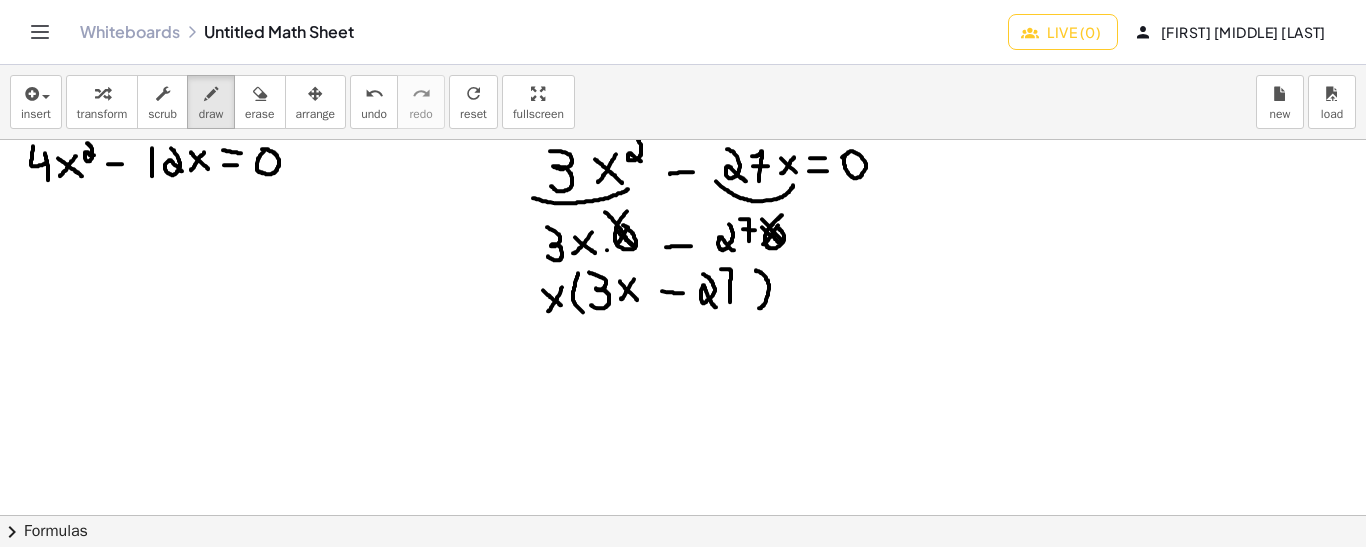 drag, startPoint x: 730, startPoint y: 301, endPoint x: 720, endPoint y: 269, distance: 33.526108 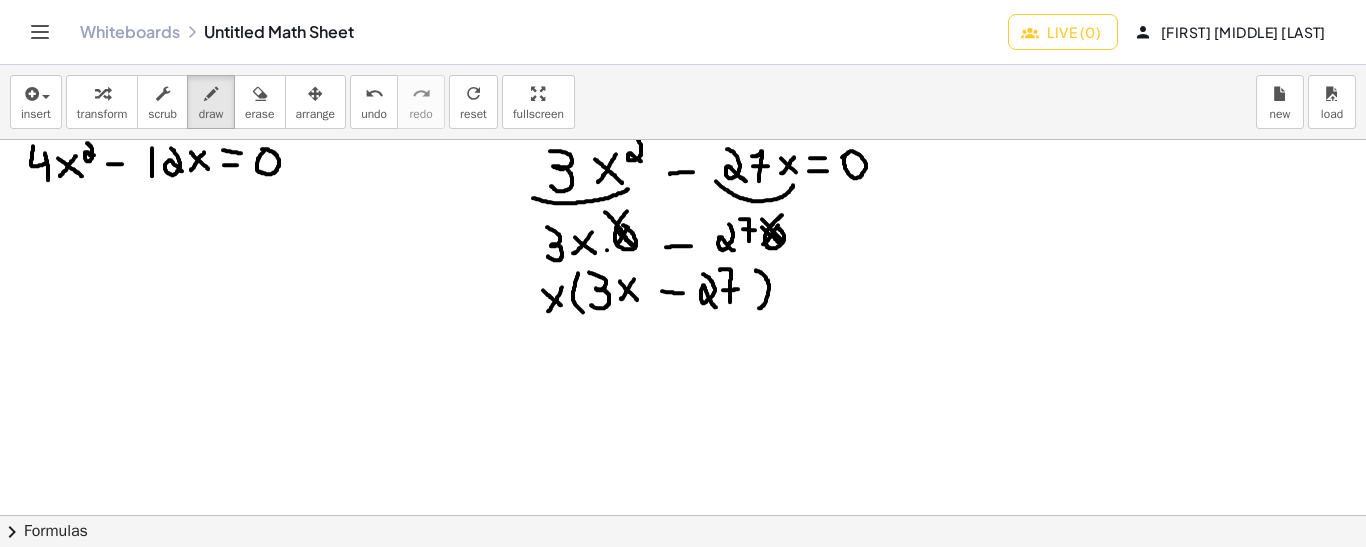 drag, startPoint x: 723, startPoint y: 289, endPoint x: 738, endPoint y: 288, distance: 15.033297 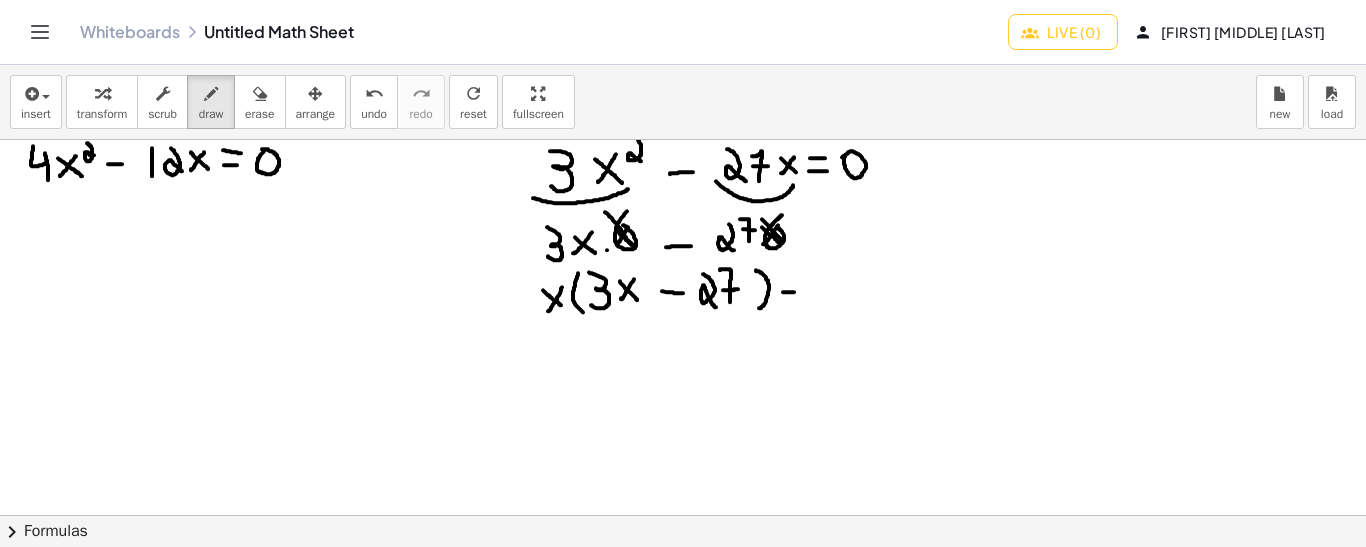 drag, startPoint x: 783, startPoint y: 291, endPoint x: 804, endPoint y: 288, distance: 21.213203 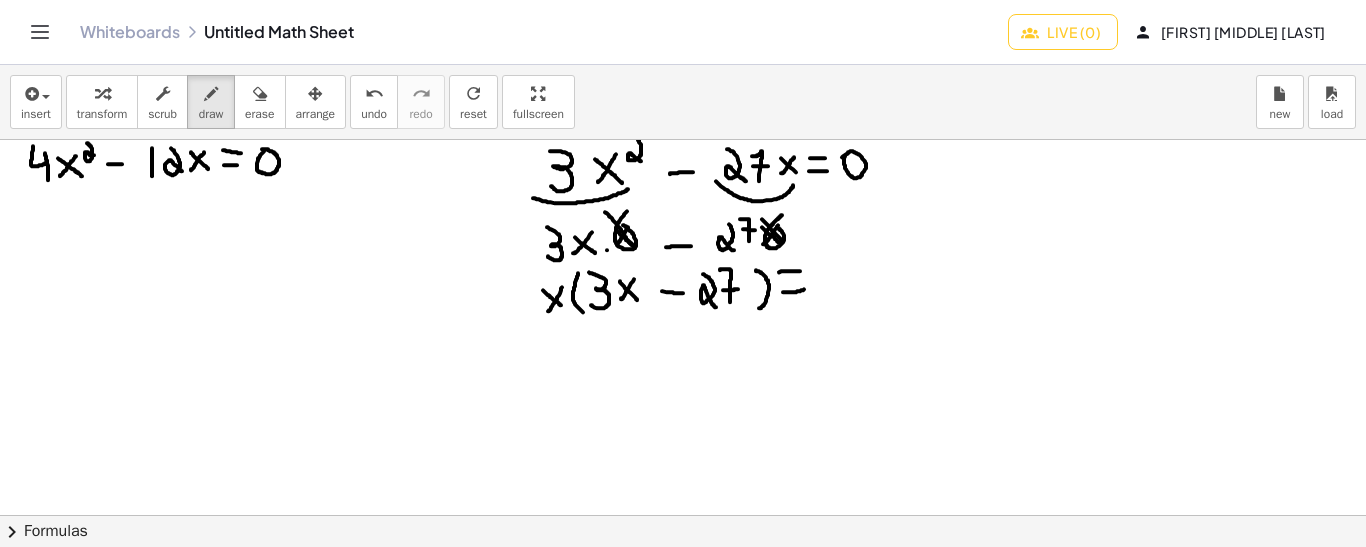 drag, startPoint x: 779, startPoint y: 271, endPoint x: 802, endPoint y: 270, distance: 23.021729 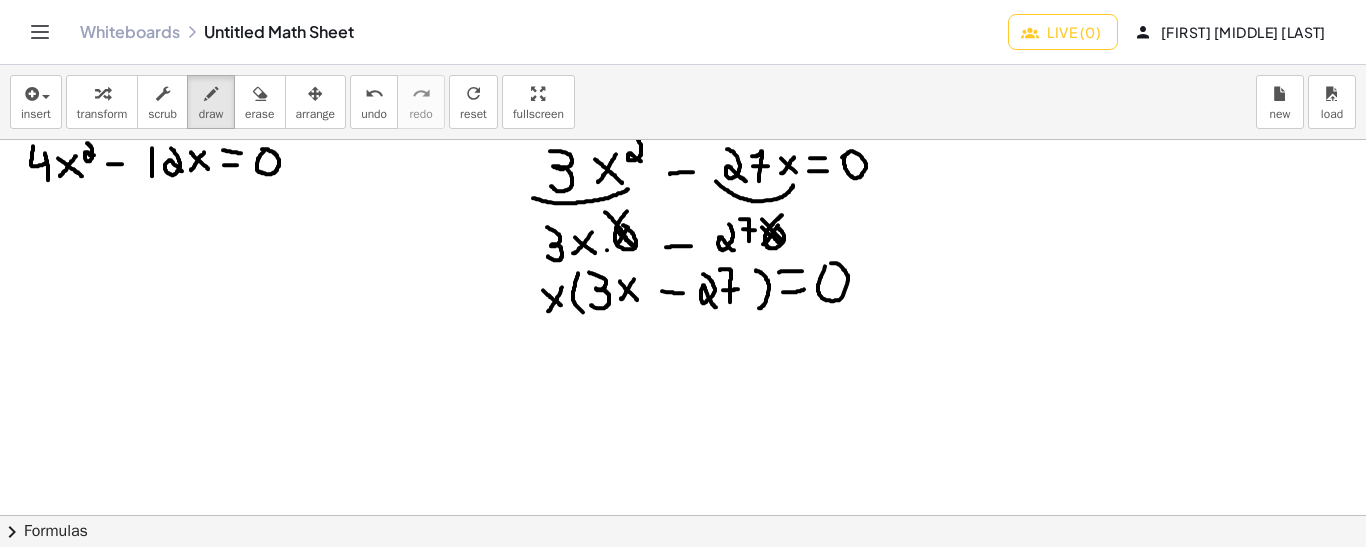 click at bounding box center [683, 632] 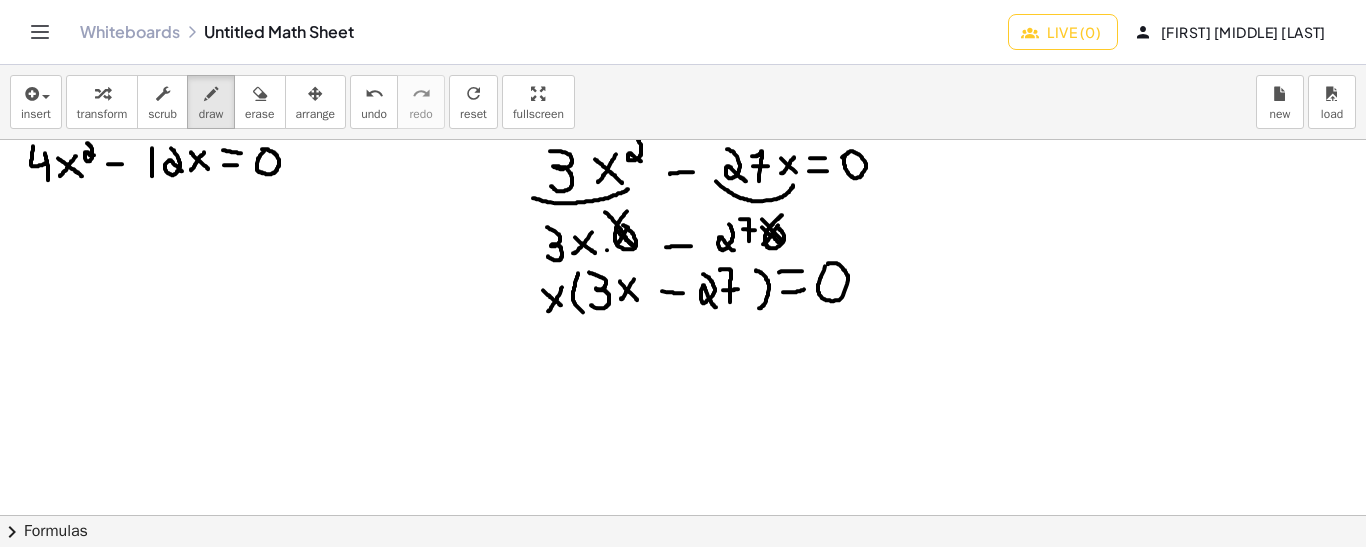 click at bounding box center (683, 632) 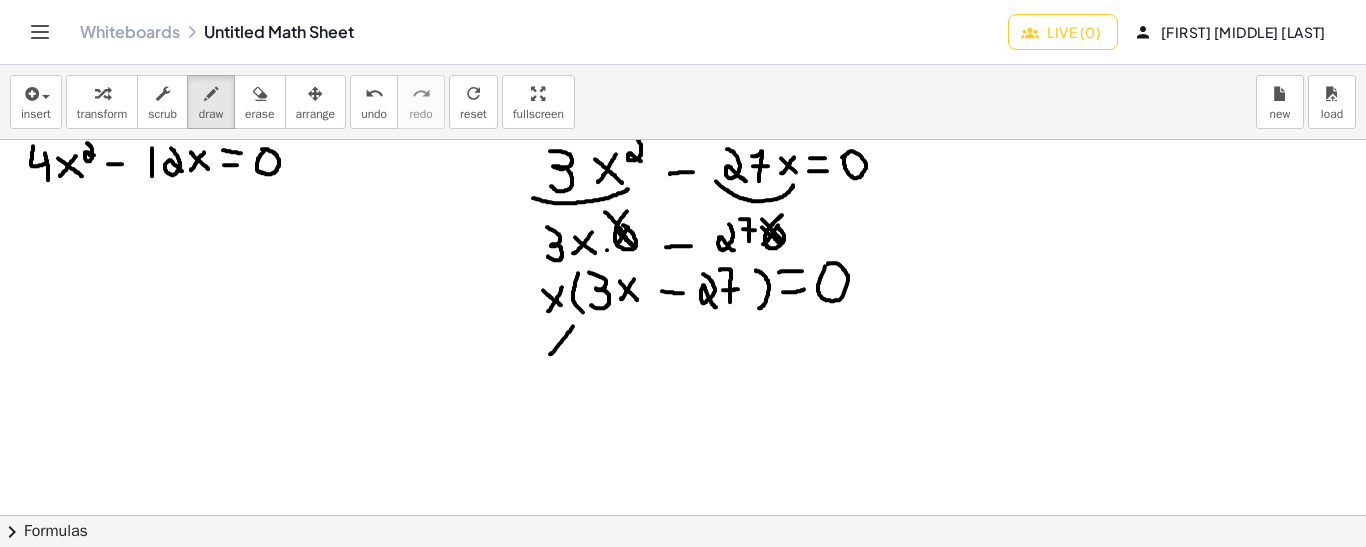 drag, startPoint x: 573, startPoint y: 325, endPoint x: 550, endPoint y: 351, distance: 34.713108 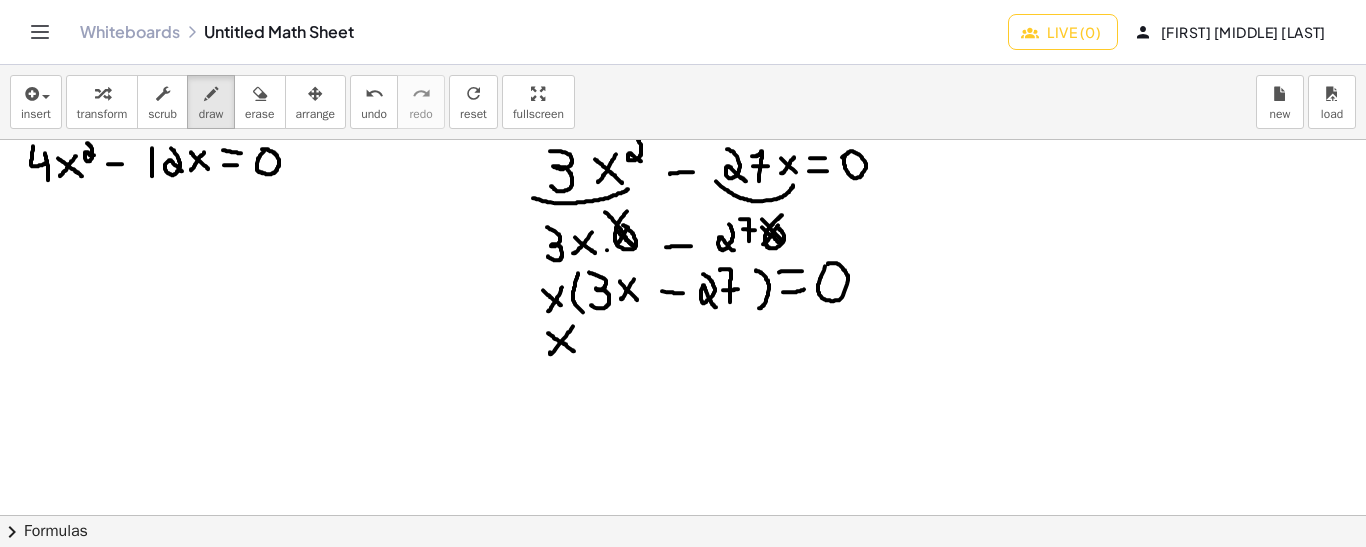 drag, startPoint x: 548, startPoint y: 332, endPoint x: 574, endPoint y: 350, distance: 31.622776 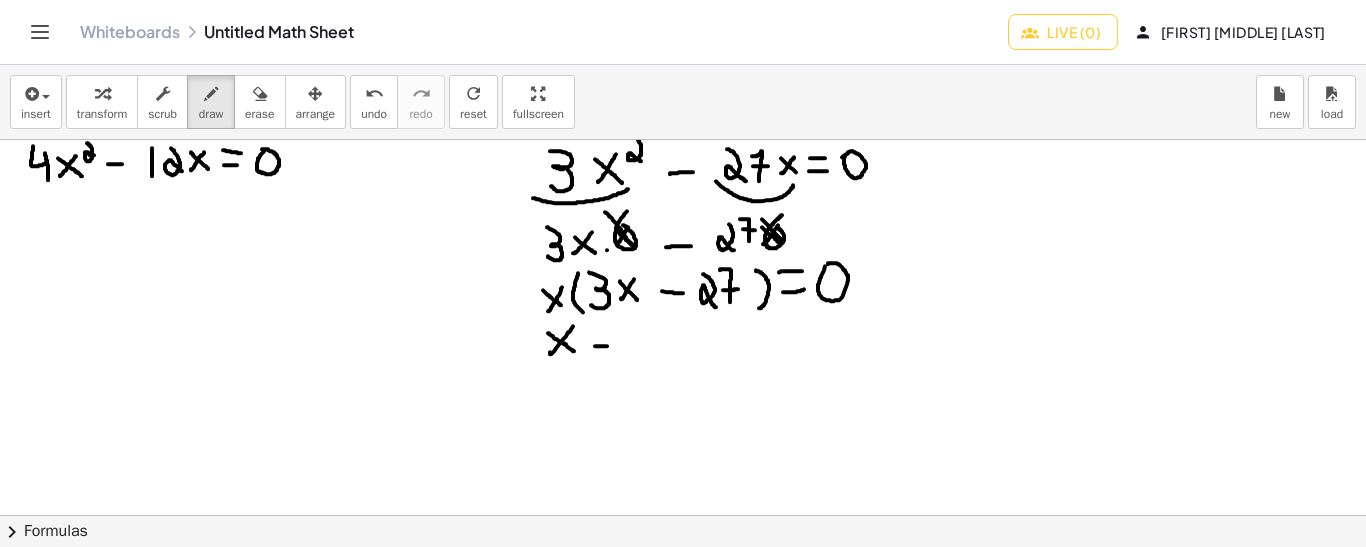 drag, startPoint x: 595, startPoint y: 345, endPoint x: 614, endPoint y: 342, distance: 19.235384 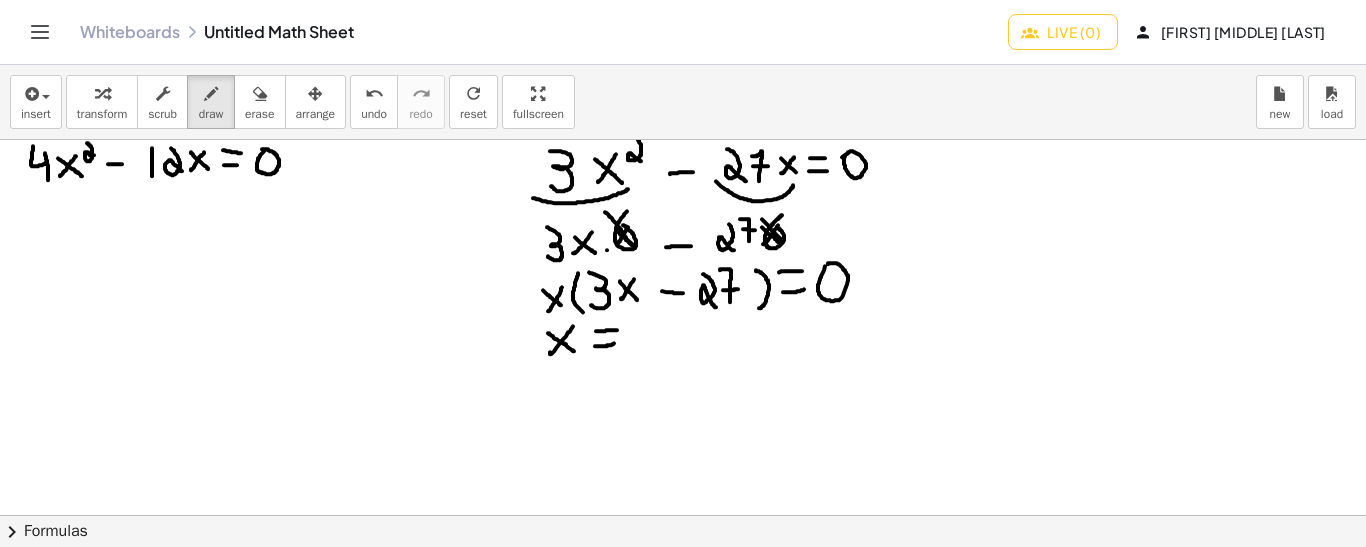 drag, startPoint x: 596, startPoint y: 330, endPoint x: 617, endPoint y: 329, distance: 21.023796 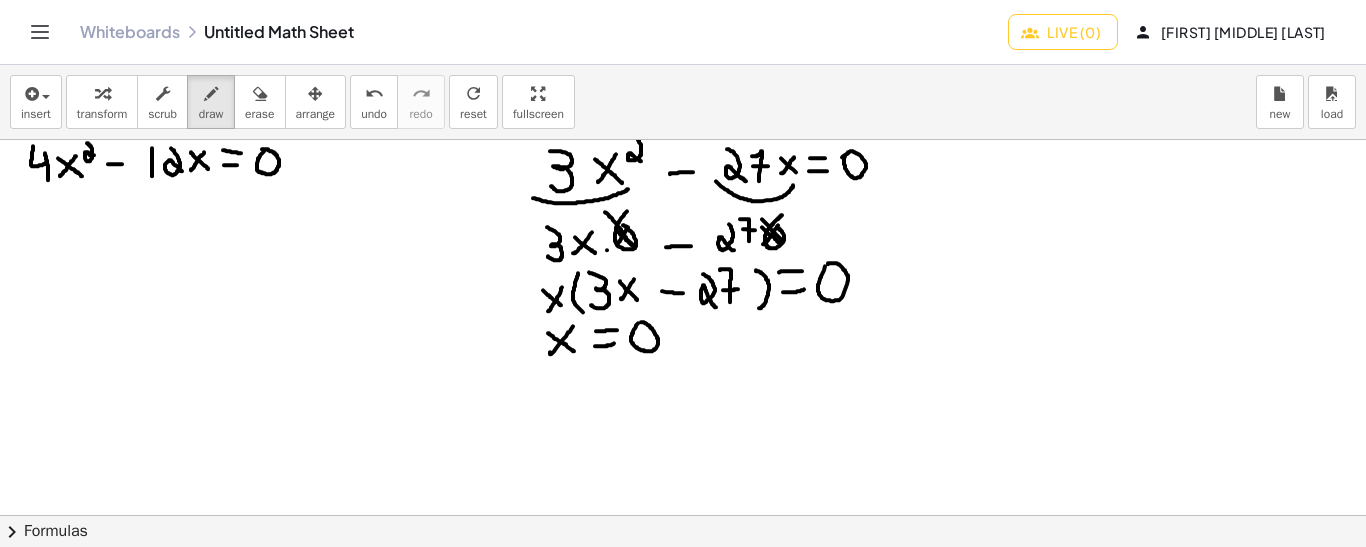 click at bounding box center [683, 632] 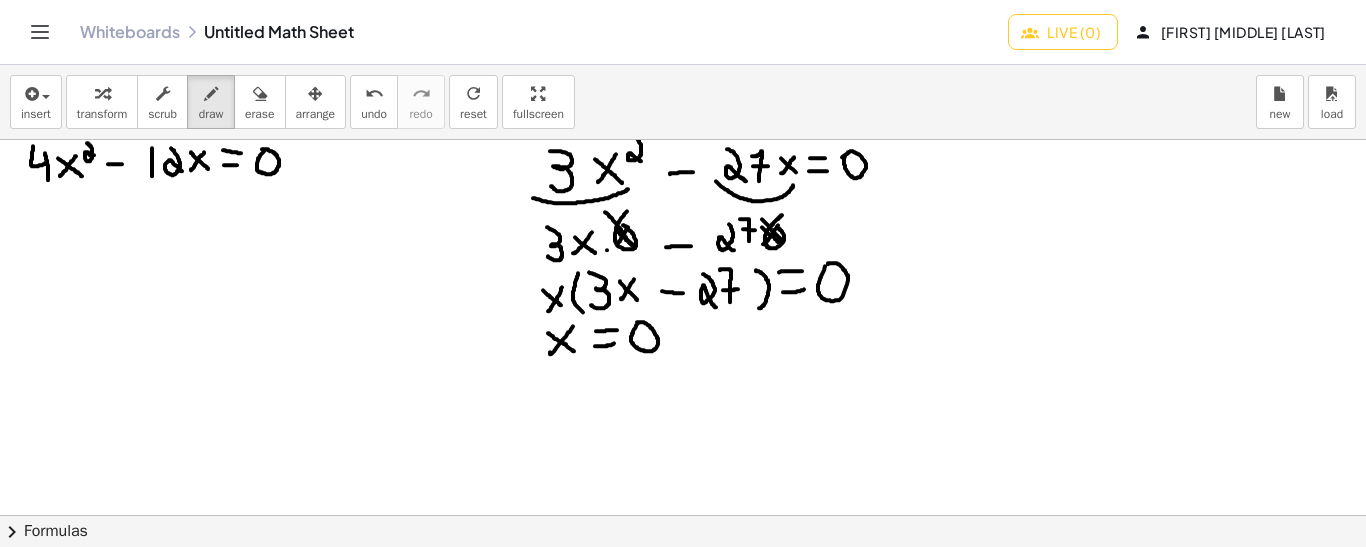 drag, startPoint x: 553, startPoint y: 374, endPoint x: 577, endPoint y: 391, distance: 29.410883 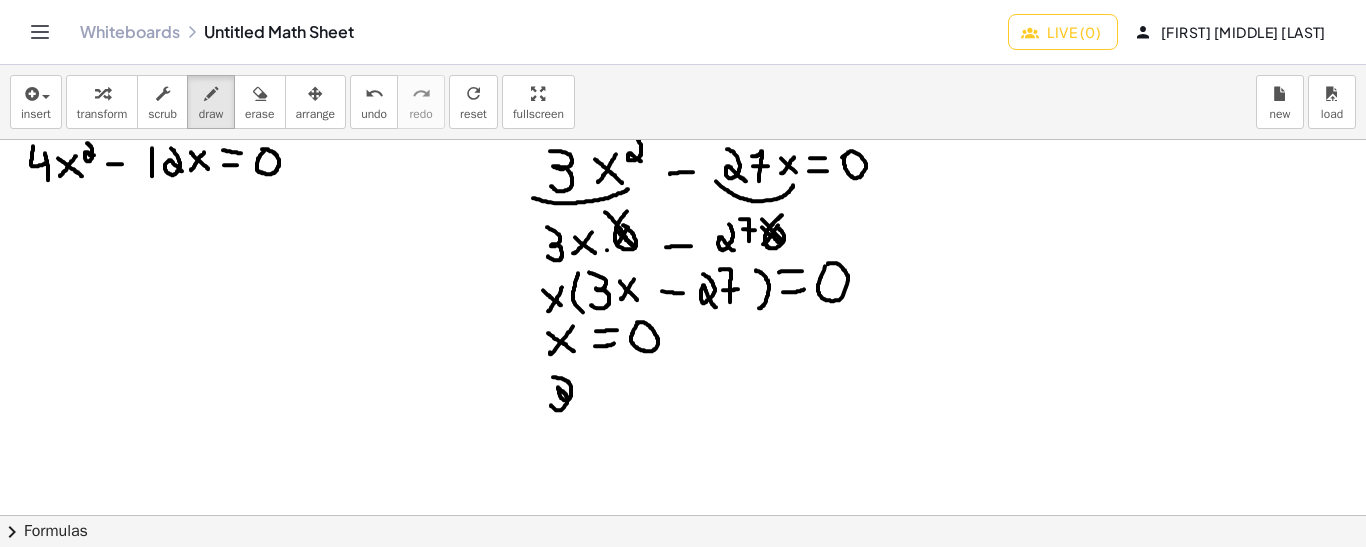 drag, startPoint x: 553, startPoint y: 376, endPoint x: 553, endPoint y: 404, distance: 28 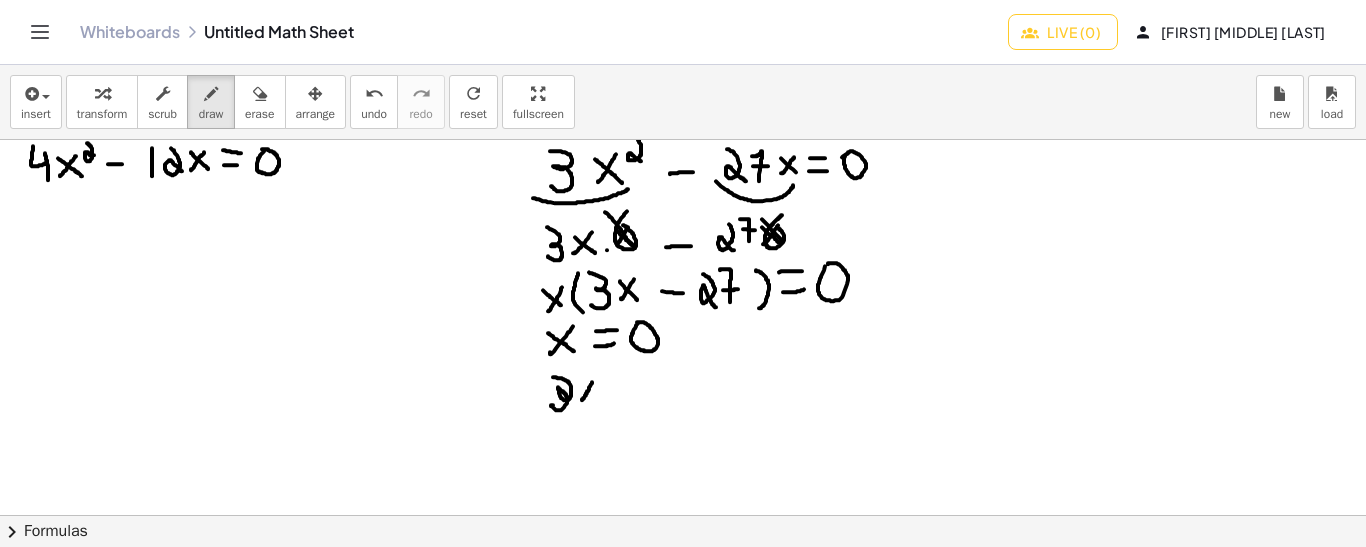 drag, startPoint x: 592, startPoint y: 381, endPoint x: 583, endPoint y: 395, distance: 16.643316 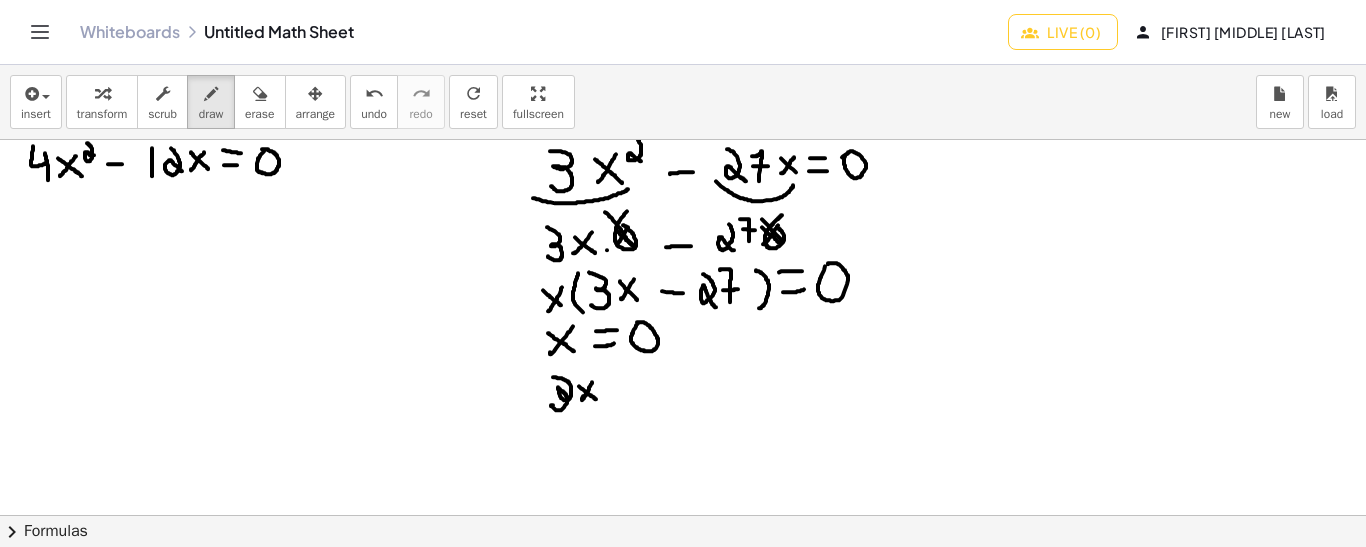 drag, startPoint x: 579, startPoint y: 385, endPoint x: 597, endPoint y: 400, distance: 23.43075 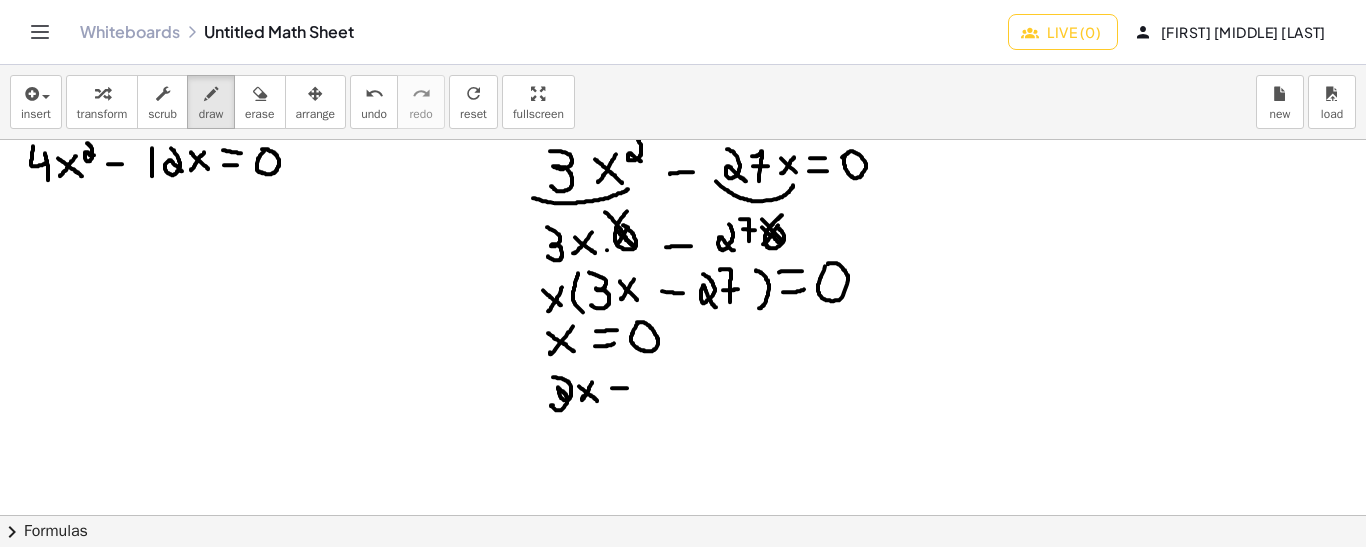 drag, startPoint x: 612, startPoint y: 387, endPoint x: 628, endPoint y: 387, distance: 16 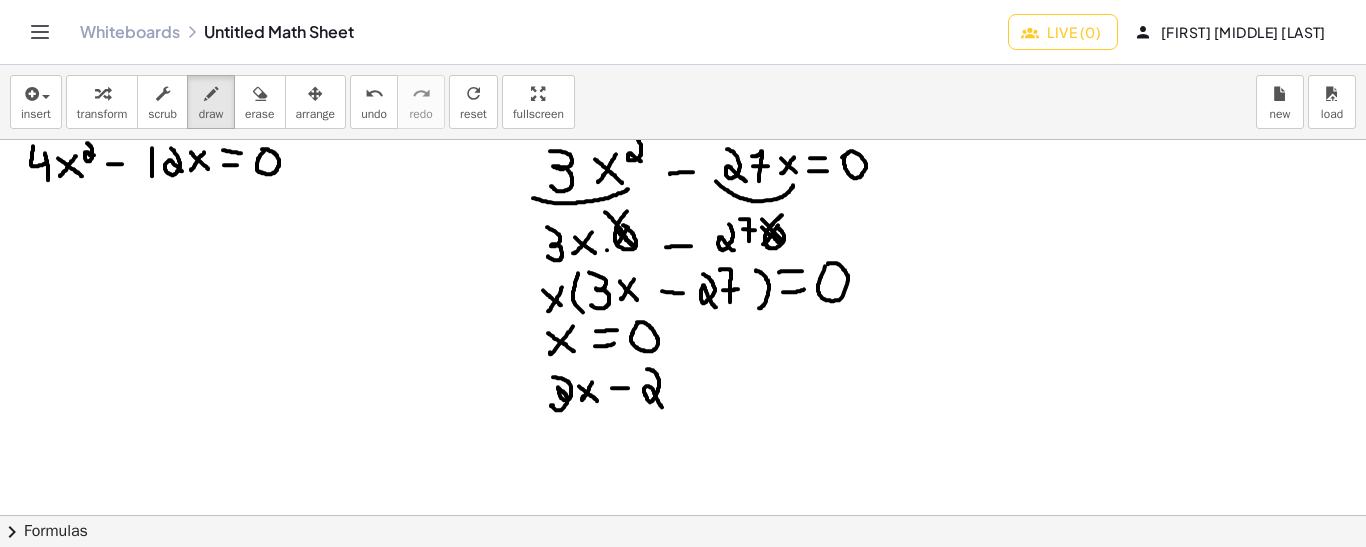 drag, startPoint x: 647, startPoint y: 368, endPoint x: 663, endPoint y: 407, distance: 42.154476 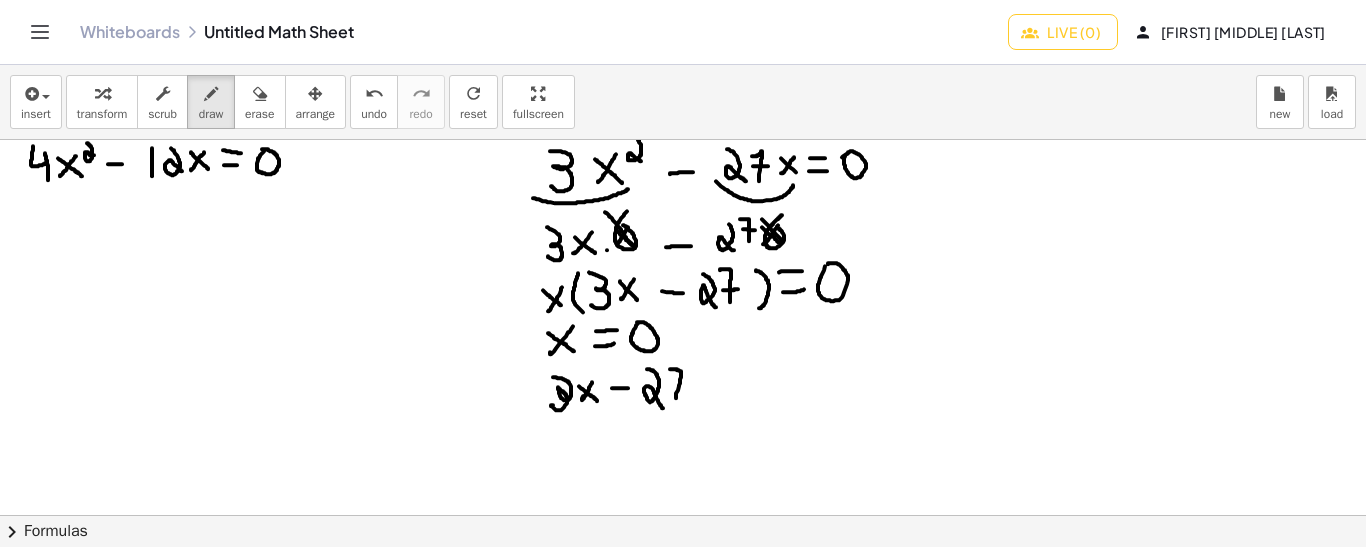 drag, startPoint x: 676, startPoint y: 397, endPoint x: 669, endPoint y: 369, distance: 28.86174 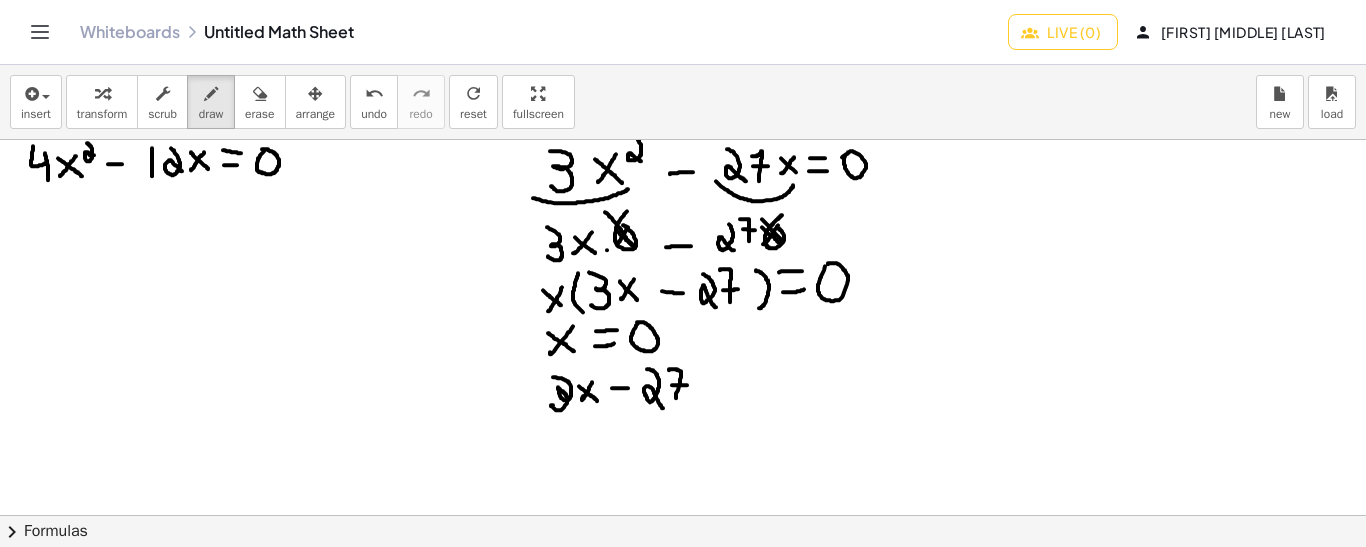 drag, startPoint x: 672, startPoint y: 384, endPoint x: 689, endPoint y: 384, distance: 17 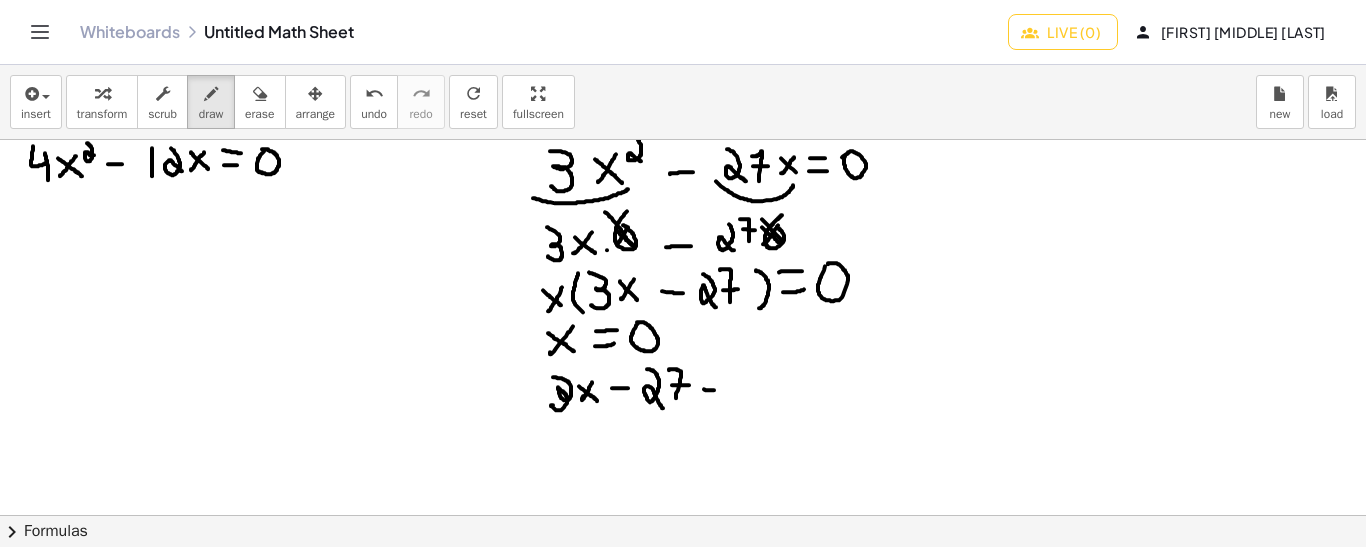 drag, startPoint x: 704, startPoint y: 388, endPoint x: 717, endPoint y: 389, distance: 13.038404 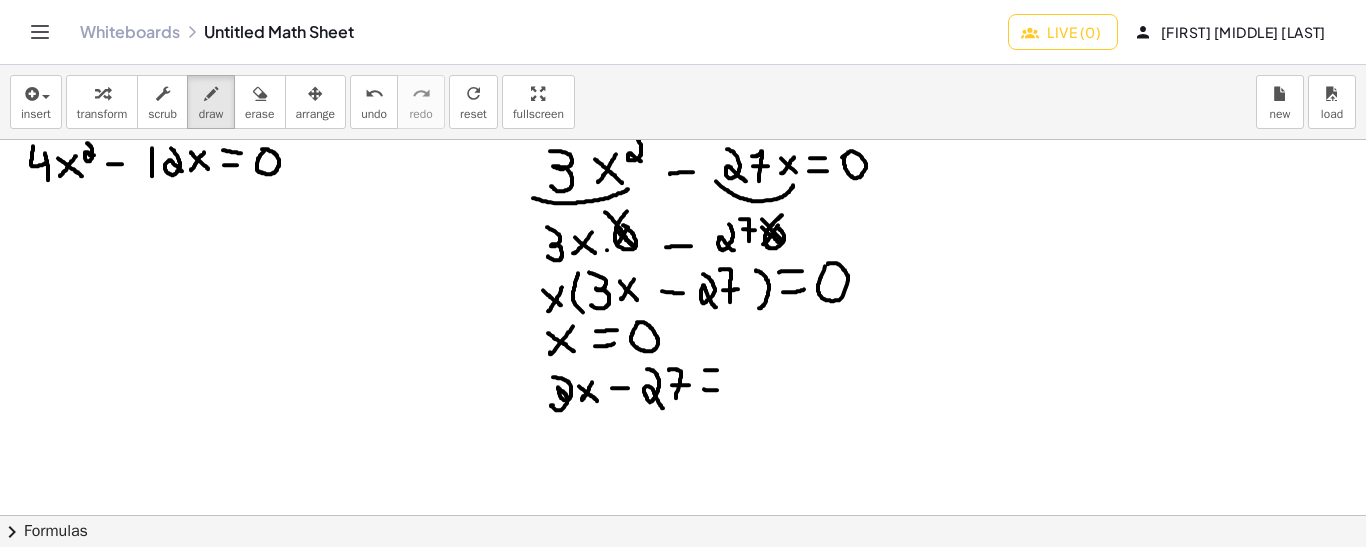 drag, startPoint x: 705, startPoint y: 369, endPoint x: 717, endPoint y: 369, distance: 12 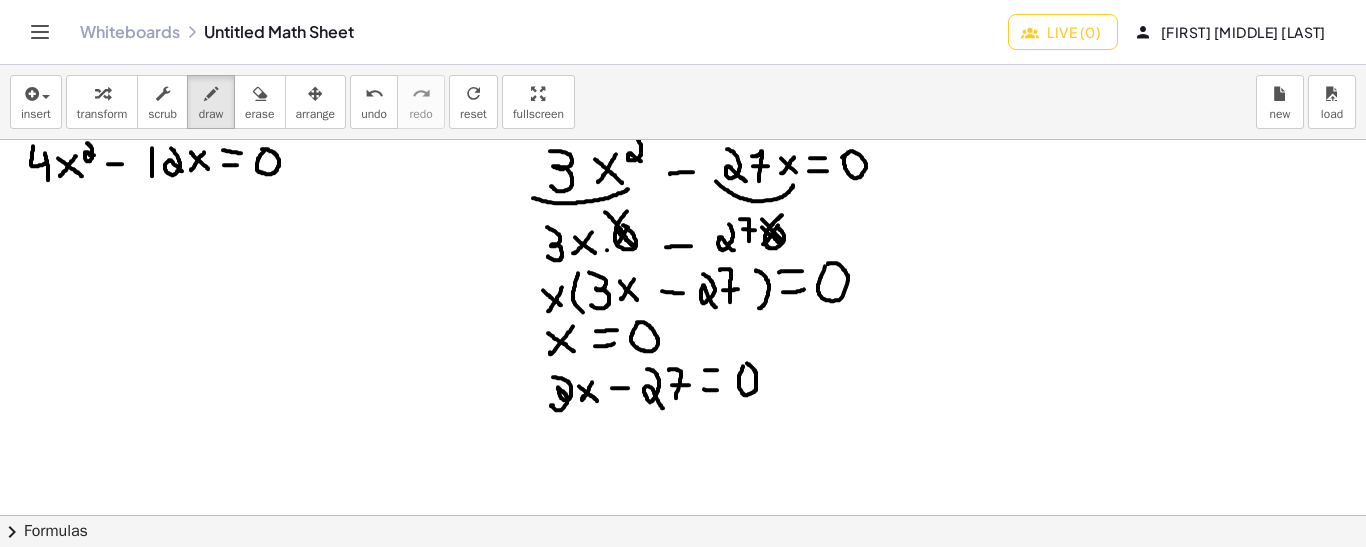 click at bounding box center [683, 632] 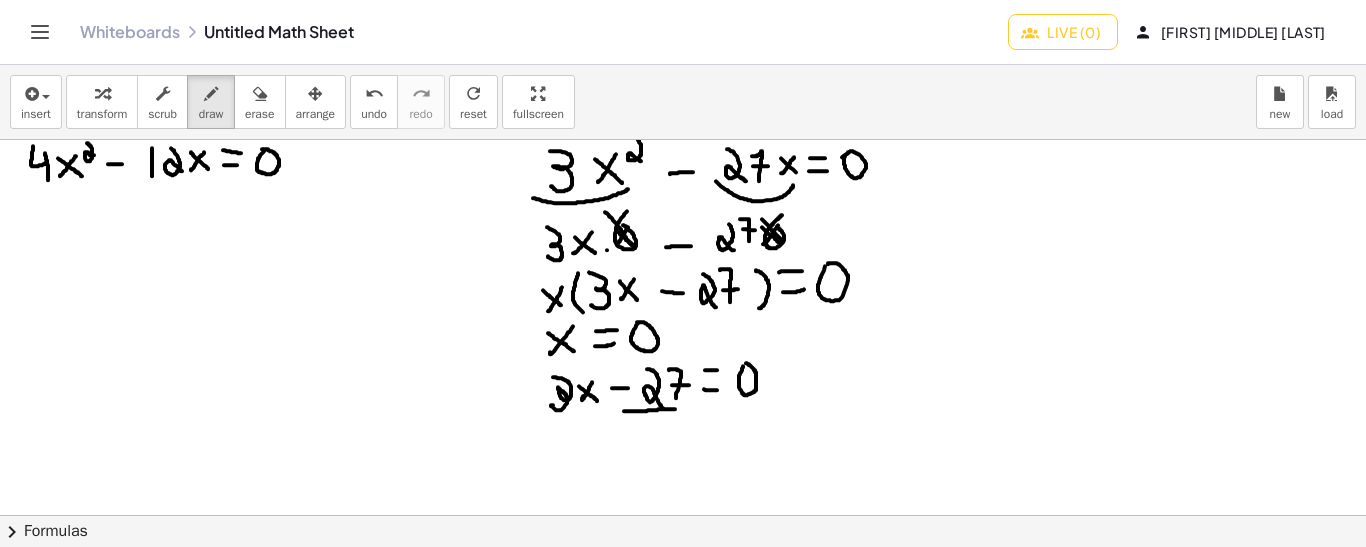 drag, startPoint x: 635, startPoint y: 410, endPoint x: 680, endPoint y: 408, distance: 45.044422 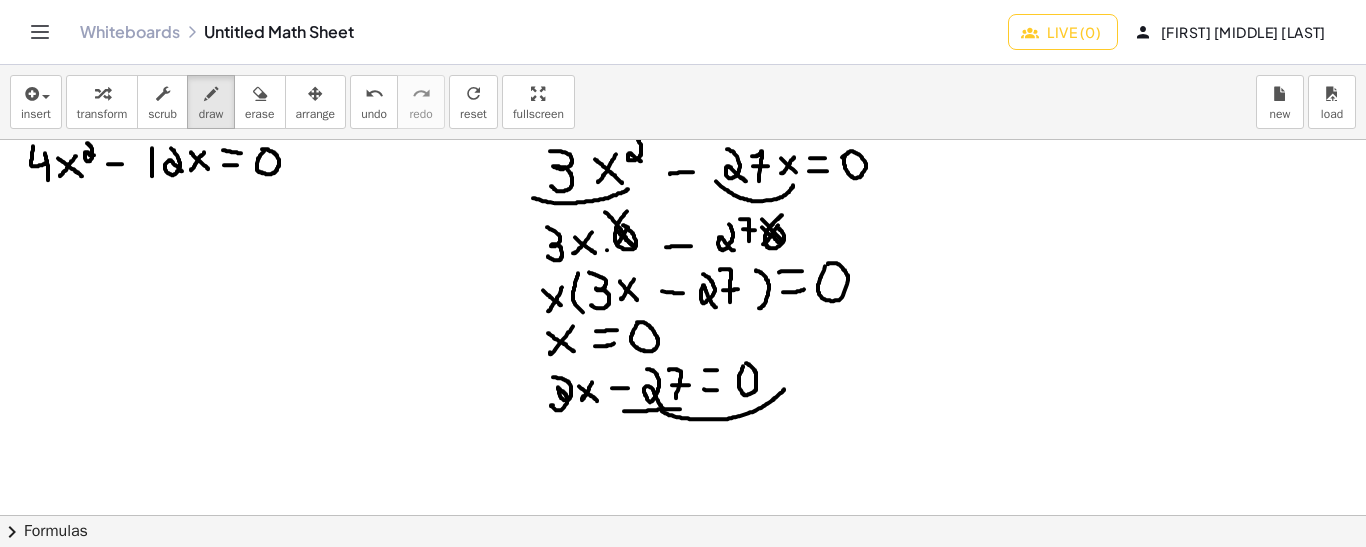 drag, startPoint x: 662, startPoint y: 410, endPoint x: 784, endPoint y: 387, distance: 124.1491 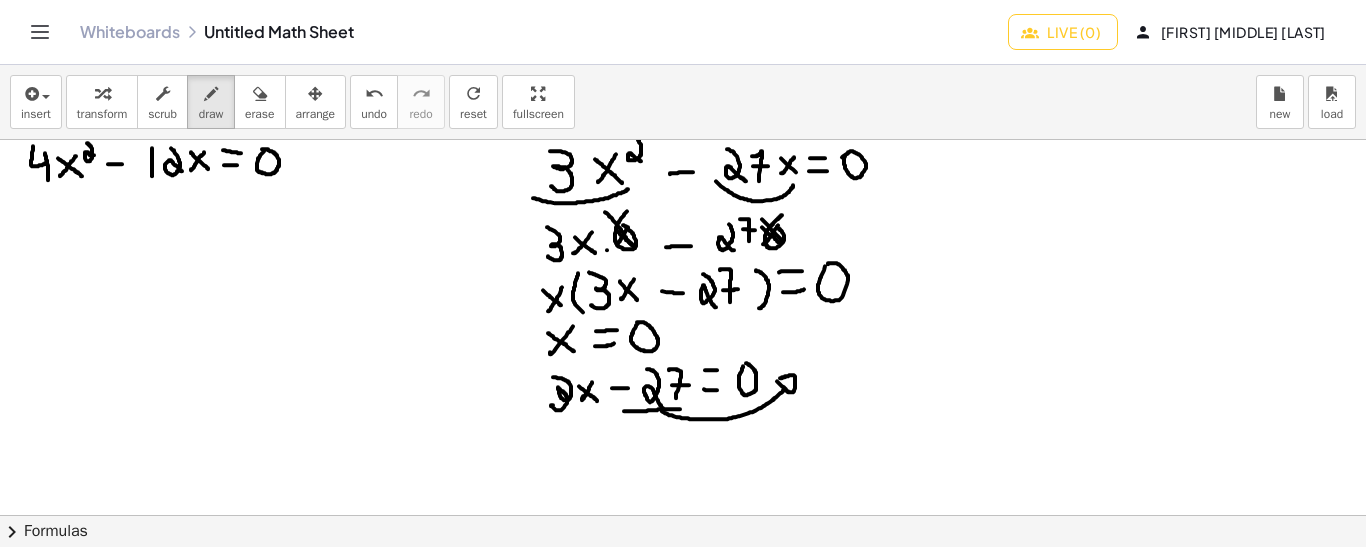 click at bounding box center (683, 632) 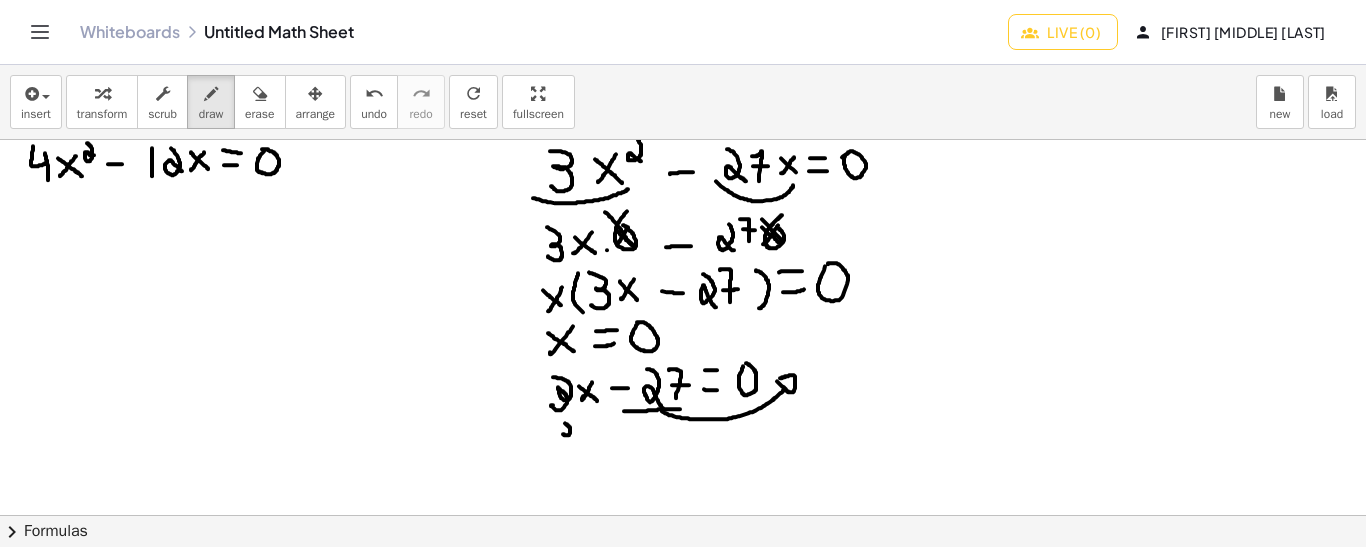 drag, startPoint x: 565, startPoint y: 422, endPoint x: 564, endPoint y: 433, distance: 11.045361 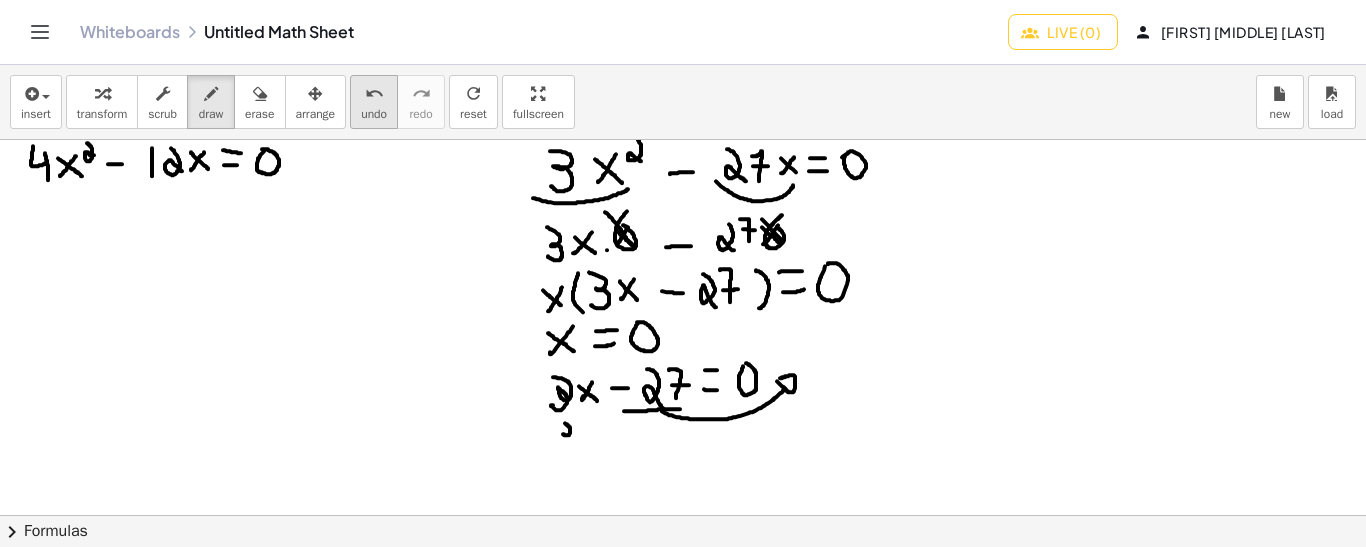 click on "undo" at bounding box center [374, 114] 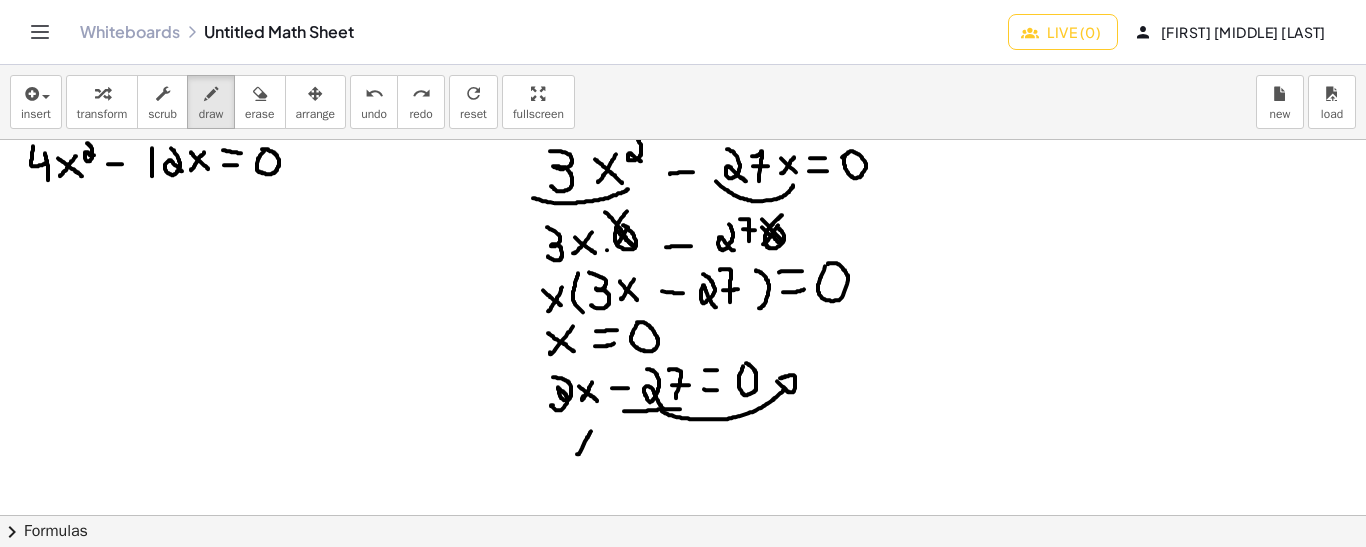 drag, startPoint x: 591, startPoint y: 430, endPoint x: 577, endPoint y: 451, distance: 25.23886 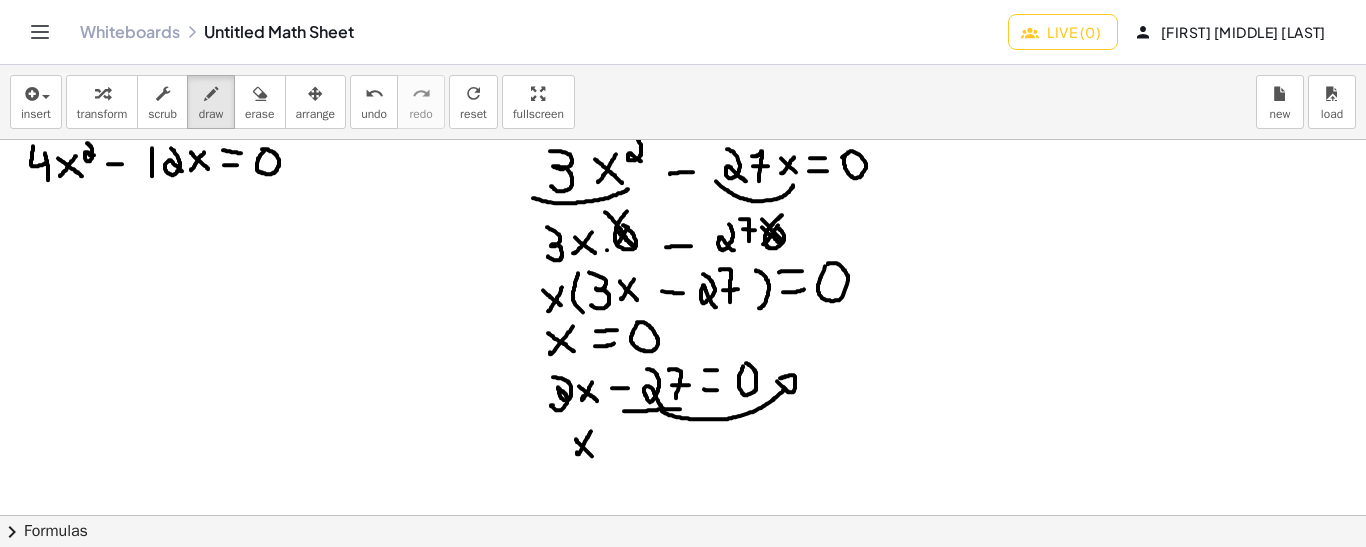 drag, startPoint x: 576, startPoint y: 438, endPoint x: 594, endPoint y: 456, distance: 25.455845 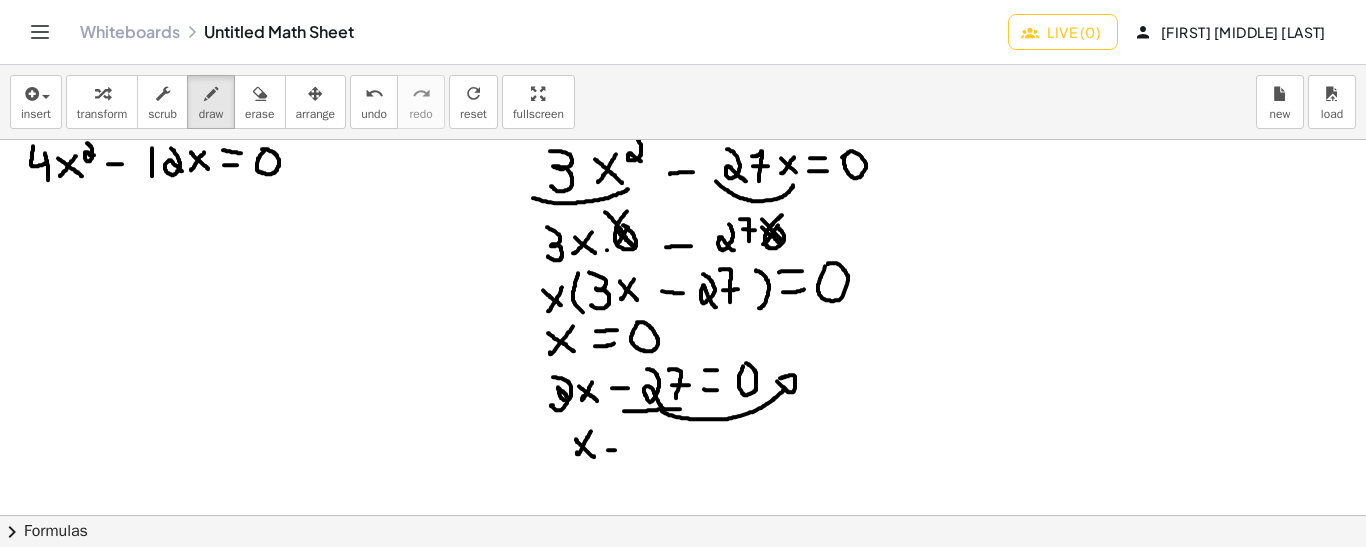 drag, startPoint x: 608, startPoint y: 449, endPoint x: 621, endPoint y: 449, distance: 13 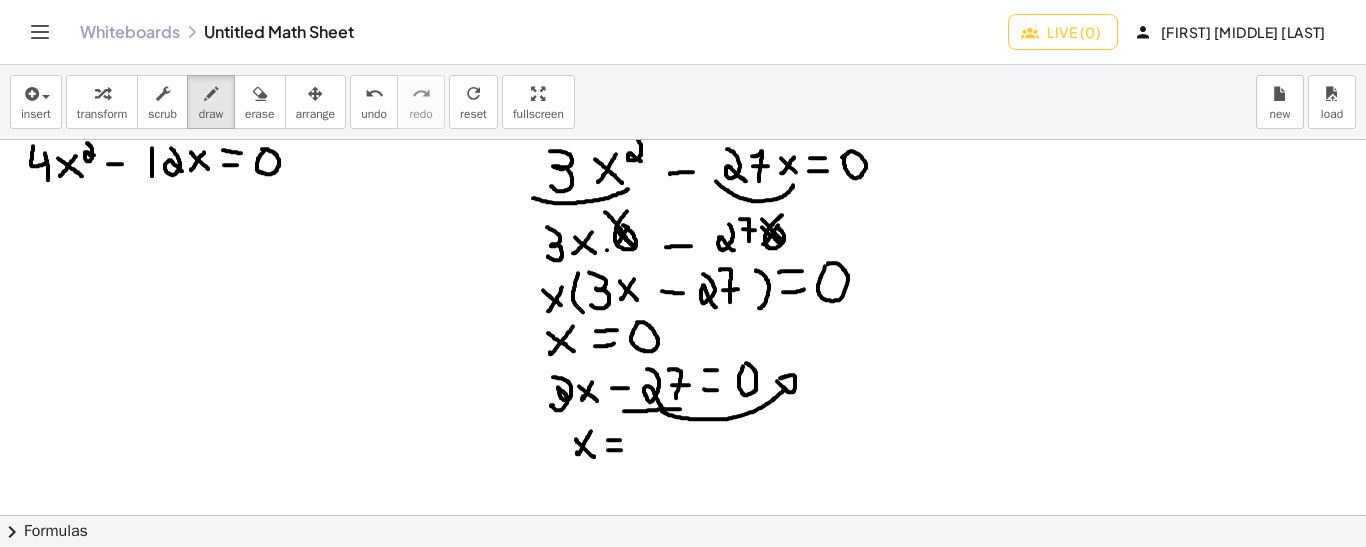 drag, startPoint x: 608, startPoint y: 439, endPoint x: 620, endPoint y: 439, distance: 12 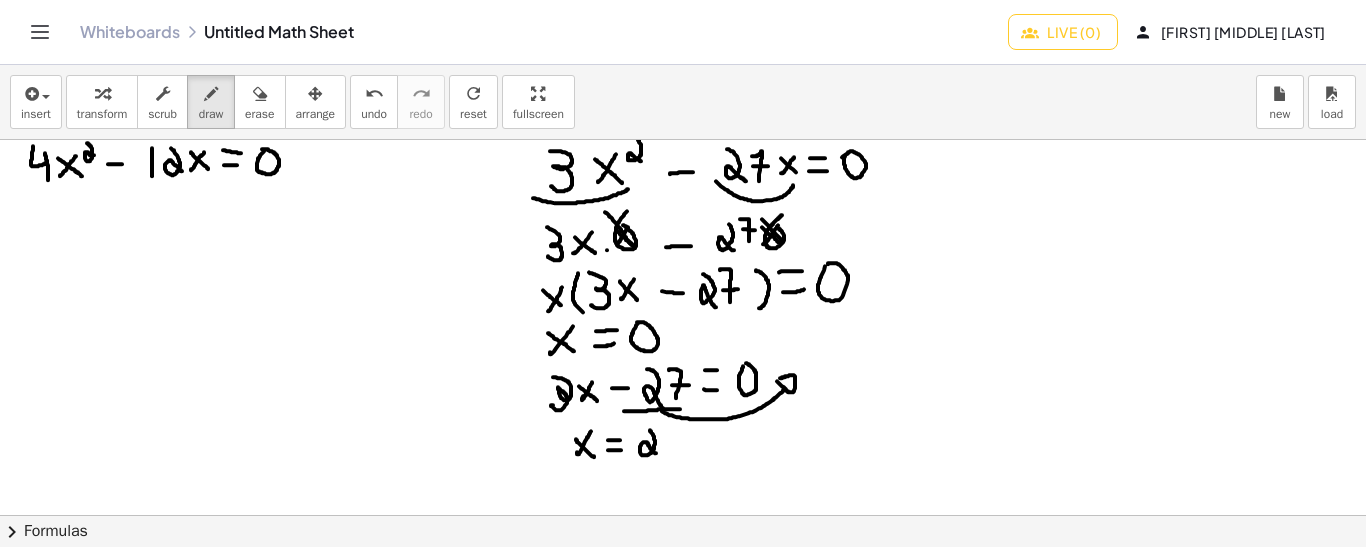 drag, startPoint x: 650, startPoint y: 429, endPoint x: 660, endPoint y: 453, distance: 26 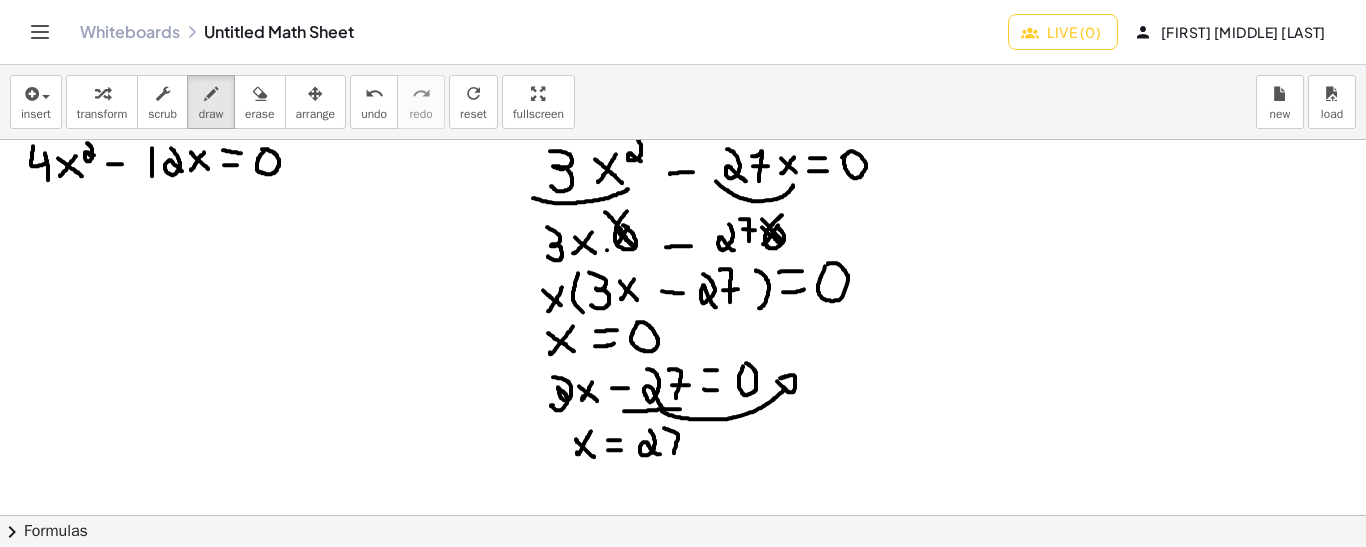 drag, startPoint x: 674, startPoint y: 452, endPoint x: 662, endPoint y: 427, distance: 27.730848 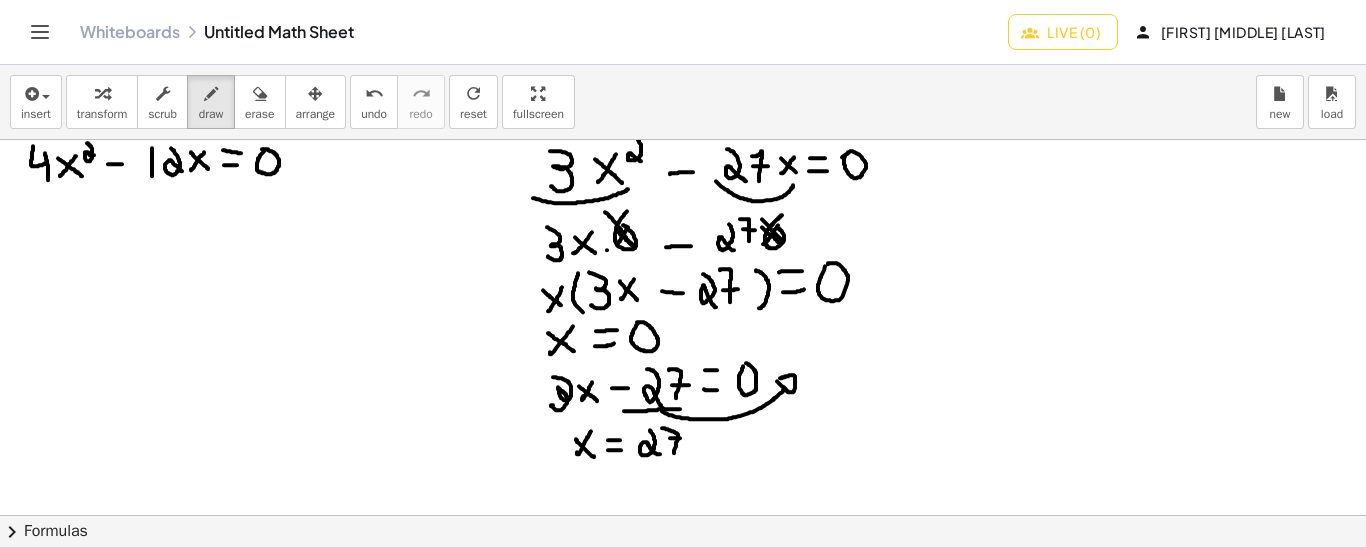 drag, startPoint x: 670, startPoint y: 437, endPoint x: 685, endPoint y: 437, distance: 15 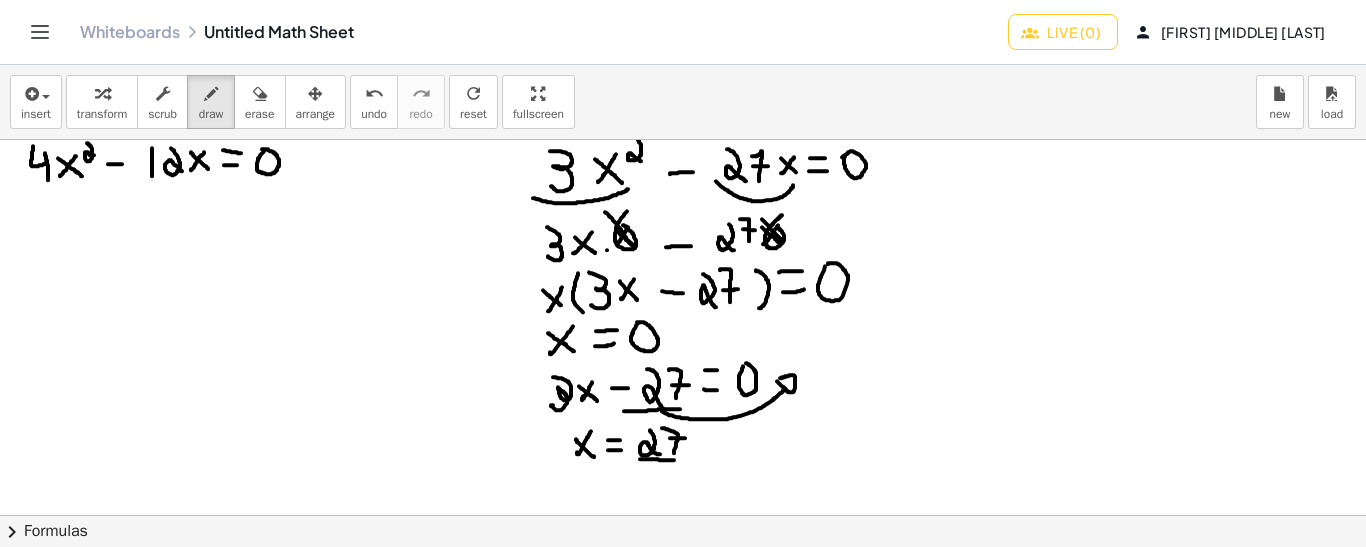 drag, startPoint x: 640, startPoint y: 458, endPoint x: 686, endPoint y: 459, distance: 46.010868 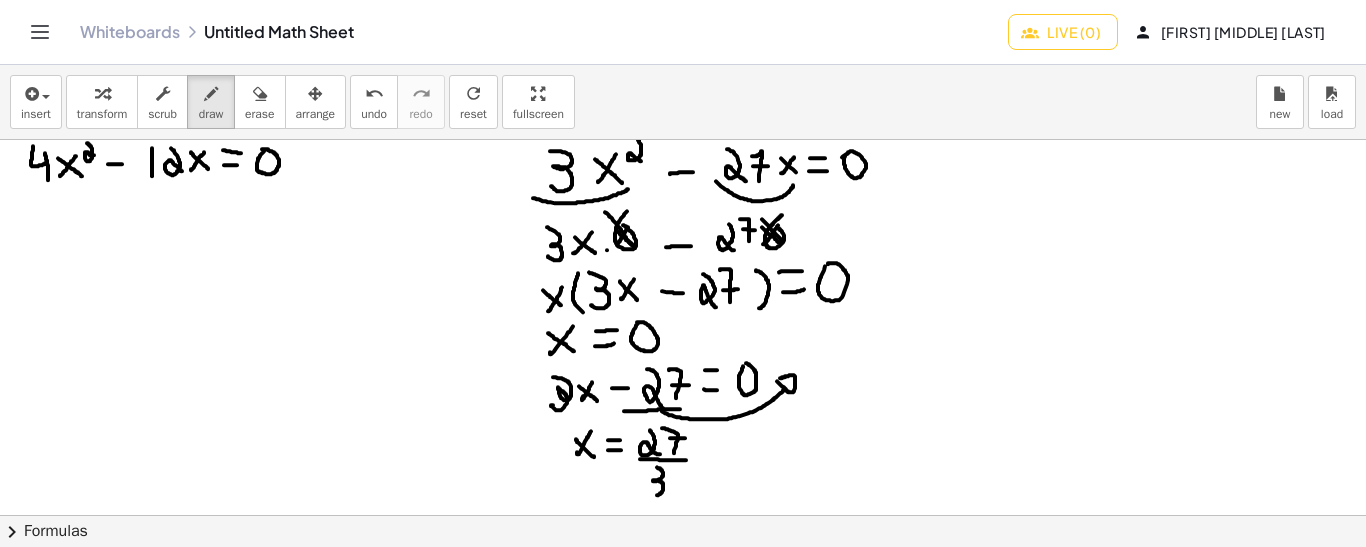 drag, startPoint x: 657, startPoint y: 466, endPoint x: 649, endPoint y: 493, distance: 28.160255 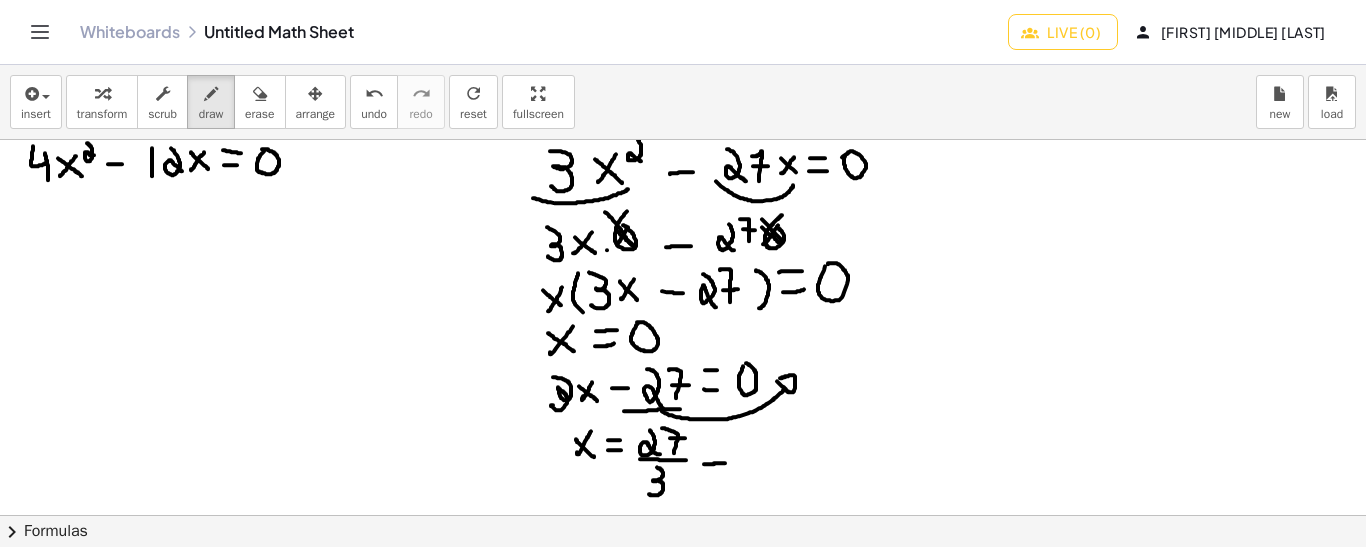 drag, startPoint x: 704, startPoint y: 463, endPoint x: 725, endPoint y: 462, distance: 21.023796 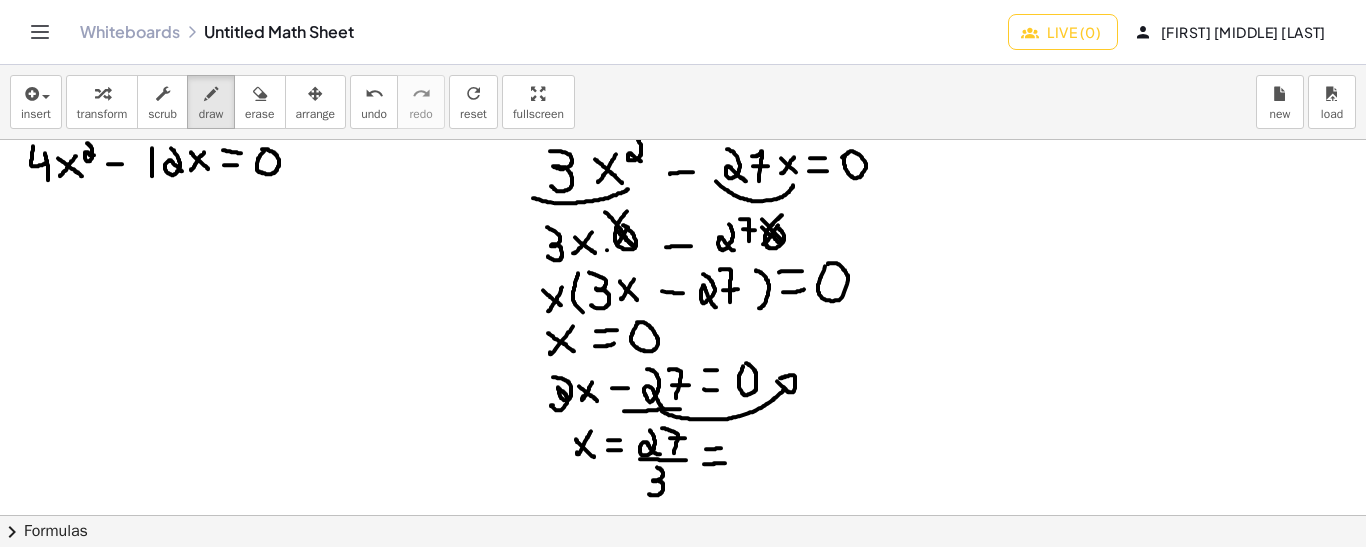 drag, startPoint x: 706, startPoint y: 448, endPoint x: 723, endPoint y: 447, distance: 17.029387 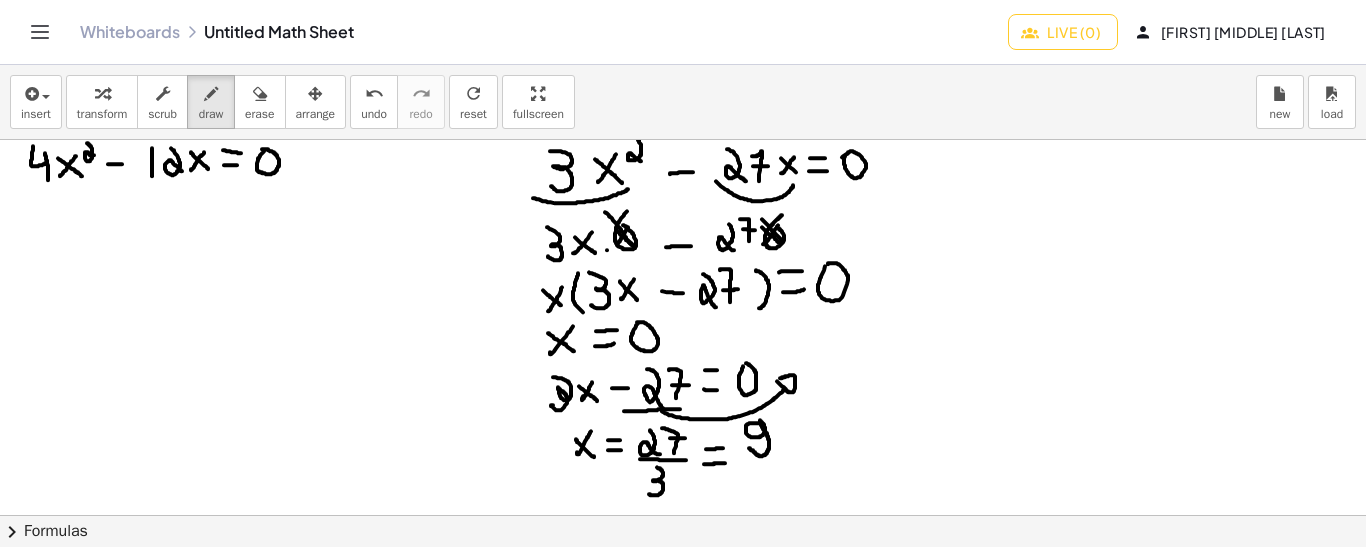 drag, startPoint x: 759, startPoint y: 422, endPoint x: 749, endPoint y: 446, distance: 26 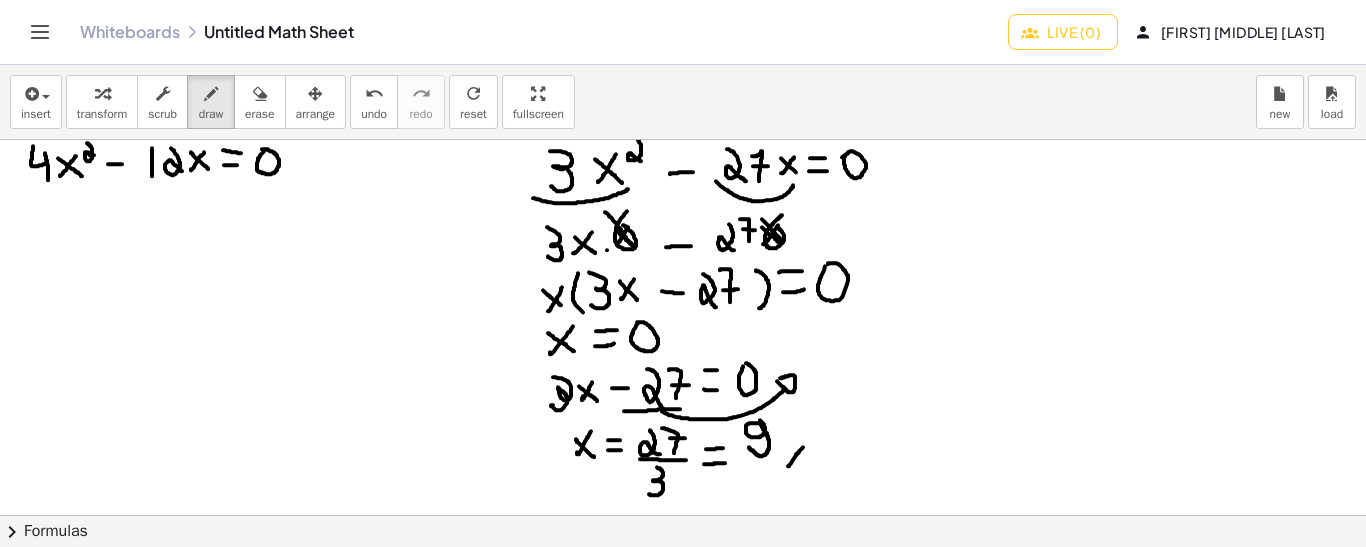 drag, startPoint x: 803, startPoint y: 446, endPoint x: 788, endPoint y: 464, distance: 23.43075 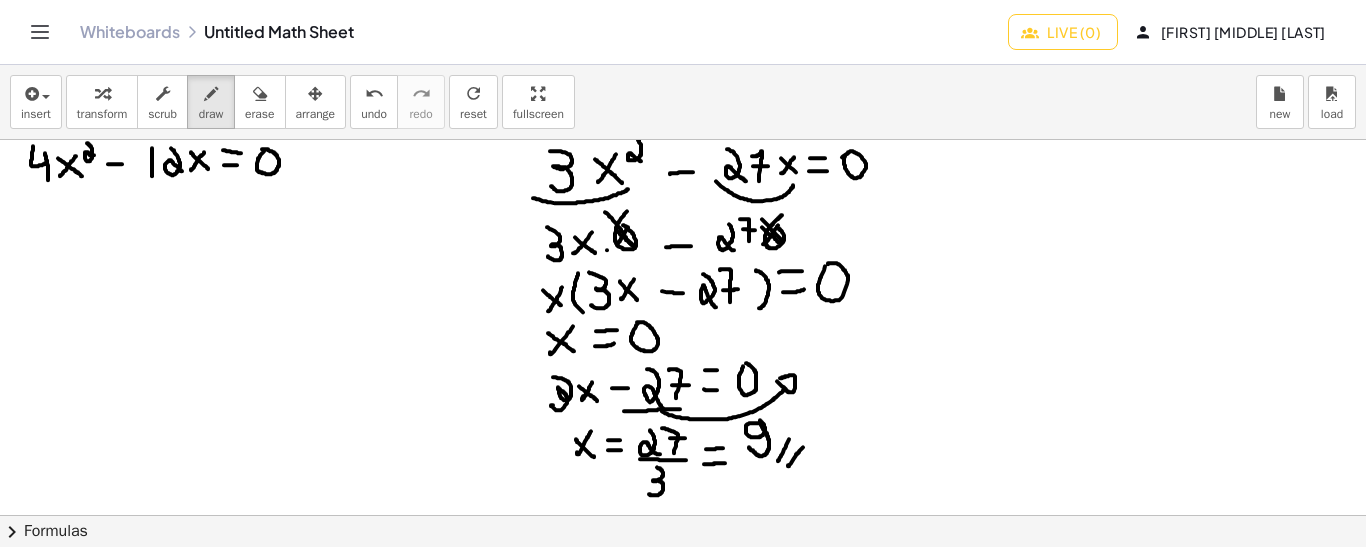 drag, startPoint x: 789, startPoint y: 438, endPoint x: 776, endPoint y: 461, distance: 26.41969 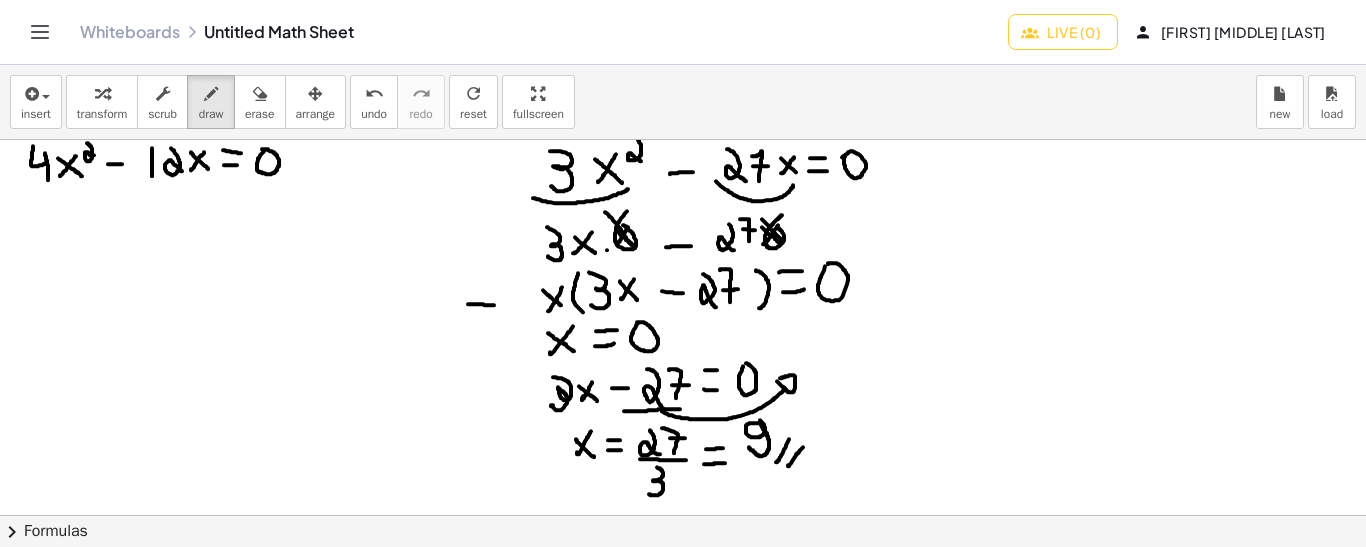 drag, startPoint x: 468, startPoint y: 303, endPoint x: 497, endPoint y: 304, distance: 29.017237 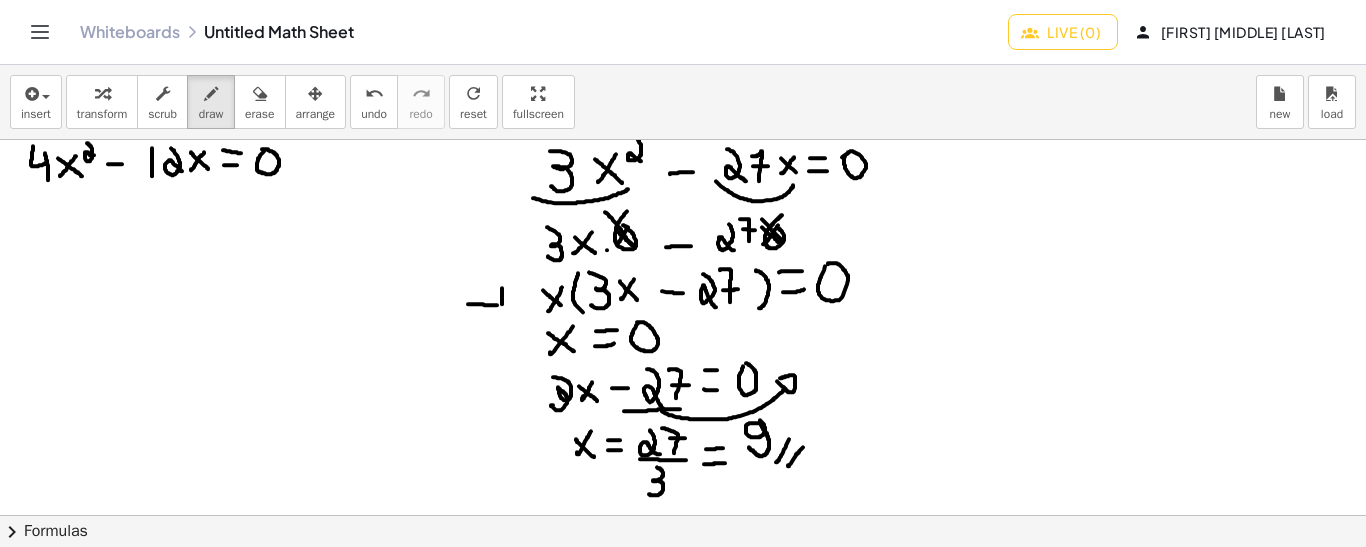 drag, startPoint x: 502, startPoint y: 287, endPoint x: 502, endPoint y: 307, distance: 20 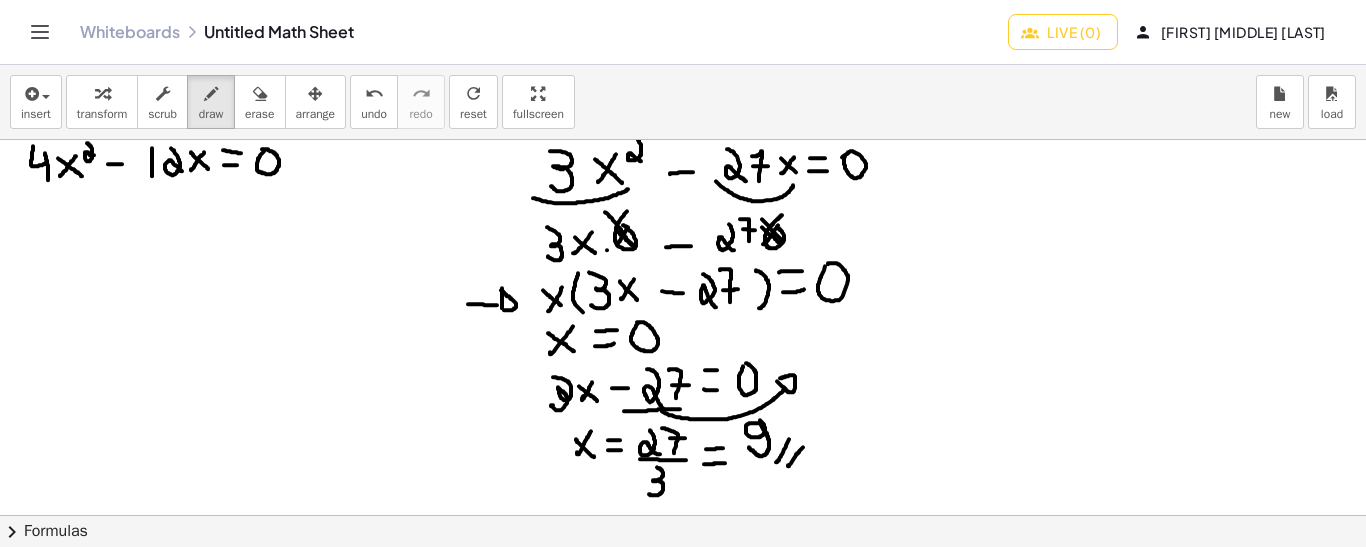 drag, startPoint x: 501, startPoint y: 289, endPoint x: 501, endPoint y: 308, distance: 19 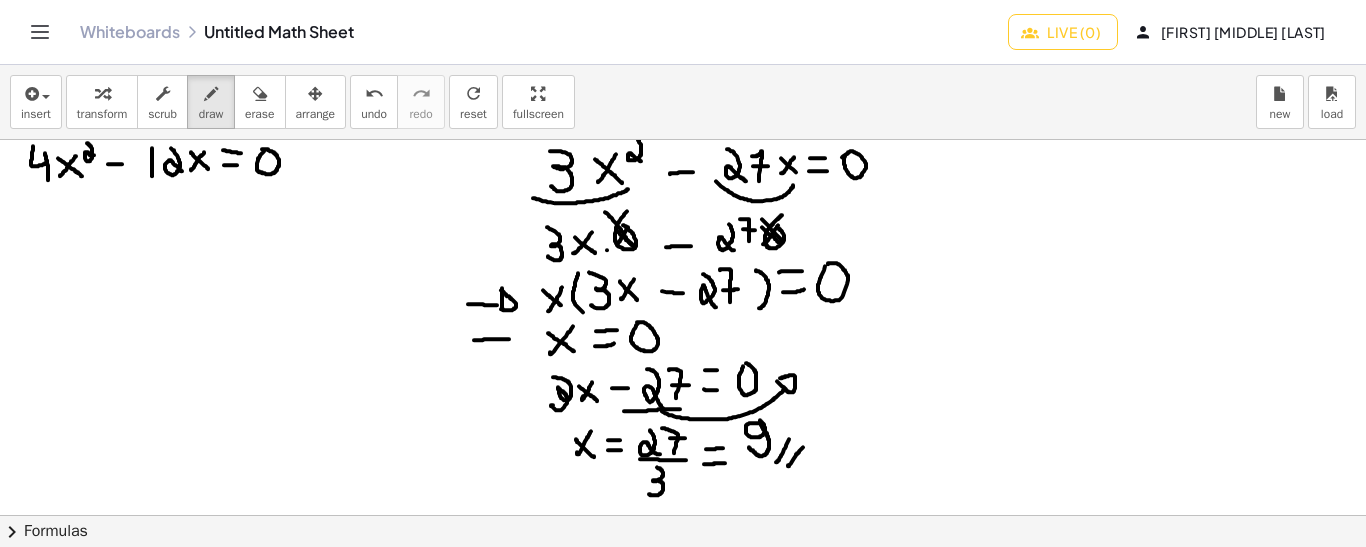 drag, startPoint x: 474, startPoint y: 339, endPoint x: 512, endPoint y: 338, distance: 38.013157 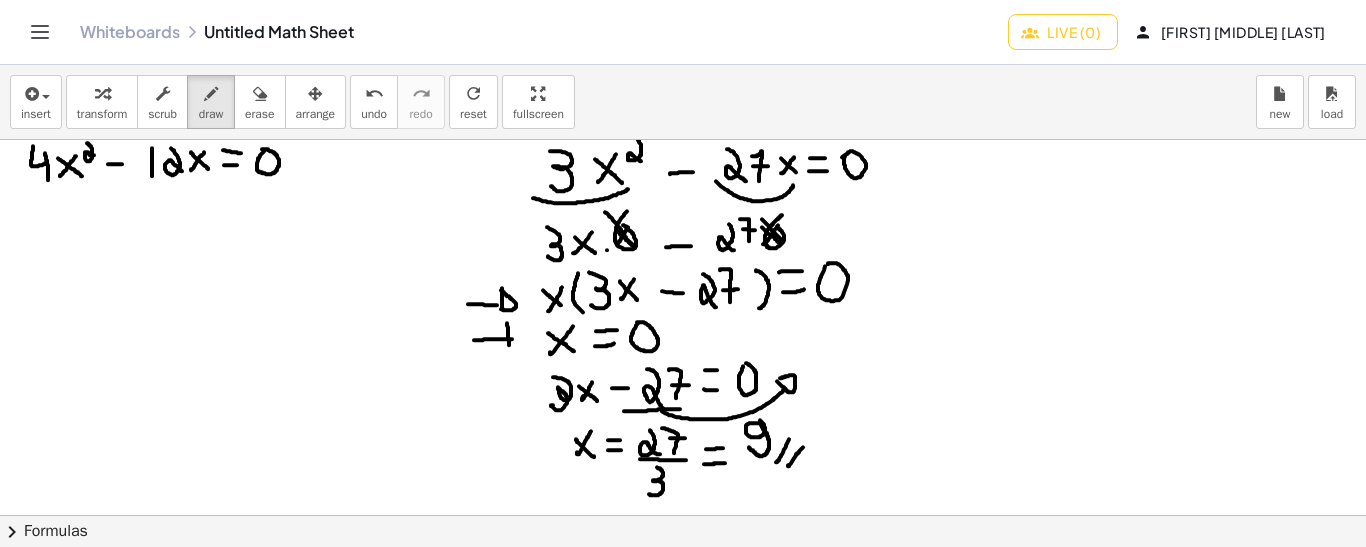 drag, startPoint x: 507, startPoint y: 322, endPoint x: 509, endPoint y: 347, distance: 25.079872 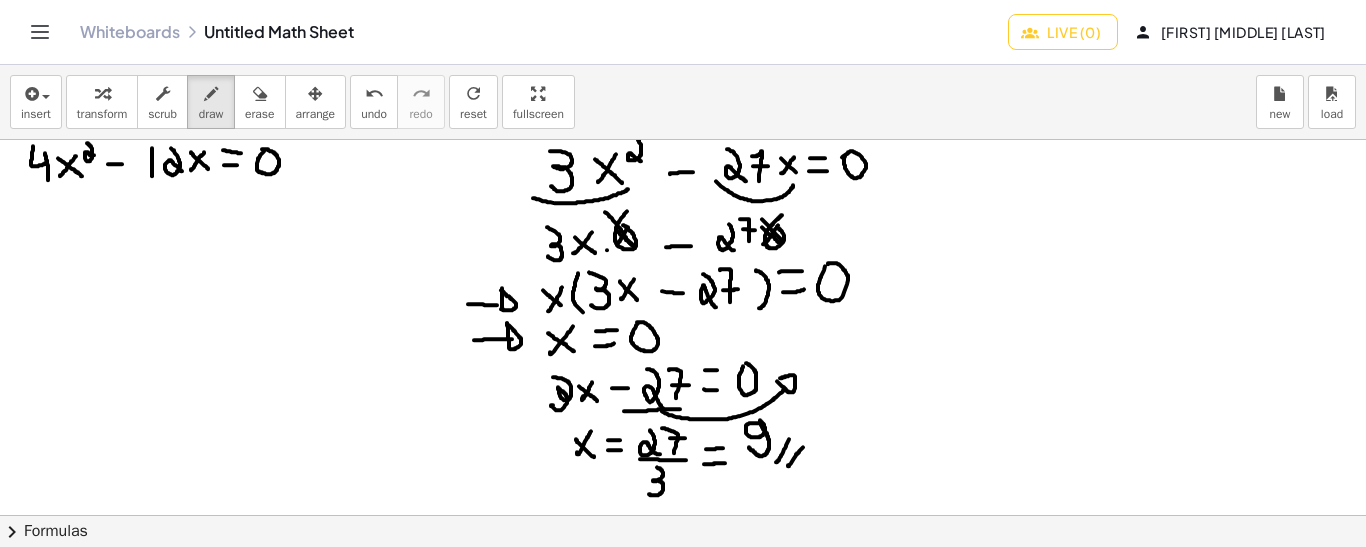 drag, startPoint x: 507, startPoint y: 322, endPoint x: 510, endPoint y: 348, distance: 26.172504 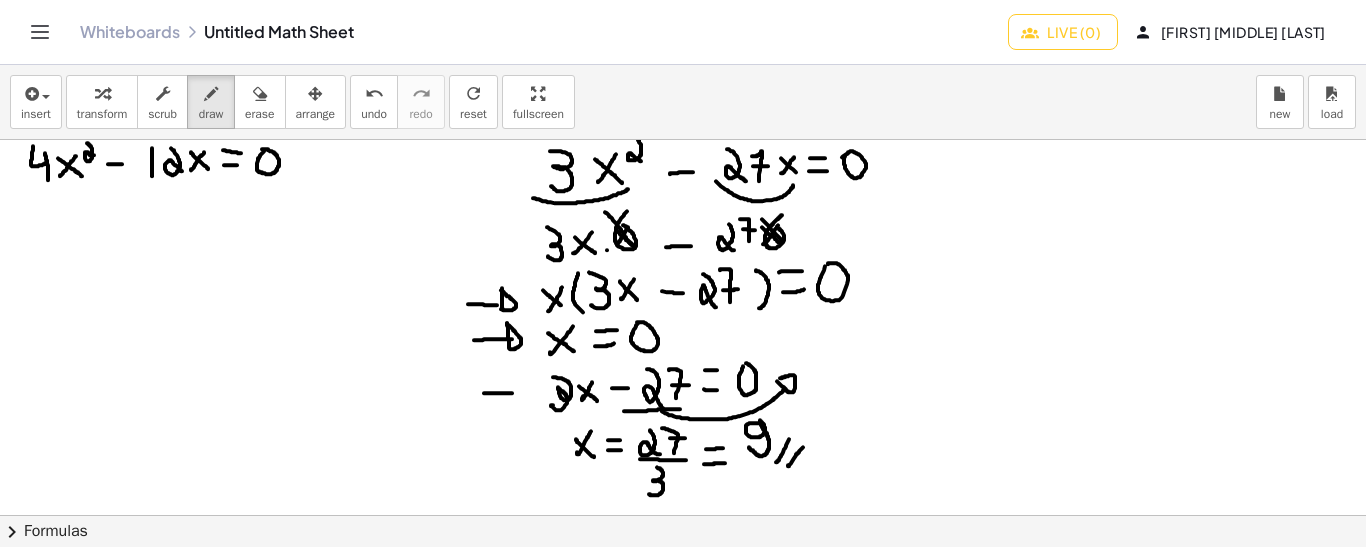 drag, startPoint x: 484, startPoint y: 392, endPoint x: 513, endPoint y: 392, distance: 29 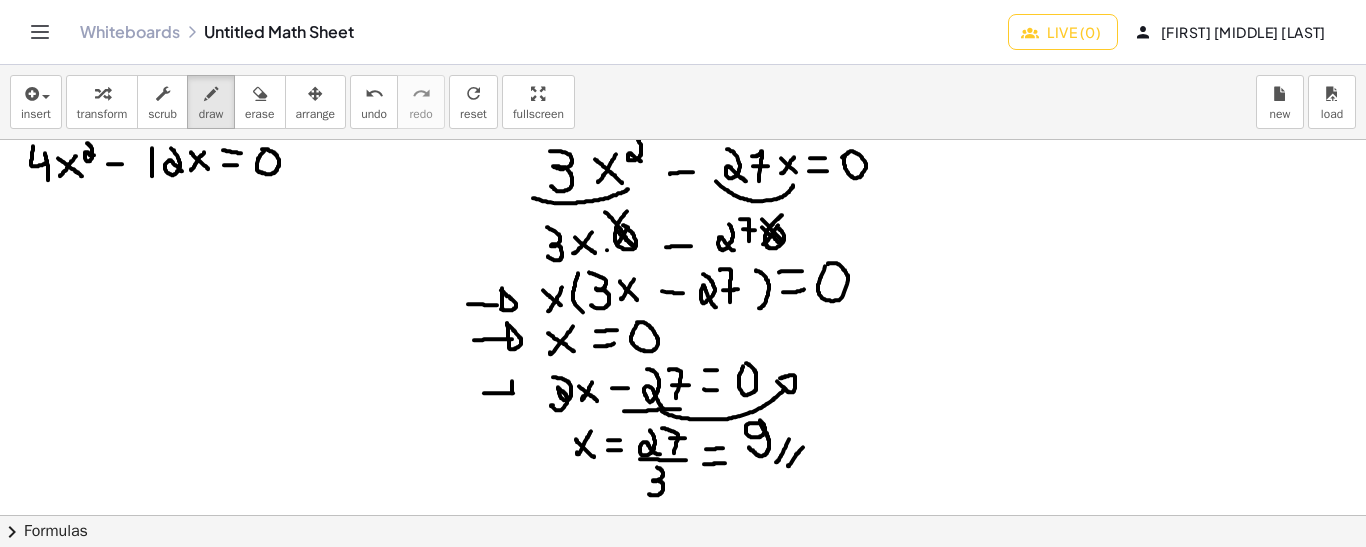 drag, startPoint x: 512, startPoint y: 380, endPoint x: 512, endPoint y: 400, distance: 20 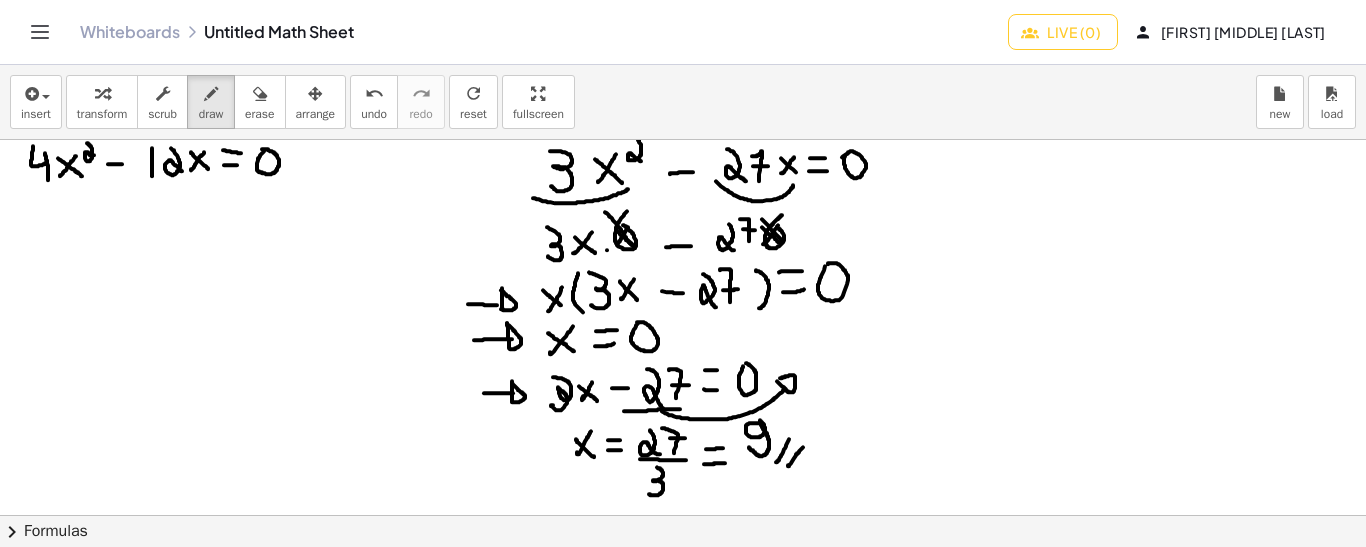 drag, startPoint x: 513, startPoint y: 383, endPoint x: 511, endPoint y: 400, distance: 17.117243 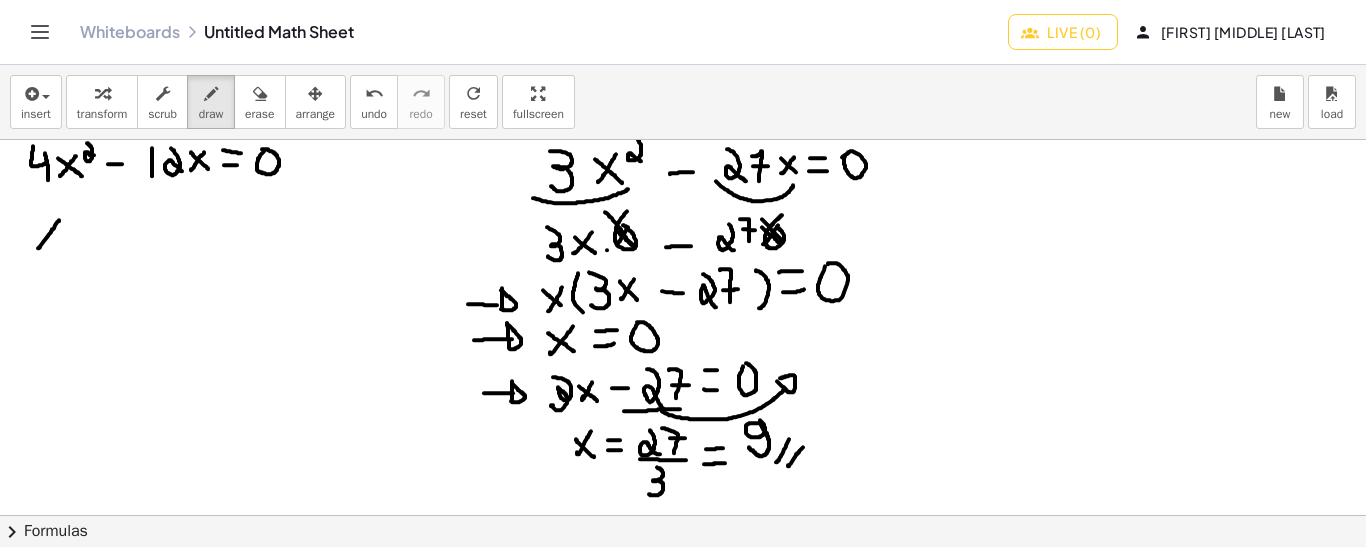 drag, startPoint x: 59, startPoint y: 219, endPoint x: 39, endPoint y: 246, distance: 33.600594 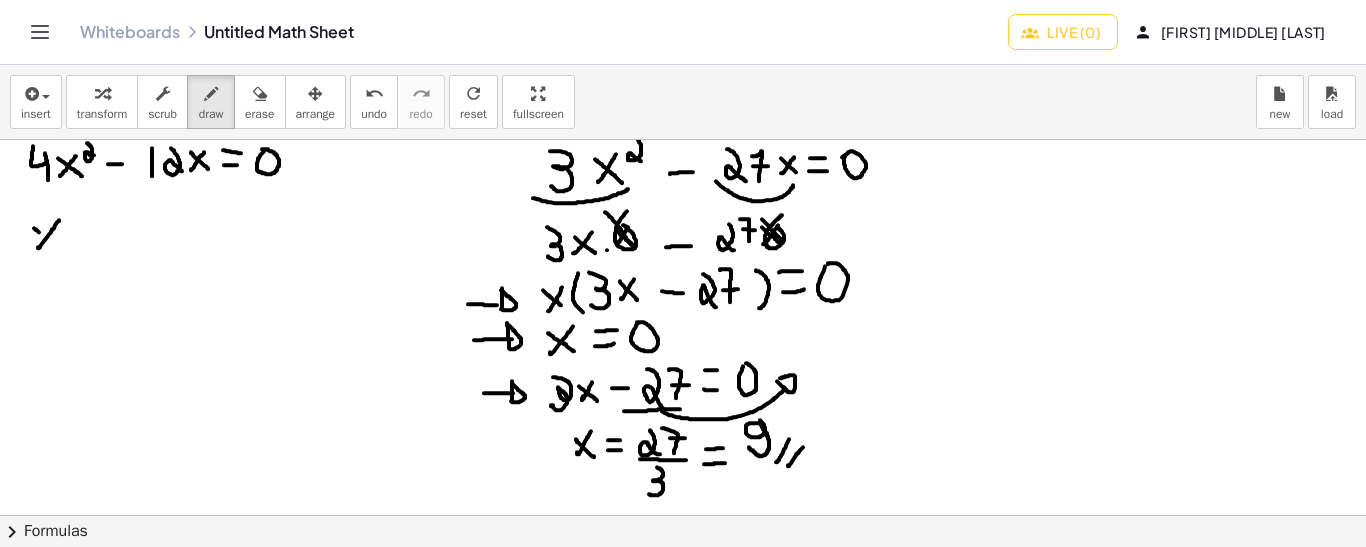 drag, startPoint x: 34, startPoint y: 227, endPoint x: 54, endPoint y: 241, distance: 24.41311 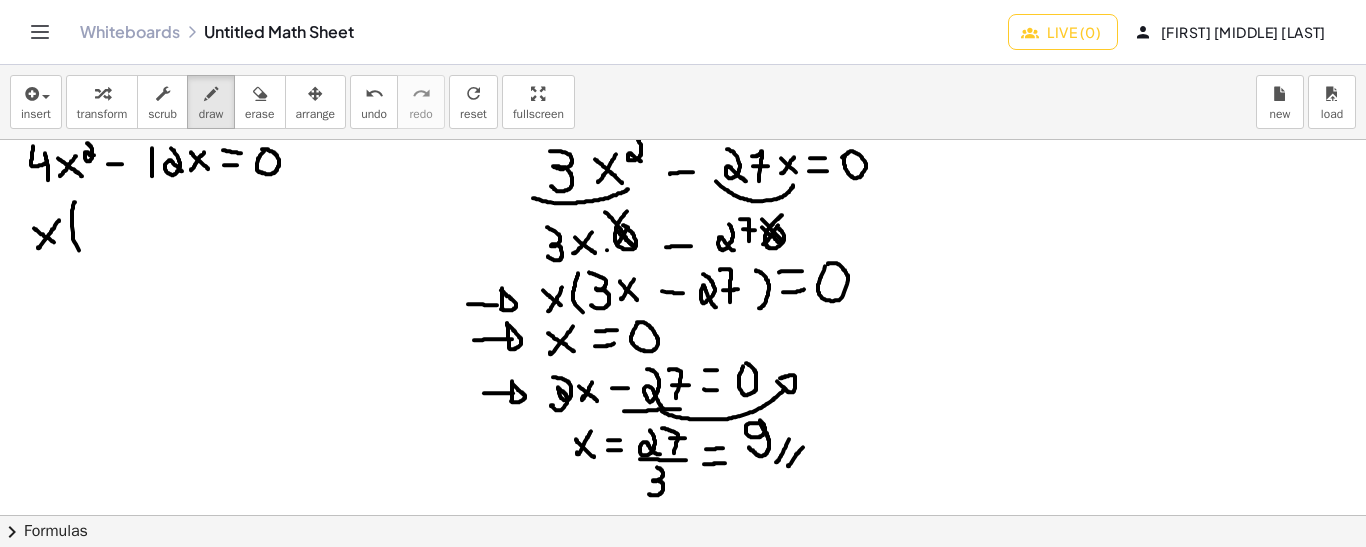drag, startPoint x: 75, startPoint y: 201, endPoint x: 82, endPoint y: 253, distance: 52.46904 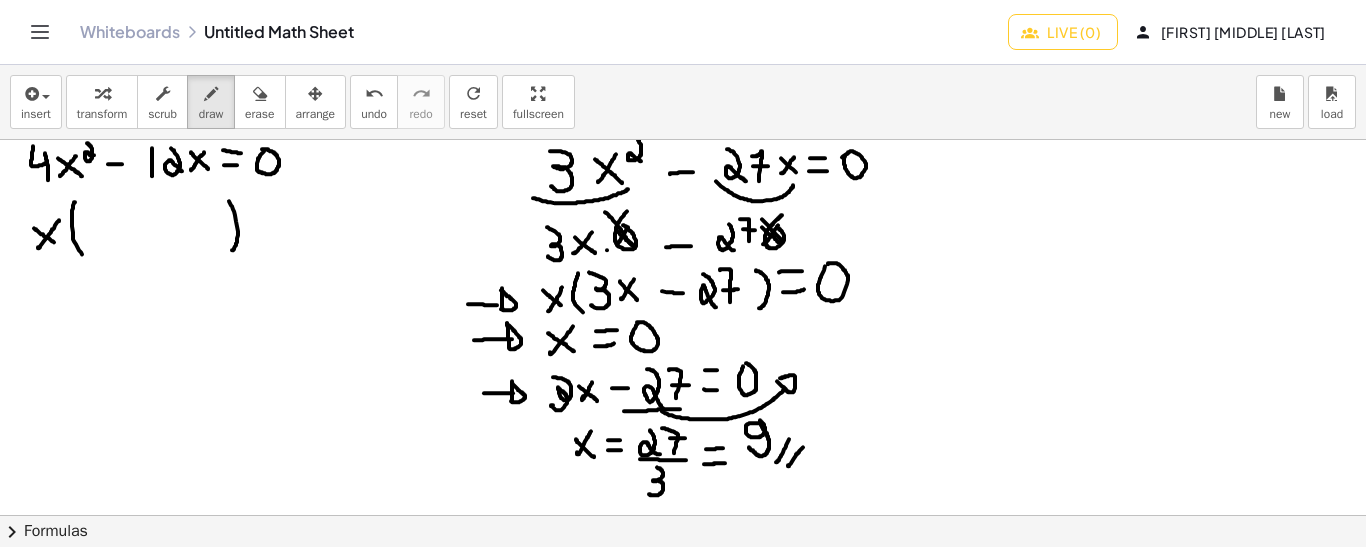 drag, startPoint x: 229, startPoint y: 200, endPoint x: 232, endPoint y: 249, distance: 49.09175 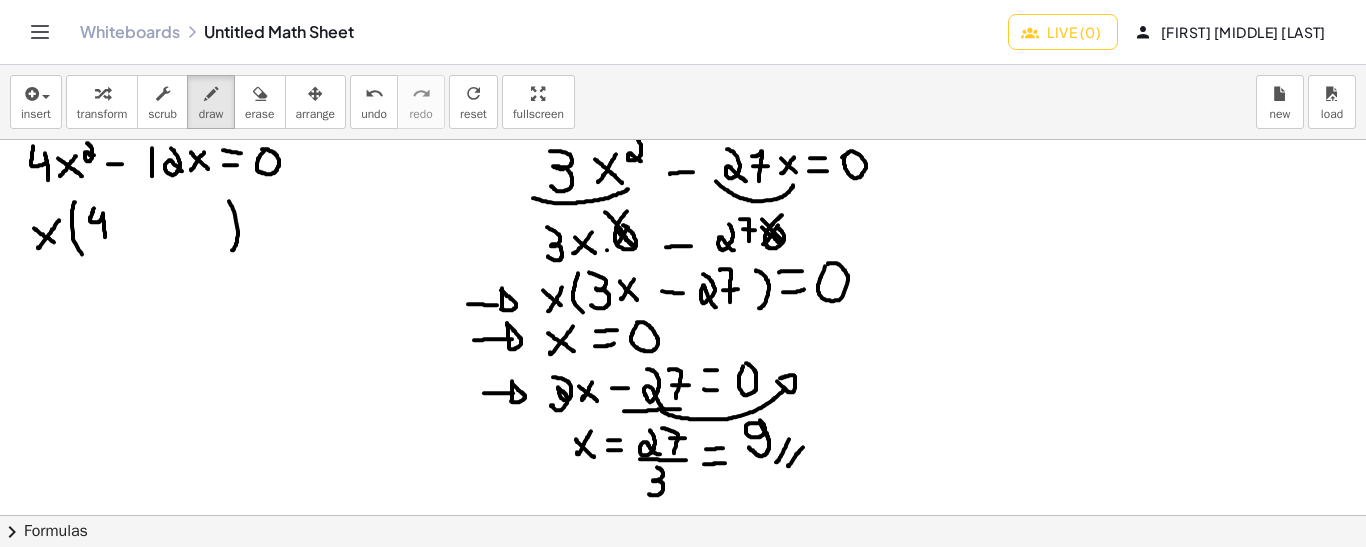 drag, startPoint x: 94, startPoint y: 207, endPoint x: 105, endPoint y: 239, distance: 33.83785 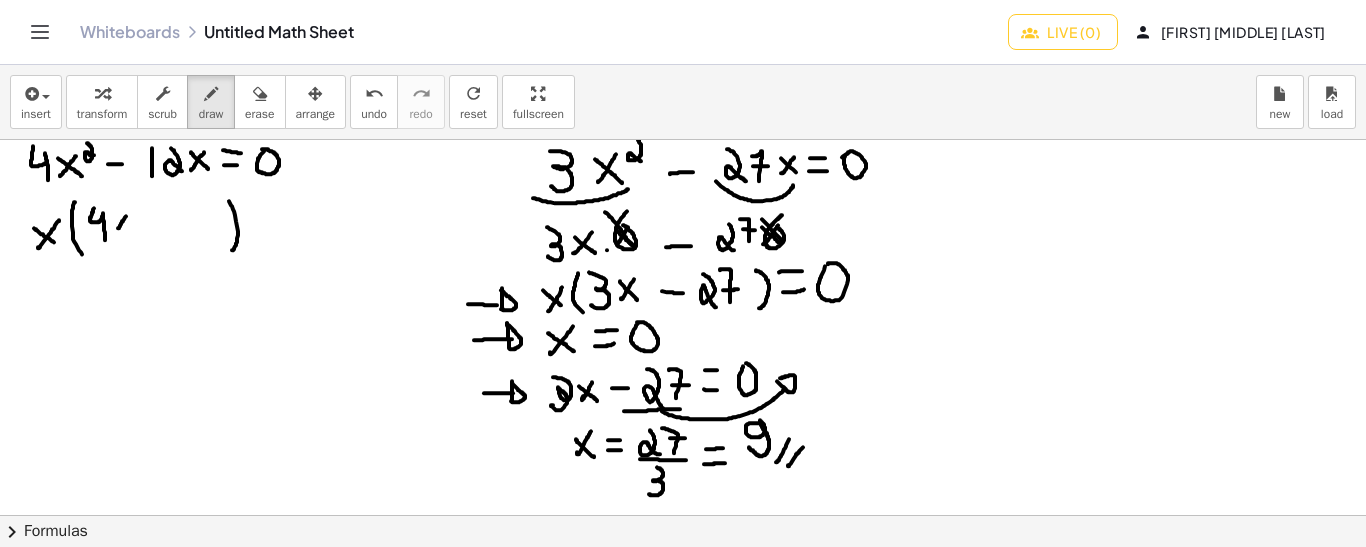 drag, startPoint x: 126, startPoint y: 215, endPoint x: 118, endPoint y: 227, distance: 14.422205 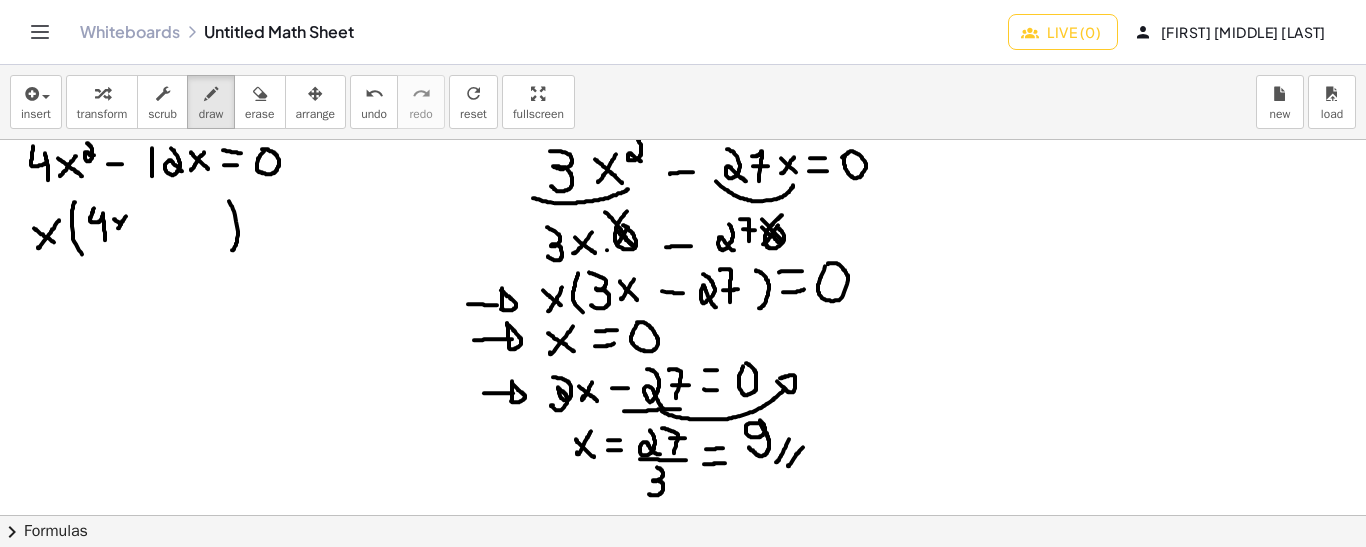 drag, startPoint x: 114, startPoint y: 218, endPoint x: 129, endPoint y: 228, distance: 18.027756 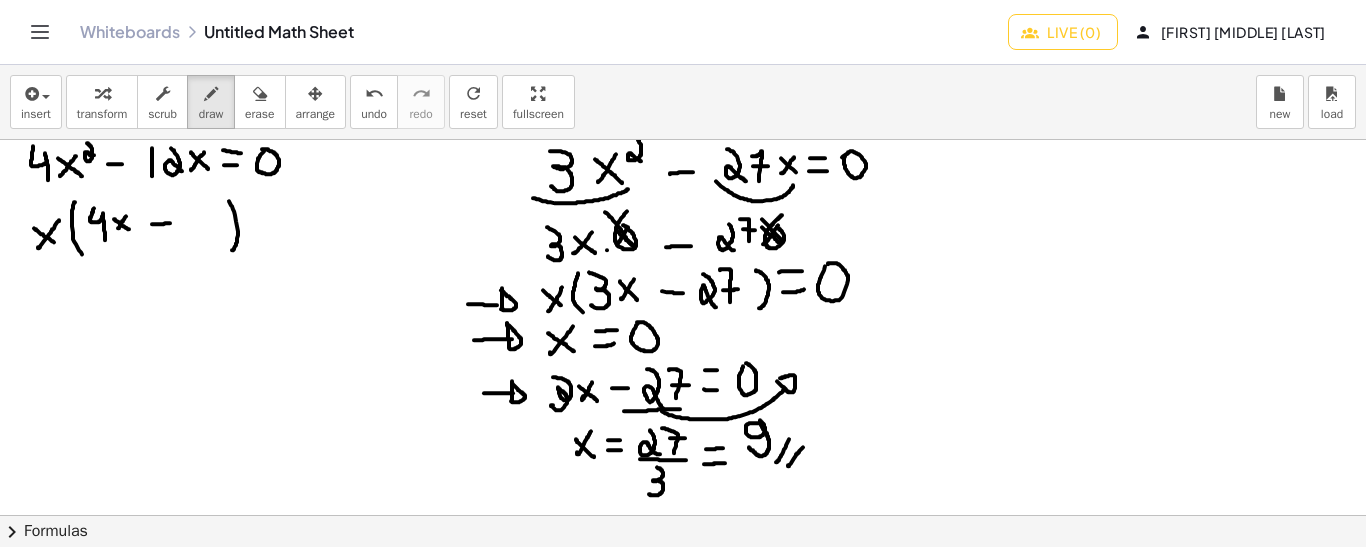 drag, startPoint x: 152, startPoint y: 223, endPoint x: 171, endPoint y: 222, distance: 19.026299 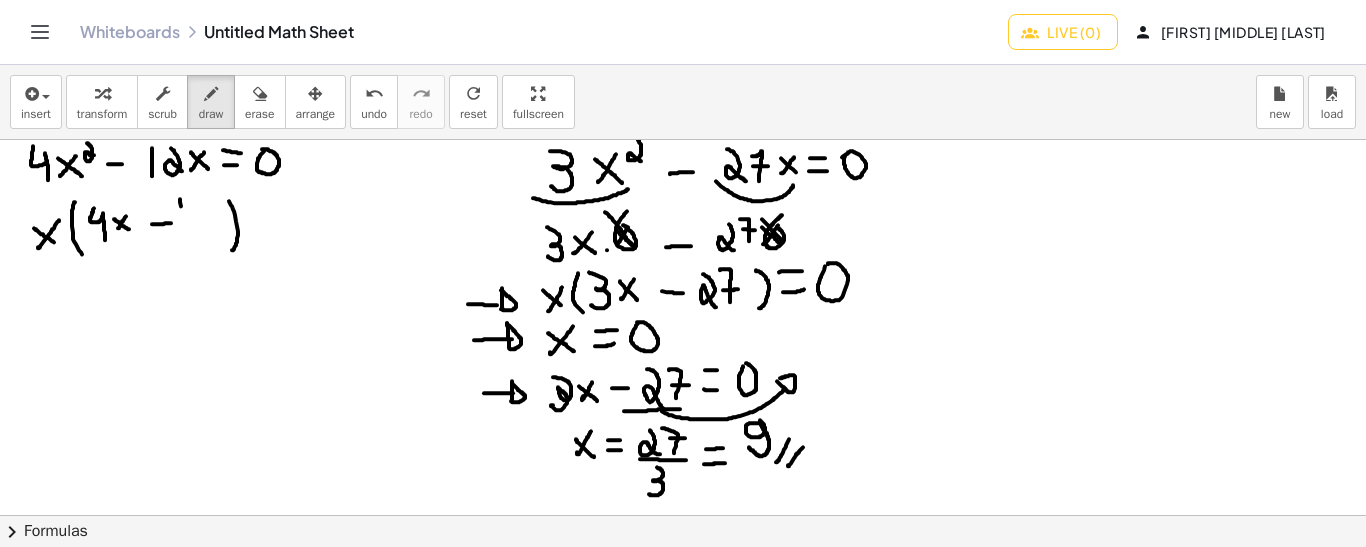 drag, startPoint x: 180, startPoint y: 198, endPoint x: 182, endPoint y: 236, distance: 38.052597 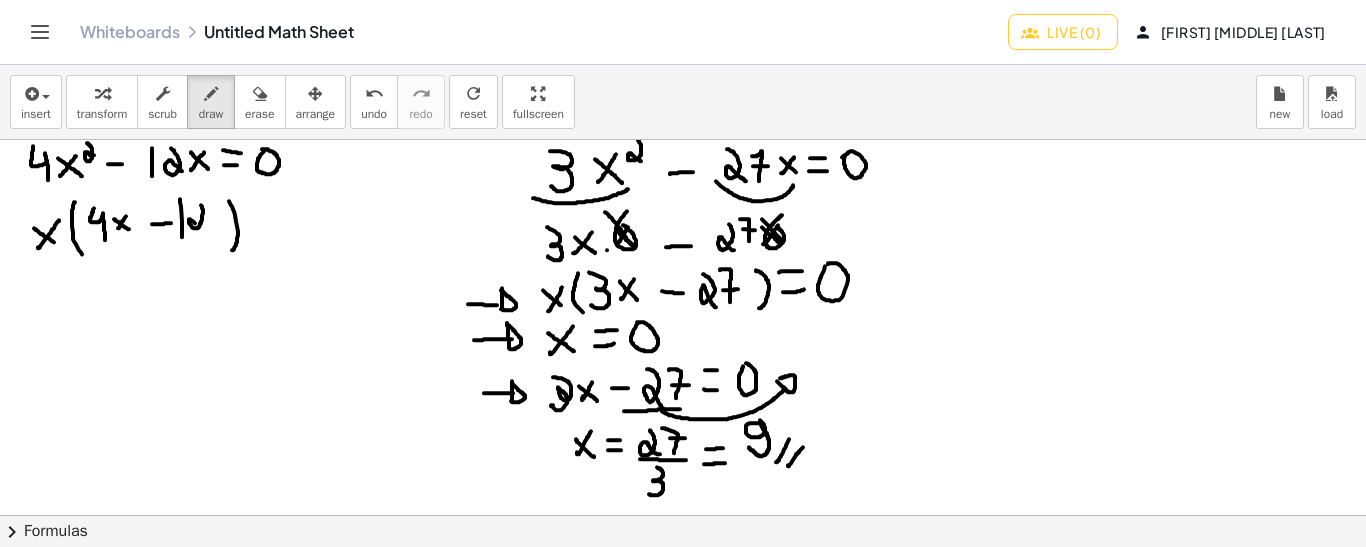 drag, startPoint x: 201, startPoint y: 204, endPoint x: 203, endPoint y: 230, distance: 26.076809 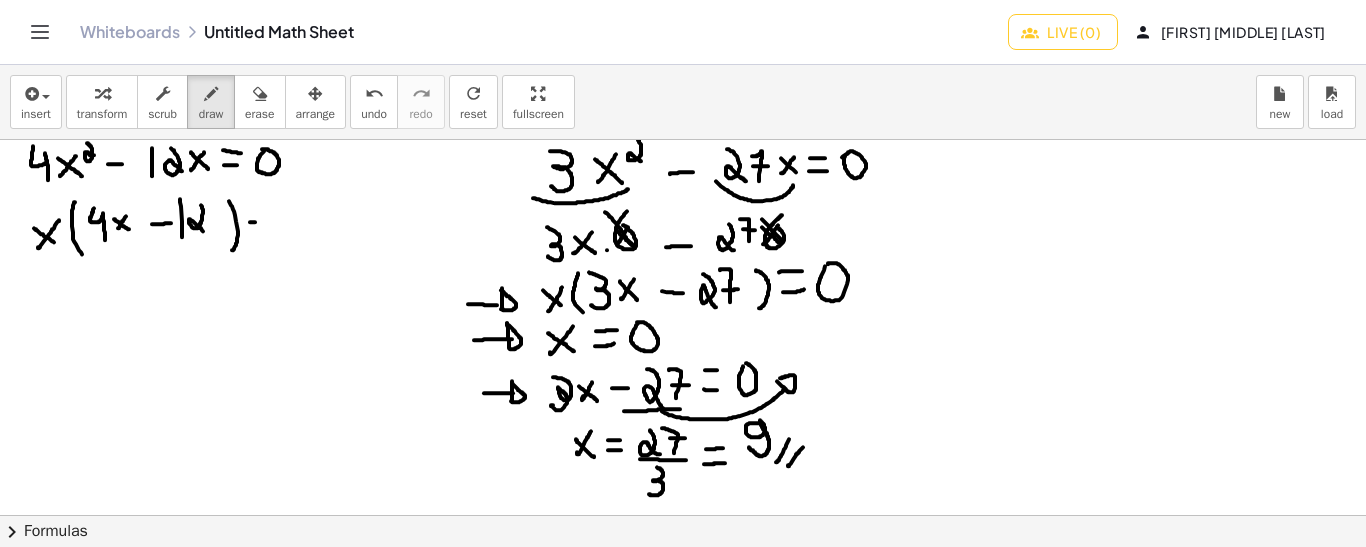 click at bounding box center (683, 632) 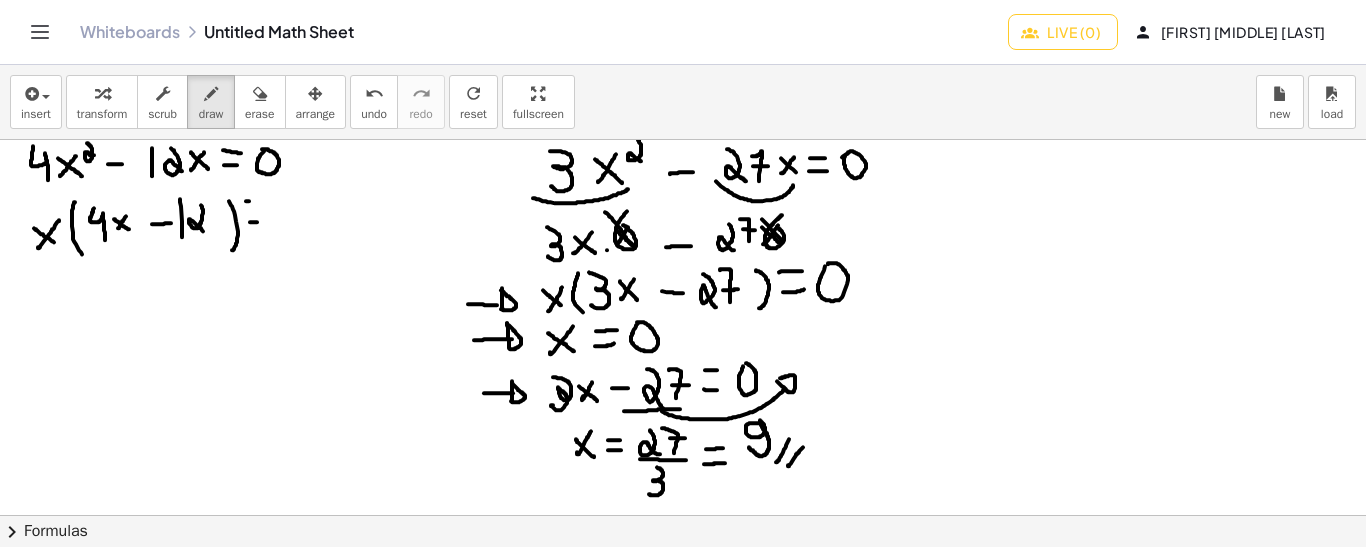 drag, startPoint x: 246, startPoint y: 200, endPoint x: 261, endPoint y: 200, distance: 15 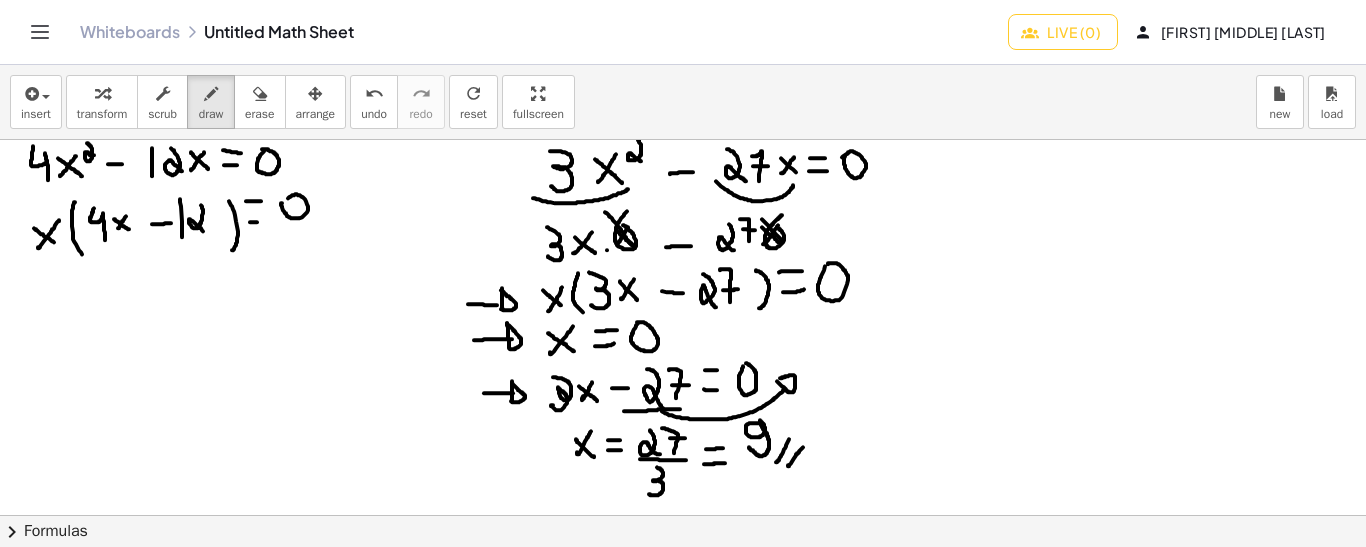 click at bounding box center [683, 632] 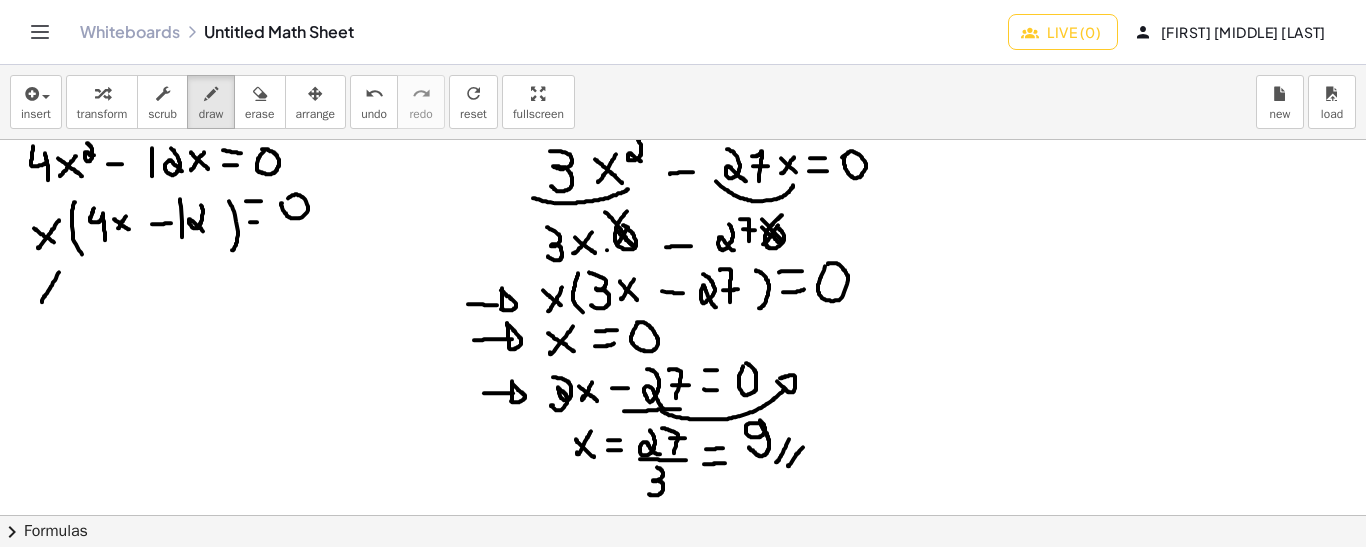 drag, startPoint x: 59, startPoint y: 271, endPoint x: 40, endPoint y: 303, distance: 37.215588 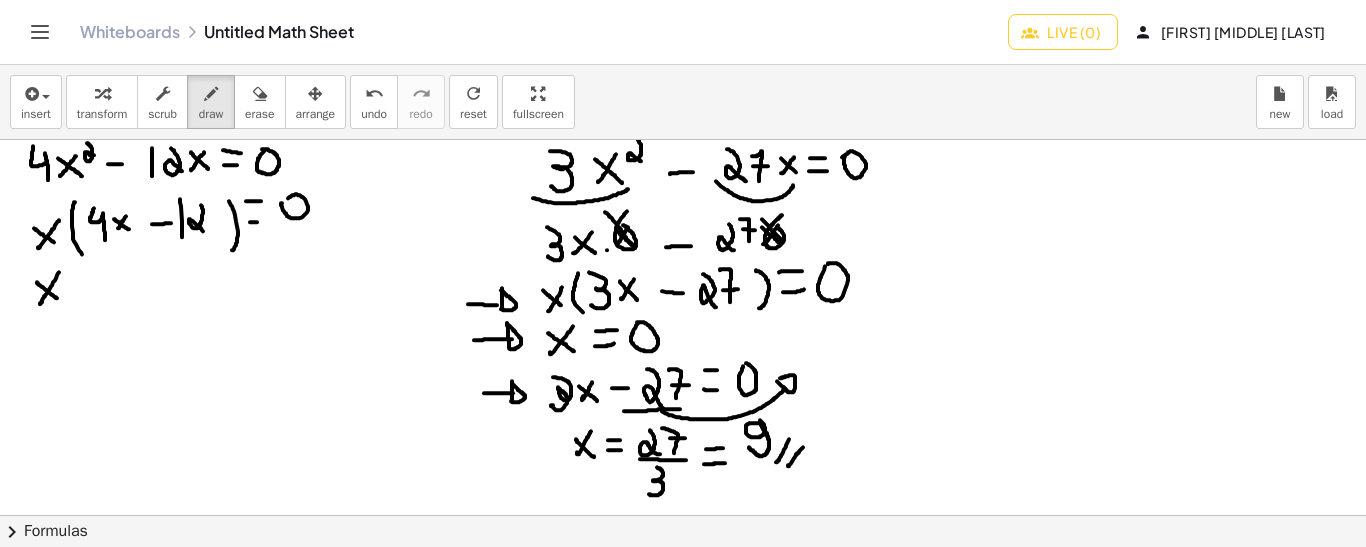 drag, startPoint x: 37, startPoint y: 281, endPoint x: 58, endPoint y: 297, distance: 26.400757 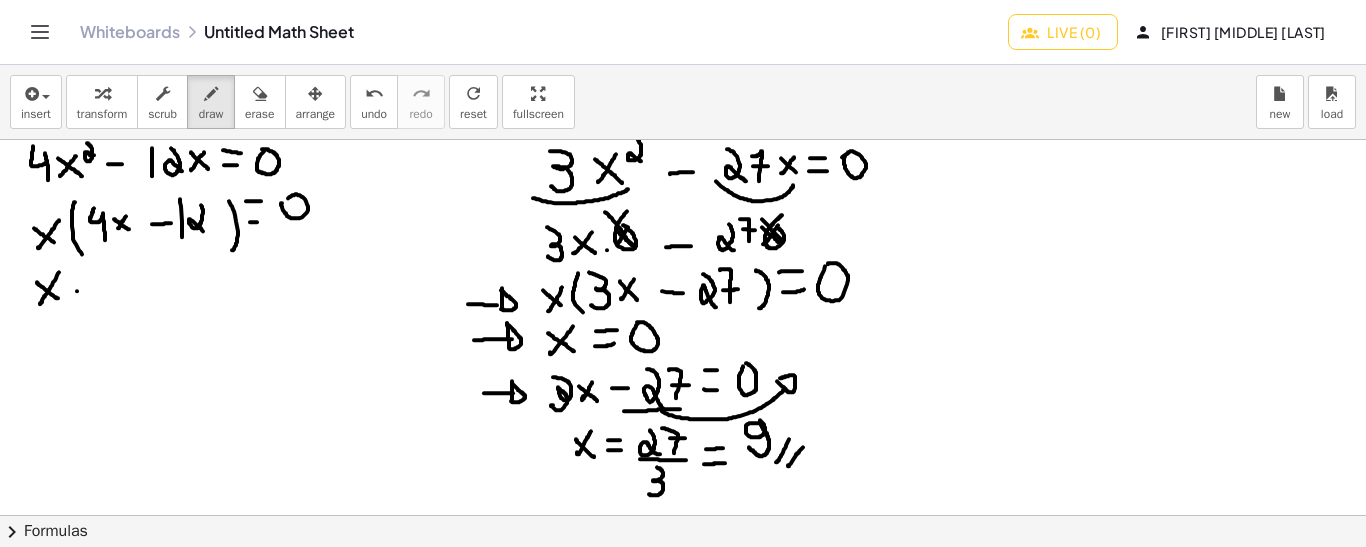 click at bounding box center [683, 632] 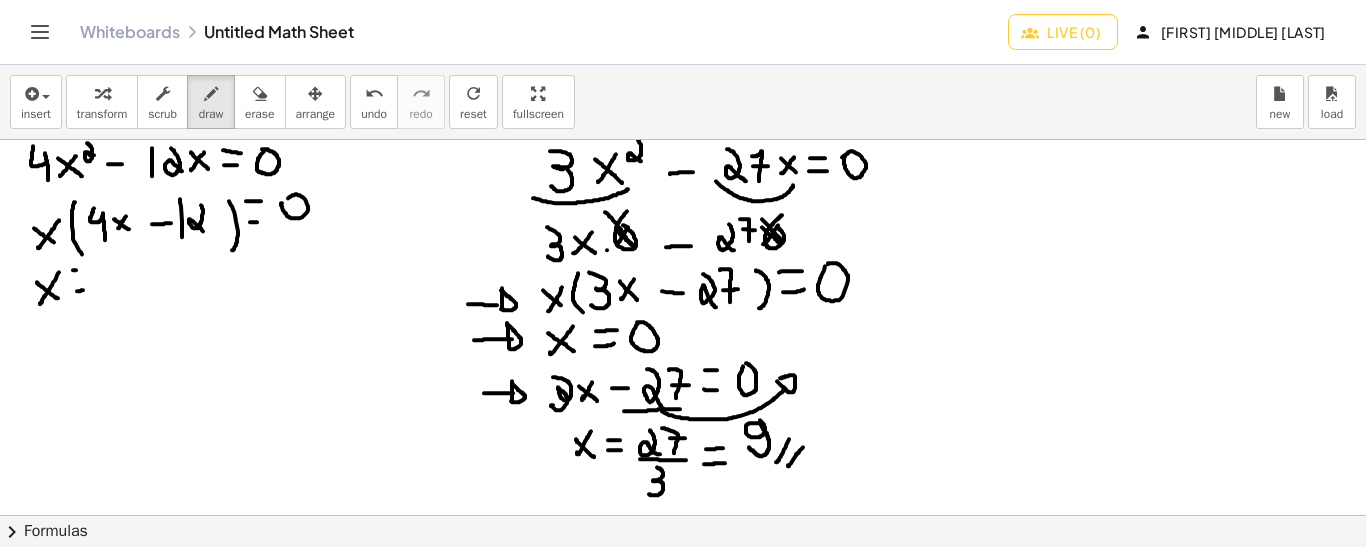 click at bounding box center [683, 632] 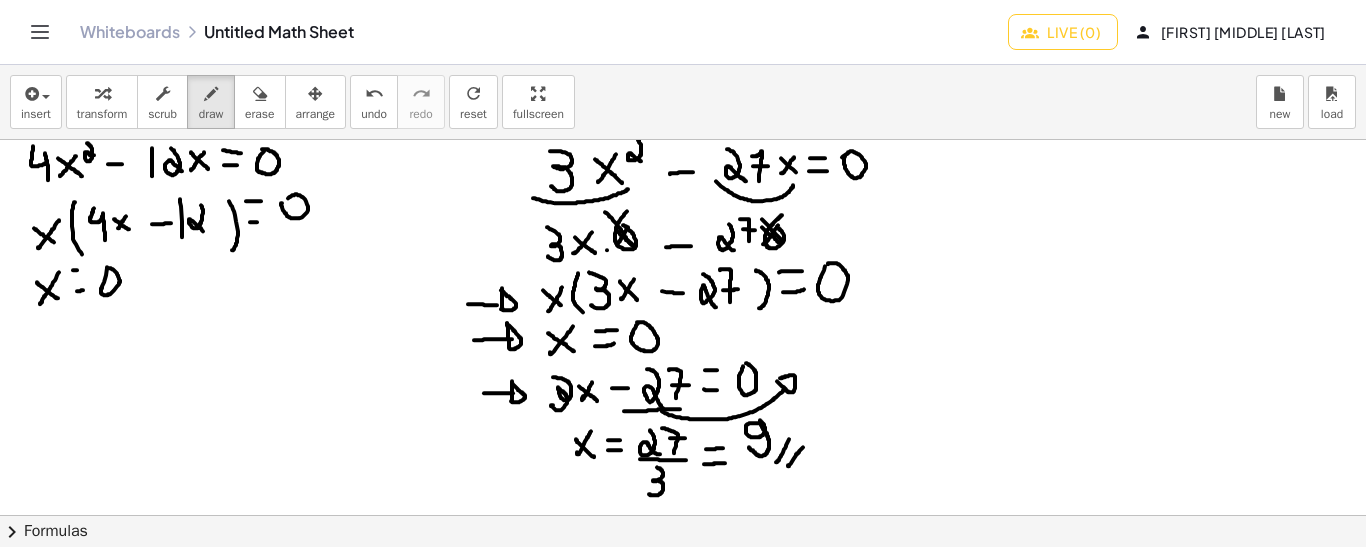 click at bounding box center (683, 632) 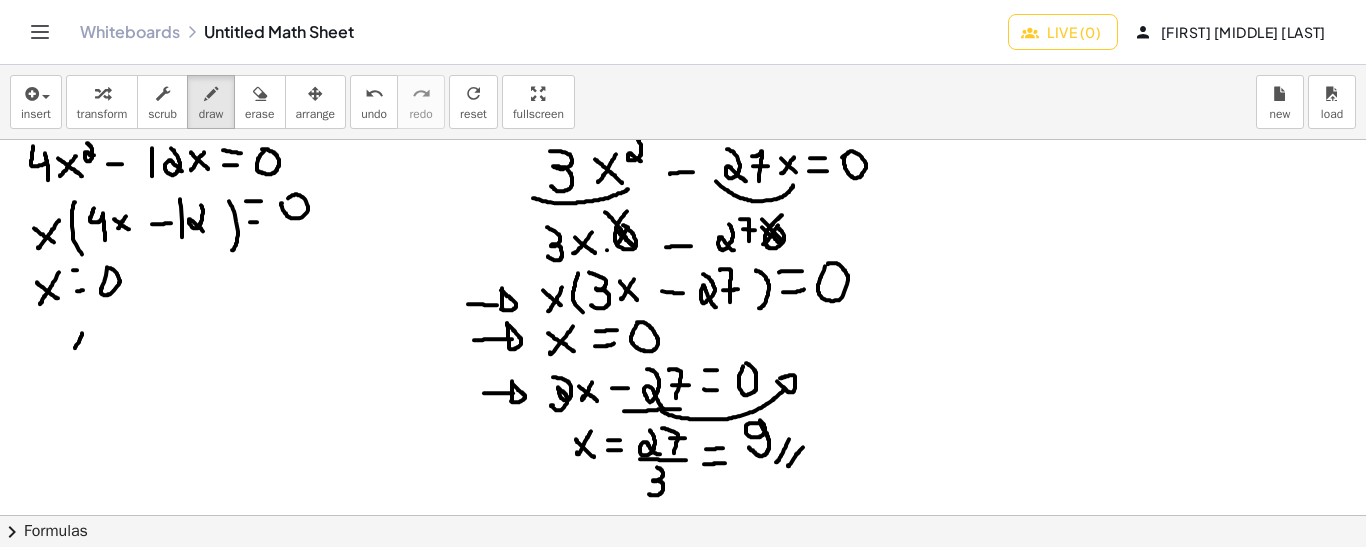 drag, startPoint x: 82, startPoint y: 332, endPoint x: 74, endPoint y: 348, distance: 17.888544 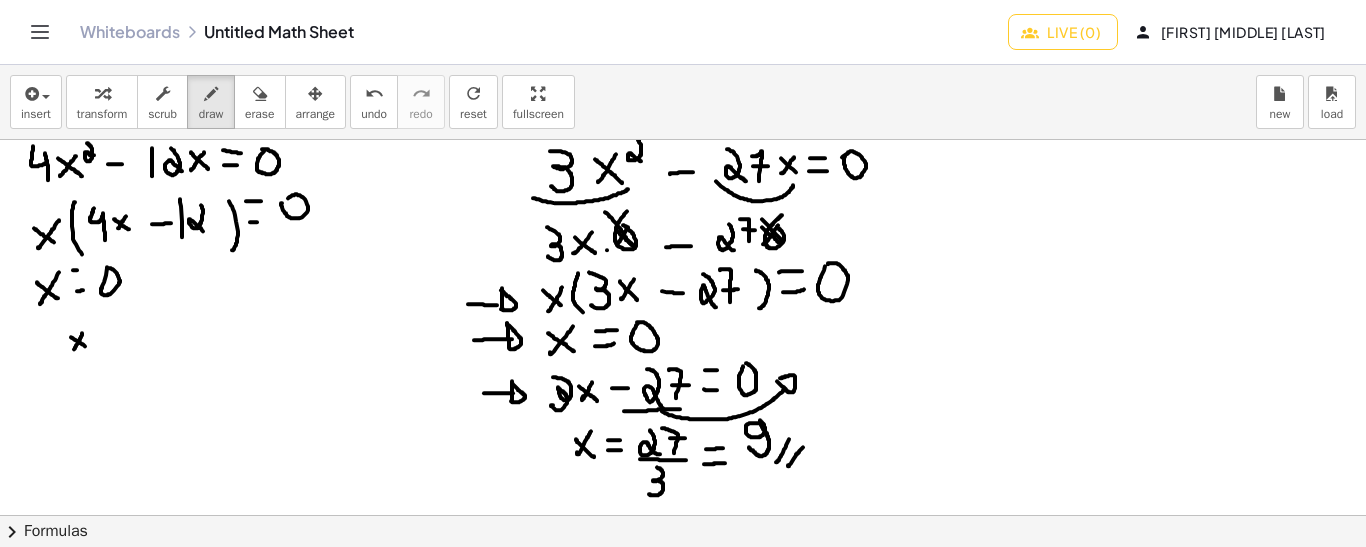 drag, startPoint x: 71, startPoint y: 336, endPoint x: 87, endPoint y: 346, distance: 18.867962 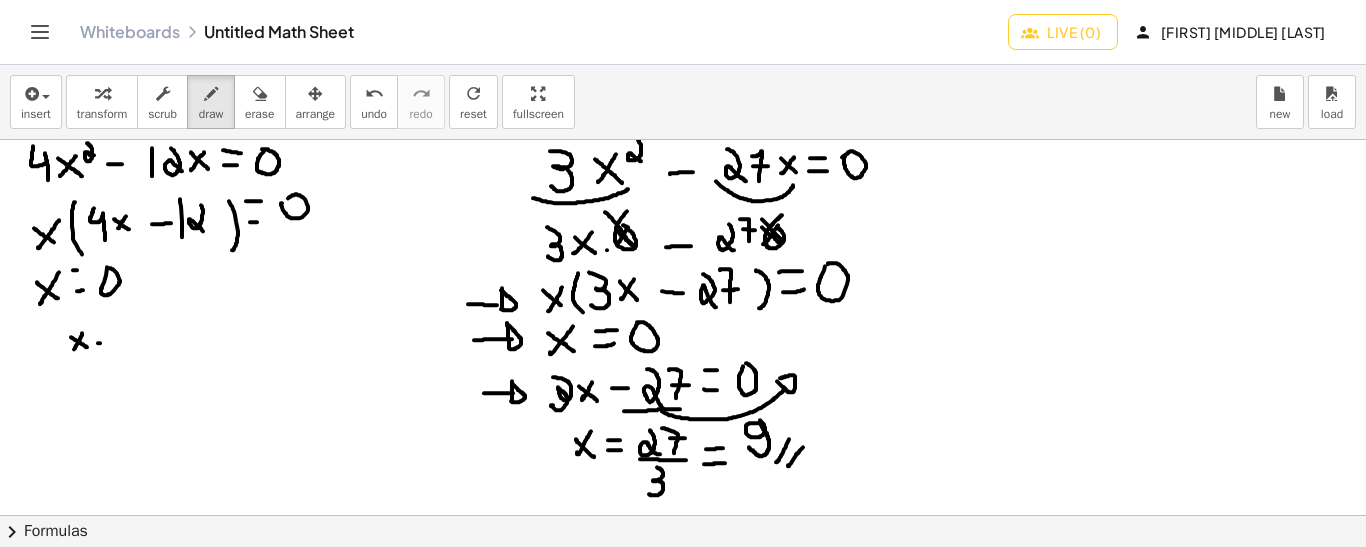 click at bounding box center [683, 632] 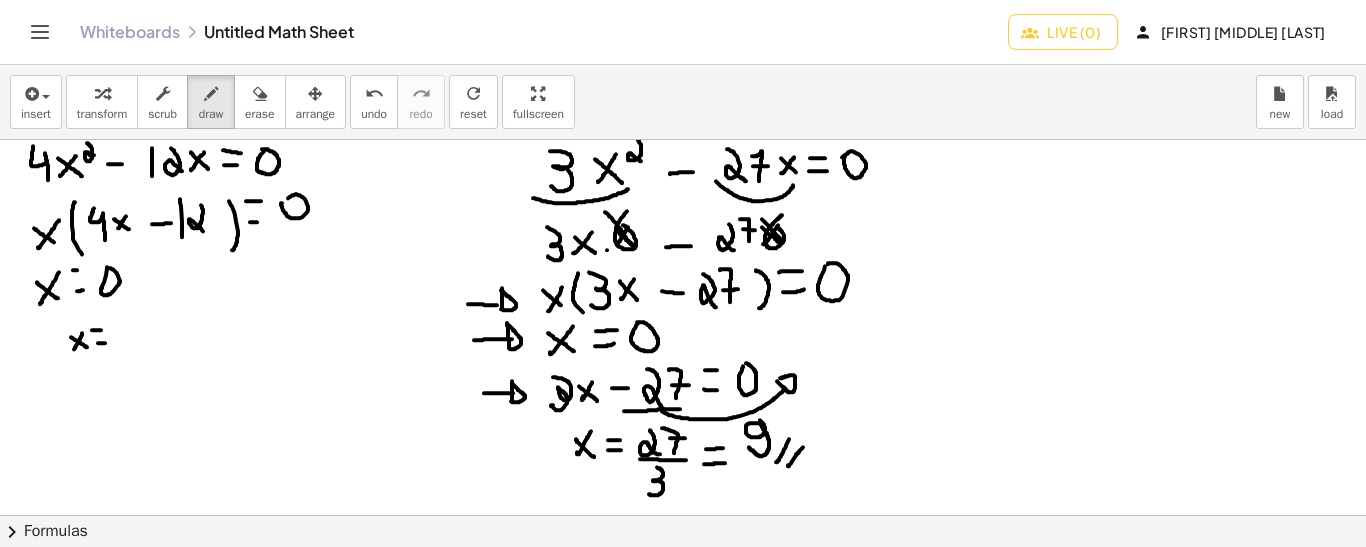 drag, startPoint x: 92, startPoint y: 329, endPoint x: 106, endPoint y: 329, distance: 14 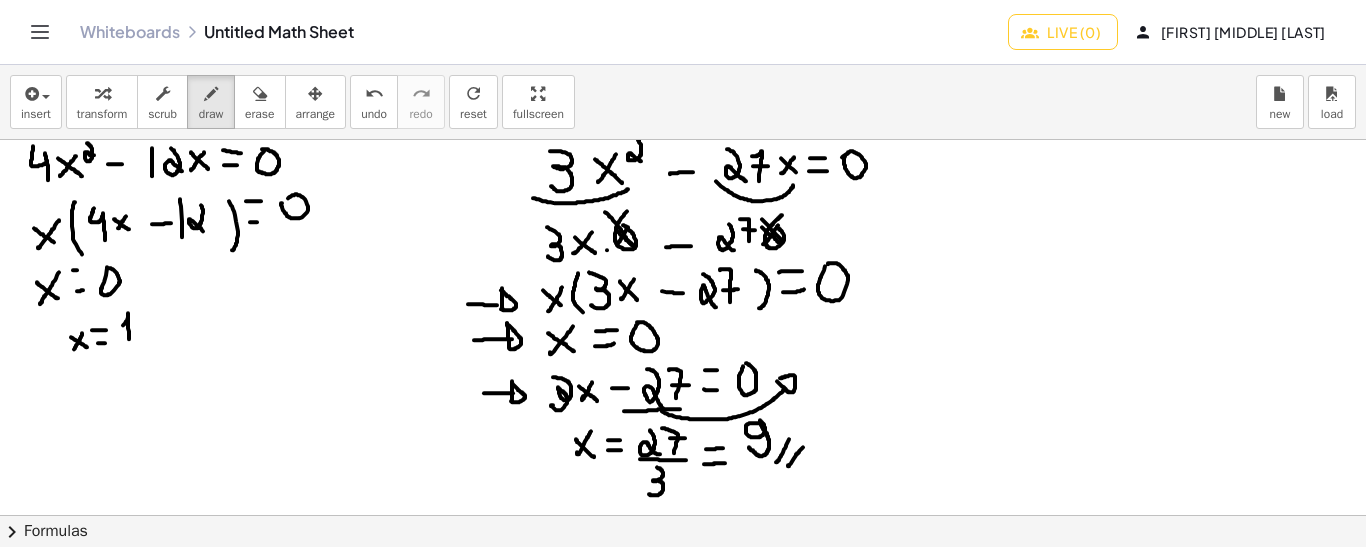 drag, startPoint x: 129, startPoint y: 338, endPoint x: 123, endPoint y: 324, distance: 15.231546 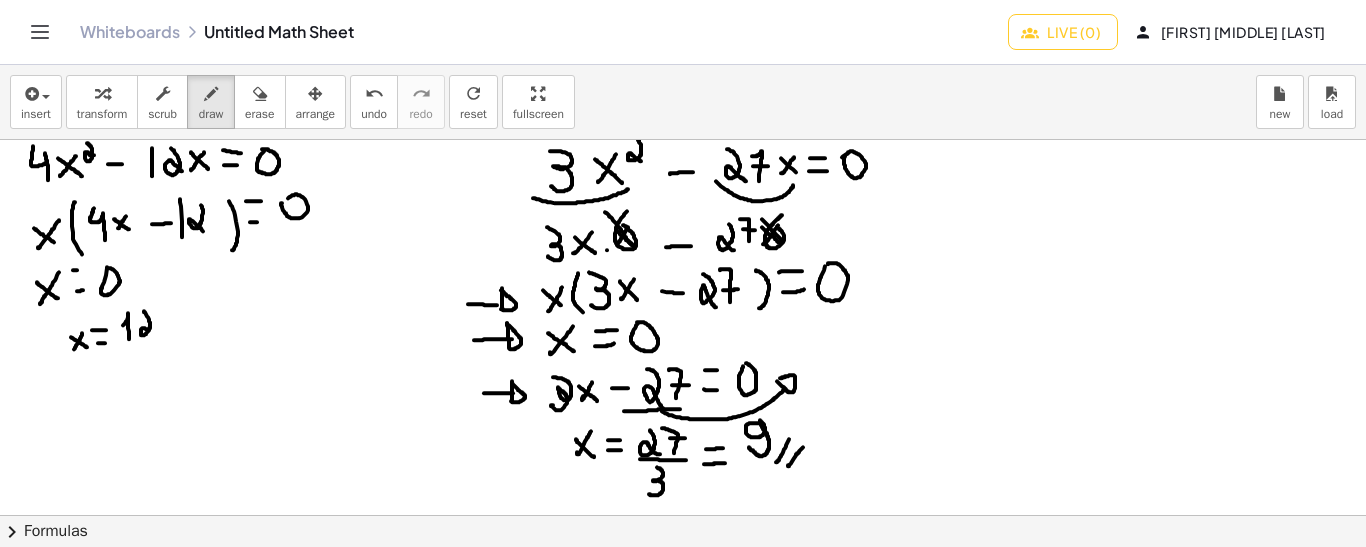 drag, startPoint x: 144, startPoint y: 310, endPoint x: 151, endPoint y: 334, distance: 25 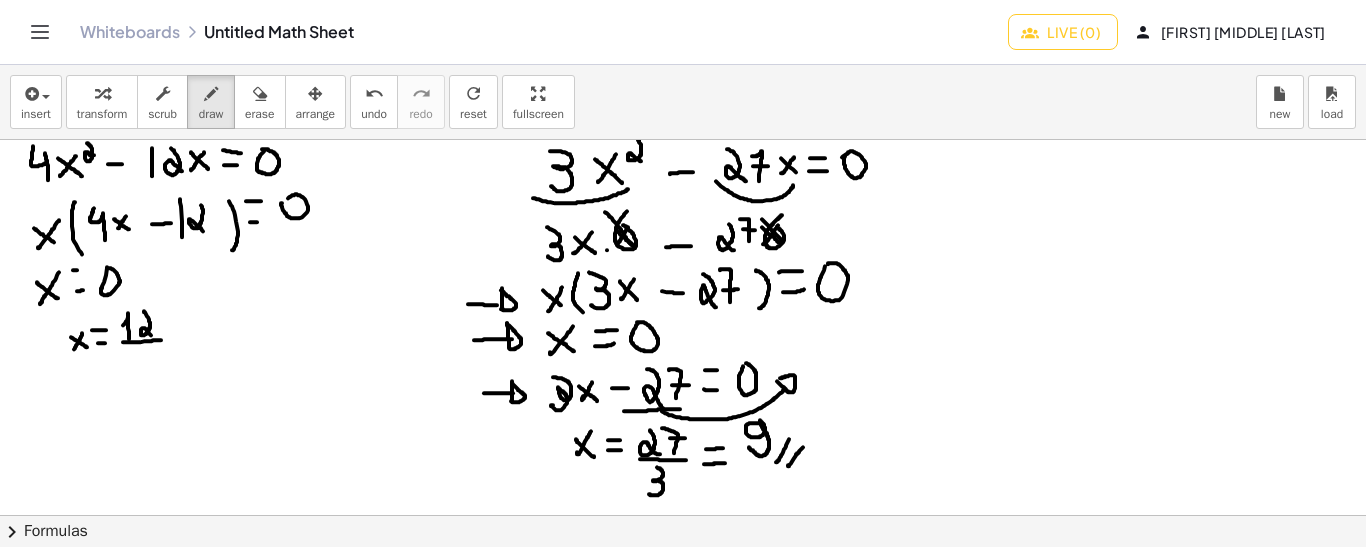 drag, startPoint x: 123, startPoint y: 341, endPoint x: 163, endPoint y: 339, distance: 40.04997 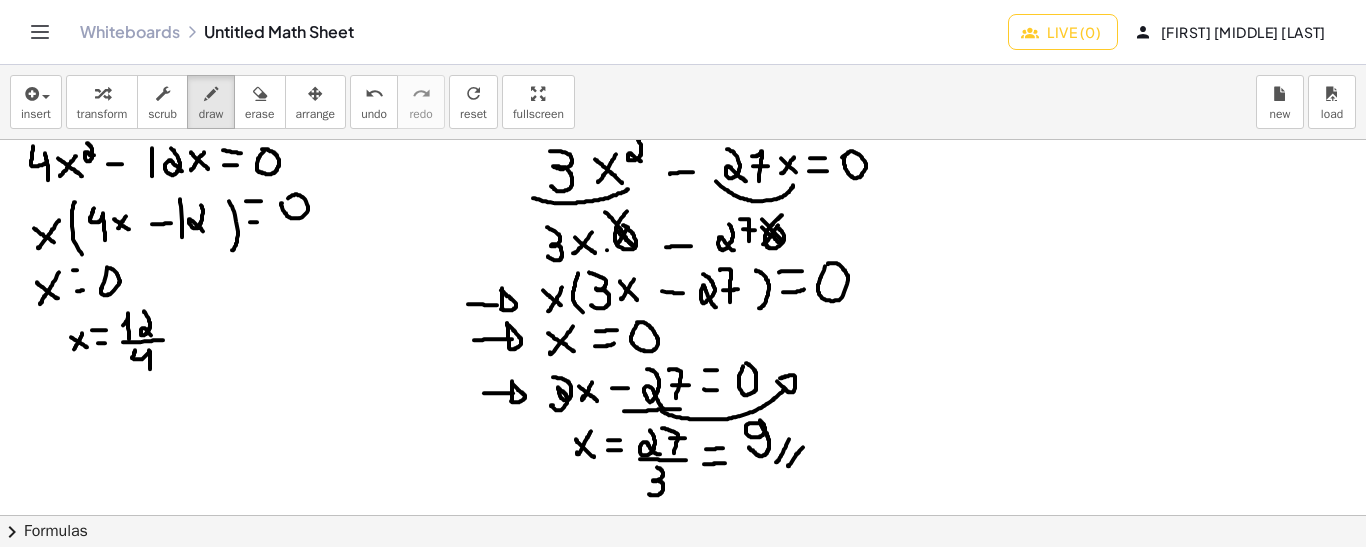 drag, startPoint x: 135, startPoint y: 349, endPoint x: 150, endPoint y: 368, distance: 24.207438 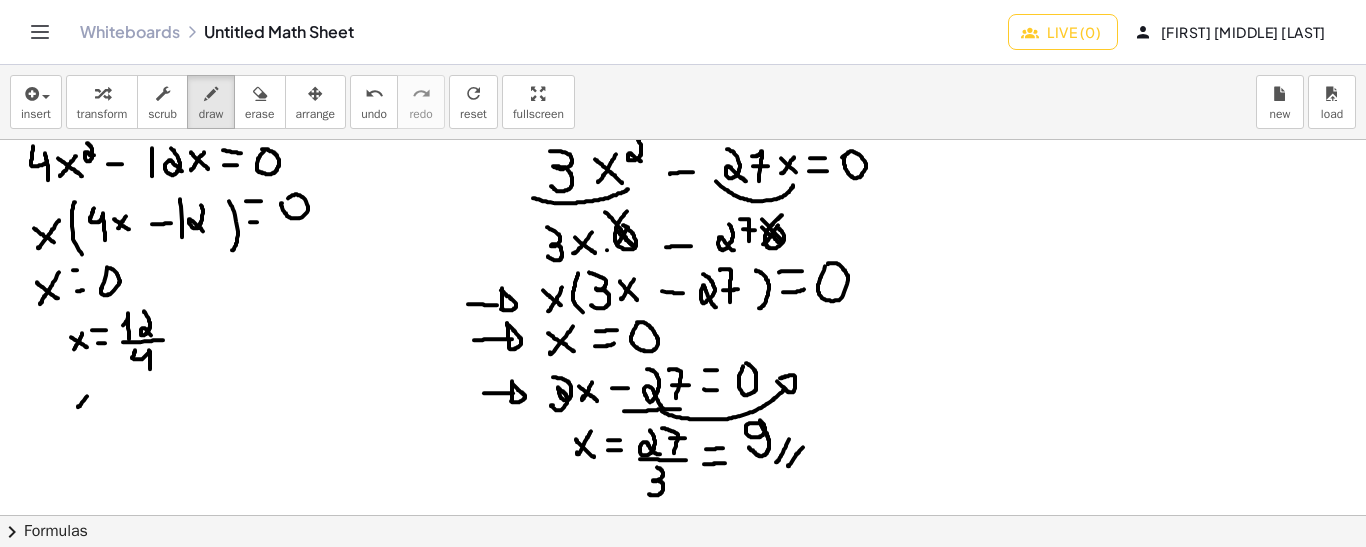 drag, startPoint x: 87, startPoint y: 395, endPoint x: 76, endPoint y: 407, distance: 16.27882 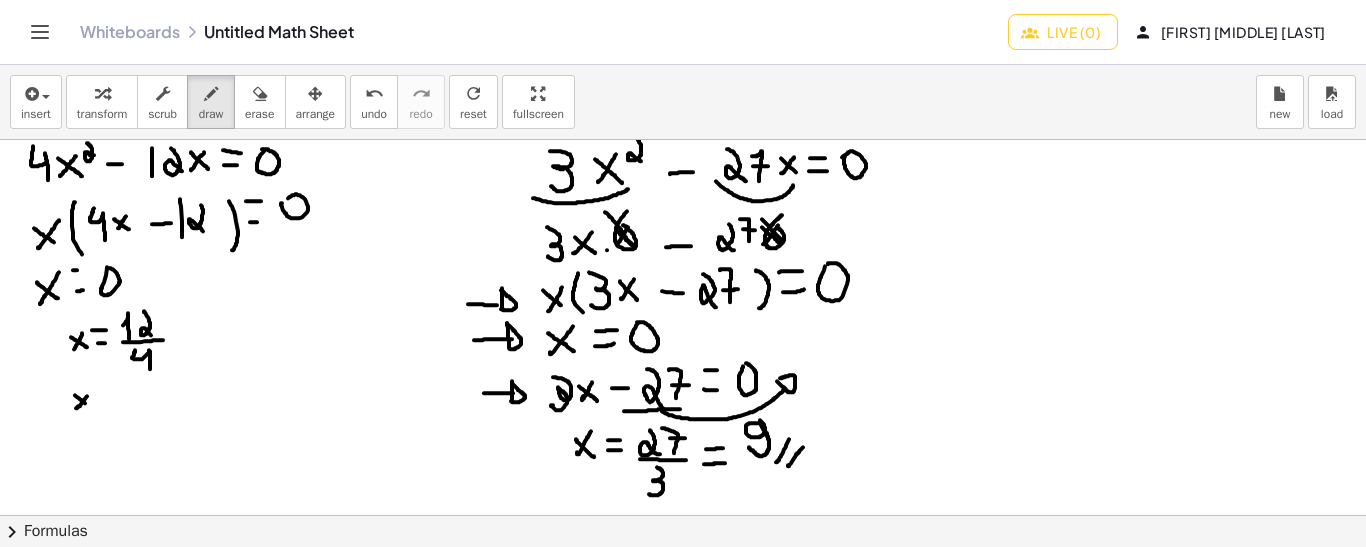 drag, startPoint x: 75, startPoint y: 394, endPoint x: 89, endPoint y: 406, distance: 18.439089 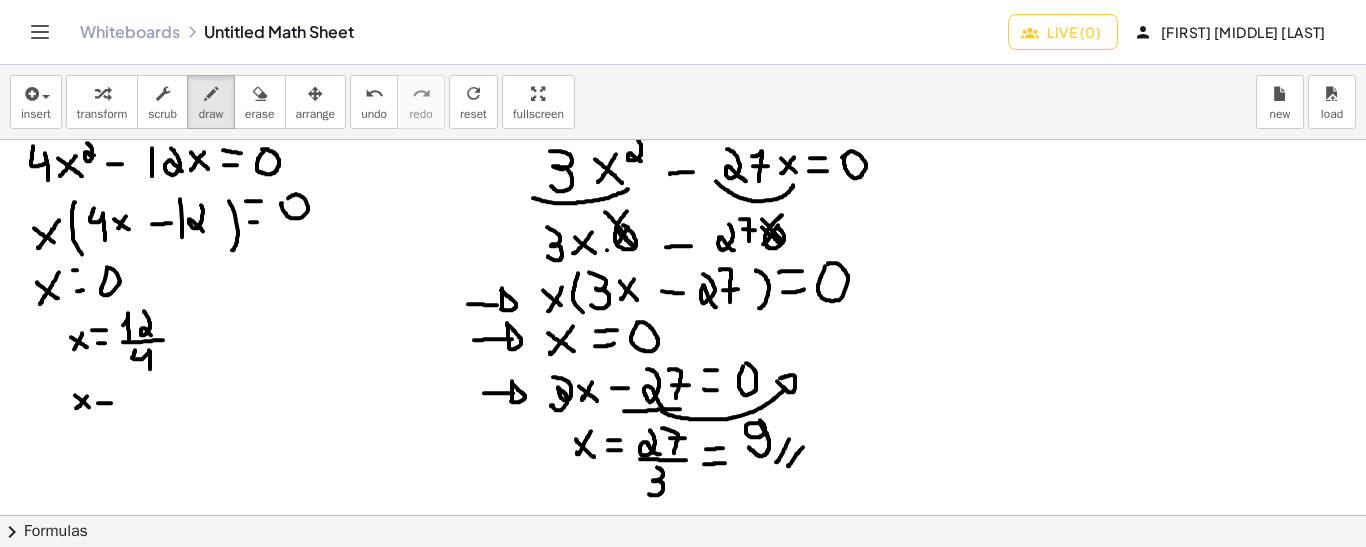 drag, startPoint x: 98, startPoint y: 402, endPoint x: 113, endPoint y: 402, distance: 15 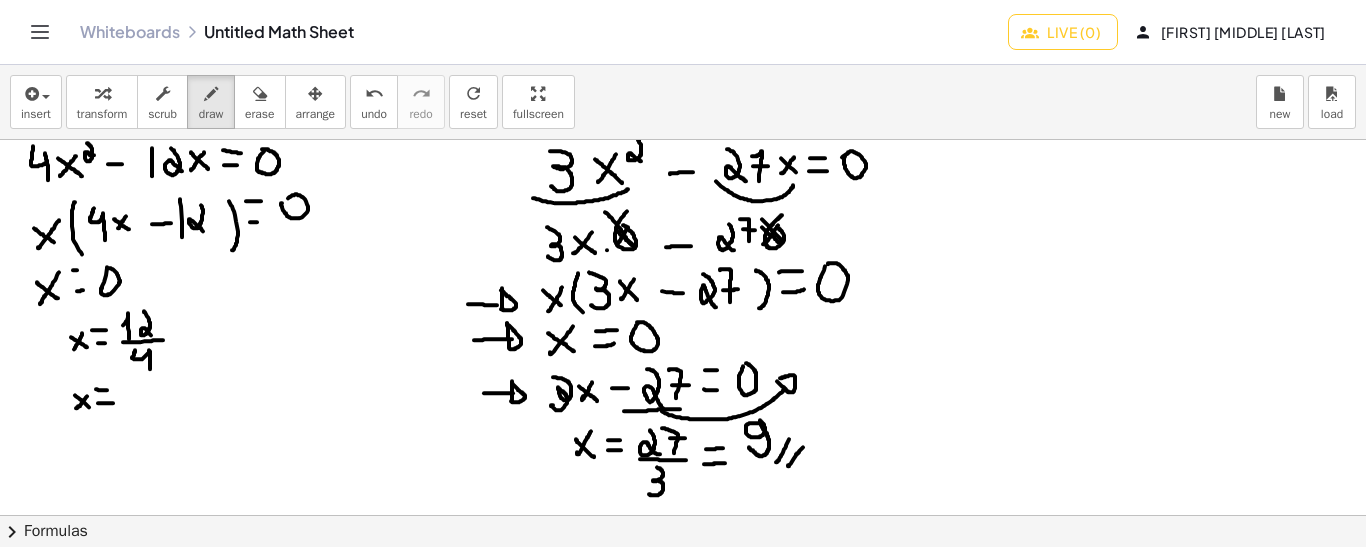 drag, startPoint x: 96, startPoint y: 388, endPoint x: 110, endPoint y: 390, distance: 14.142136 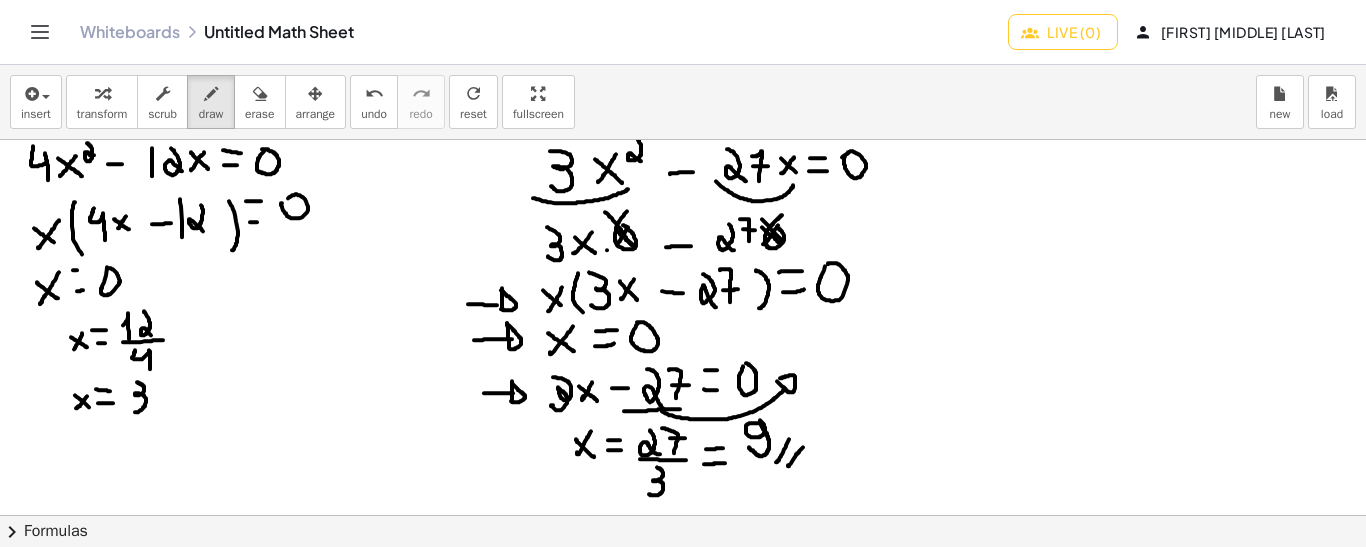 drag, startPoint x: 137, startPoint y: 381, endPoint x: 130, endPoint y: 407, distance: 26.925823 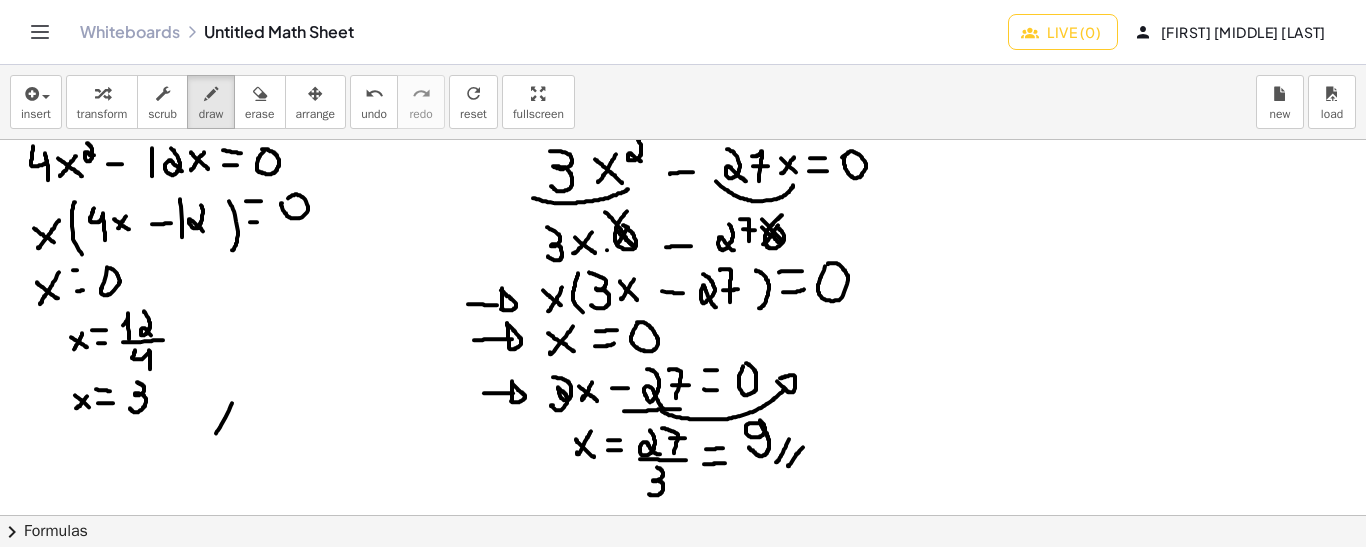 drag, startPoint x: 232, startPoint y: 402, endPoint x: 210, endPoint y: 440, distance: 43.908997 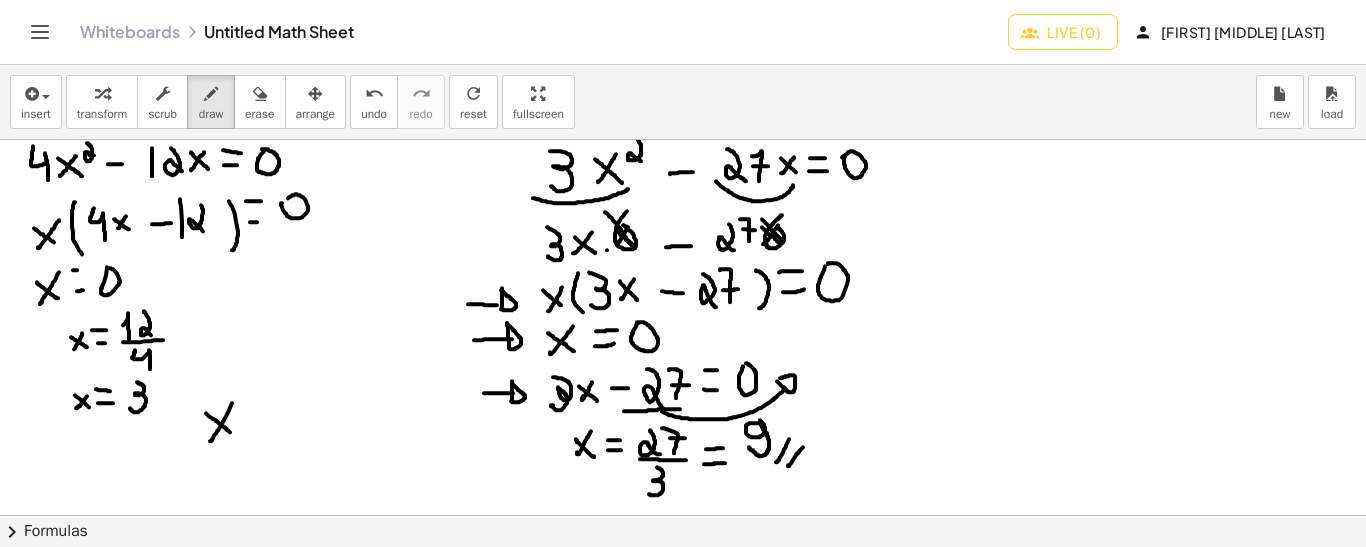 drag, startPoint x: 206, startPoint y: 412, endPoint x: 230, endPoint y: 431, distance: 30.610456 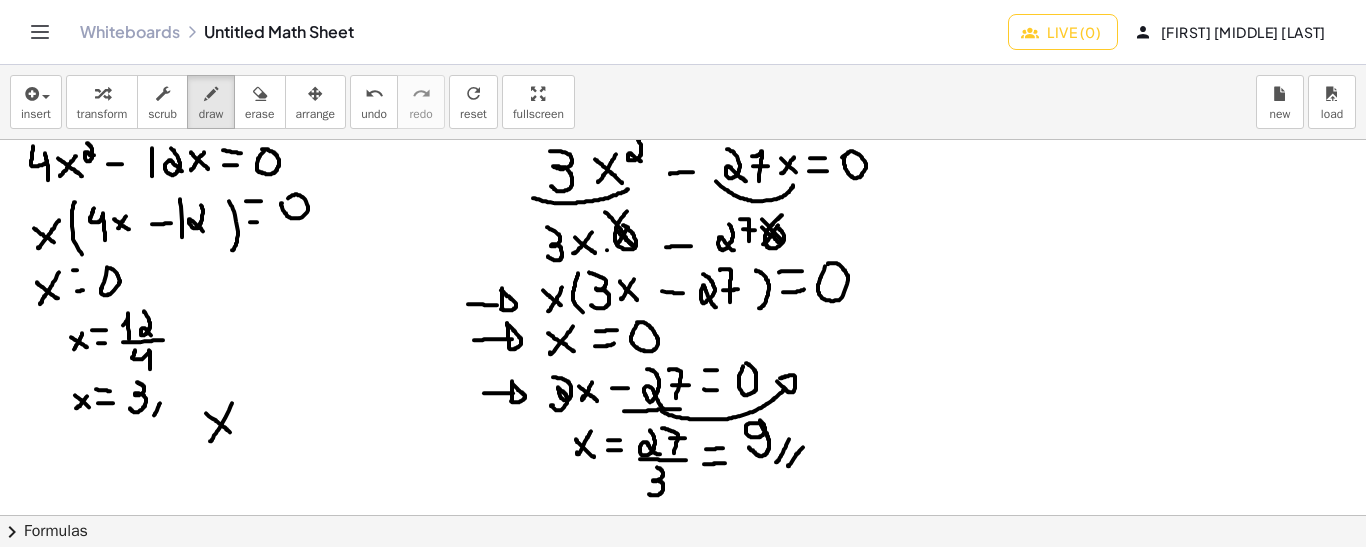 drag, startPoint x: 160, startPoint y: 402, endPoint x: 151, endPoint y: 418, distance: 18.35756 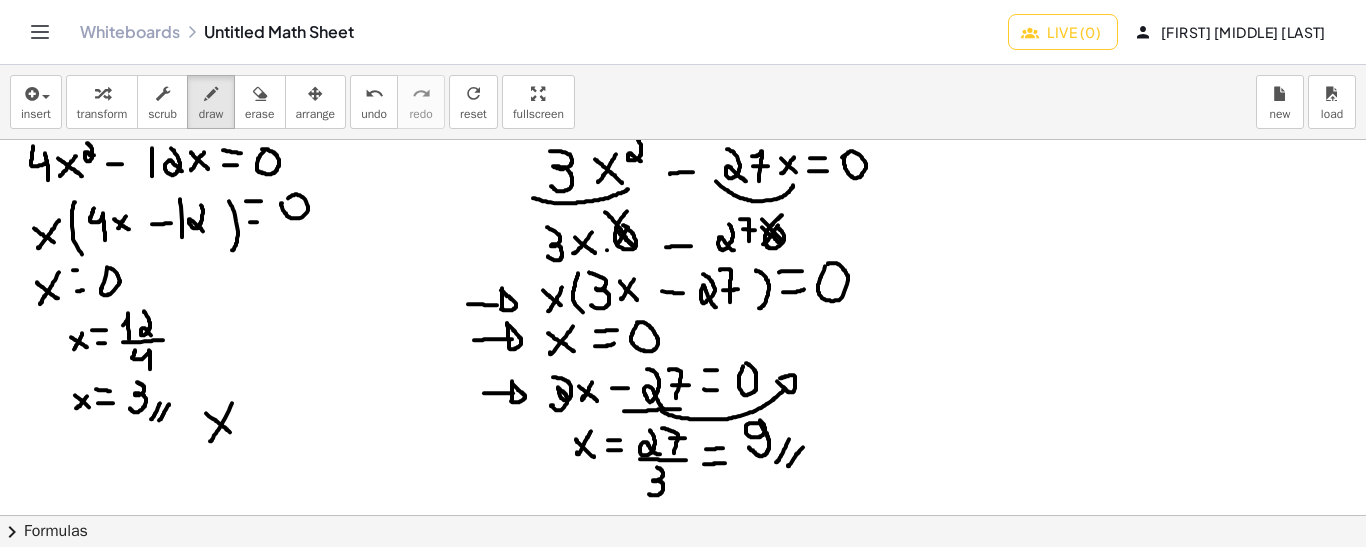 drag, startPoint x: 169, startPoint y: 403, endPoint x: 159, endPoint y: 419, distance: 18.867962 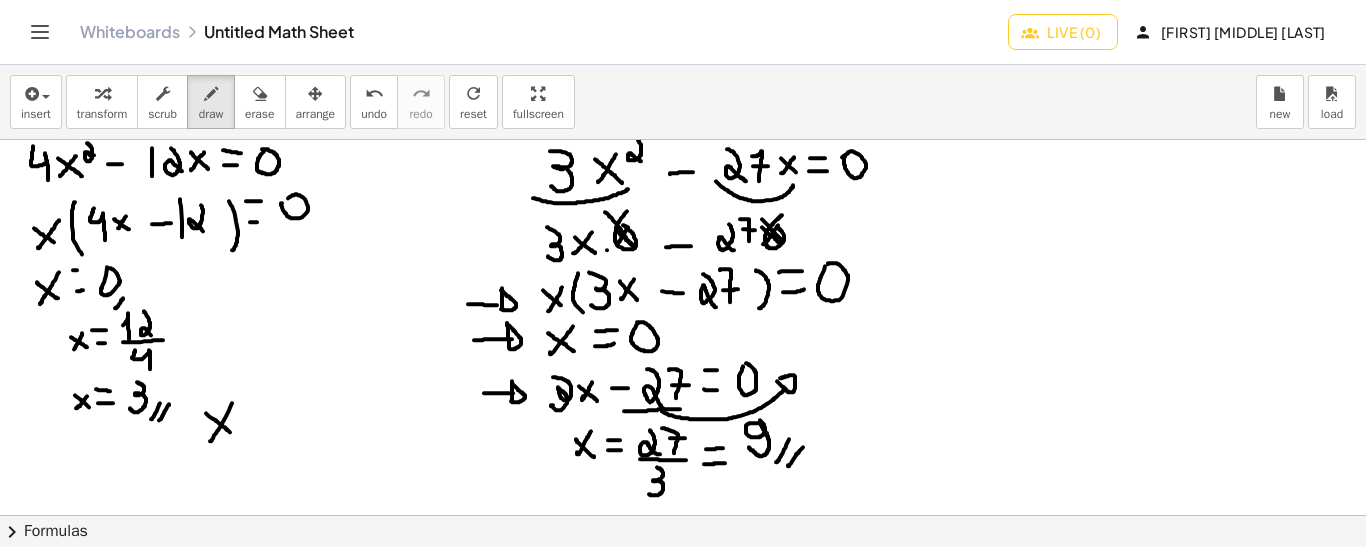 drag, startPoint x: 123, startPoint y: 297, endPoint x: 116, endPoint y: 305, distance: 10.630146 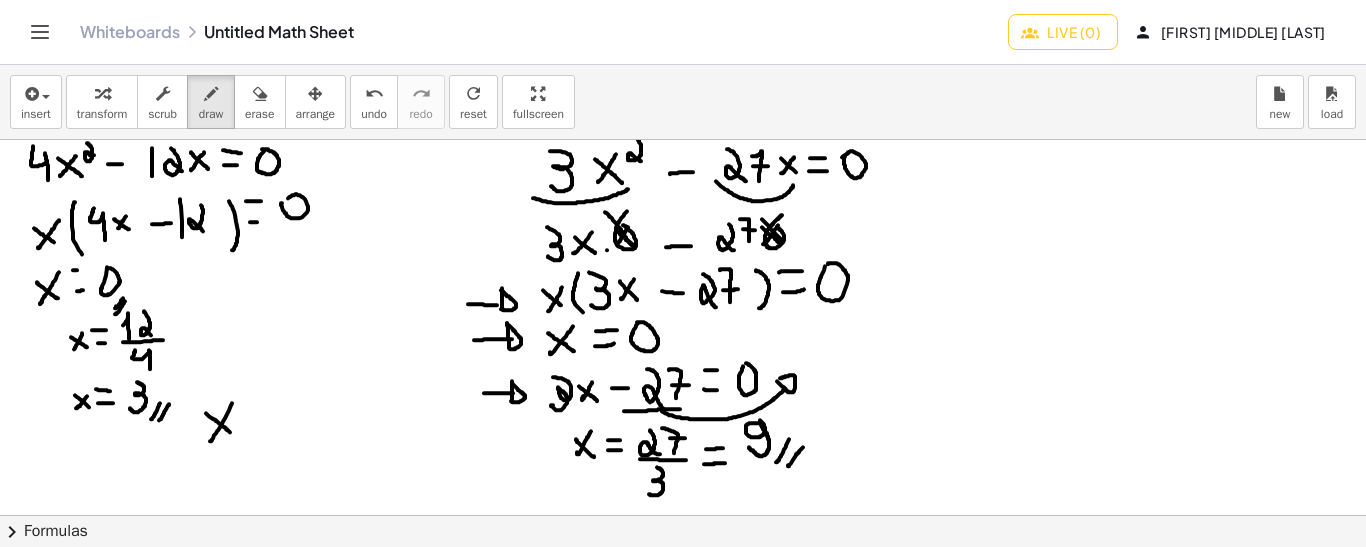 drag, startPoint x: 125, startPoint y: 300, endPoint x: 115, endPoint y: 313, distance: 16.40122 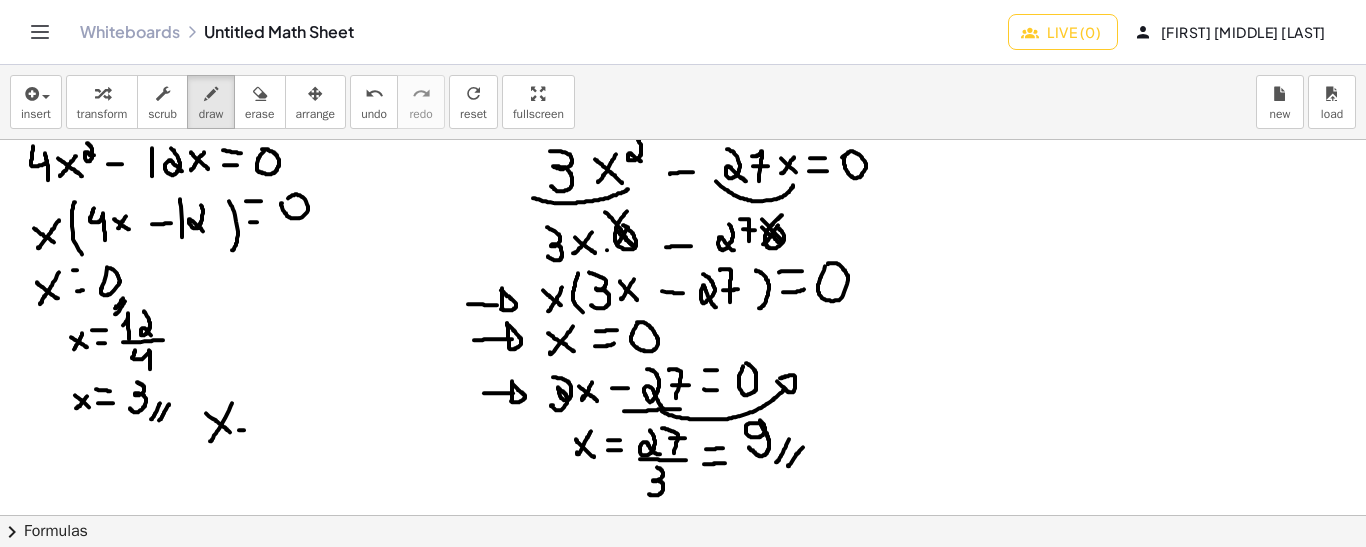 click at bounding box center [683, 632] 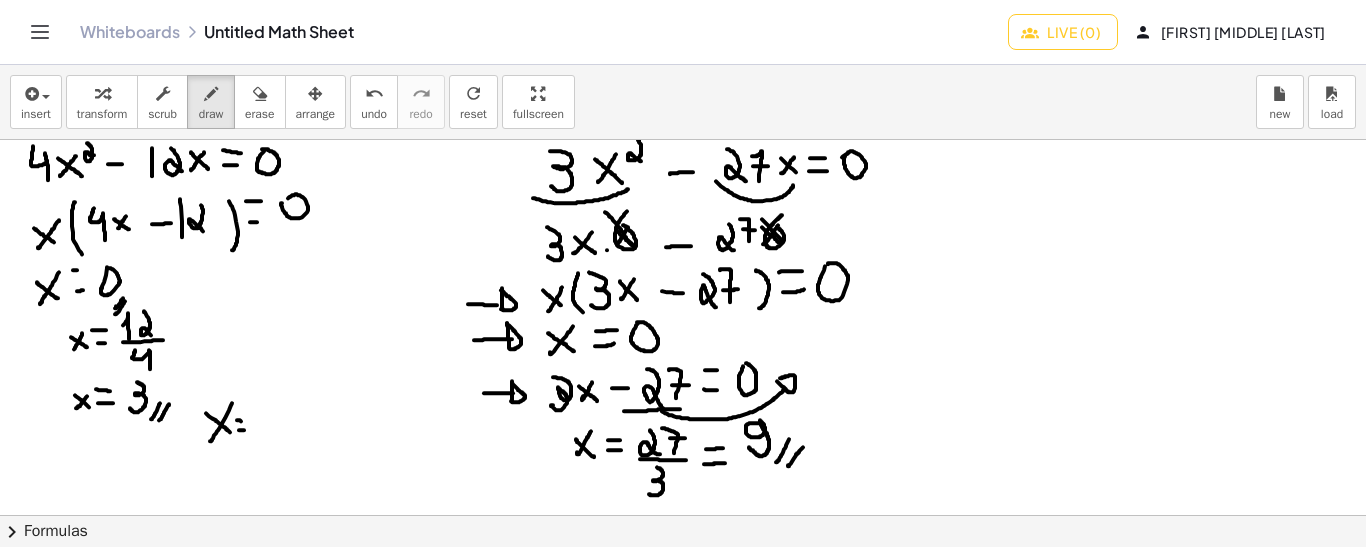 drag, startPoint x: 237, startPoint y: 419, endPoint x: 250, endPoint y: 420, distance: 13.038404 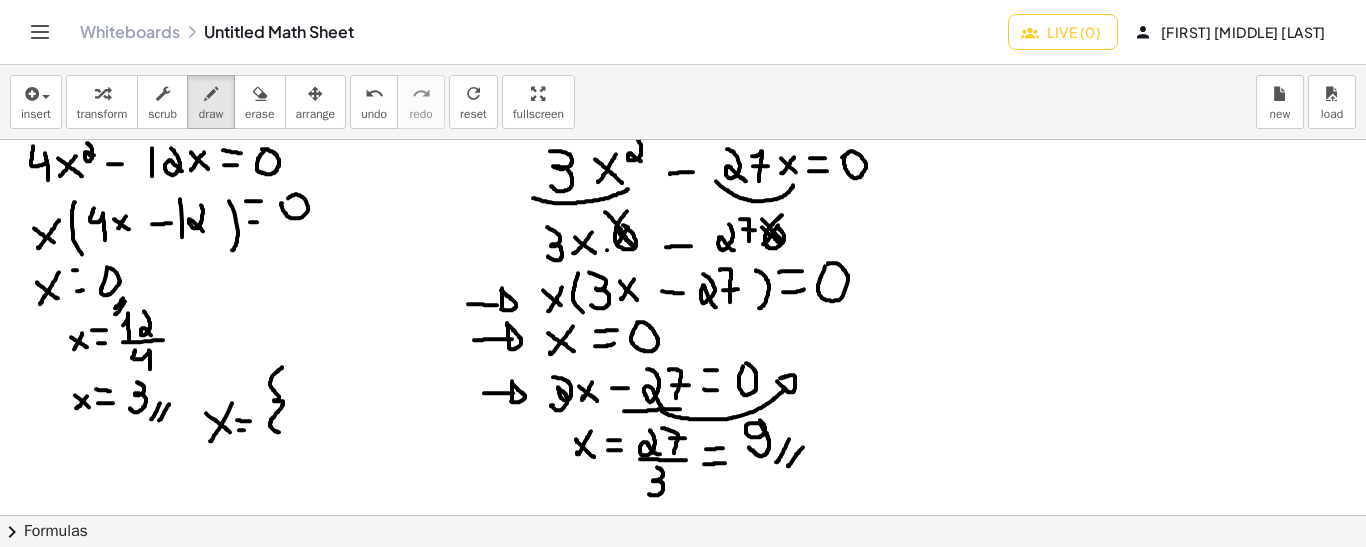 drag, startPoint x: 282, startPoint y: 366, endPoint x: 281, endPoint y: 431, distance: 65.00769 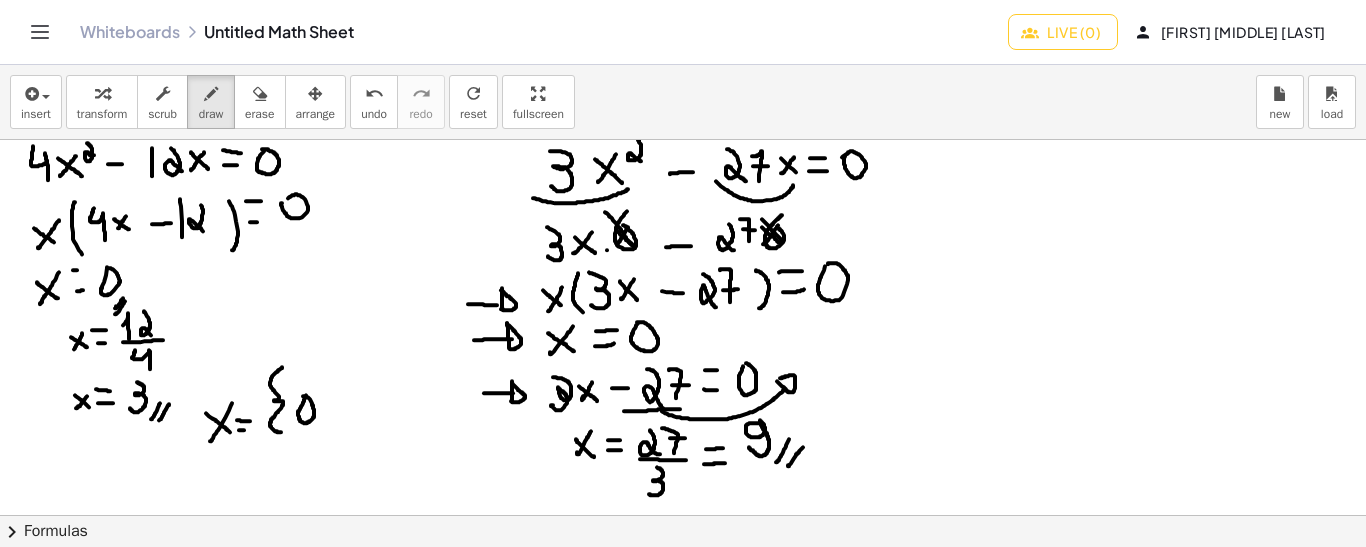 click at bounding box center [683, 632] 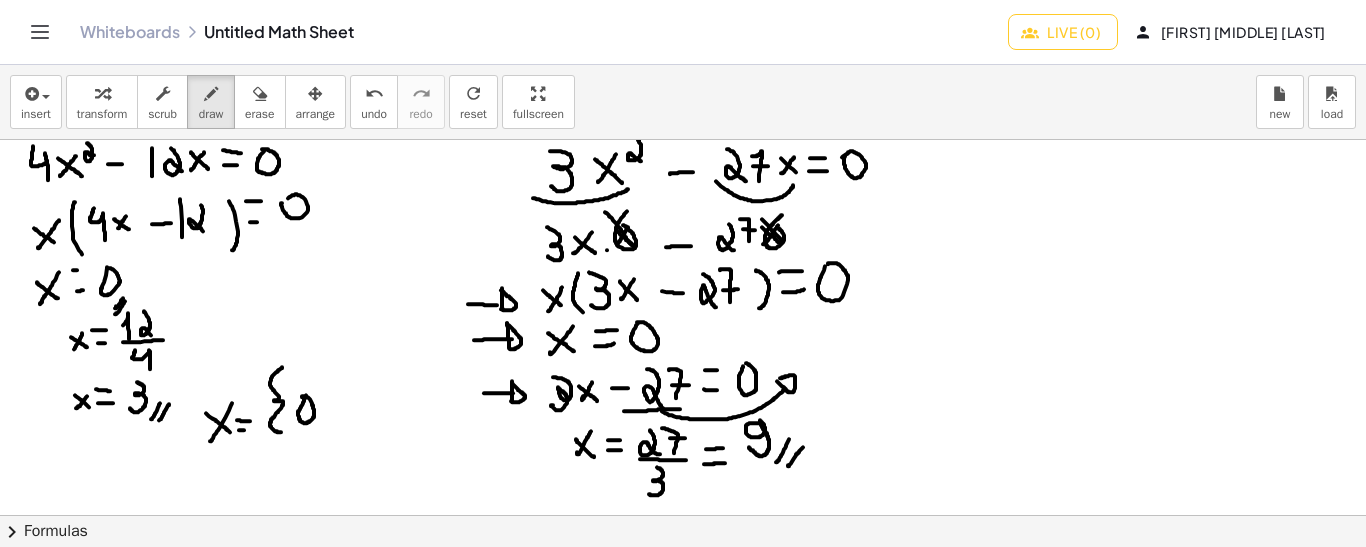 click at bounding box center (683, 632) 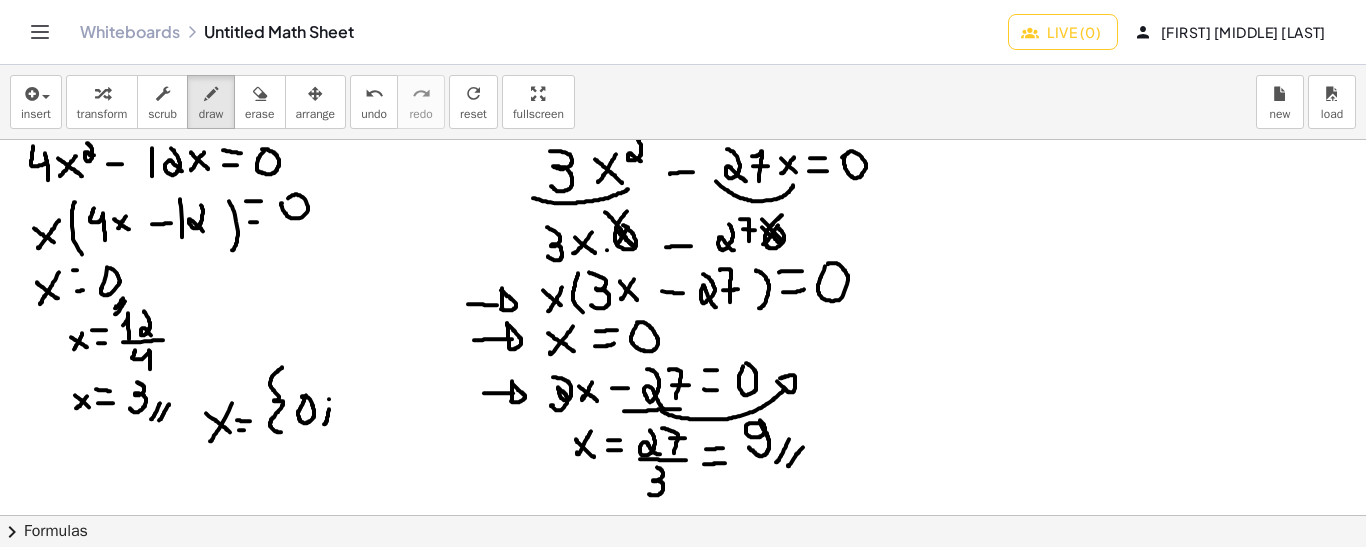 drag, startPoint x: 329, startPoint y: 408, endPoint x: 324, endPoint y: 424, distance: 16.763054 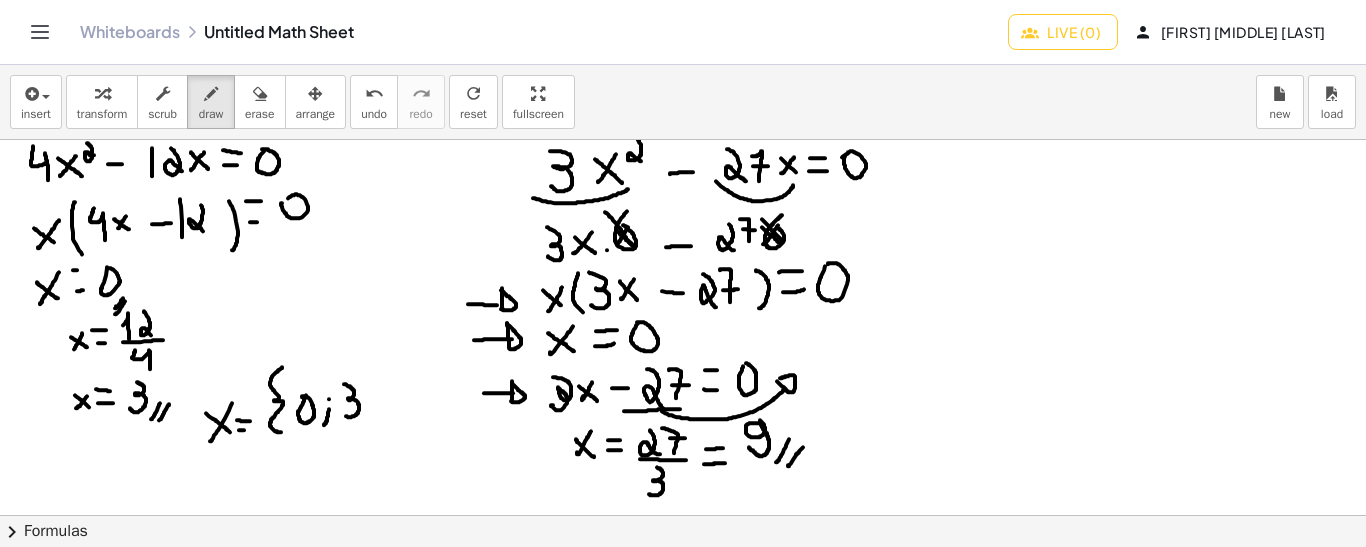 drag, startPoint x: 344, startPoint y: 383, endPoint x: 345, endPoint y: 414, distance: 31.016125 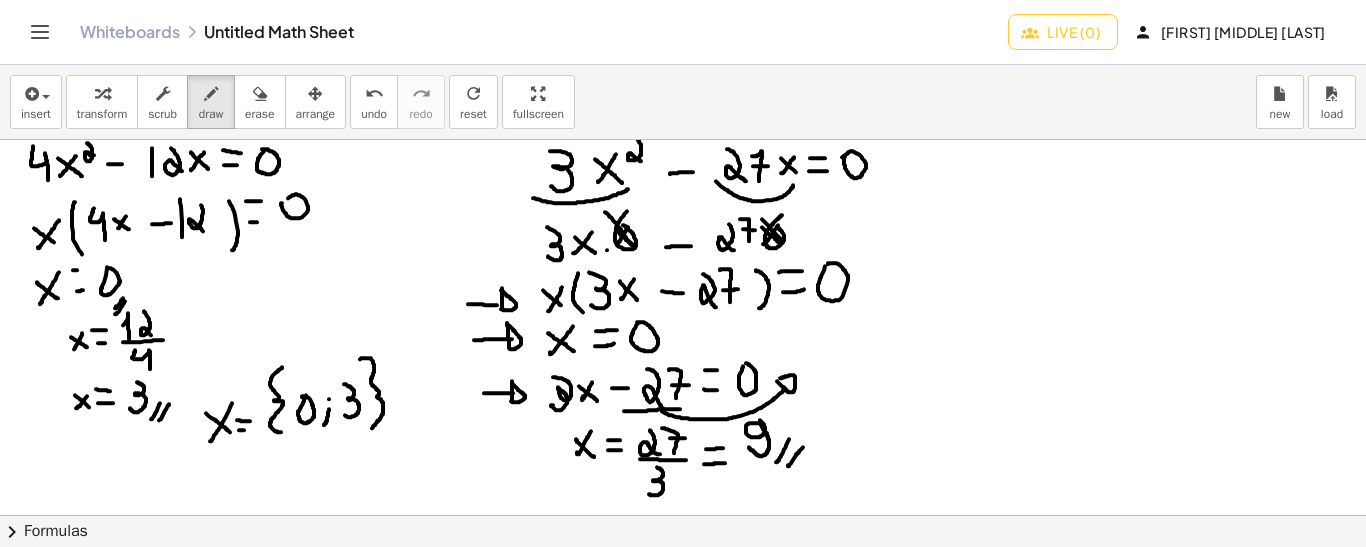 drag, startPoint x: 361, startPoint y: 357, endPoint x: 367, endPoint y: 429, distance: 72.249565 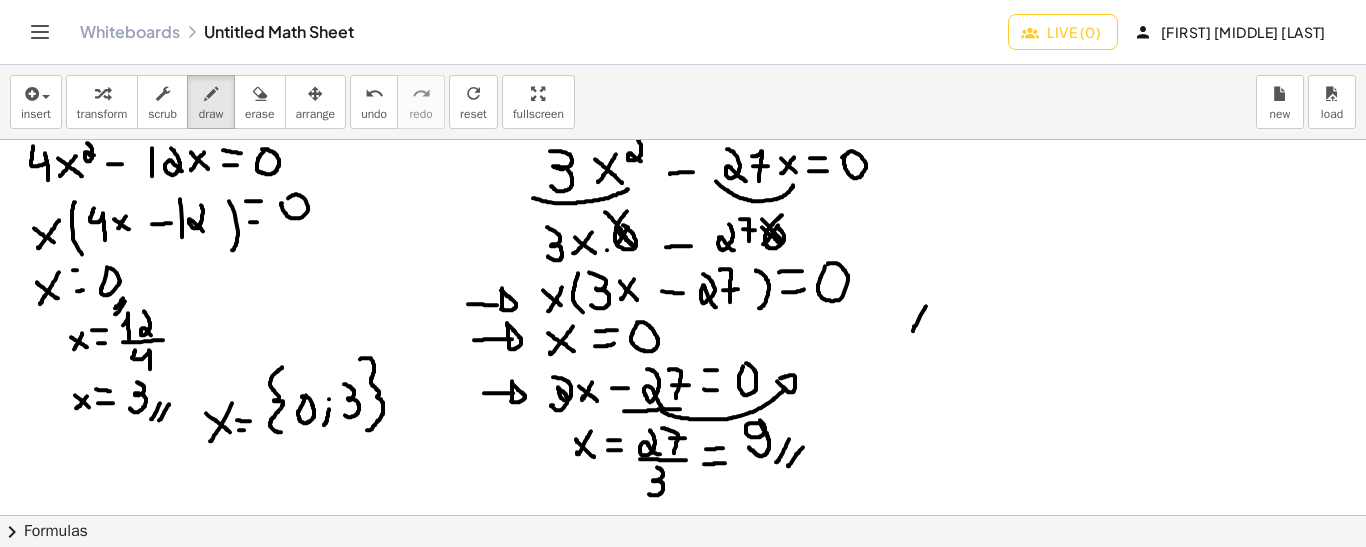 drag, startPoint x: 926, startPoint y: 305, endPoint x: 911, endPoint y: 332, distance: 30.88689 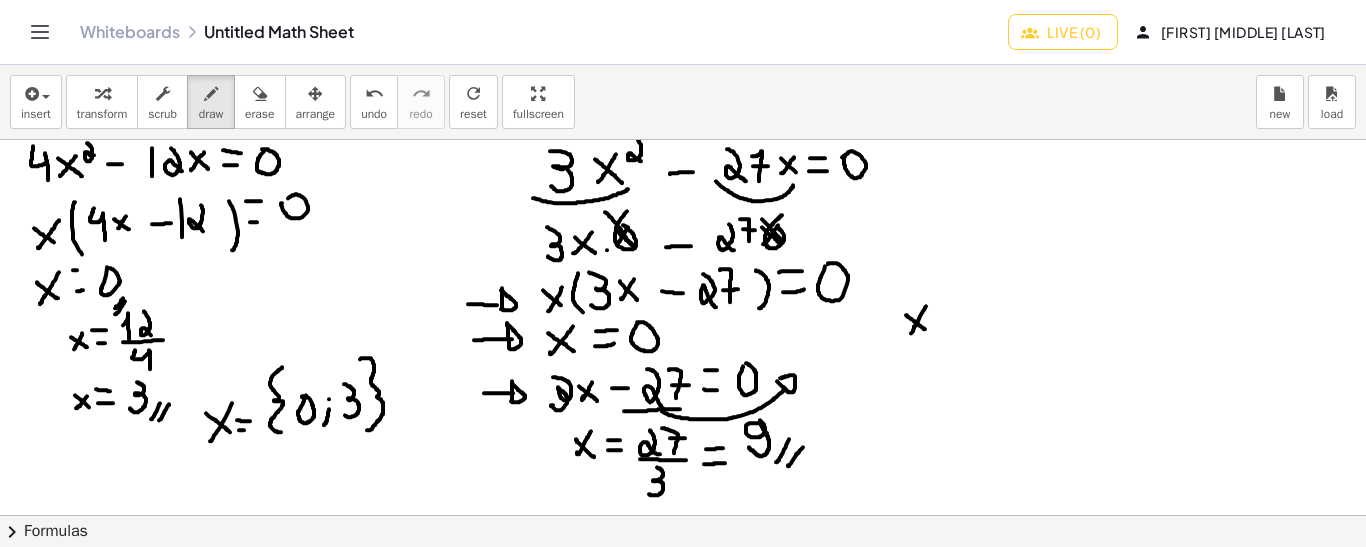 drag, startPoint x: 906, startPoint y: 314, endPoint x: 925, endPoint y: 328, distance: 23.600847 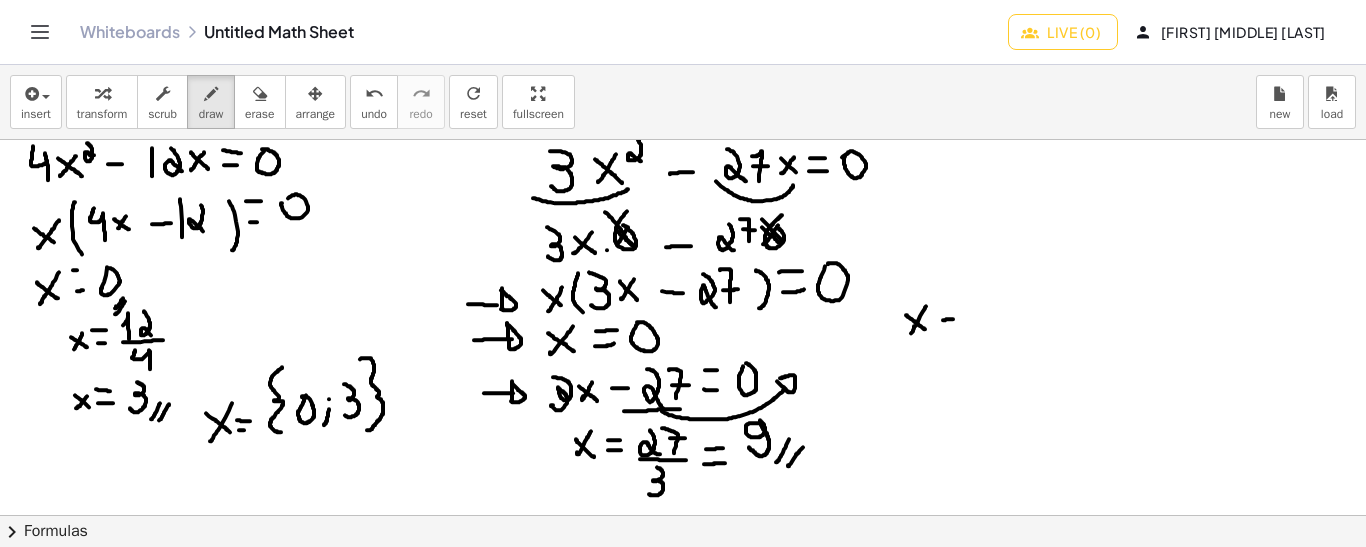 drag, startPoint x: 943, startPoint y: 319, endPoint x: 954, endPoint y: 318, distance: 11.045361 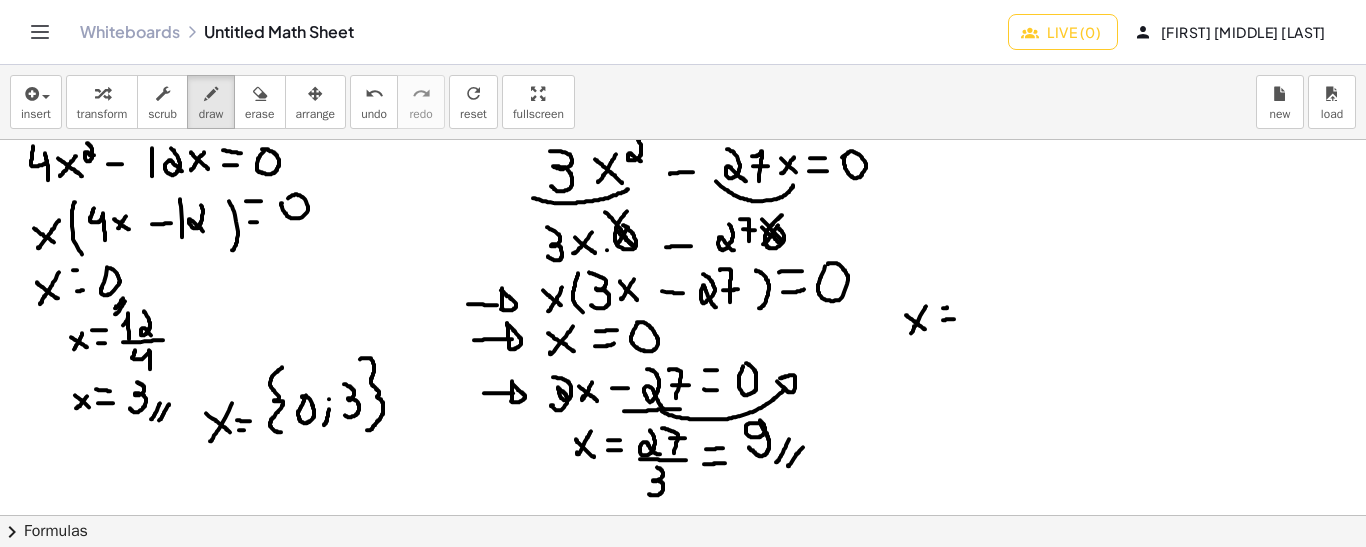 click at bounding box center [683, 632] 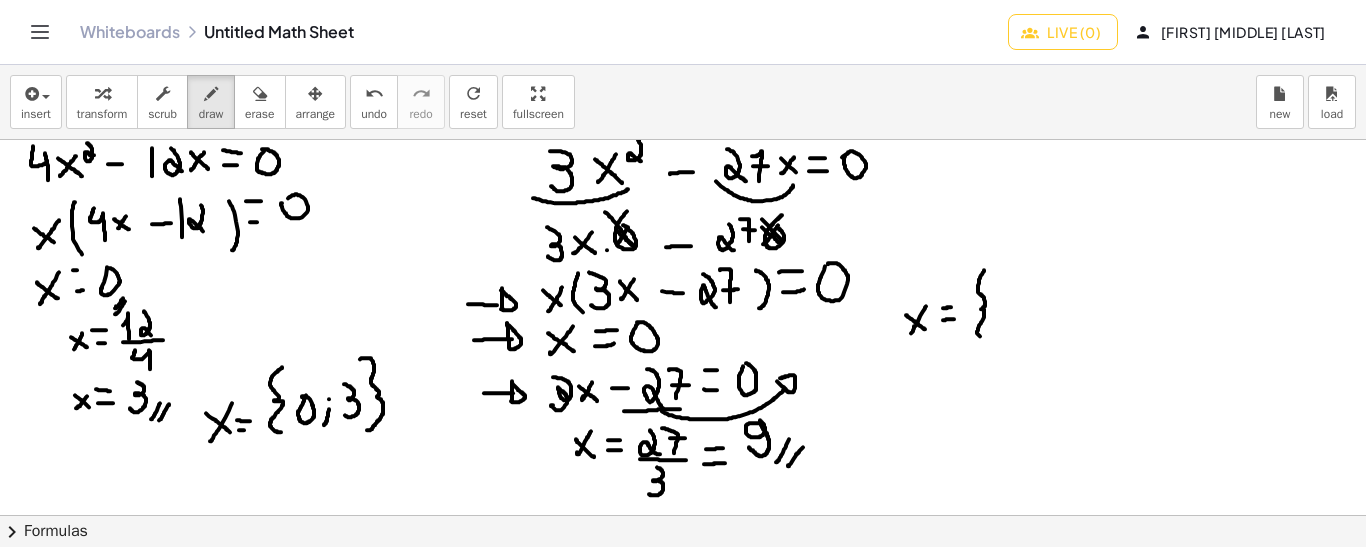 drag, startPoint x: 984, startPoint y: 269, endPoint x: 982, endPoint y: 336, distance: 67.02985 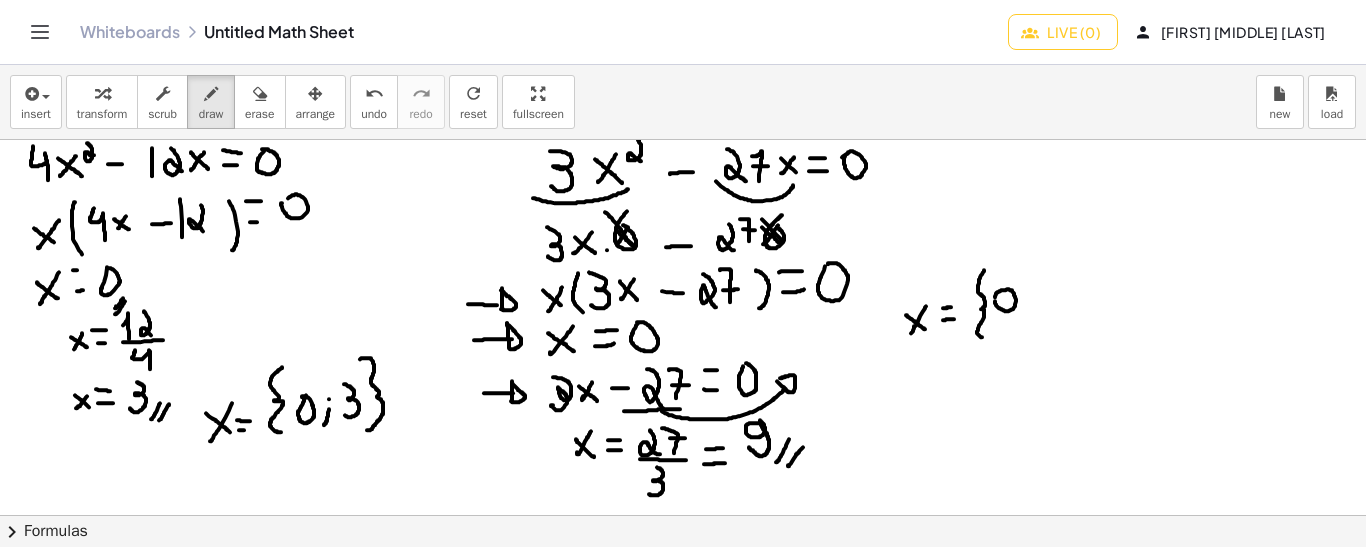 click at bounding box center [683, 632] 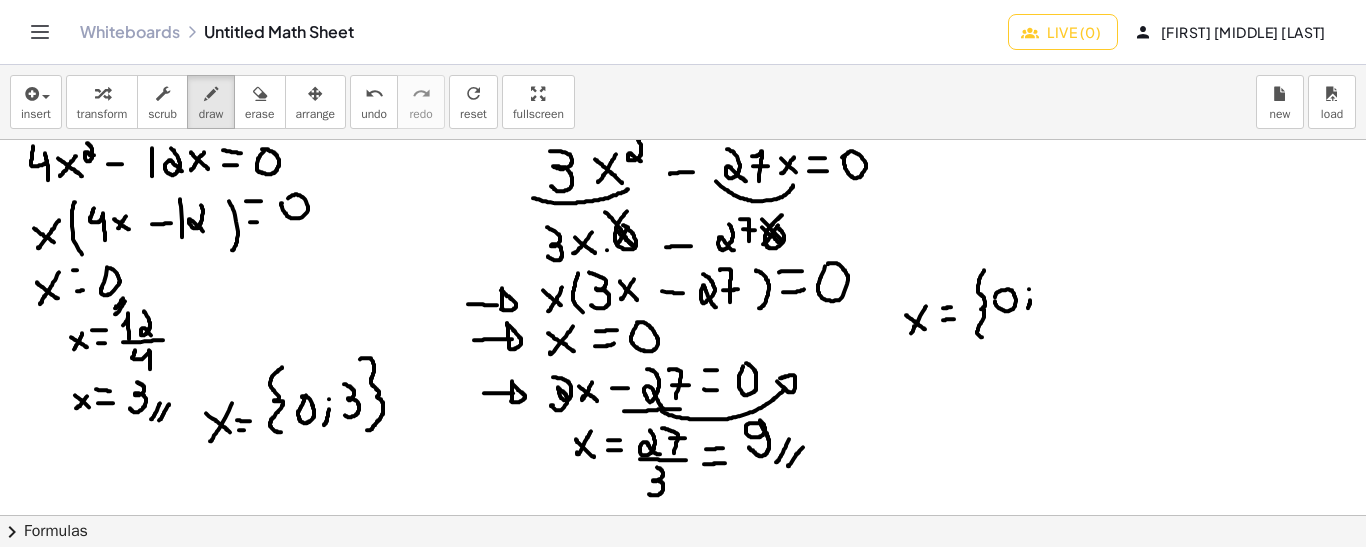 click at bounding box center [683, 632] 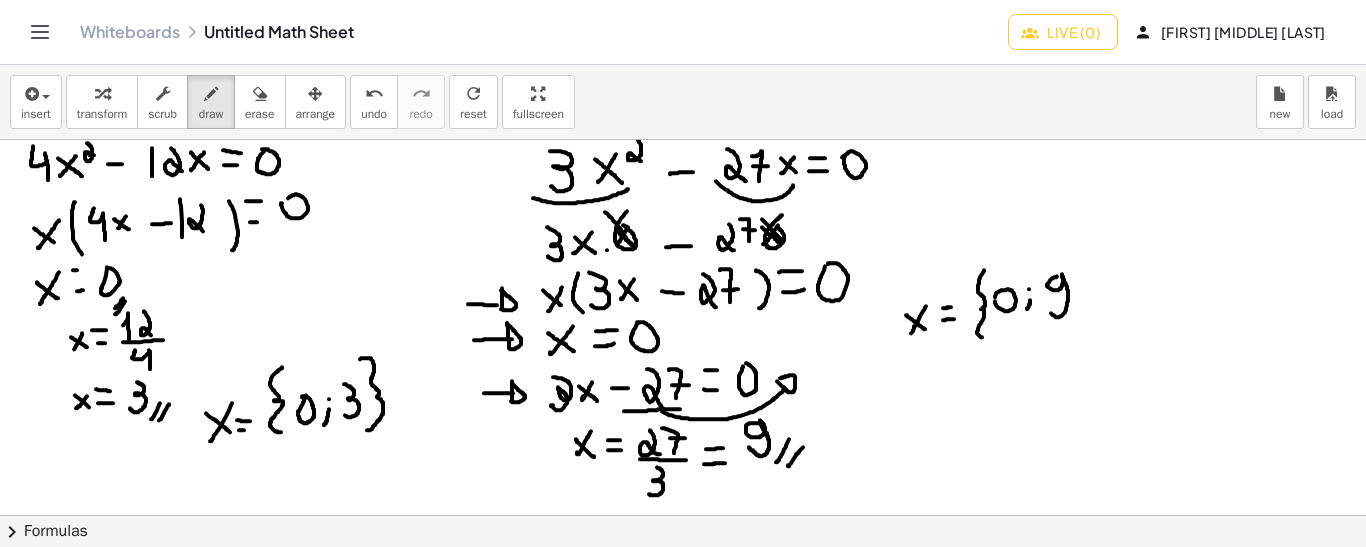drag, startPoint x: 1057, startPoint y: 275, endPoint x: 1050, endPoint y: 310, distance: 35.69314 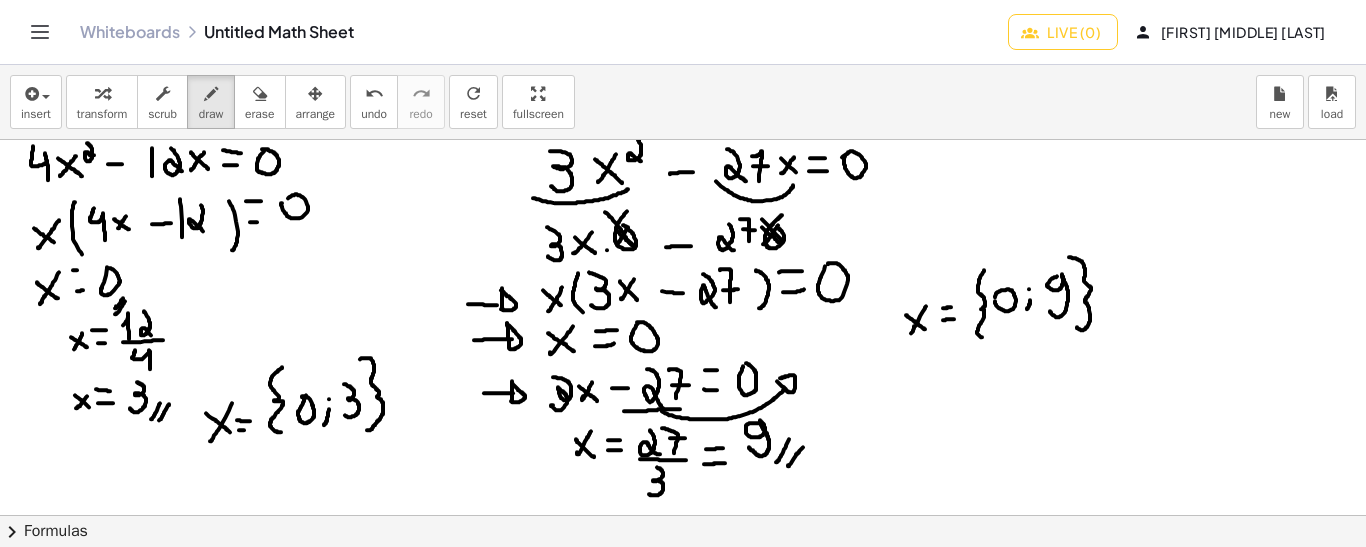 drag, startPoint x: 1069, startPoint y: 256, endPoint x: 1076, endPoint y: 326, distance: 70.34913 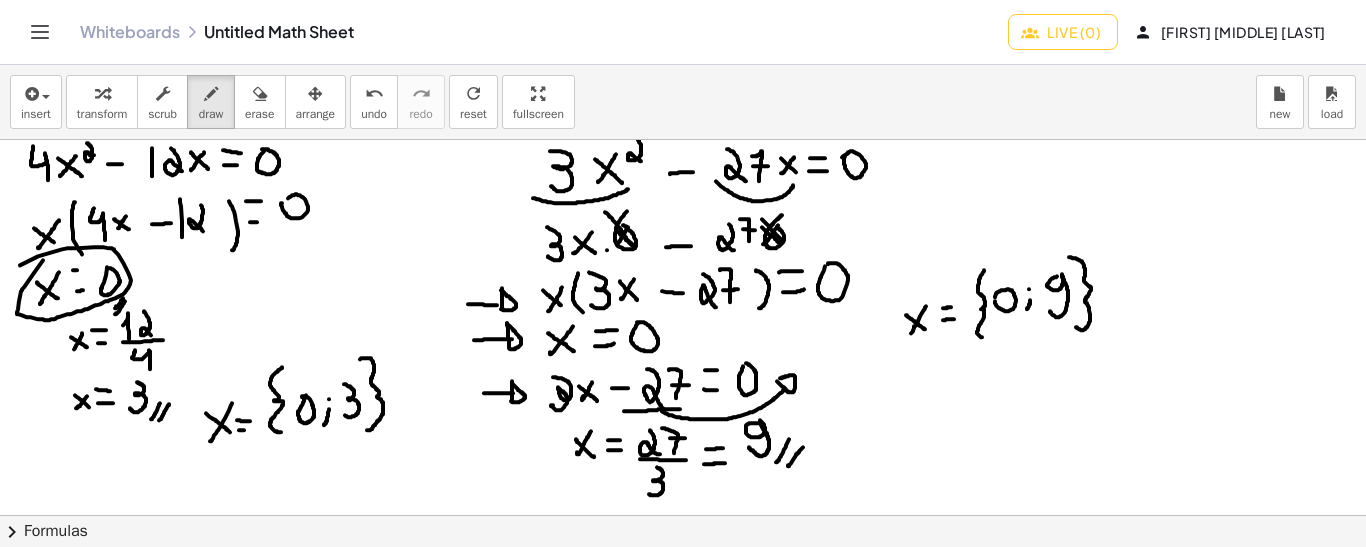 drag, startPoint x: 43, startPoint y: 259, endPoint x: 16, endPoint y: 264, distance: 27.45906 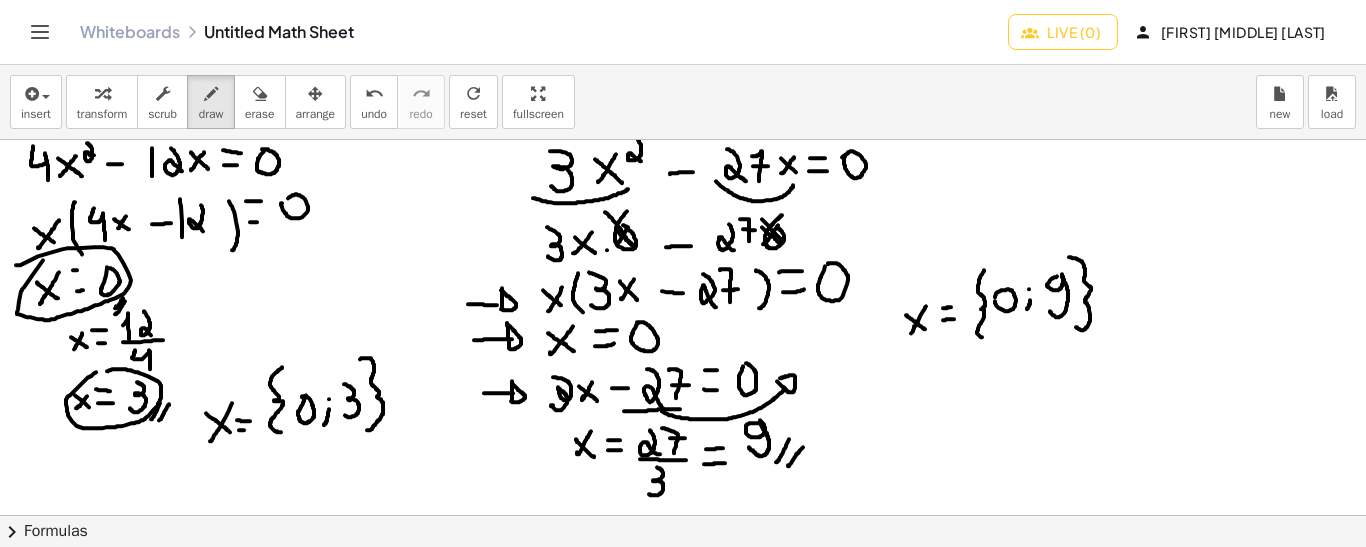 drag, startPoint x: 96, startPoint y: 371, endPoint x: 107, endPoint y: 370, distance: 11.045361 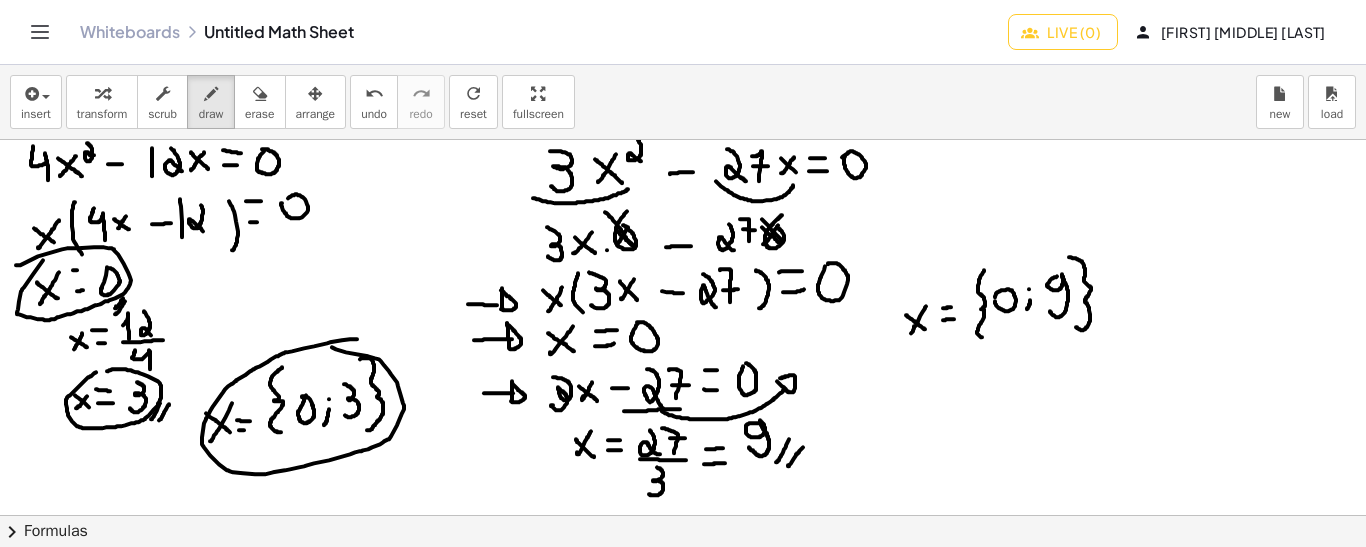 drag, startPoint x: 357, startPoint y: 338, endPoint x: 331, endPoint y: 345, distance: 26.925823 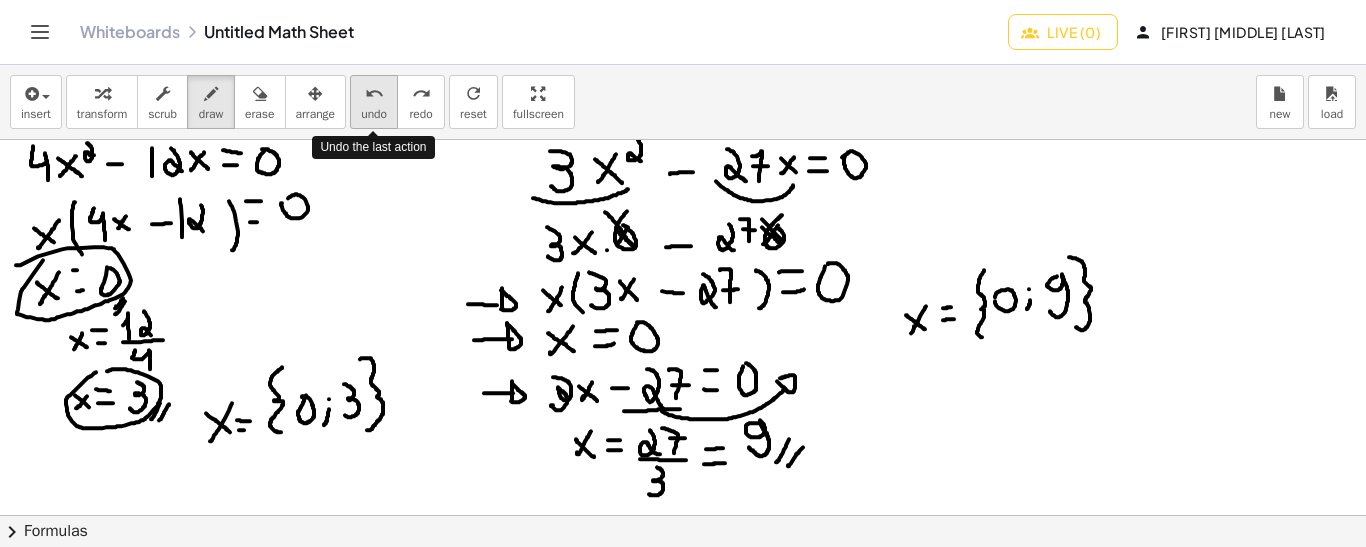 click on "undo undo" at bounding box center [374, 102] 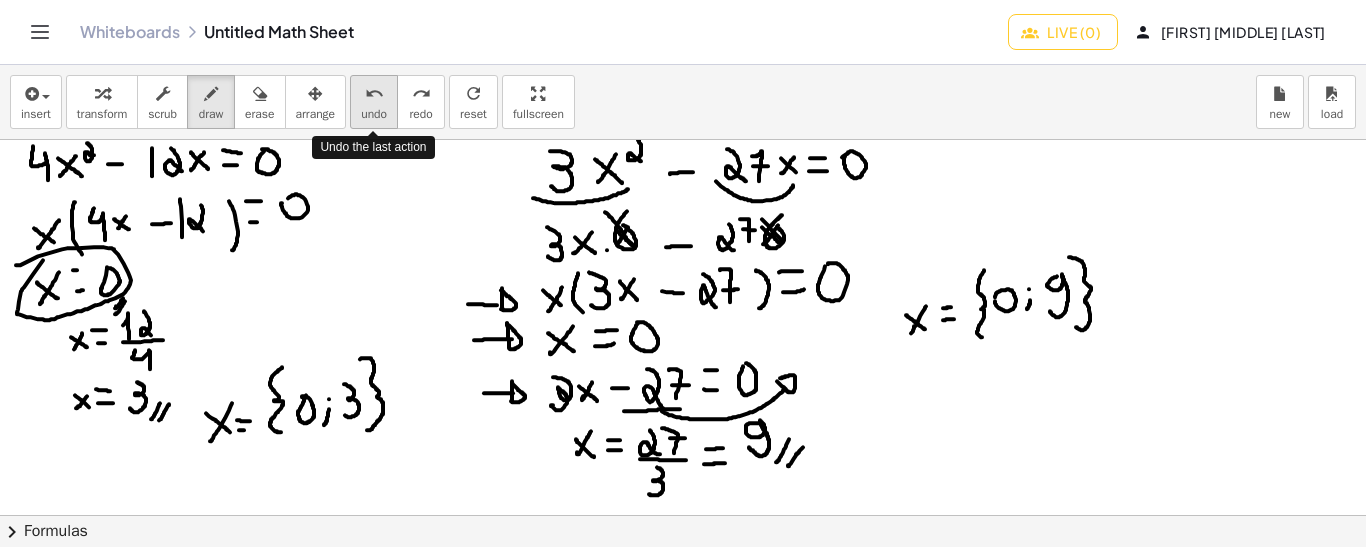 click on "undo undo" at bounding box center [374, 102] 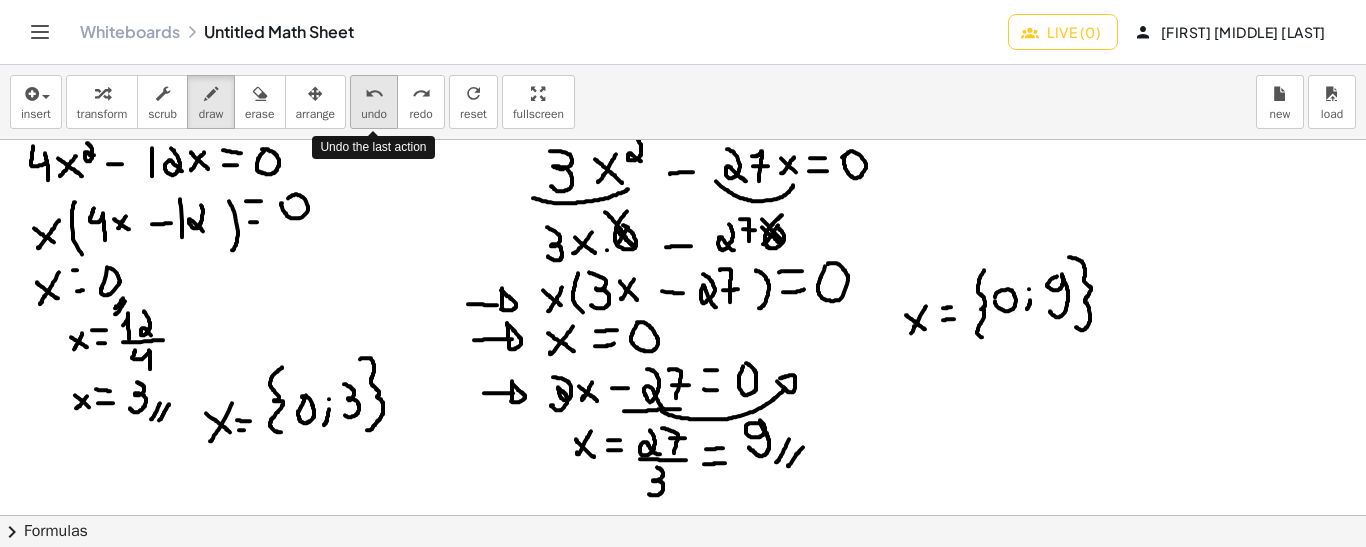 click on "undo undo" at bounding box center (374, 102) 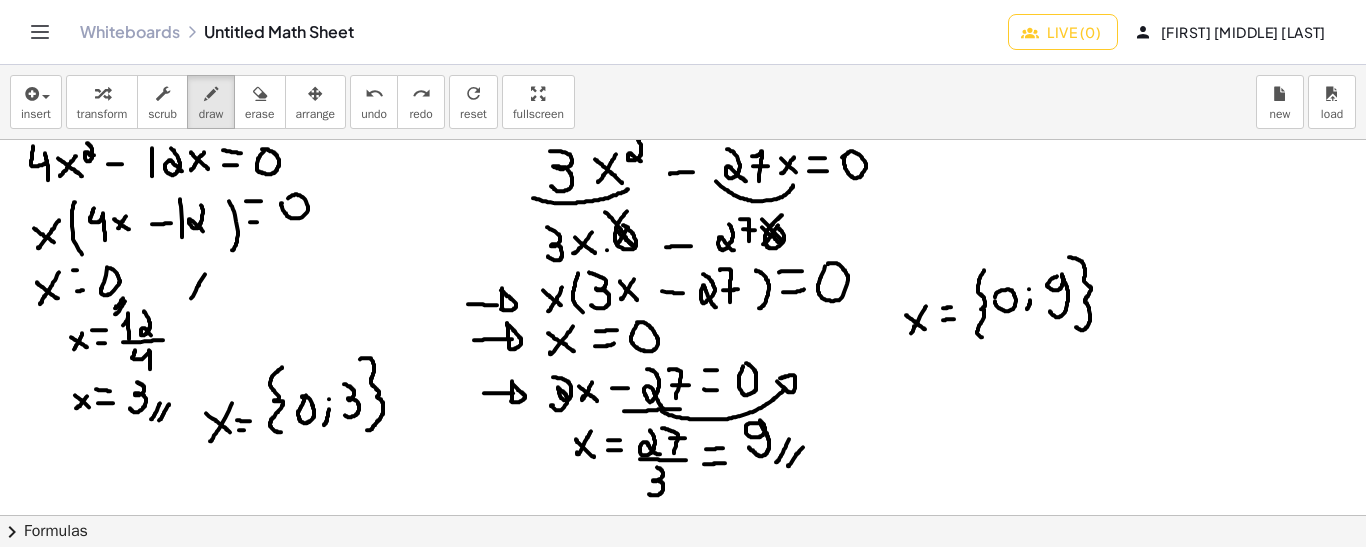 drag, startPoint x: 205, startPoint y: 273, endPoint x: 190, endPoint y: 297, distance: 28.301943 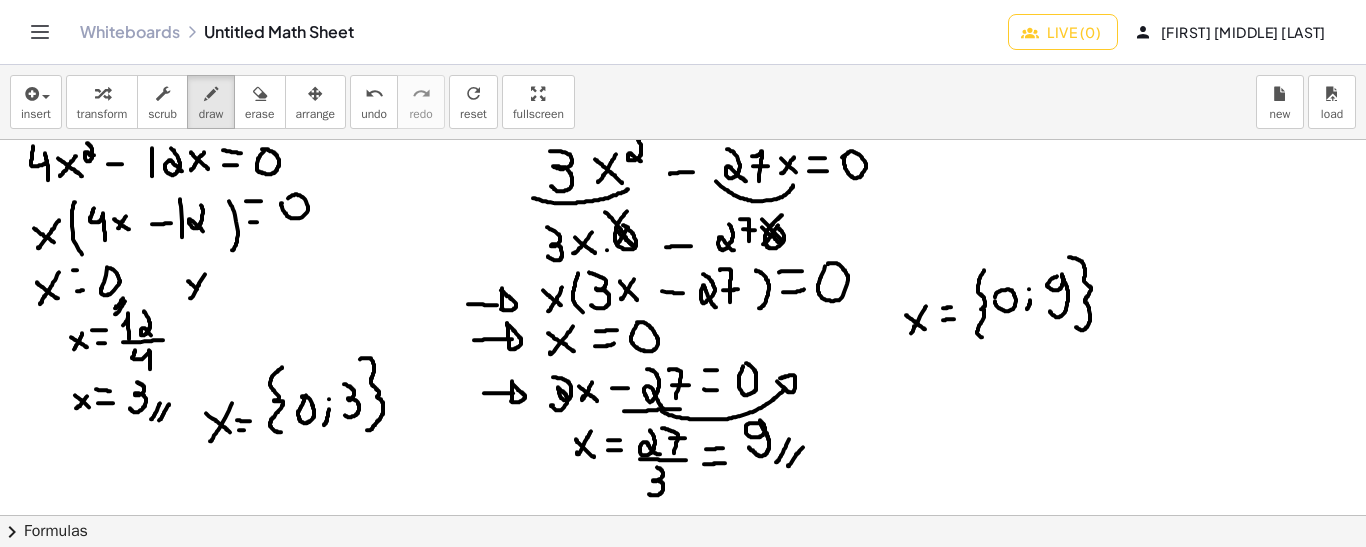 drag, startPoint x: 188, startPoint y: 280, endPoint x: 208, endPoint y: 297, distance: 26.24881 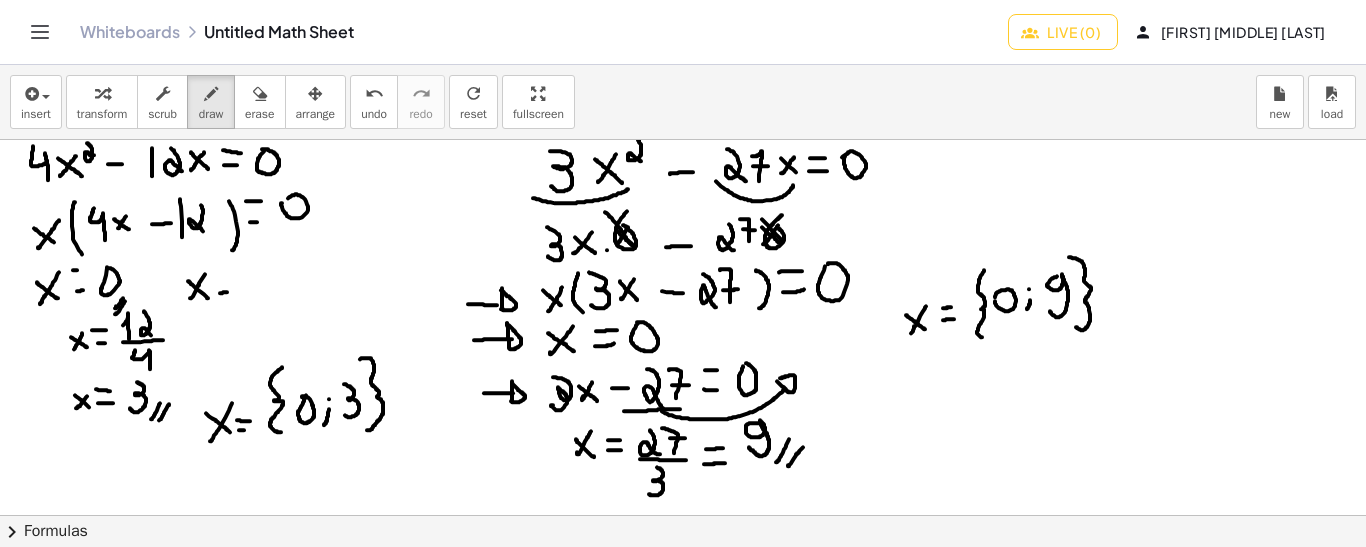 click at bounding box center [683, 632] 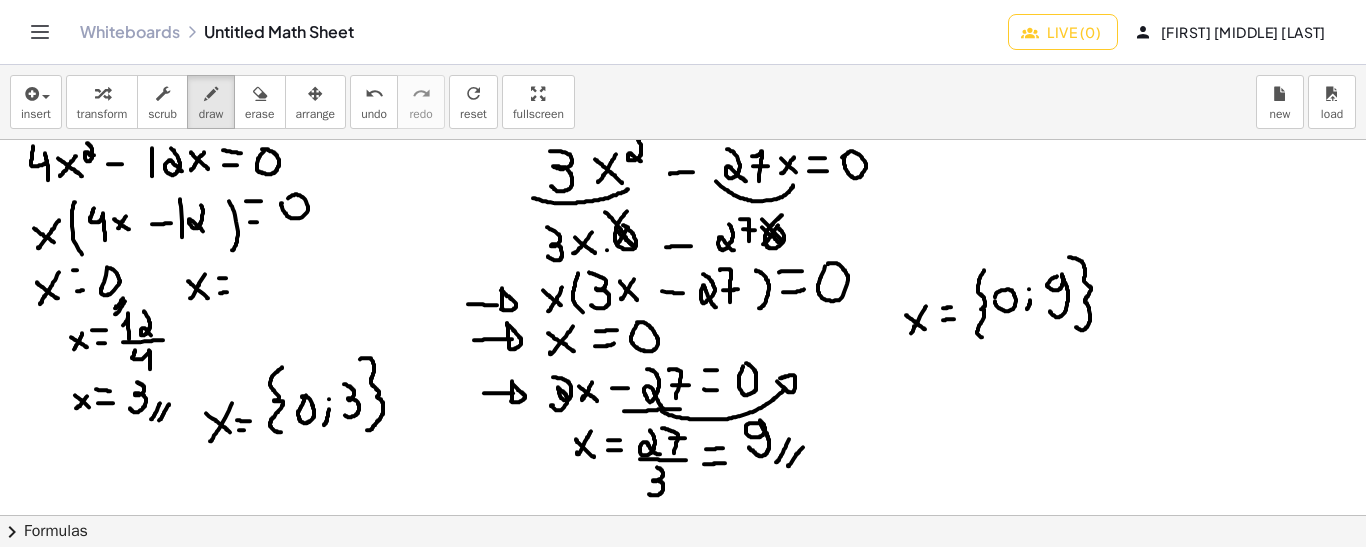 drag, startPoint x: 219, startPoint y: 277, endPoint x: 233, endPoint y: 277, distance: 14 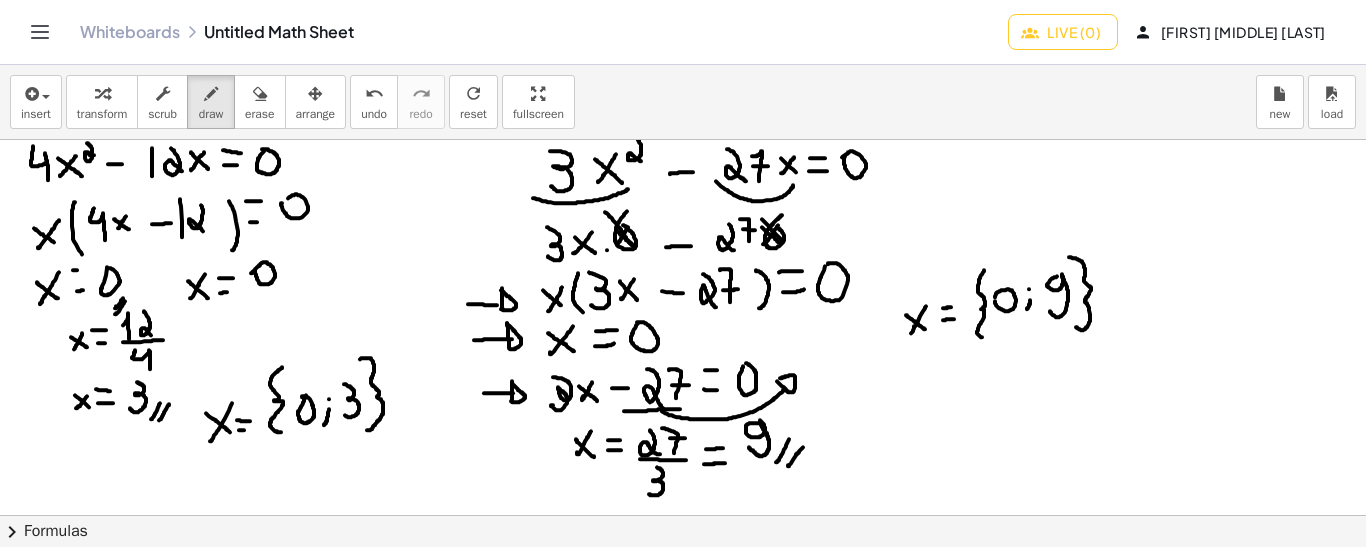click at bounding box center [683, 632] 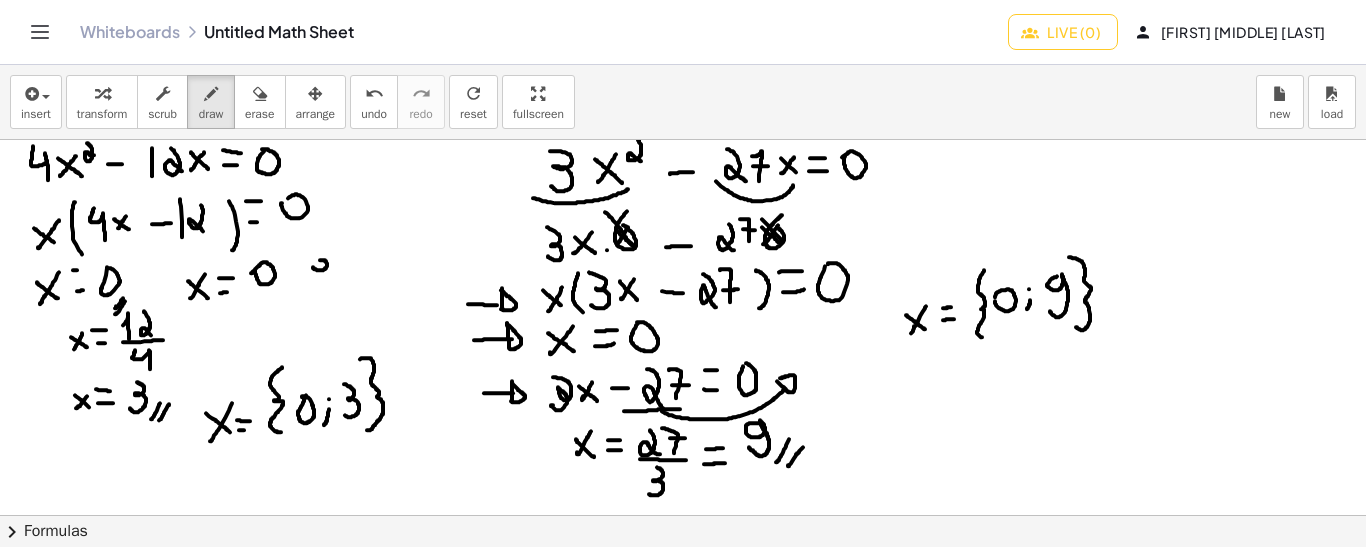 click at bounding box center (683, 632) 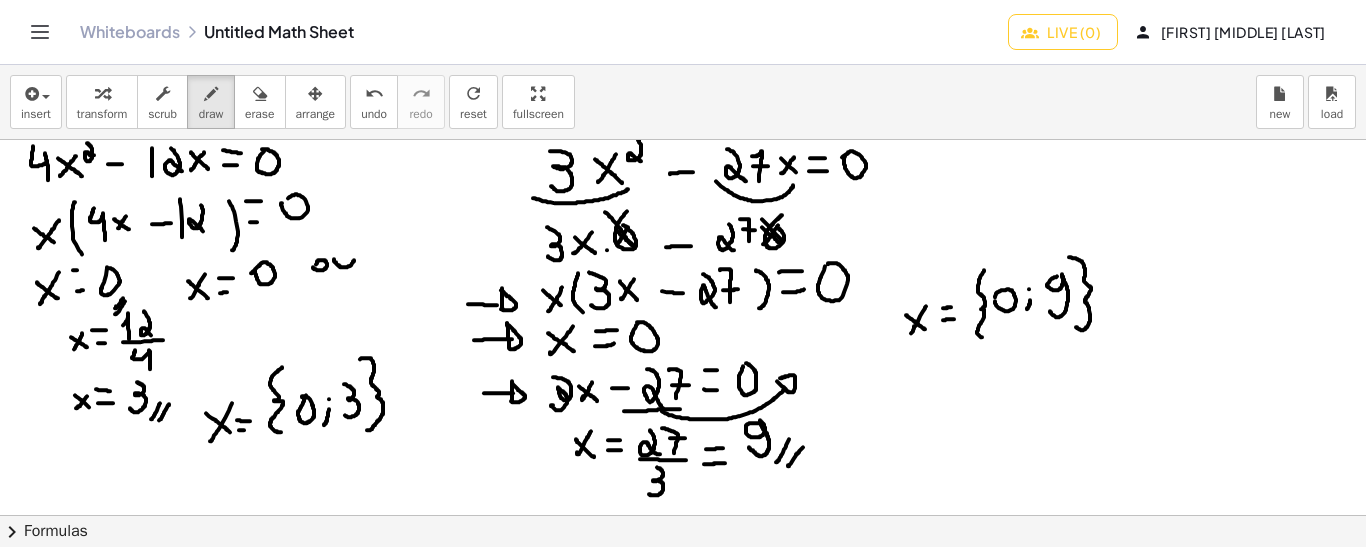 drag, startPoint x: 334, startPoint y: 258, endPoint x: 354, endPoint y: 255, distance: 20.22375 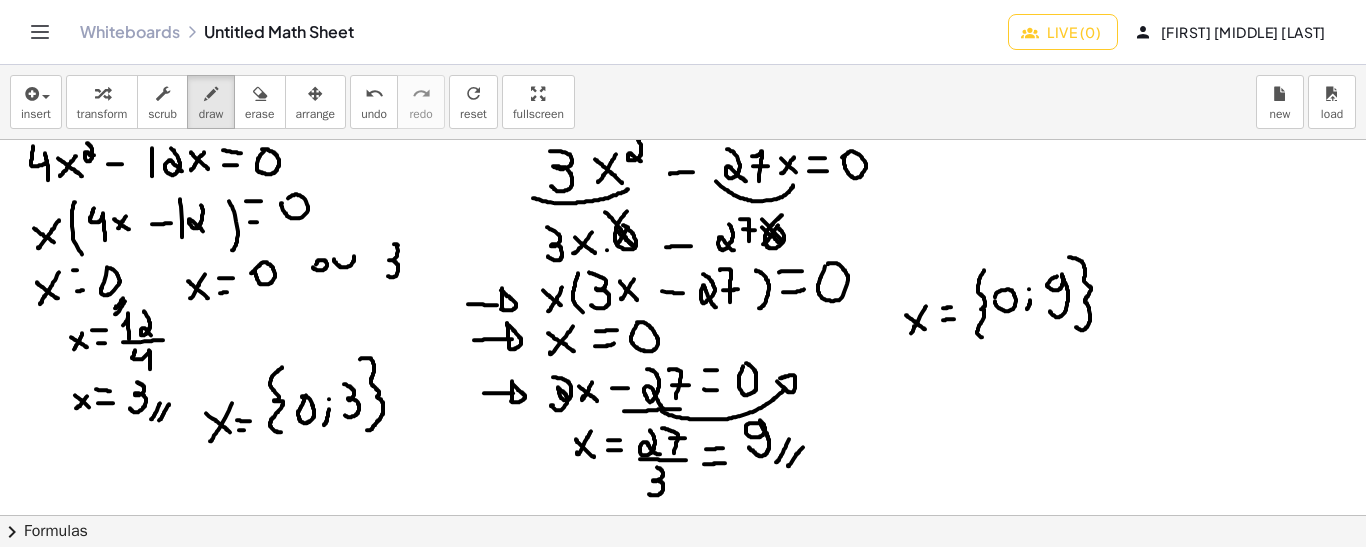drag, startPoint x: 394, startPoint y: 243, endPoint x: 386, endPoint y: 275, distance: 32.984844 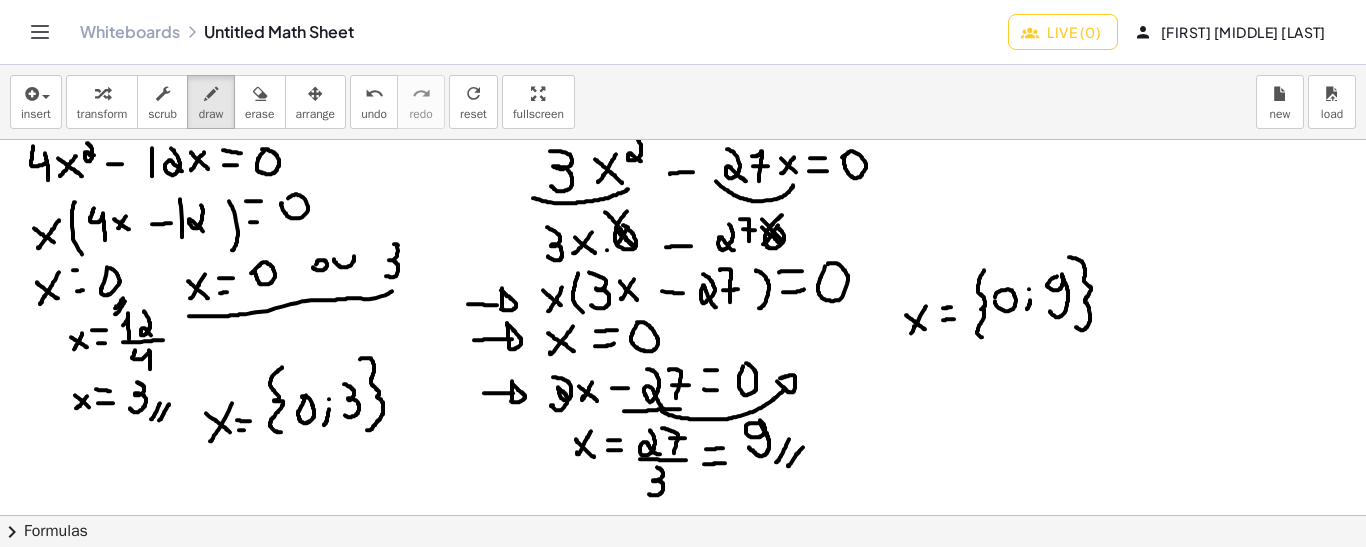 drag, startPoint x: 189, startPoint y: 315, endPoint x: 392, endPoint y: 290, distance: 204.53362 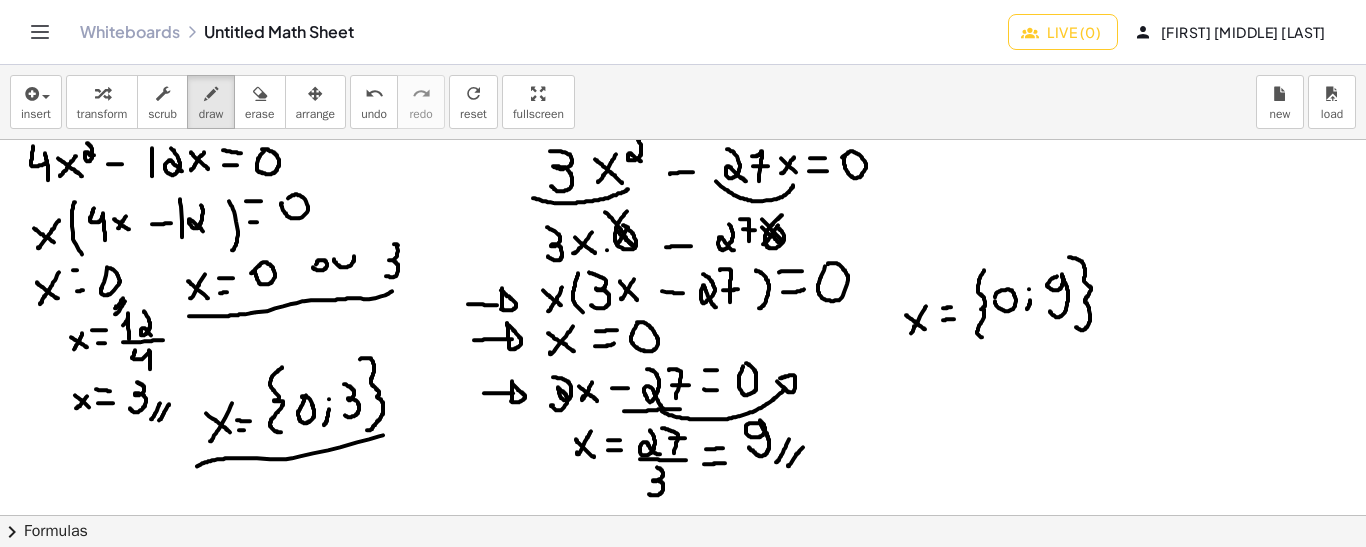 drag, startPoint x: 197, startPoint y: 465, endPoint x: 390, endPoint y: 431, distance: 195.97194 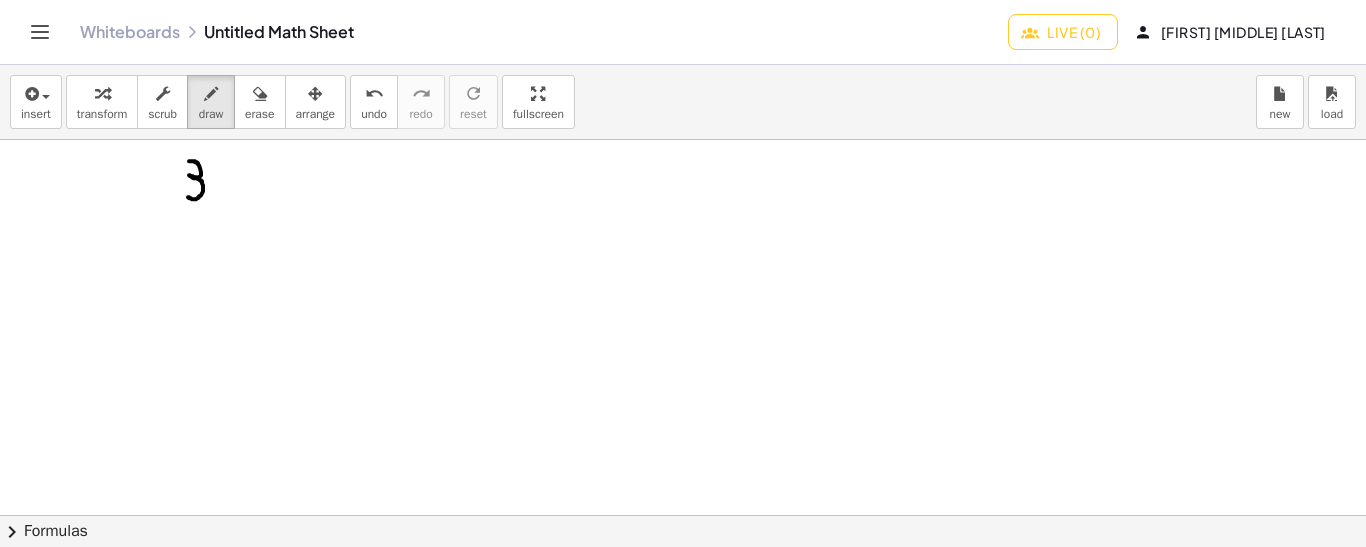 drag, startPoint x: 189, startPoint y: 160, endPoint x: 187, endPoint y: 195, distance: 35.057095 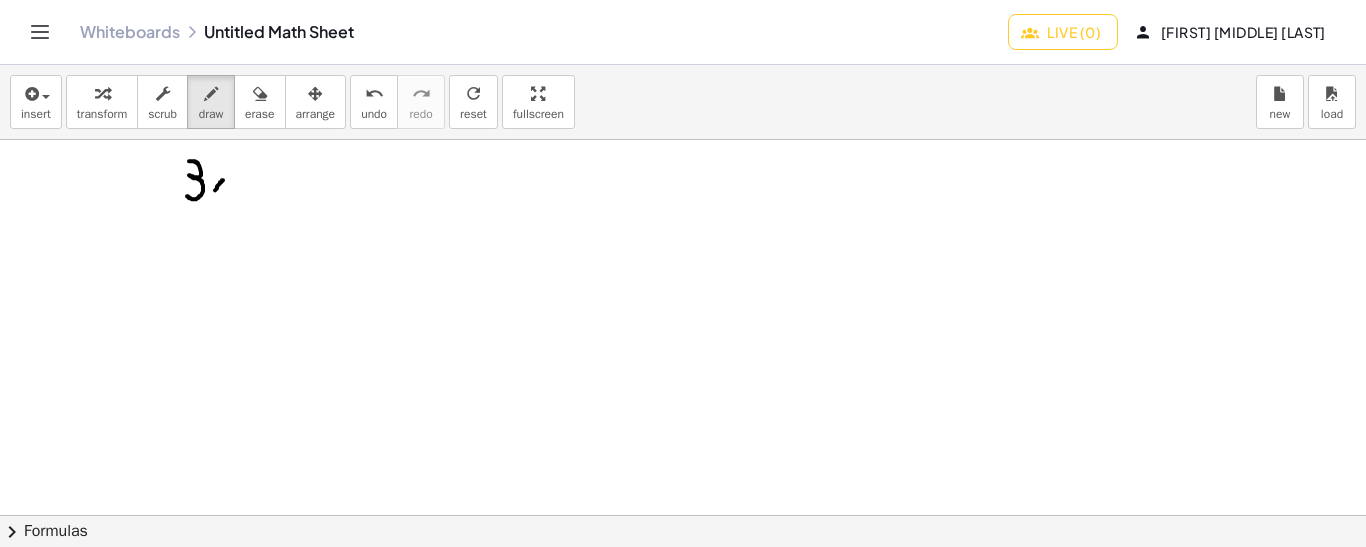 drag, startPoint x: 223, startPoint y: 179, endPoint x: 212, endPoint y: 192, distance: 17.029387 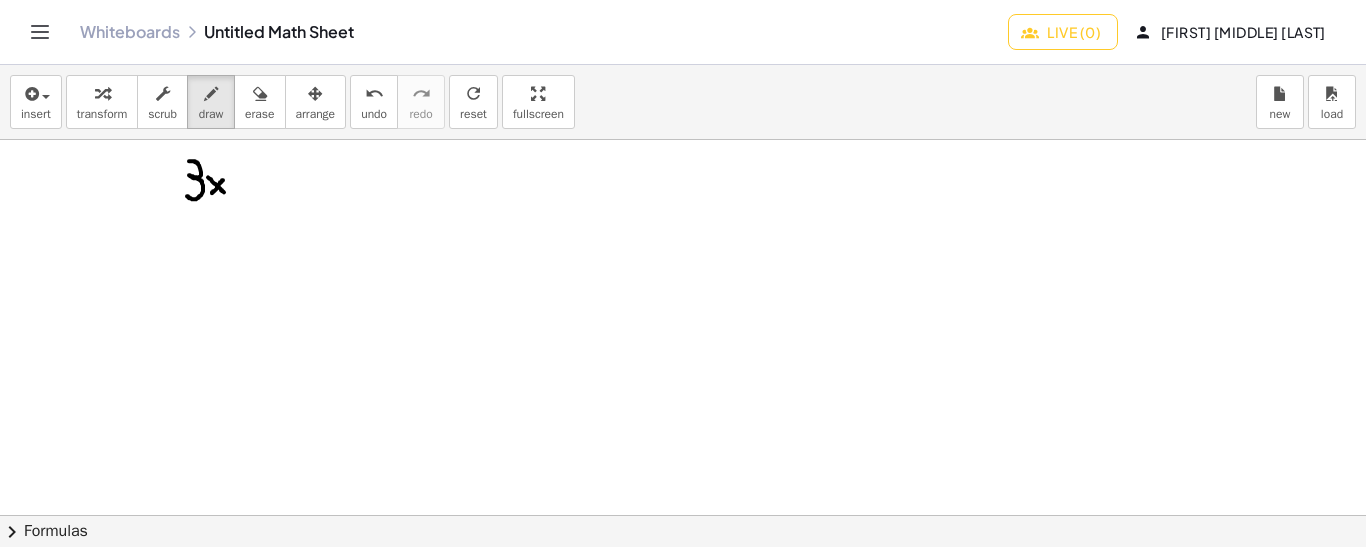 drag, startPoint x: 208, startPoint y: 176, endPoint x: 226, endPoint y: 192, distance: 24.083189 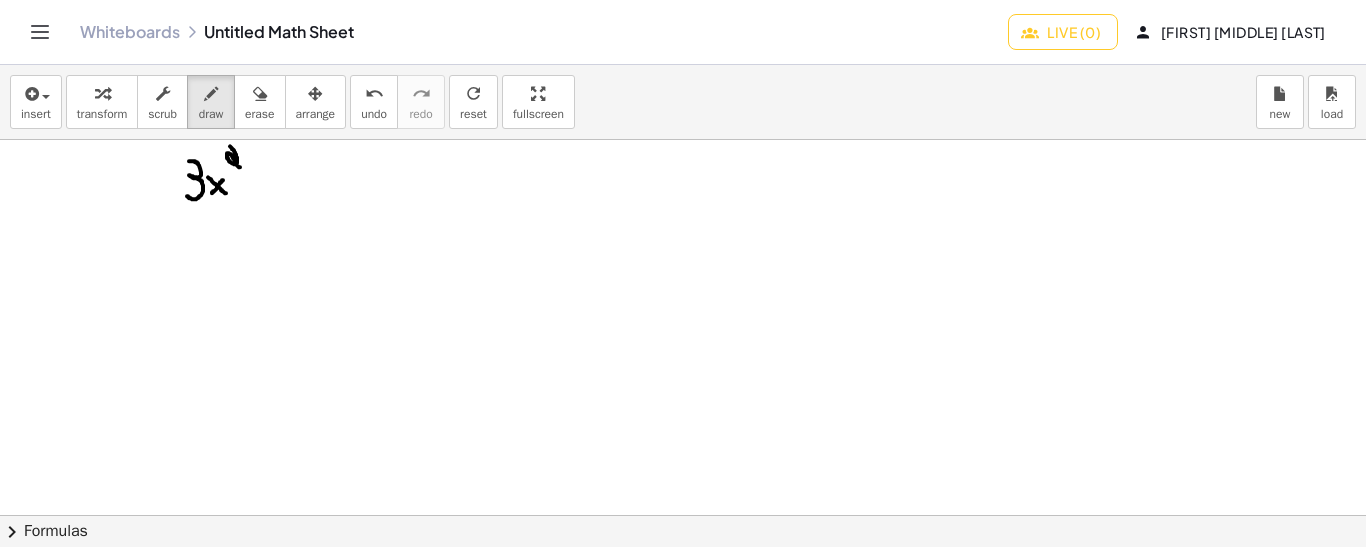 drag, startPoint x: 230, startPoint y: 145, endPoint x: 246, endPoint y: 168, distance: 28.01785 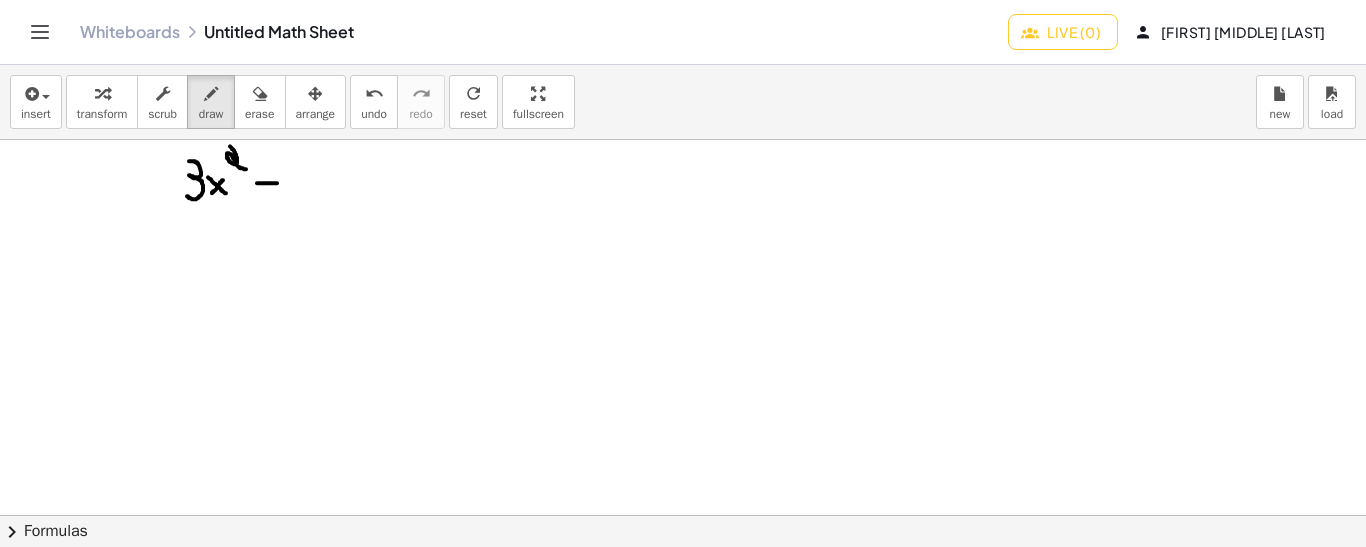 drag, startPoint x: 257, startPoint y: 182, endPoint x: 279, endPoint y: 182, distance: 22 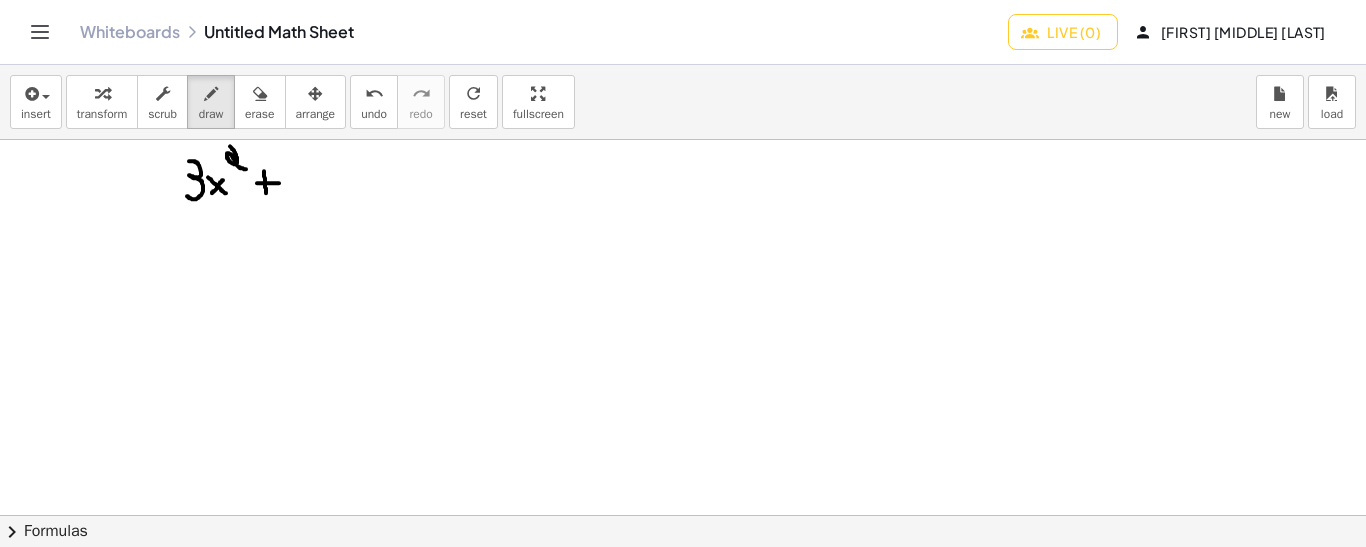 drag, startPoint x: 264, startPoint y: 170, endPoint x: 266, endPoint y: 192, distance: 22.090721 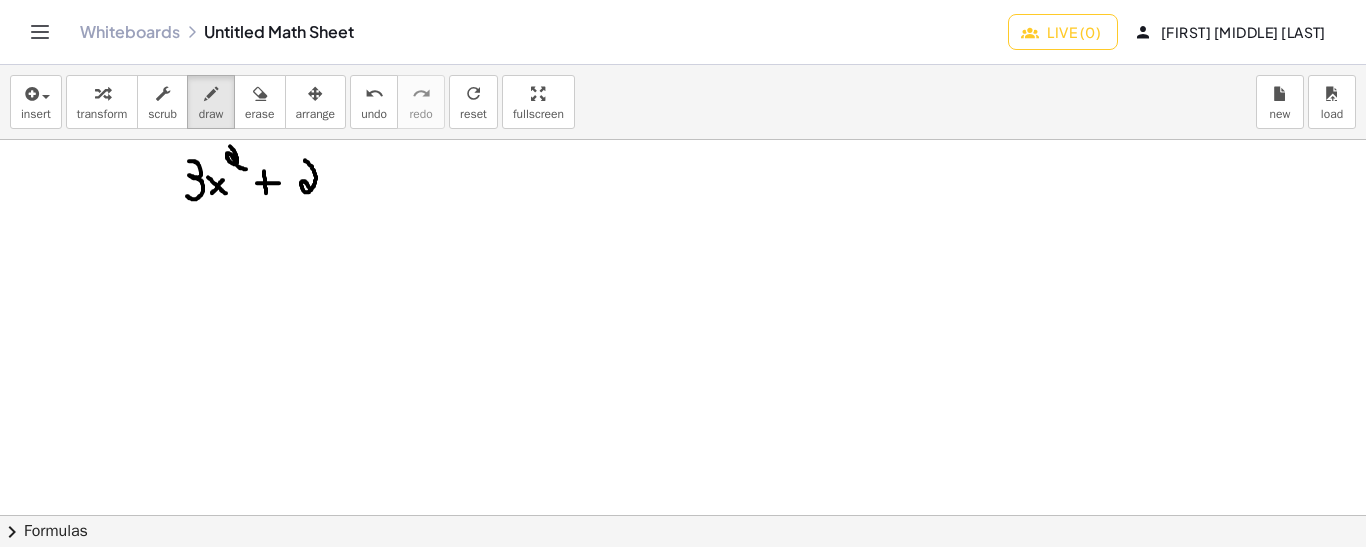 drag, startPoint x: 305, startPoint y: 159, endPoint x: 315, endPoint y: 192, distance: 34.48188 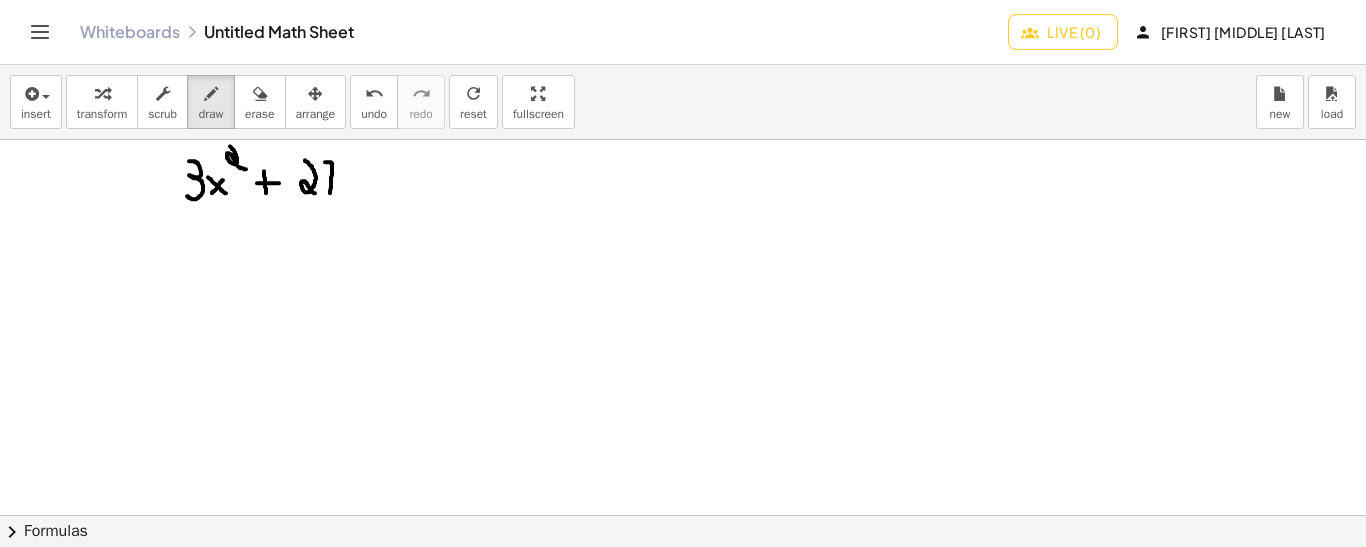 drag, startPoint x: 330, startPoint y: 192, endPoint x: 321, endPoint y: 161, distance: 32.280025 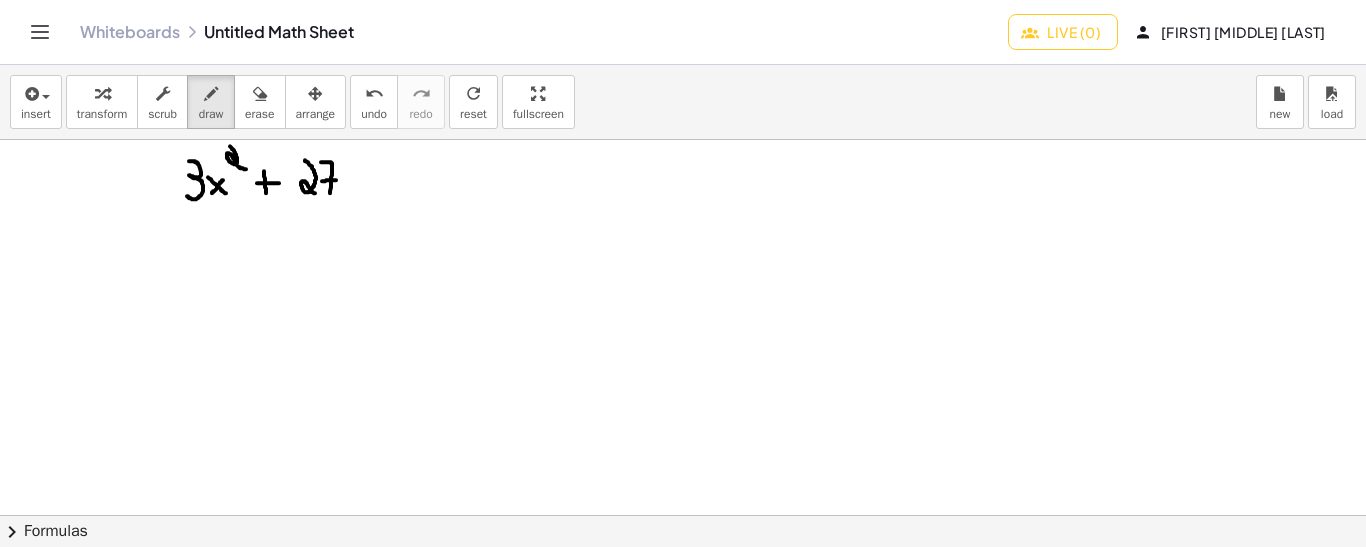 drag, startPoint x: 322, startPoint y: 180, endPoint x: 336, endPoint y: 179, distance: 14.035668 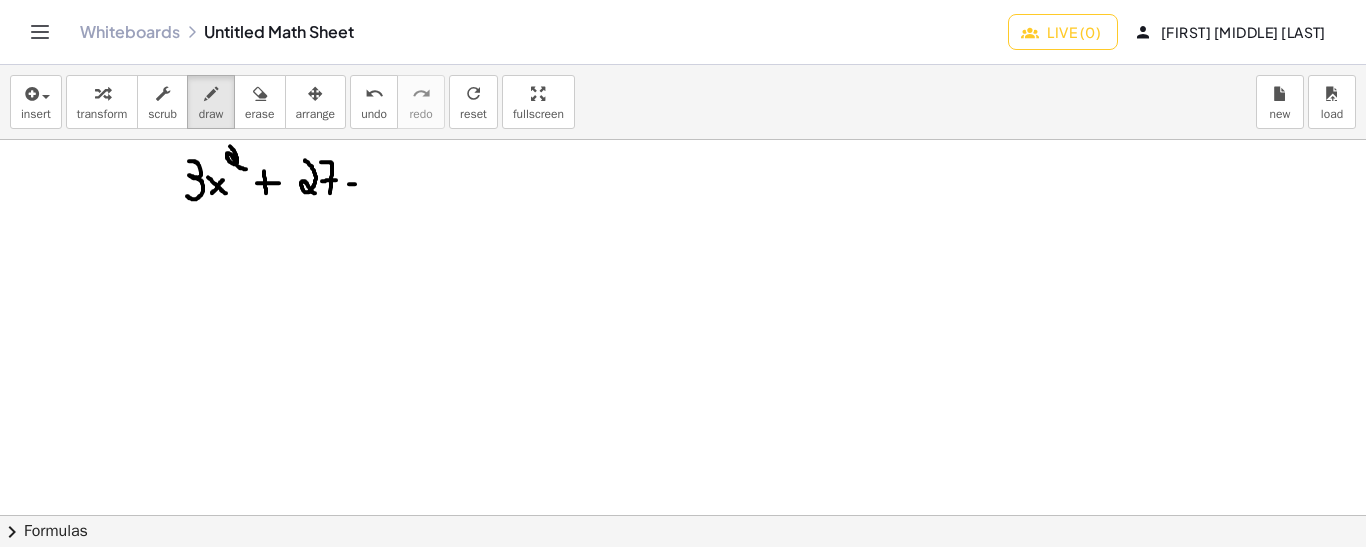 drag, startPoint x: 349, startPoint y: 183, endPoint x: 365, endPoint y: 182, distance: 16.03122 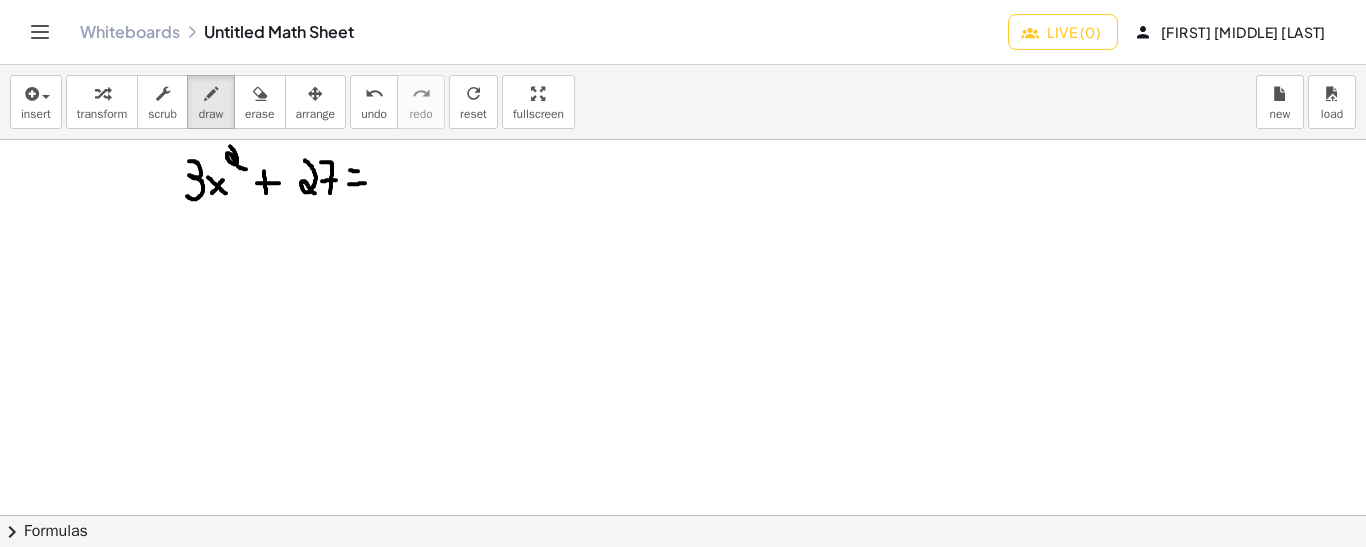drag, startPoint x: 350, startPoint y: 169, endPoint x: 365, endPoint y: 170, distance: 15.033297 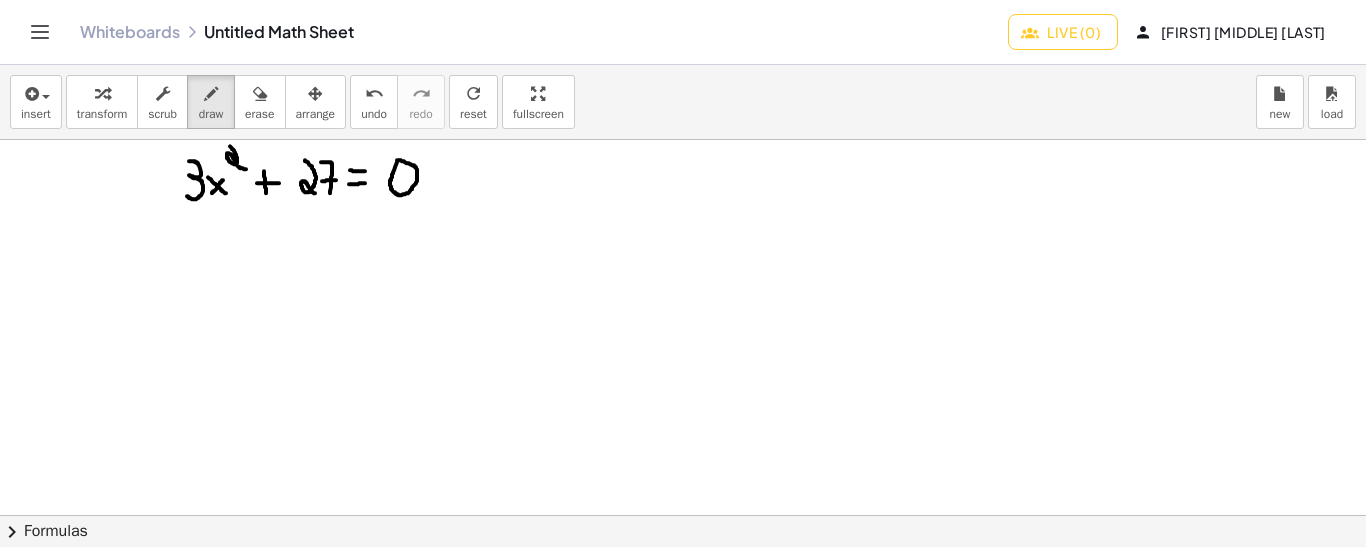 click at bounding box center (683, 632) 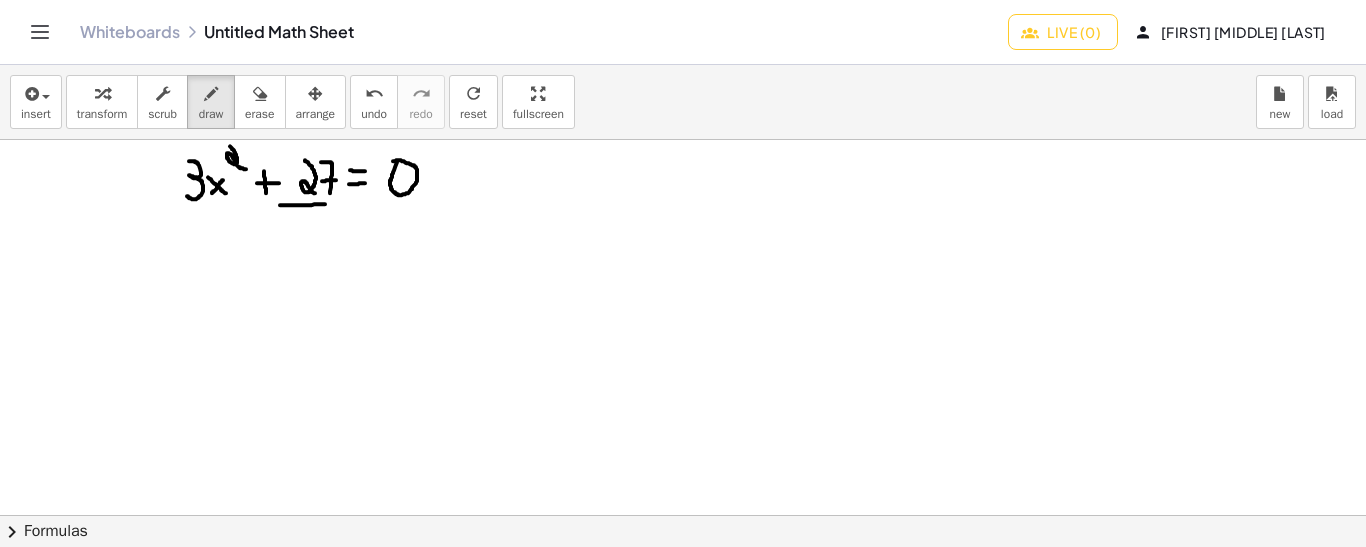 drag, startPoint x: 280, startPoint y: 204, endPoint x: 325, endPoint y: 203, distance: 45.01111 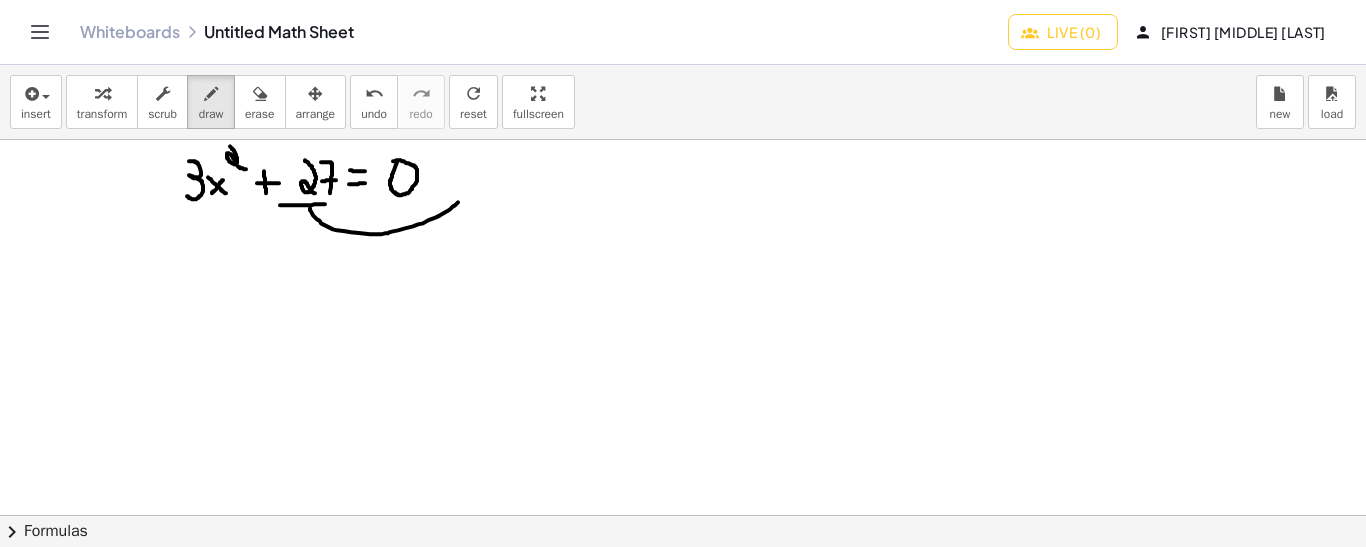drag, startPoint x: 310, startPoint y: 207, endPoint x: 465, endPoint y: 191, distance: 155.82362 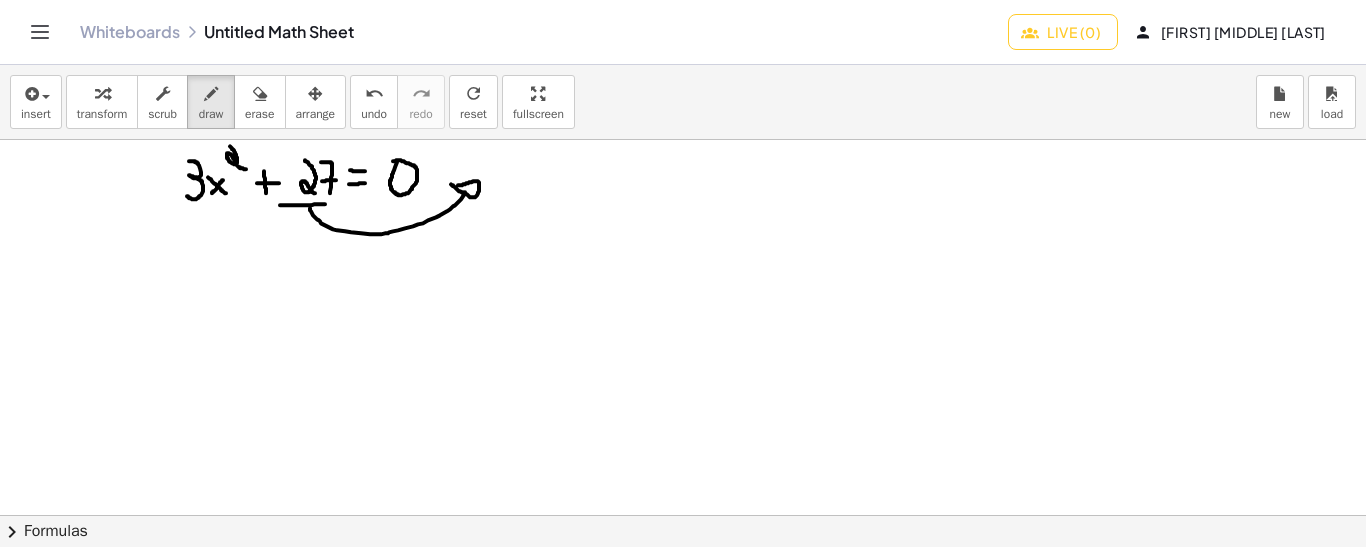 click at bounding box center (683, 632) 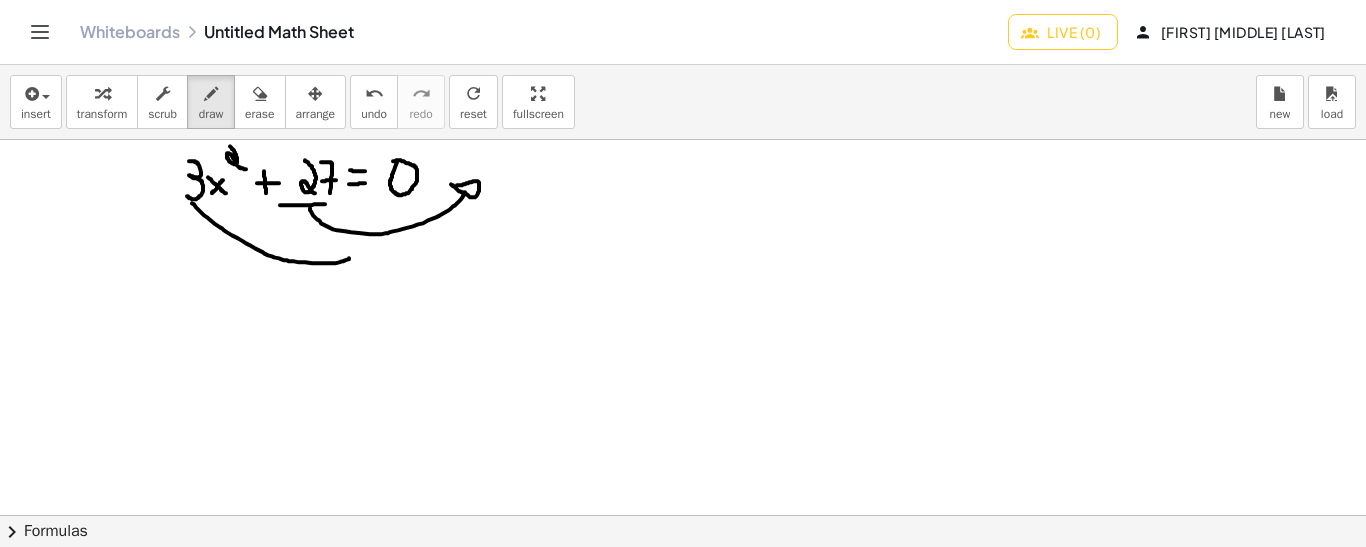 drag, startPoint x: 192, startPoint y: 202, endPoint x: 351, endPoint y: 255, distance: 167.60072 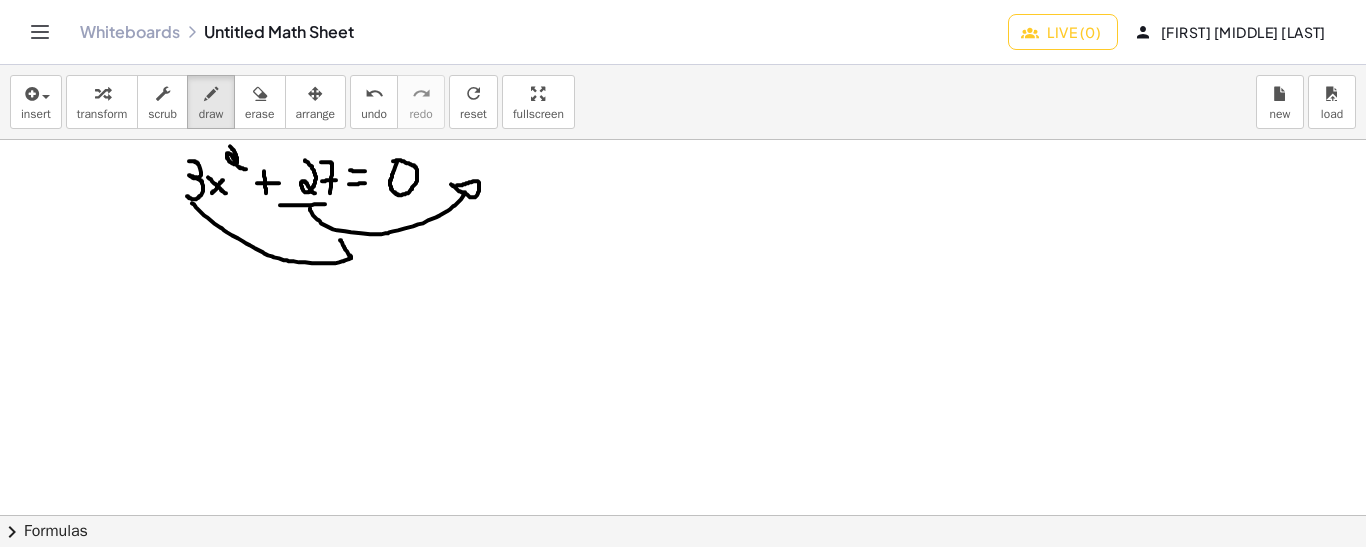 drag, startPoint x: 340, startPoint y: 239, endPoint x: 351, endPoint y: 258, distance: 21.954498 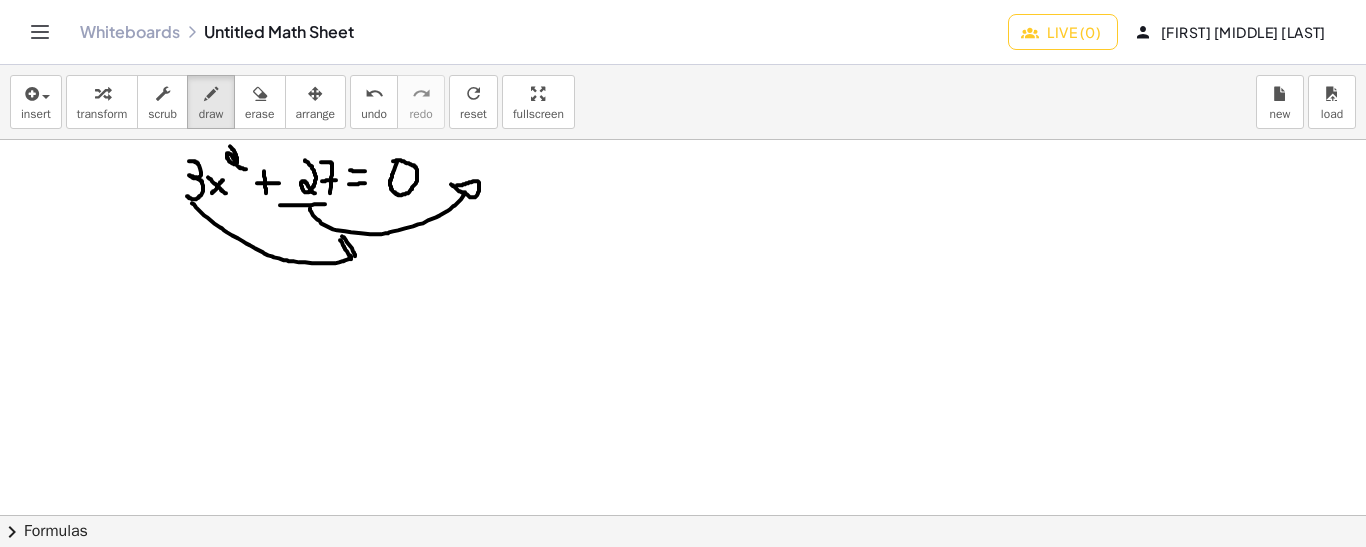 drag, startPoint x: 342, startPoint y: 235, endPoint x: 351, endPoint y: 259, distance: 25.632011 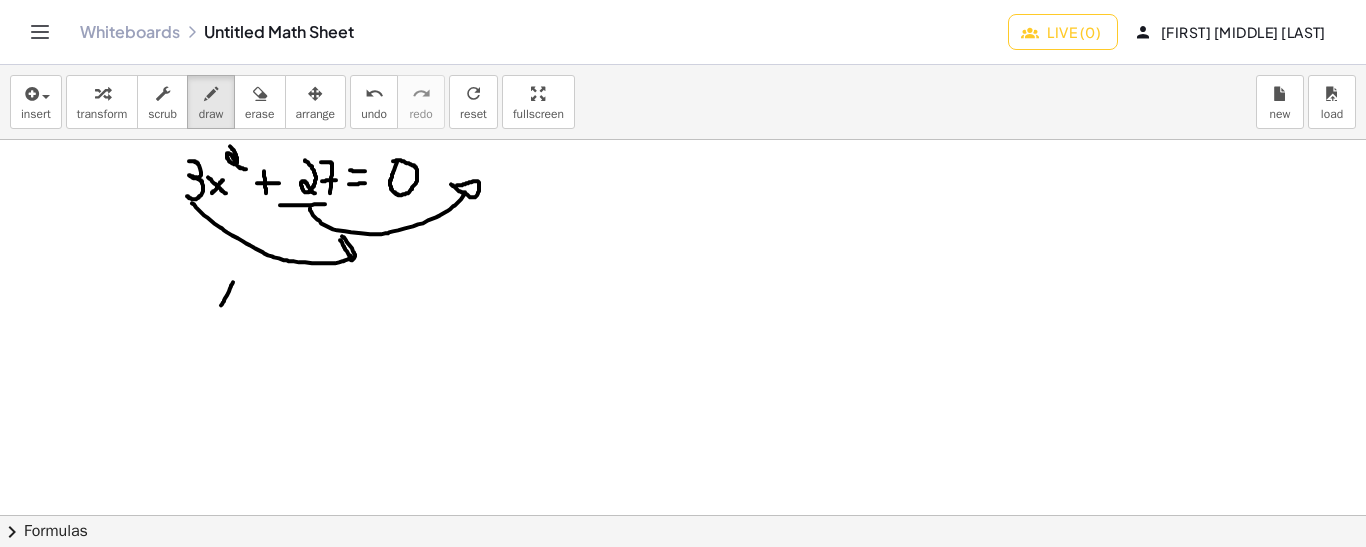 drag, startPoint x: 233, startPoint y: 281, endPoint x: 220, endPoint y: 305, distance: 27.294687 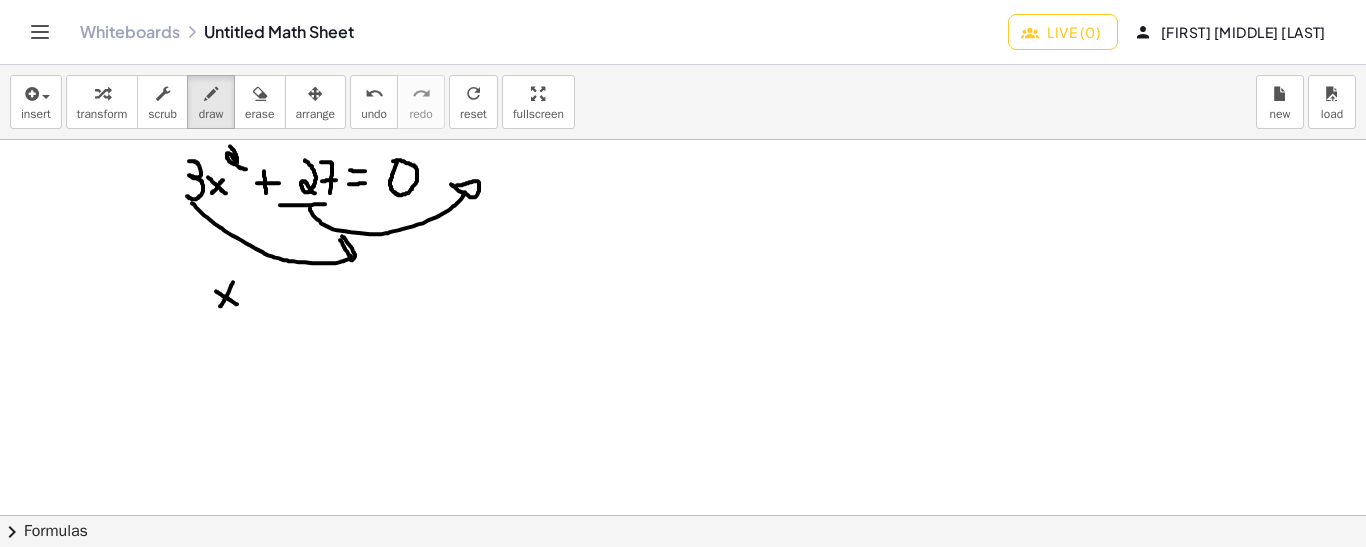 drag, startPoint x: 216, startPoint y: 290, endPoint x: 238, endPoint y: 304, distance: 26.076809 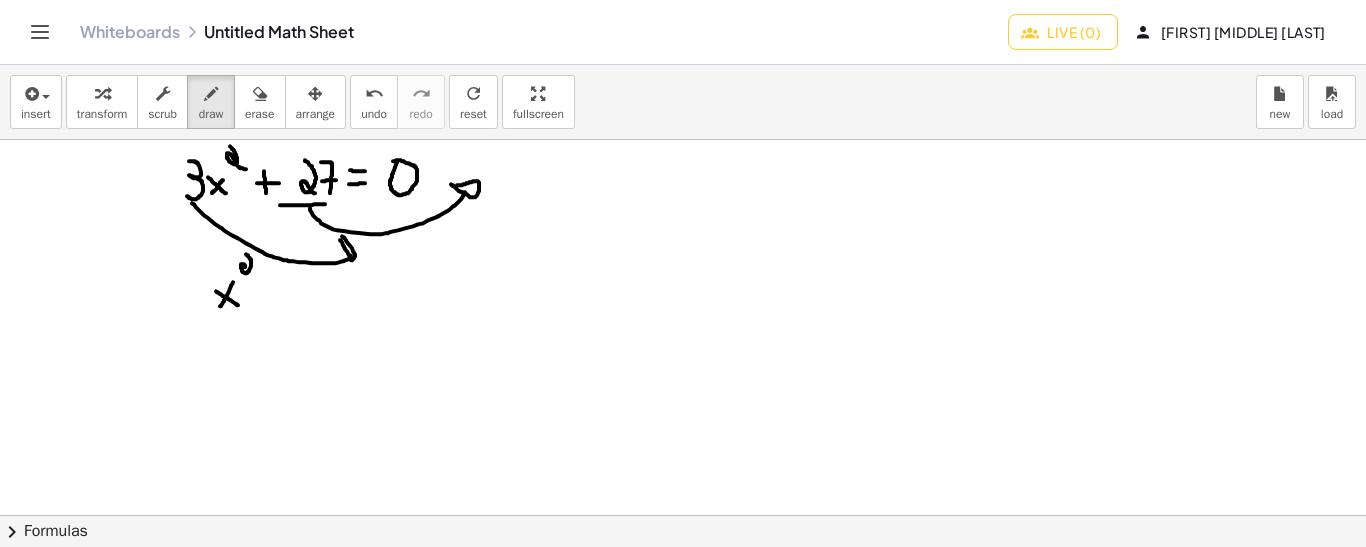 drag, startPoint x: 246, startPoint y: 253, endPoint x: 250, endPoint y: 273, distance: 20.396078 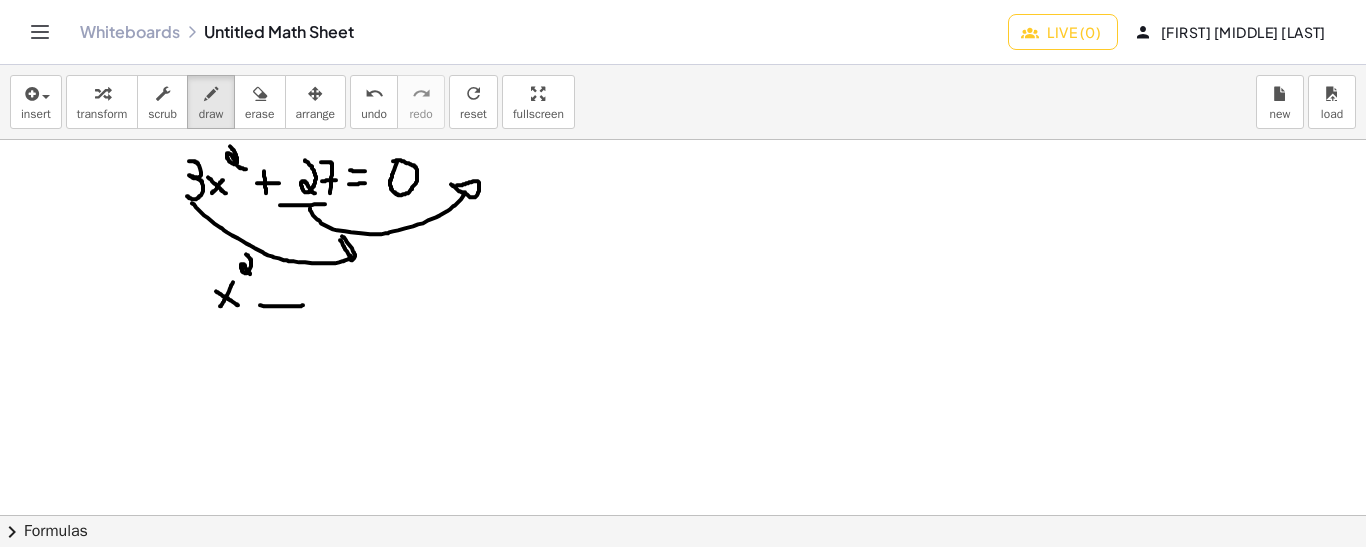 drag, startPoint x: 260, startPoint y: 304, endPoint x: 303, endPoint y: 304, distance: 43 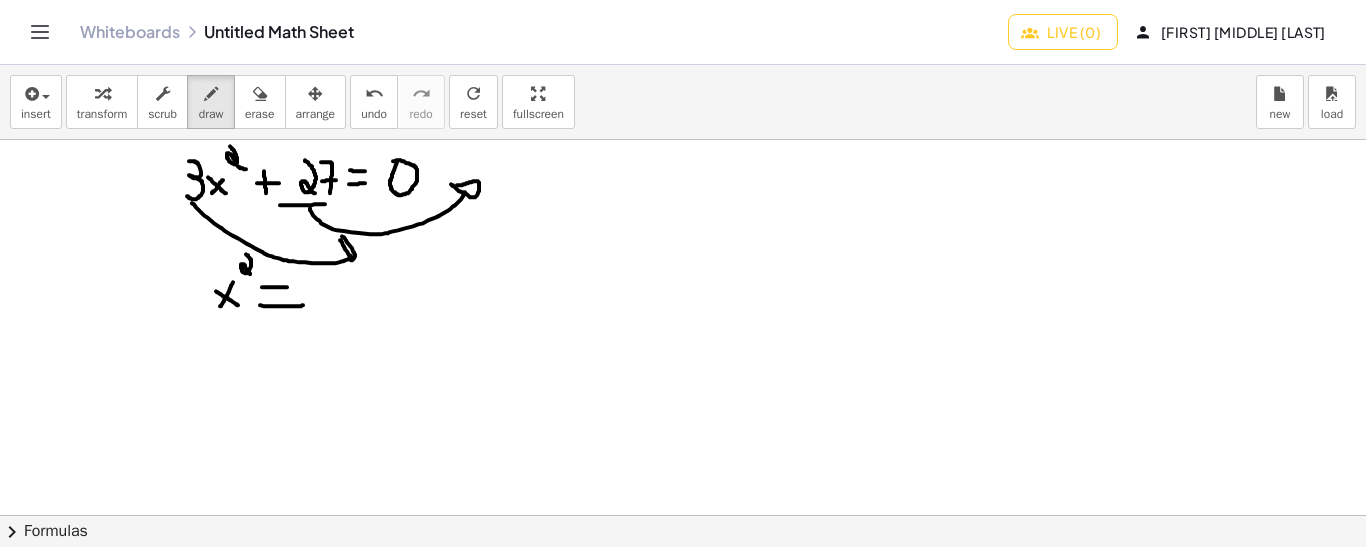 drag, startPoint x: 262, startPoint y: 286, endPoint x: 294, endPoint y: 286, distance: 32 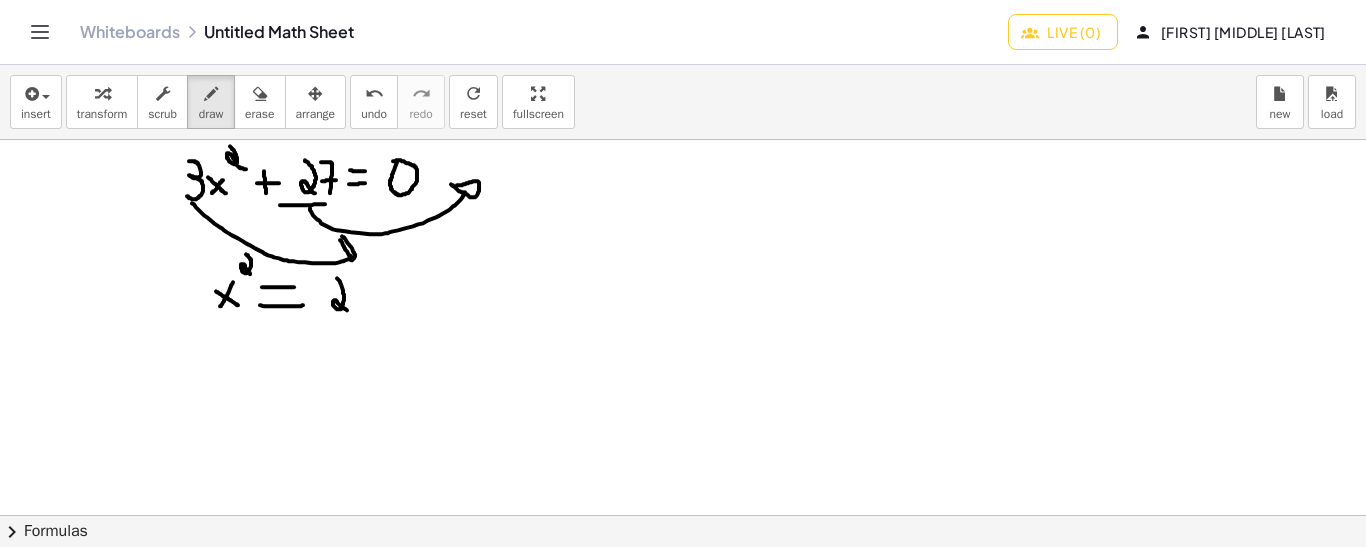 drag, startPoint x: 337, startPoint y: 277, endPoint x: 348, endPoint y: 309, distance: 33.83785 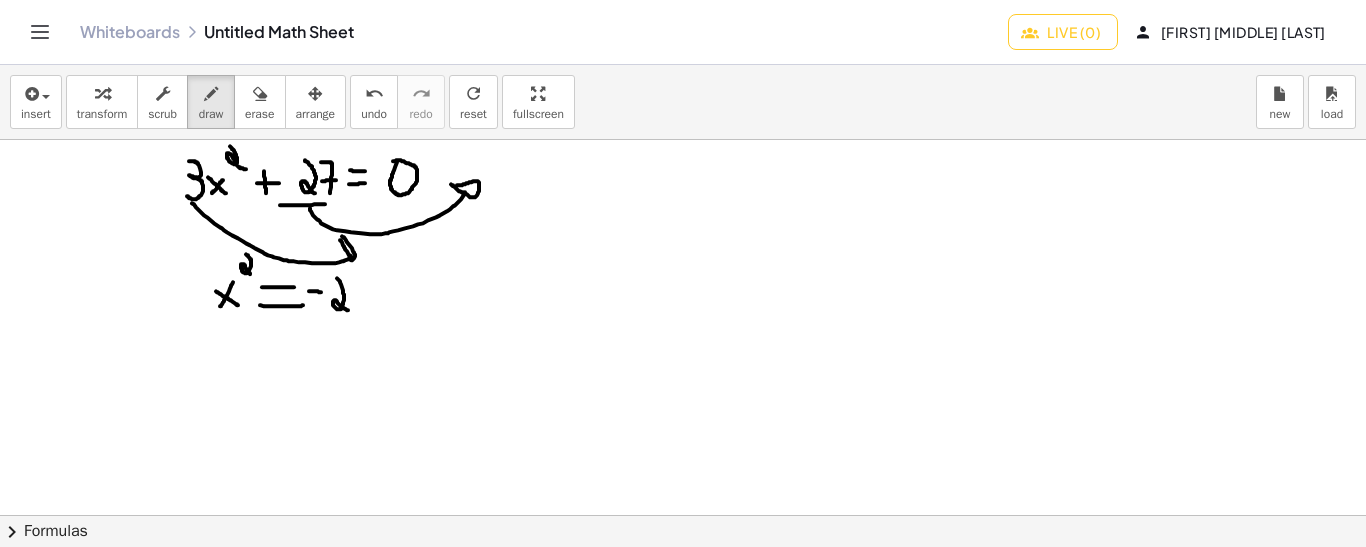 drag, startPoint x: 309, startPoint y: 290, endPoint x: 322, endPoint y: 291, distance: 13.038404 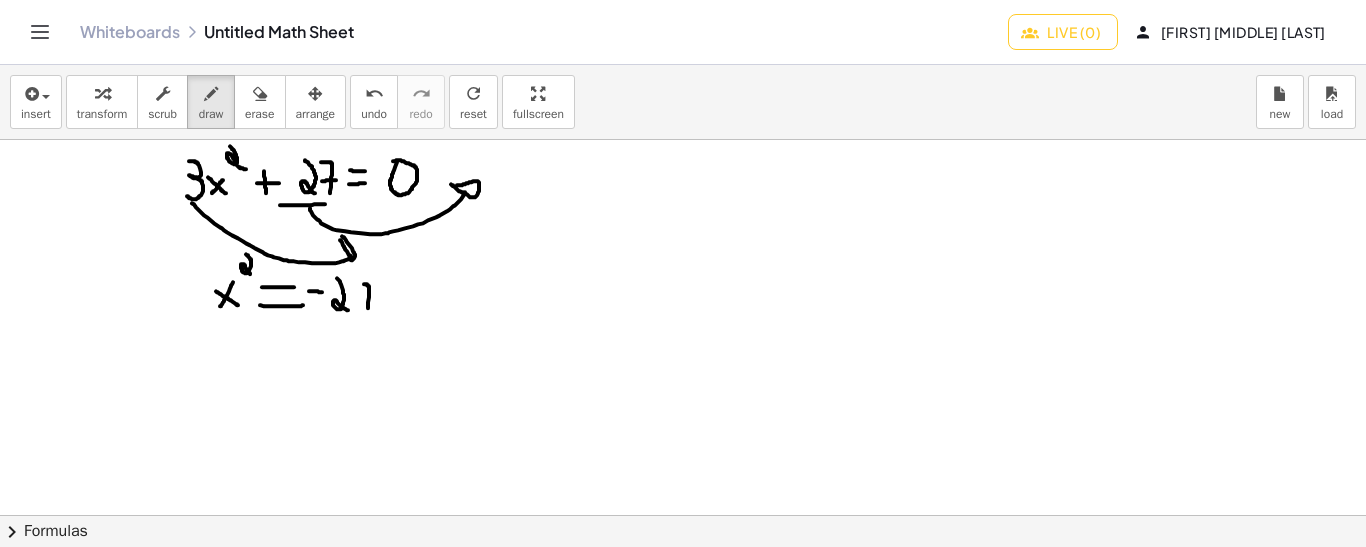 drag, startPoint x: 368, startPoint y: 307, endPoint x: 357, endPoint y: 283, distance: 26.400757 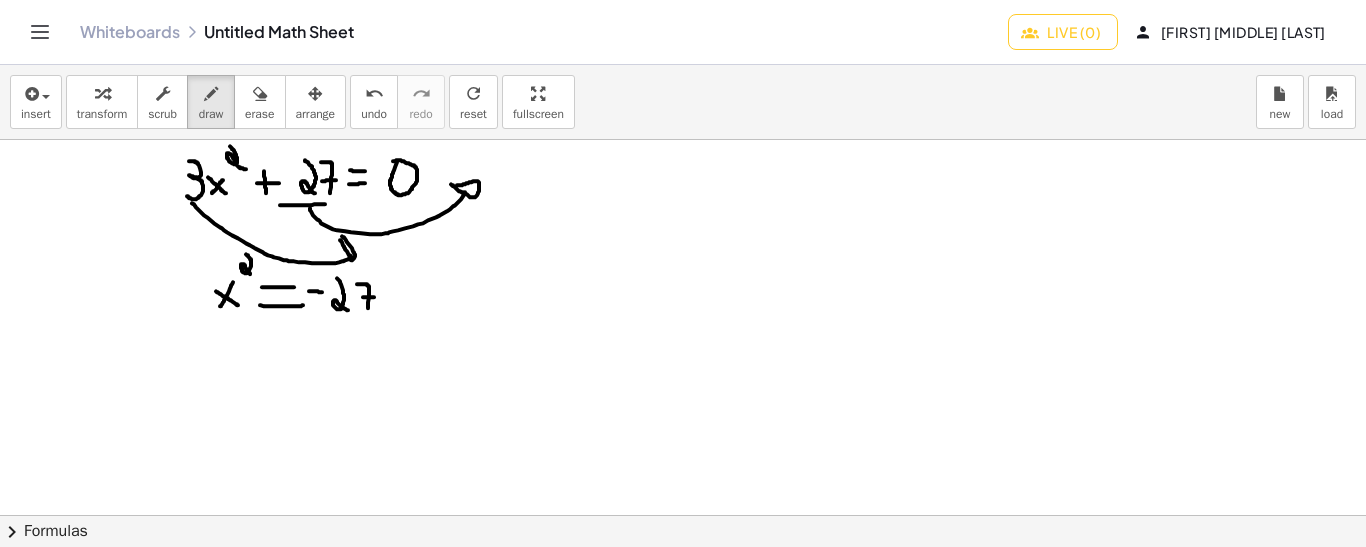 drag, startPoint x: 363, startPoint y: 296, endPoint x: 375, endPoint y: 296, distance: 12 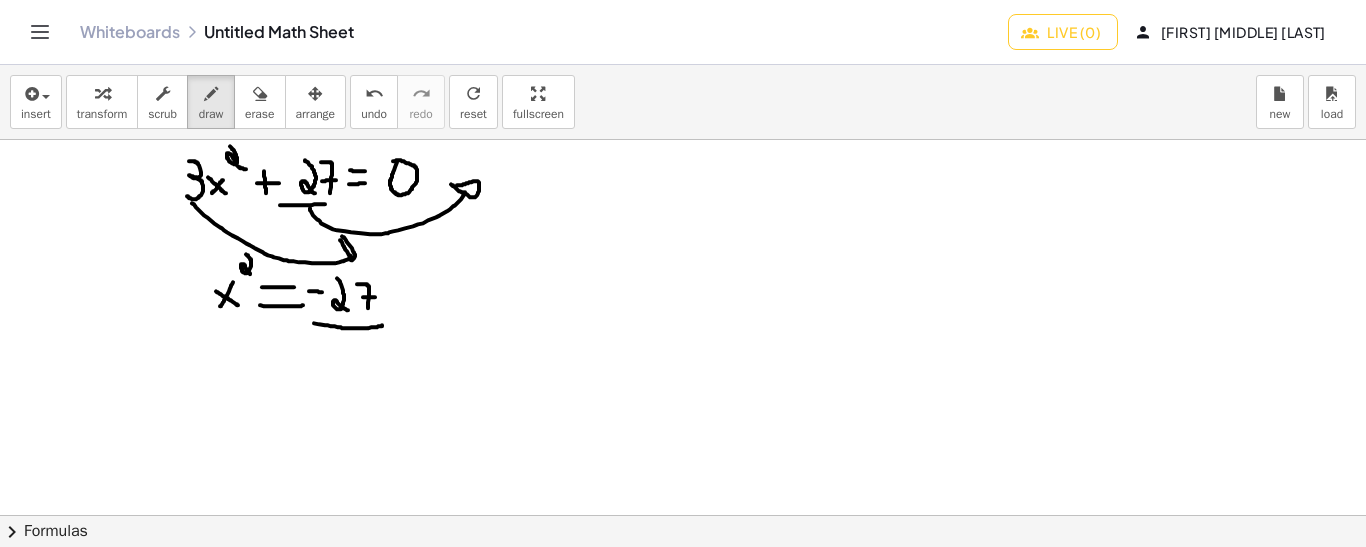 drag, startPoint x: 314, startPoint y: 322, endPoint x: 383, endPoint y: 323, distance: 69.00725 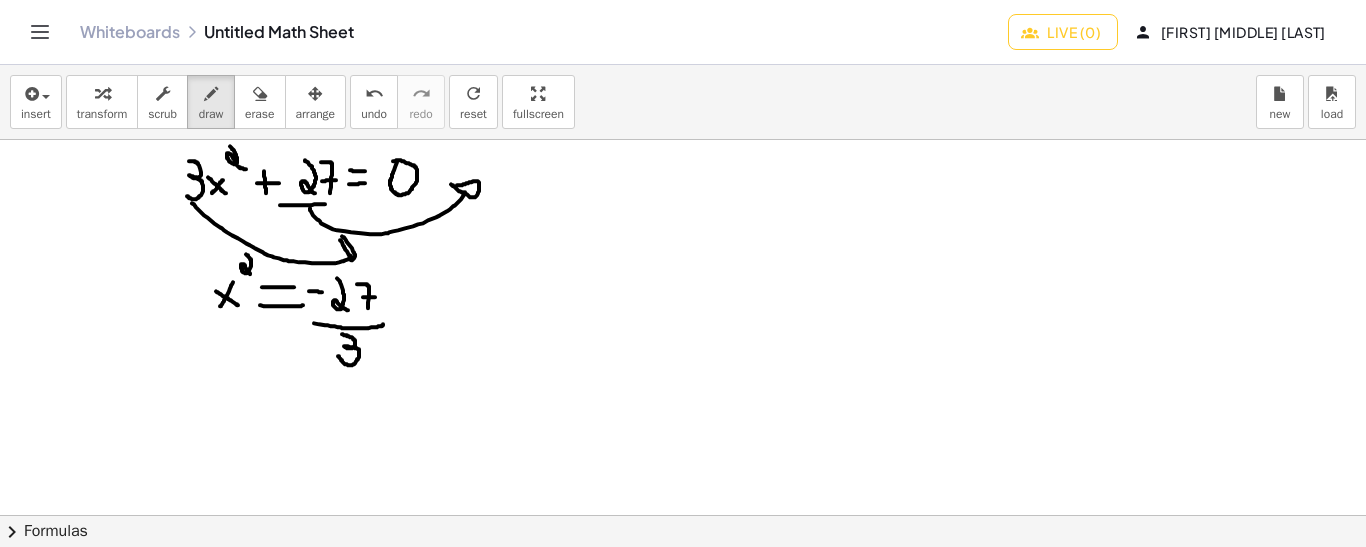drag, startPoint x: 342, startPoint y: 333, endPoint x: 338, endPoint y: 354, distance: 21.377558 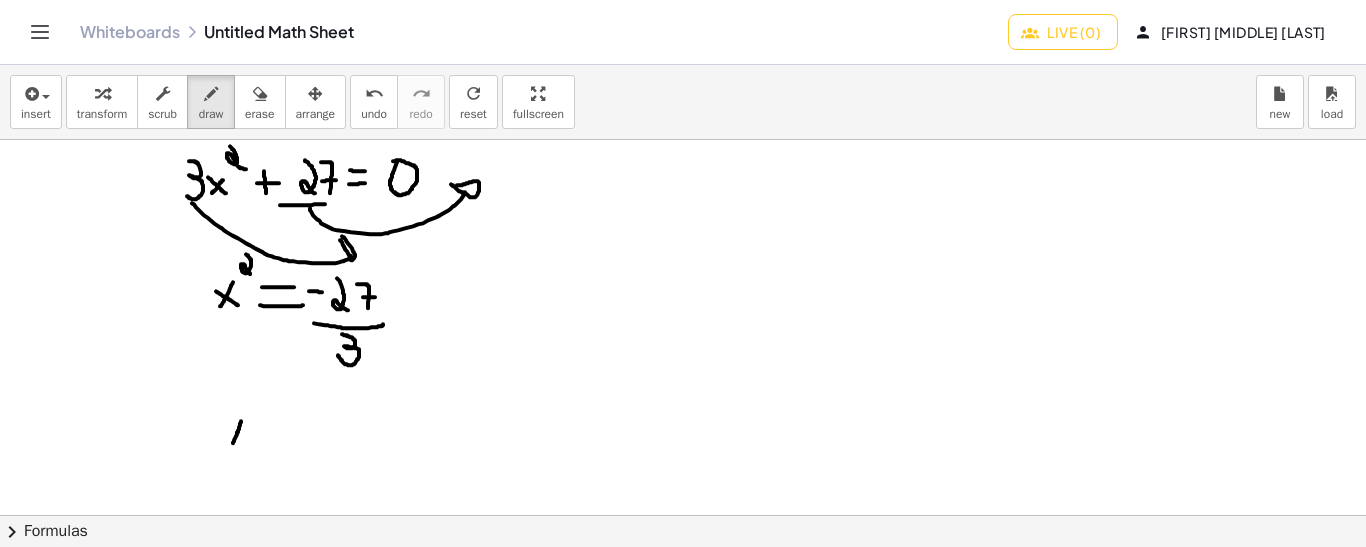 drag, startPoint x: 241, startPoint y: 420, endPoint x: 232, endPoint y: 440, distance: 21.931713 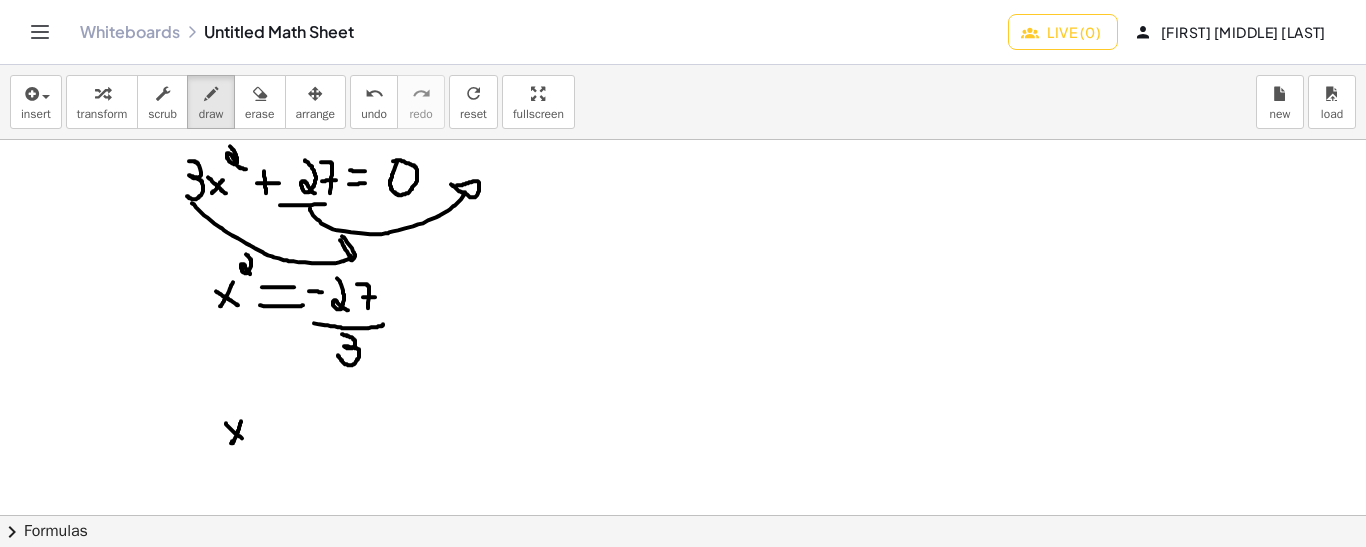drag, startPoint x: 226, startPoint y: 422, endPoint x: 246, endPoint y: 441, distance: 27.58623 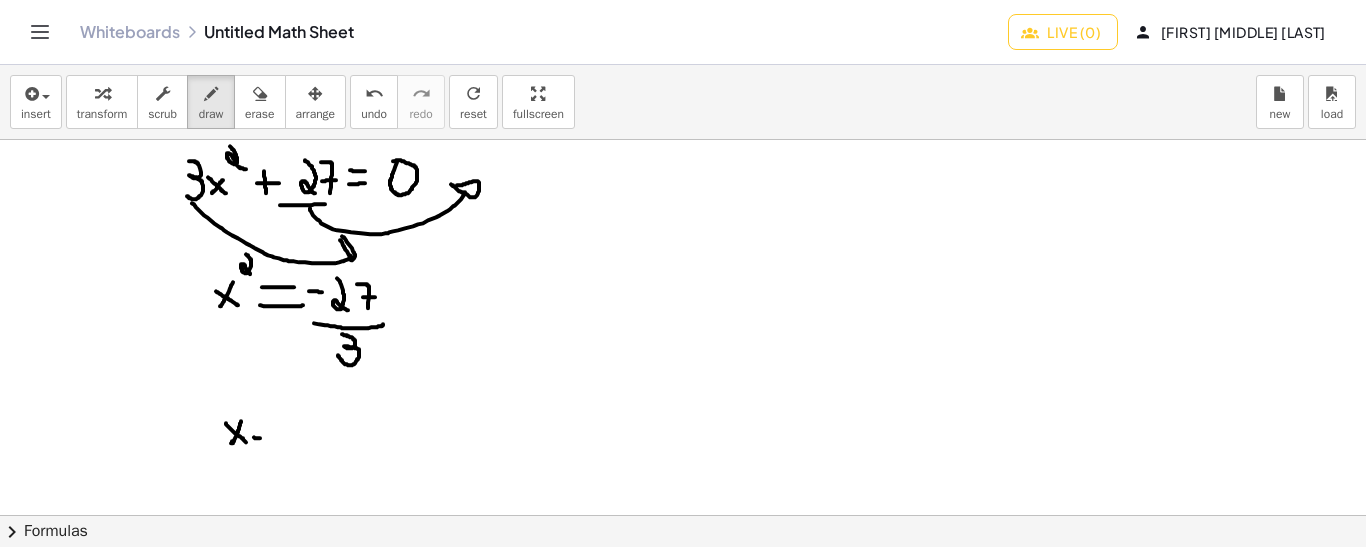 drag, startPoint x: 254, startPoint y: 436, endPoint x: 264, endPoint y: 437, distance: 10.049875 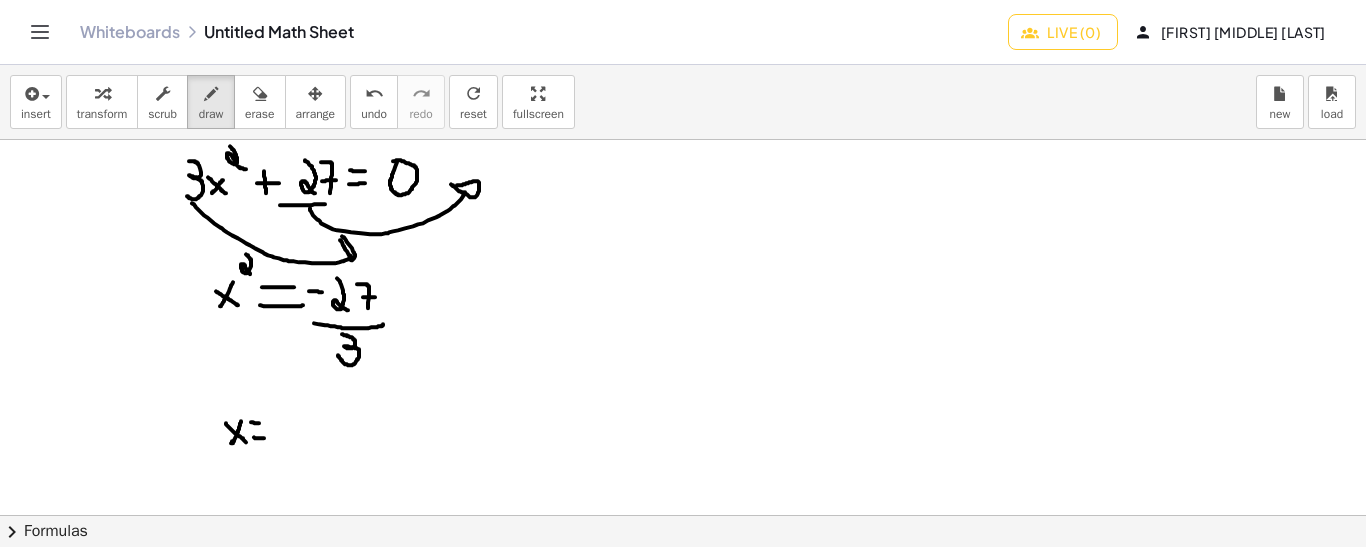 drag, startPoint x: 251, startPoint y: 421, endPoint x: 265, endPoint y: 423, distance: 14.142136 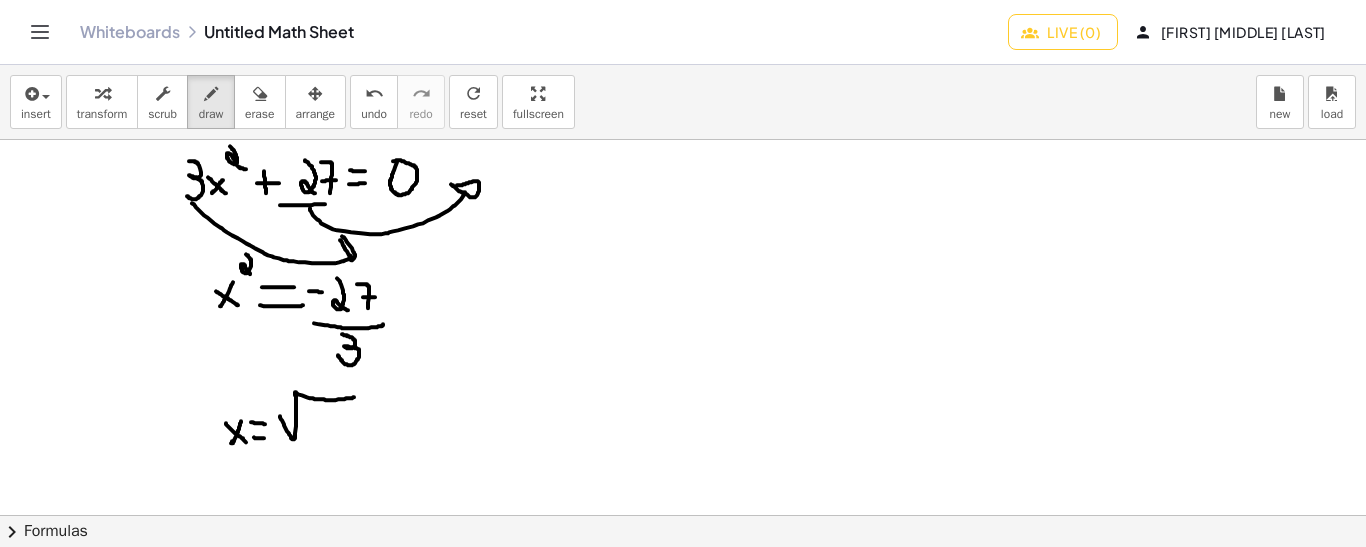 drag, startPoint x: 280, startPoint y: 415, endPoint x: 356, endPoint y: 396, distance: 78.339005 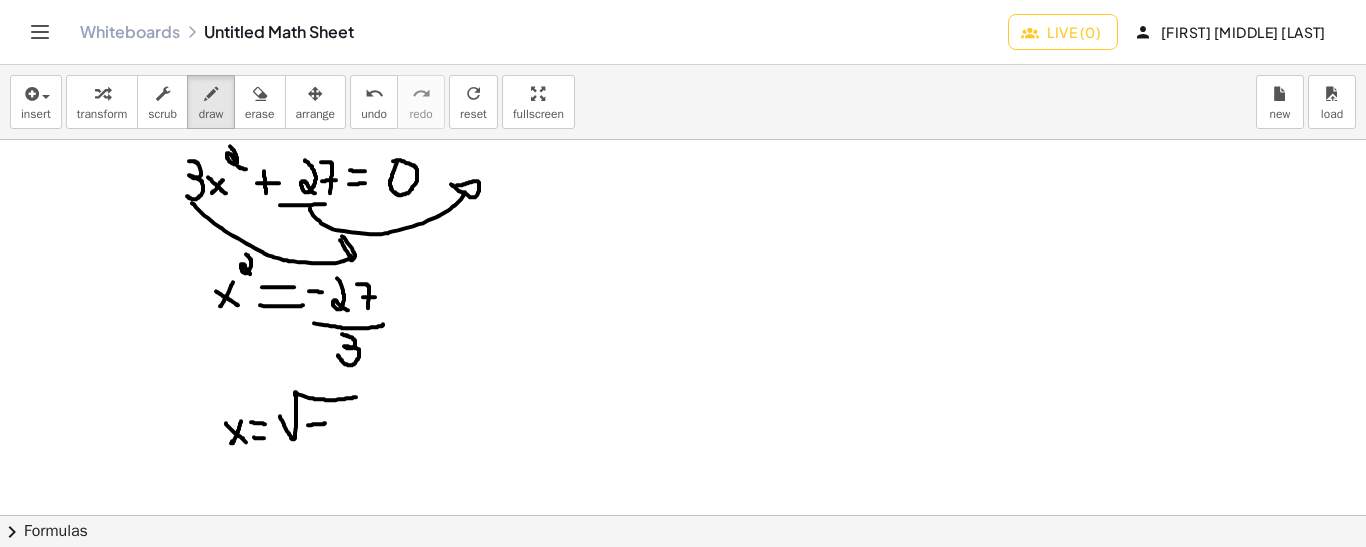 drag, startPoint x: 308, startPoint y: 424, endPoint x: 330, endPoint y: 421, distance: 22.203604 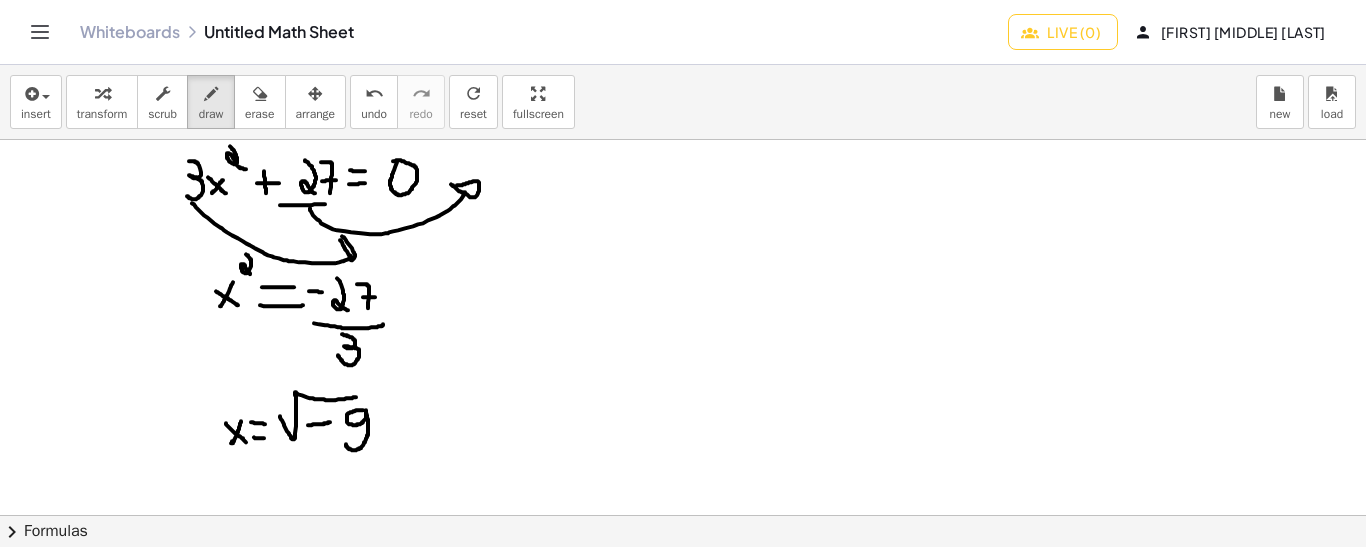 drag, startPoint x: 363, startPoint y: 409, endPoint x: 345, endPoint y: 442, distance: 37.589893 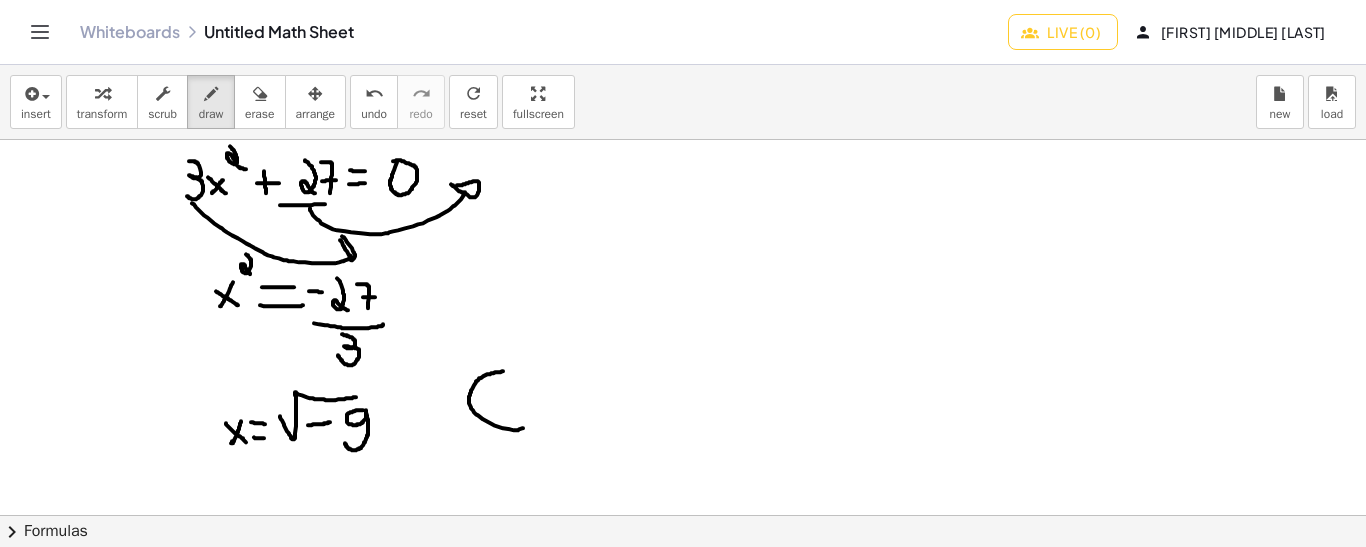 drag, startPoint x: 503, startPoint y: 370, endPoint x: 529, endPoint y: 422, distance: 58.137768 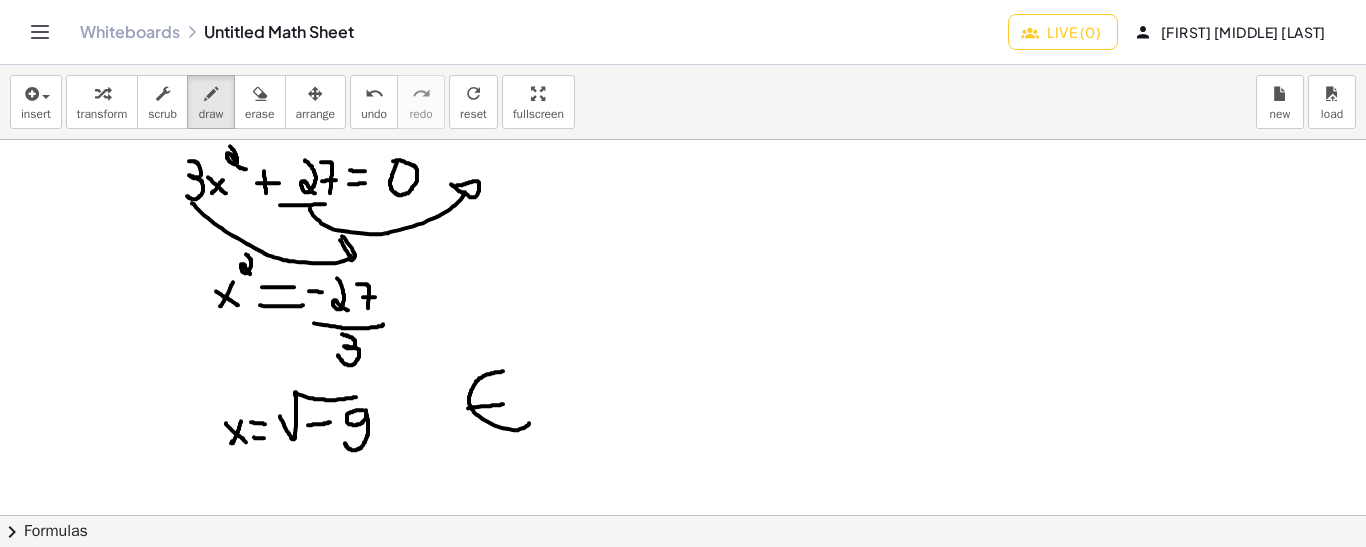 drag, startPoint x: 468, startPoint y: 407, endPoint x: 504, endPoint y: 403, distance: 36.221542 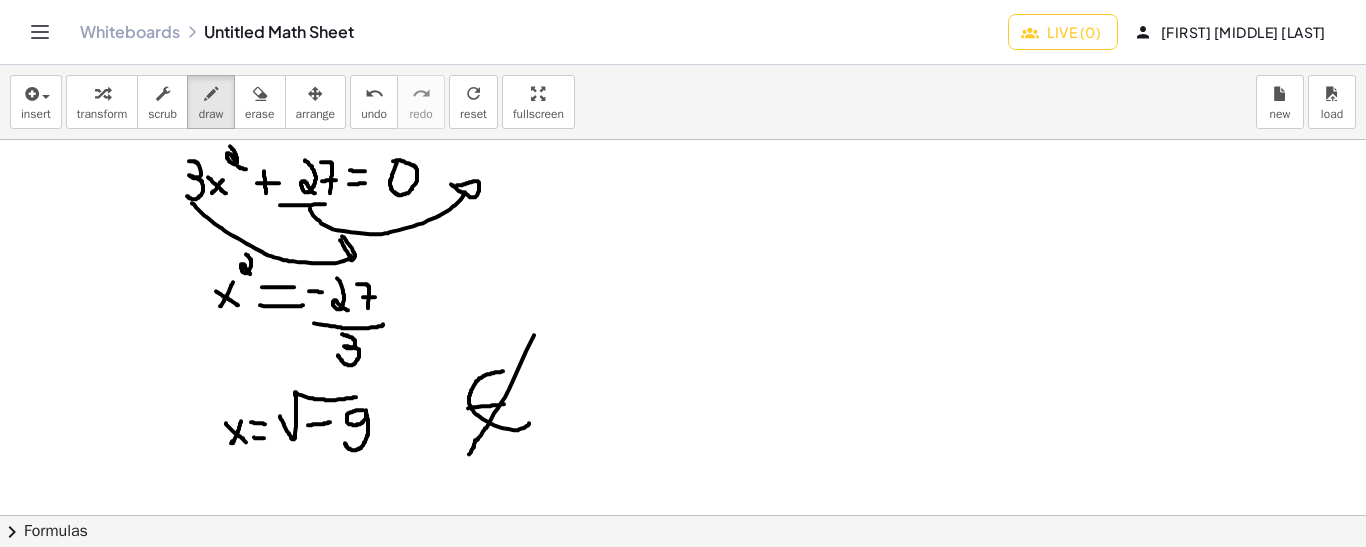 drag, startPoint x: 534, startPoint y: 334, endPoint x: 469, endPoint y: 453, distance: 135.59499 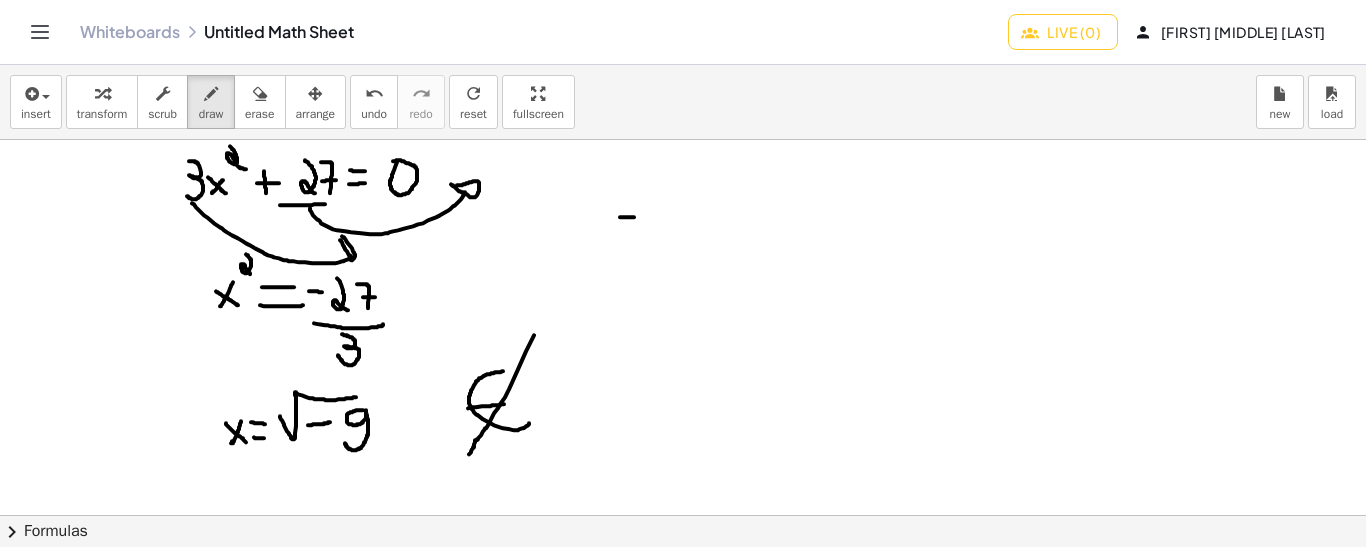 drag, startPoint x: 620, startPoint y: 216, endPoint x: 637, endPoint y: 216, distance: 17 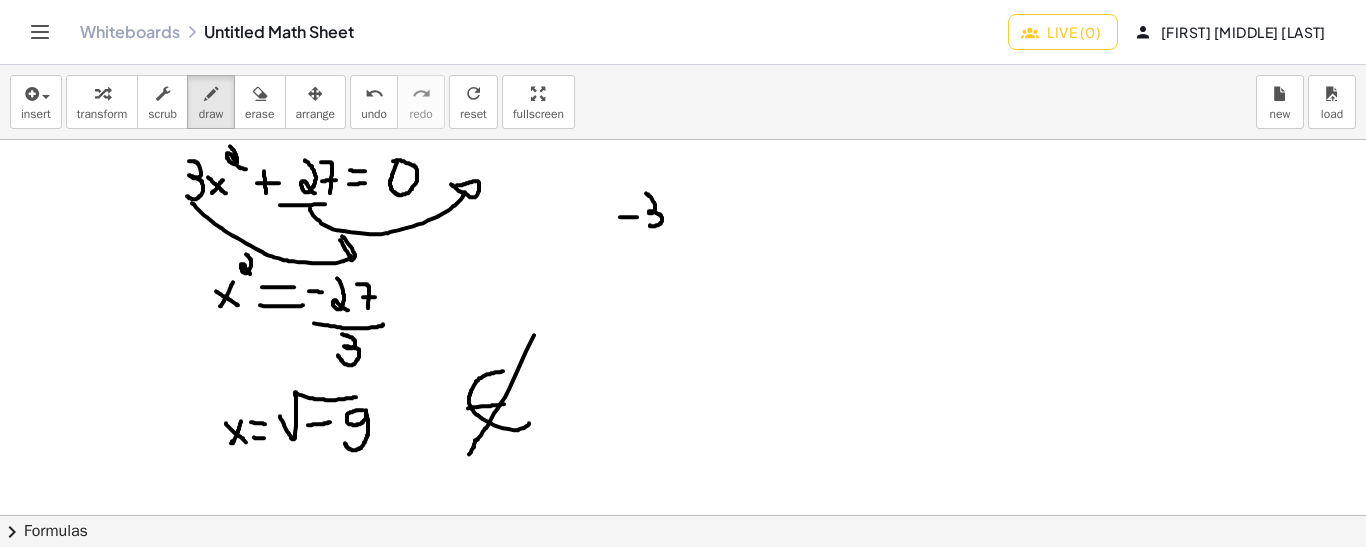 drag, startPoint x: 646, startPoint y: 192, endPoint x: 649, endPoint y: 223, distance: 31.144823 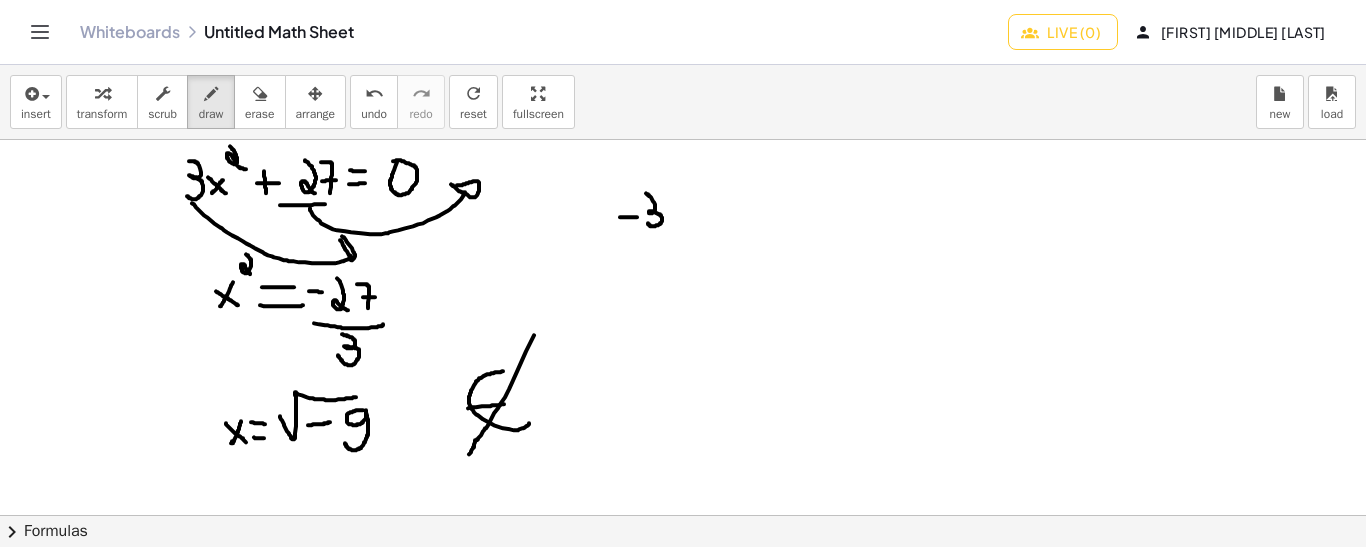 click at bounding box center (683, 632) 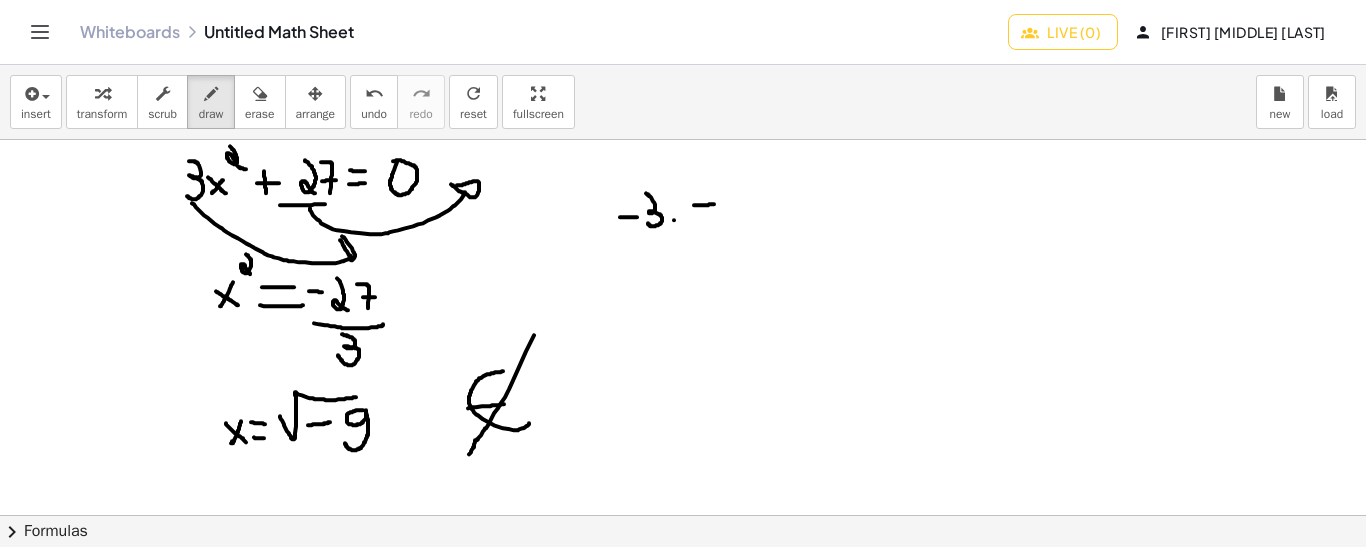 drag, startPoint x: 694, startPoint y: 204, endPoint x: 715, endPoint y: 203, distance: 21.023796 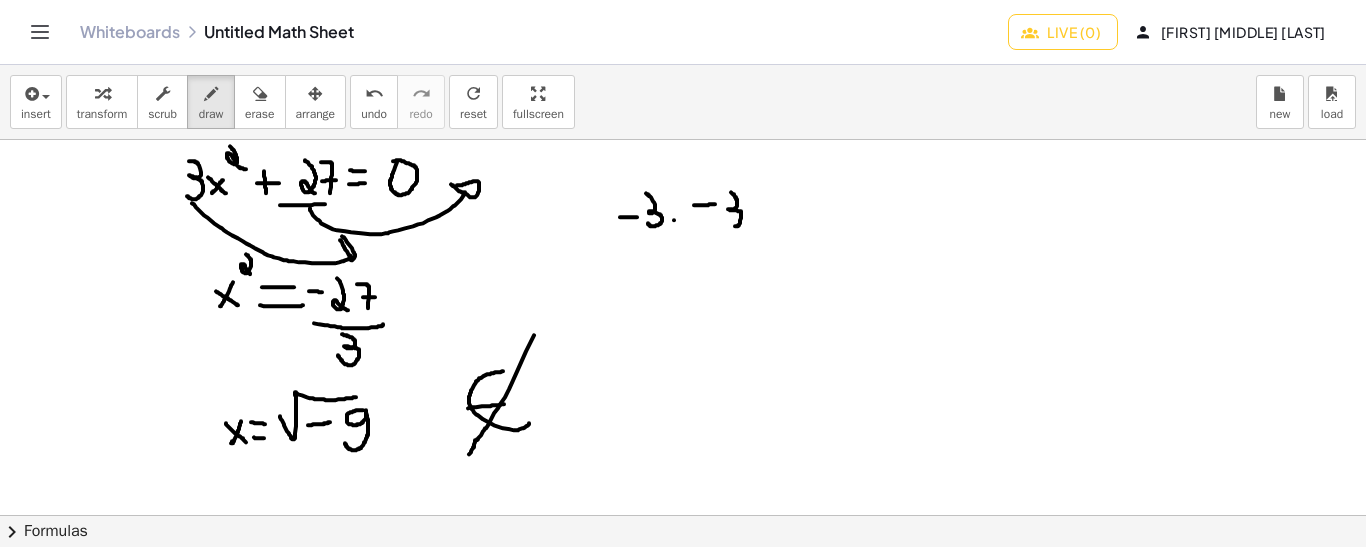 drag, startPoint x: 731, startPoint y: 191, endPoint x: 727, endPoint y: 222, distance: 31.257 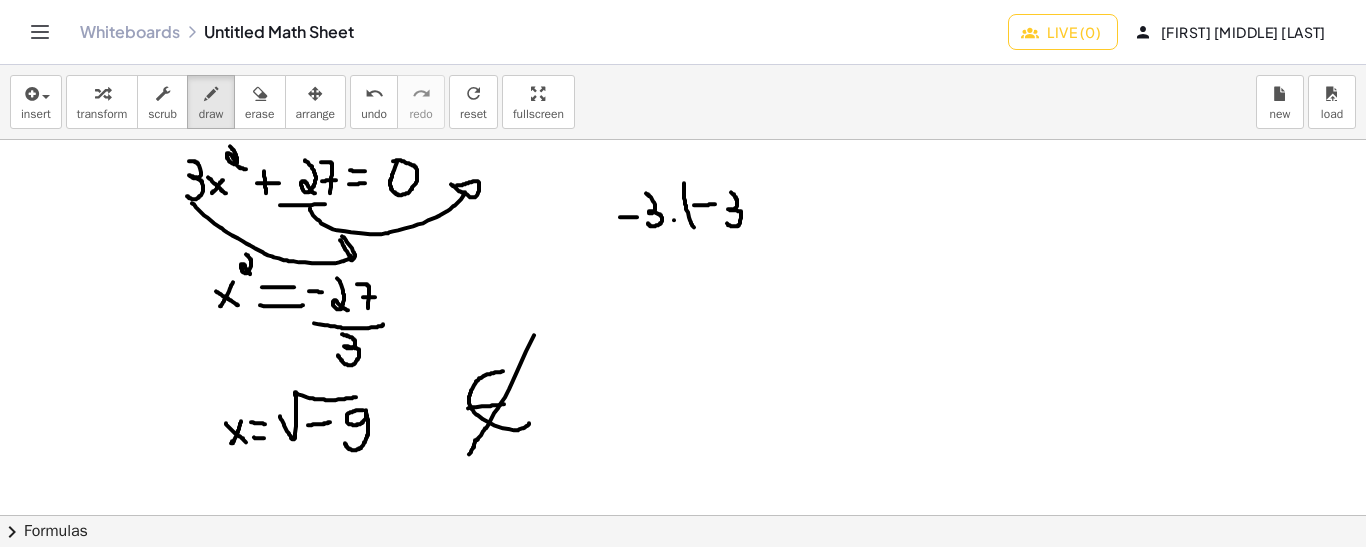 drag, startPoint x: 684, startPoint y: 182, endPoint x: 695, endPoint y: 228, distance: 47.296936 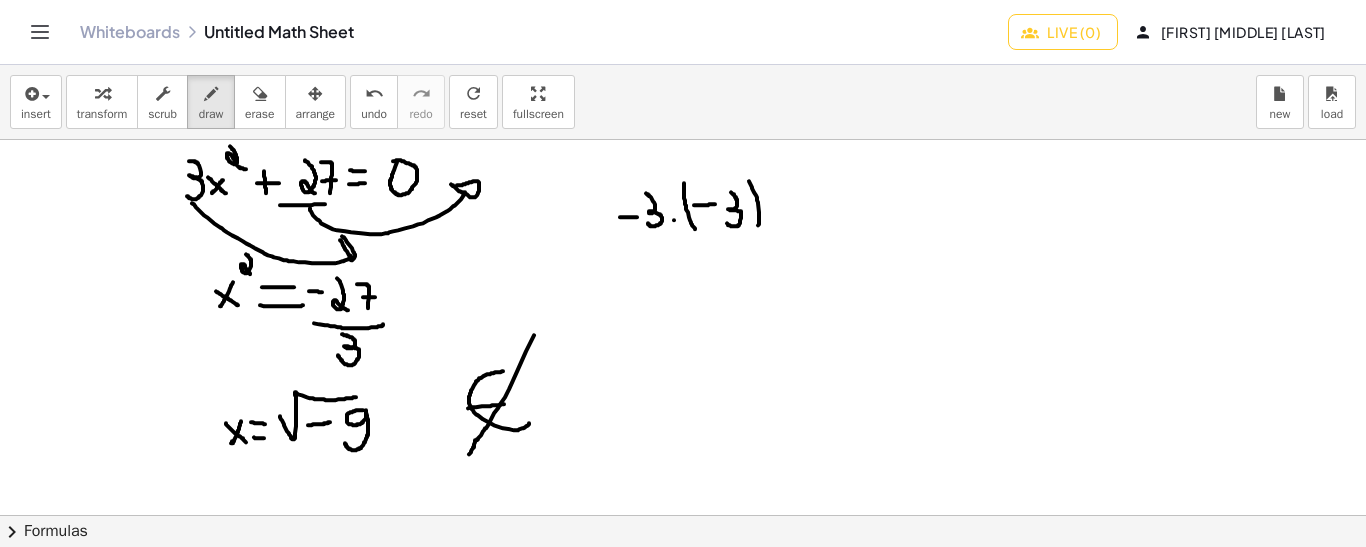 drag, startPoint x: 749, startPoint y: 180, endPoint x: 755, endPoint y: 230, distance: 50.358715 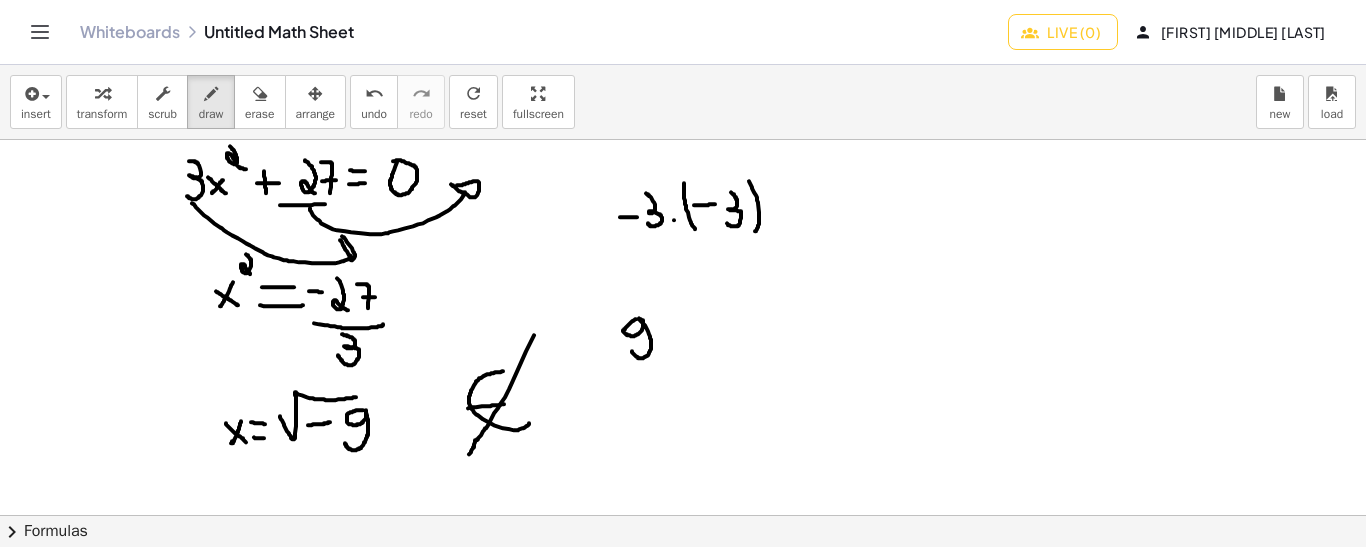 drag, startPoint x: 636, startPoint y: 318, endPoint x: 632, endPoint y: 350, distance: 32.24903 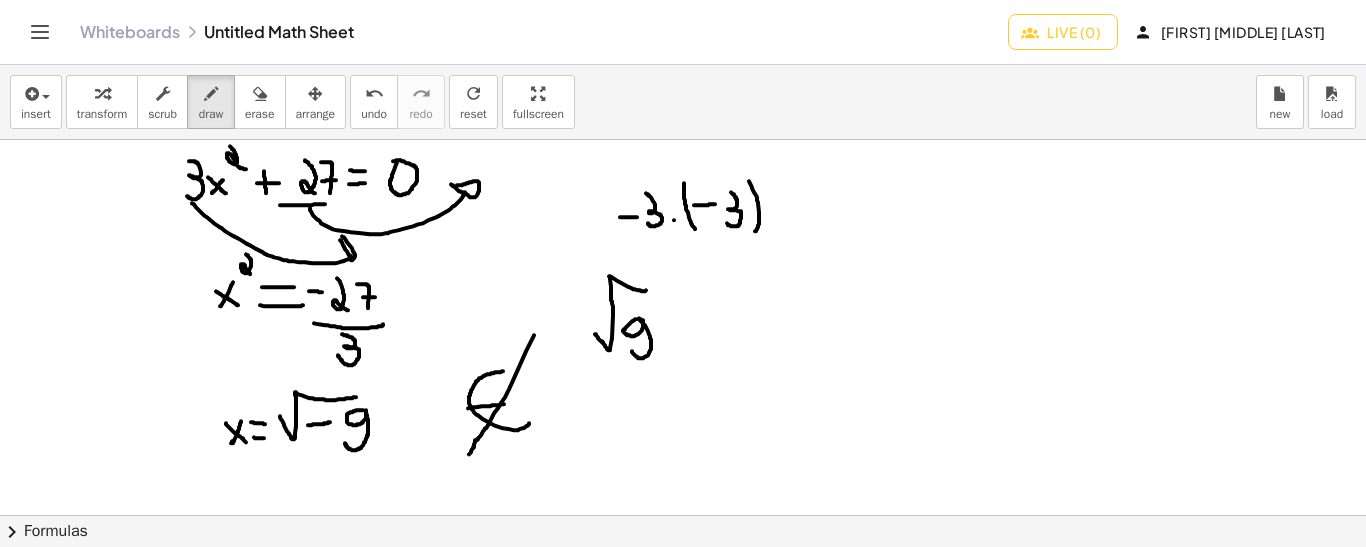 drag, startPoint x: 595, startPoint y: 333, endPoint x: 648, endPoint y: 289, distance: 68.88396 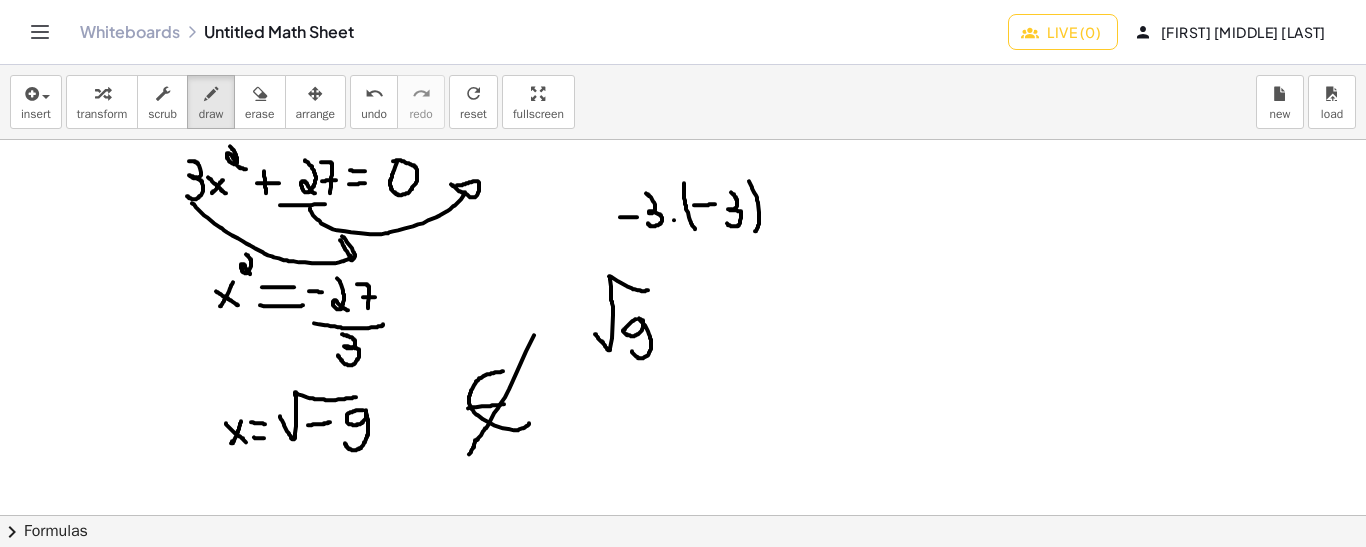 drag, startPoint x: 665, startPoint y: 342, endPoint x: 687, endPoint y: 338, distance: 22.36068 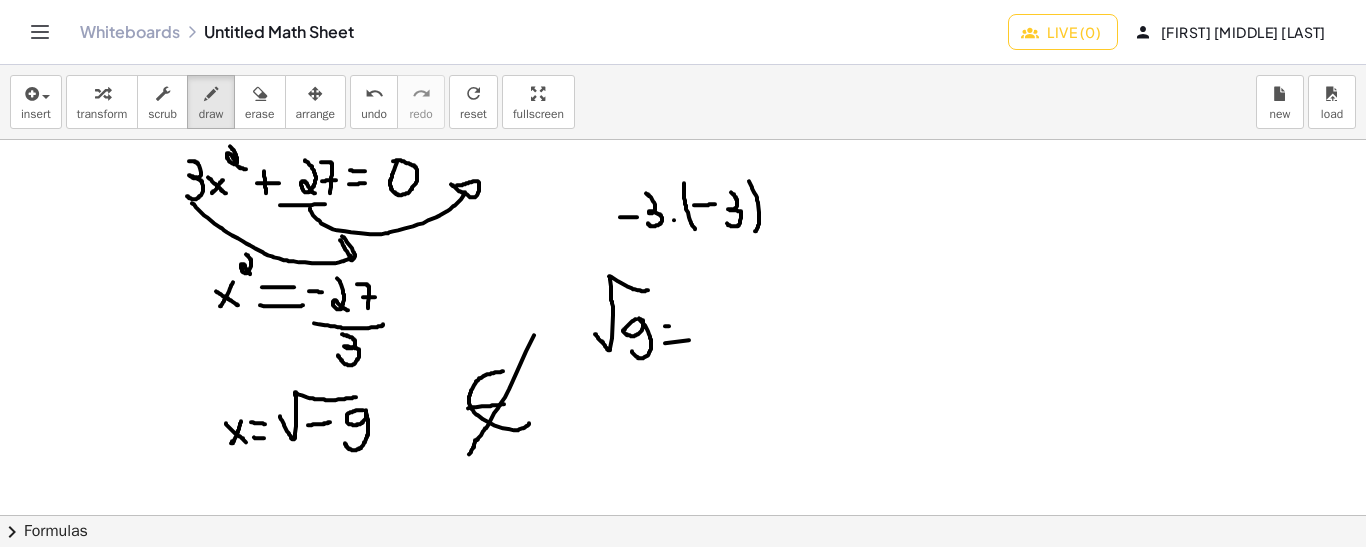drag, startPoint x: 665, startPoint y: 325, endPoint x: 675, endPoint y: 323, distance: 10.198039 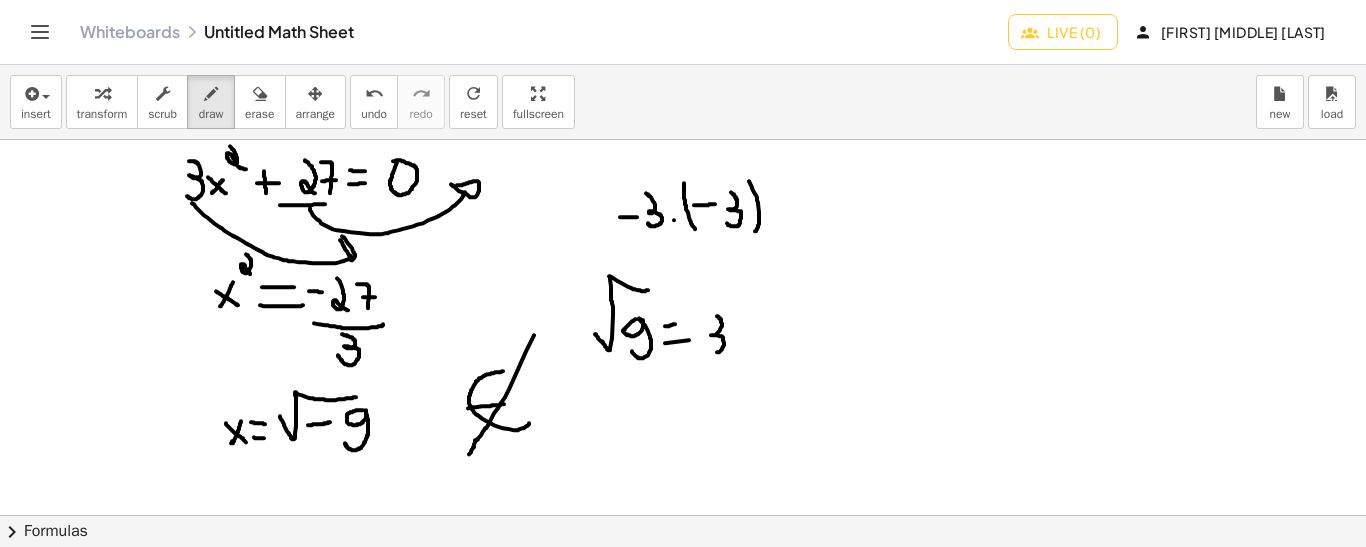 drag, startPoint x: 717, startPoint y: 315, endPoint x: 715, endPoint y: 351, distance: 36.05551 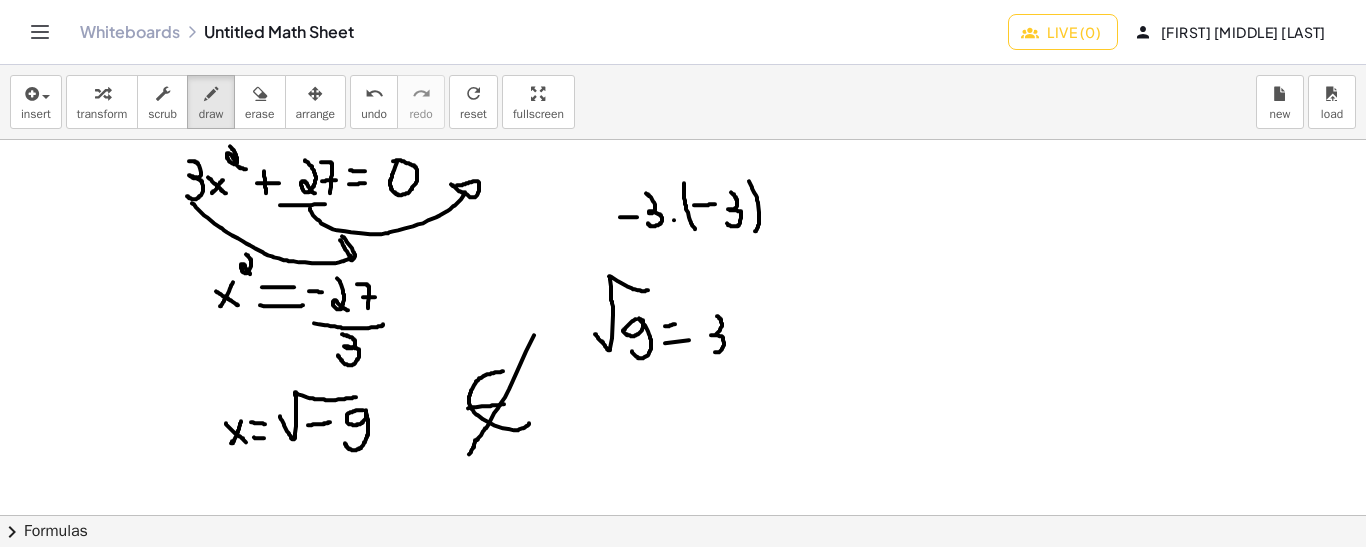 click at bounding box center [683, 632] 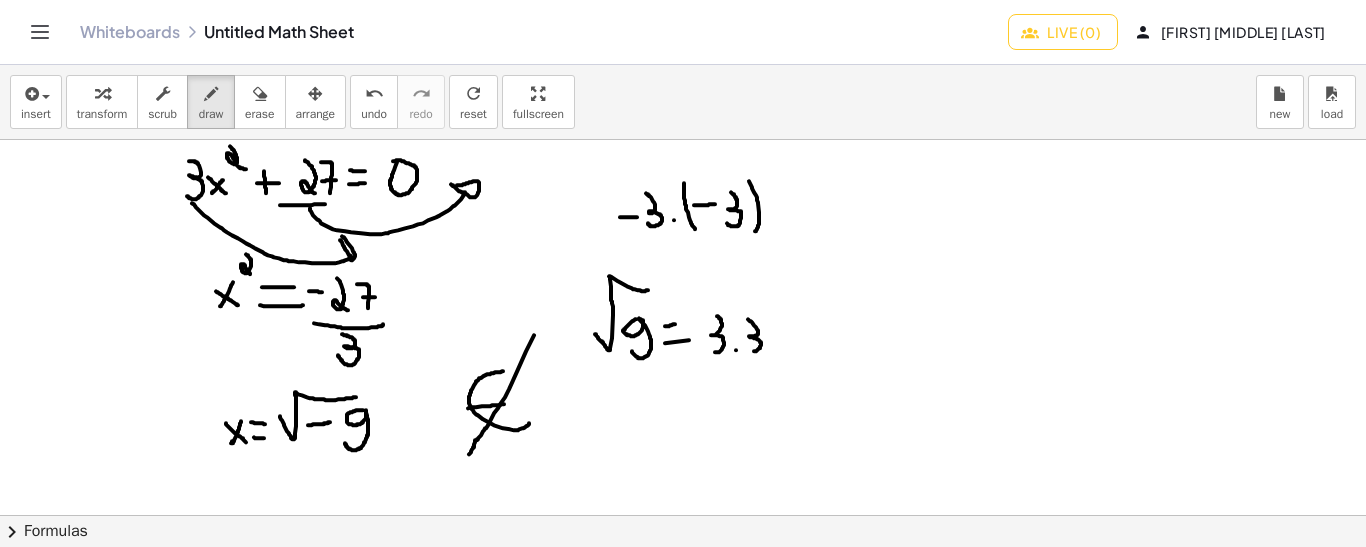 drag, startPoint x: 748, startPoint y: 318, endPoint x: 754, endPoint y: 350, distance: 32.55764 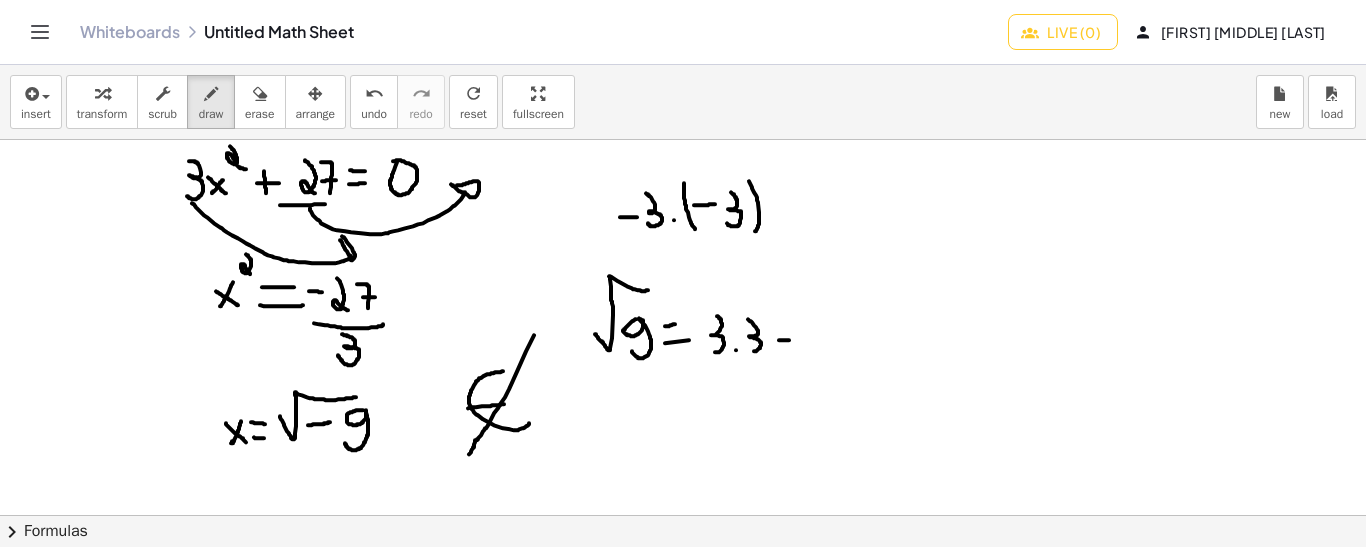drag, startPoint x: 779, startPoint y: 339, endPoint x: 791, endPoint y: 338, distance: 12.0415945 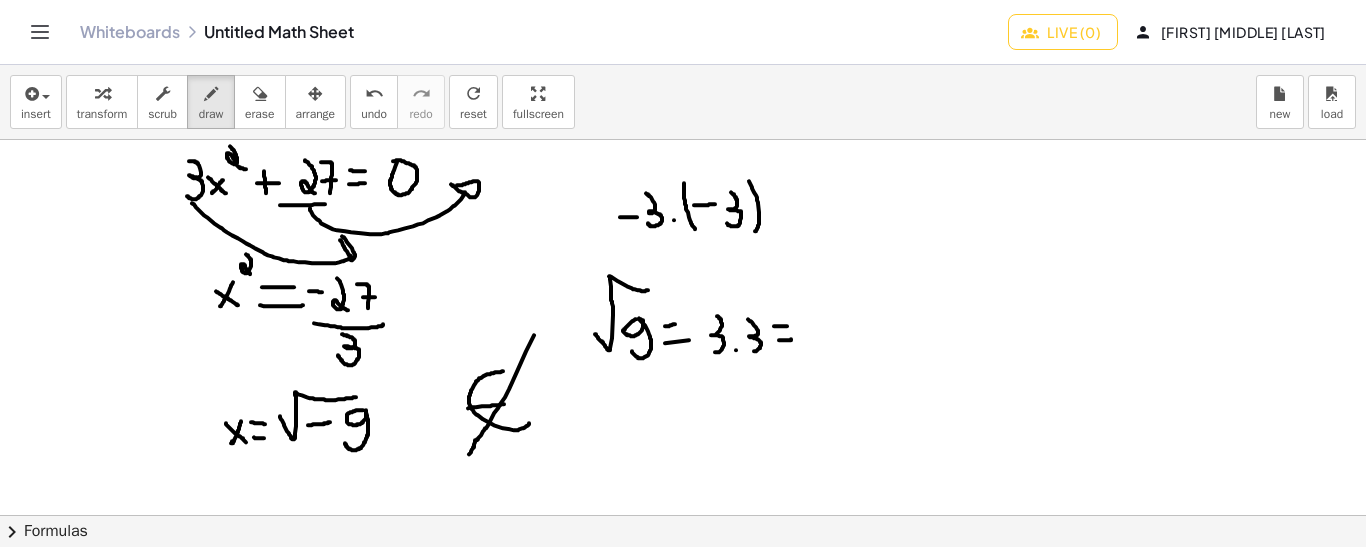 drag, startPoint x: 774, startPoint y: 325, endPoint x: 787, endPoint y: 325, distance: 13 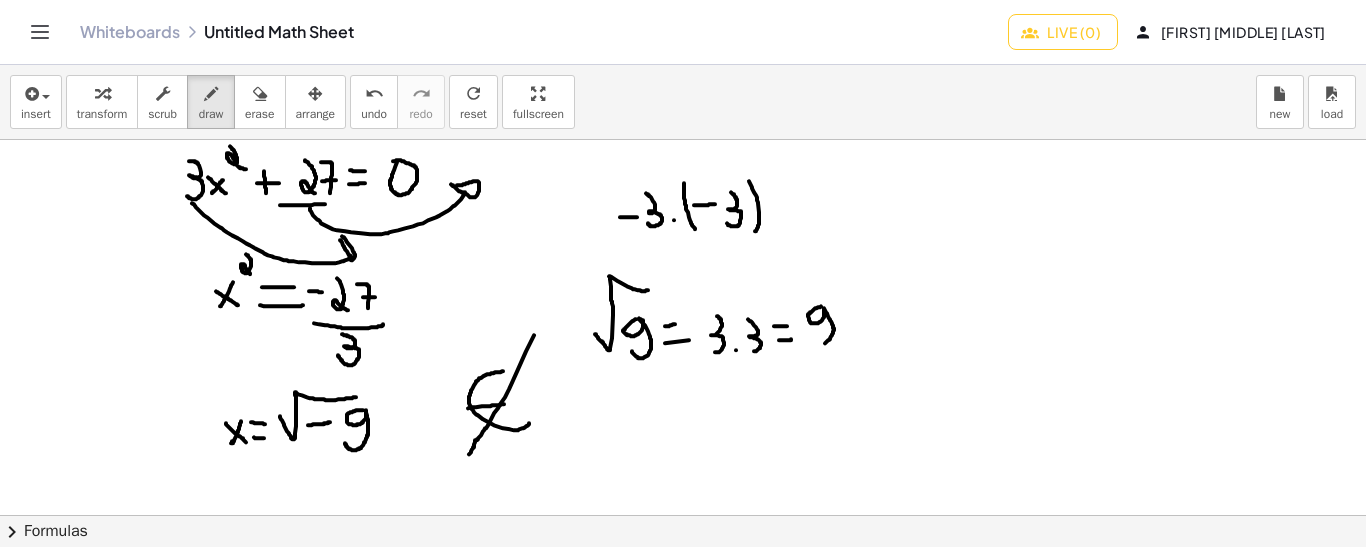 drag, startPoint x: 821, startPoint y: 305, endPoint x: 816, endPoint y: 342, distance: 37.336308 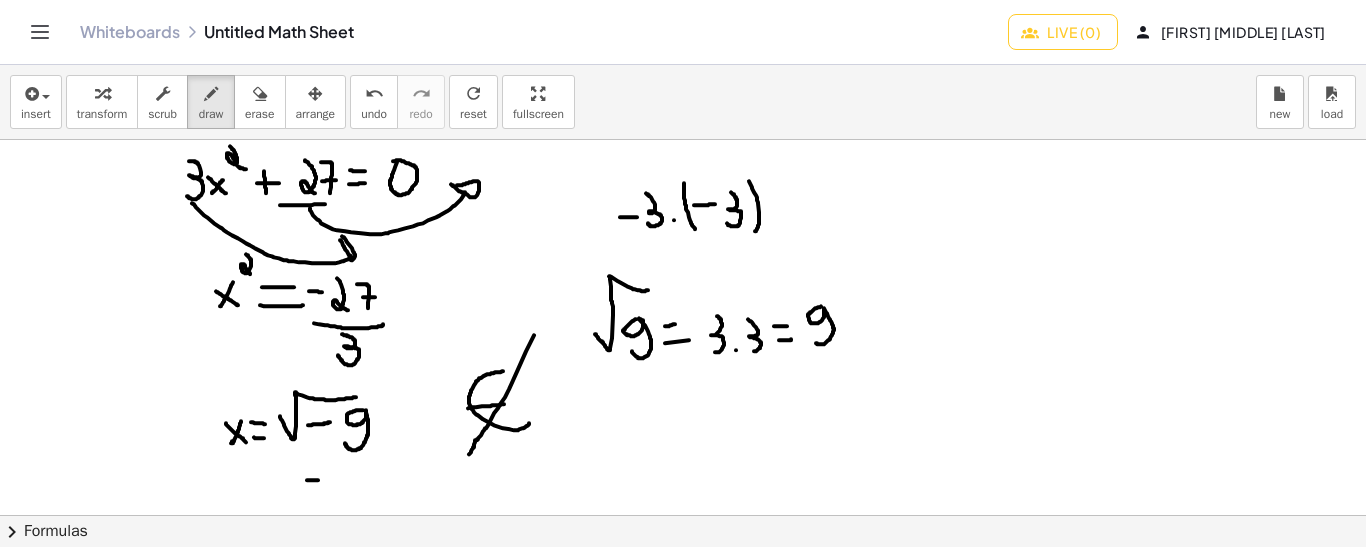 drag, startPoint x: 307, startPoint y: 479, endPoint x: 321, endPoint y: 479, distance: 14 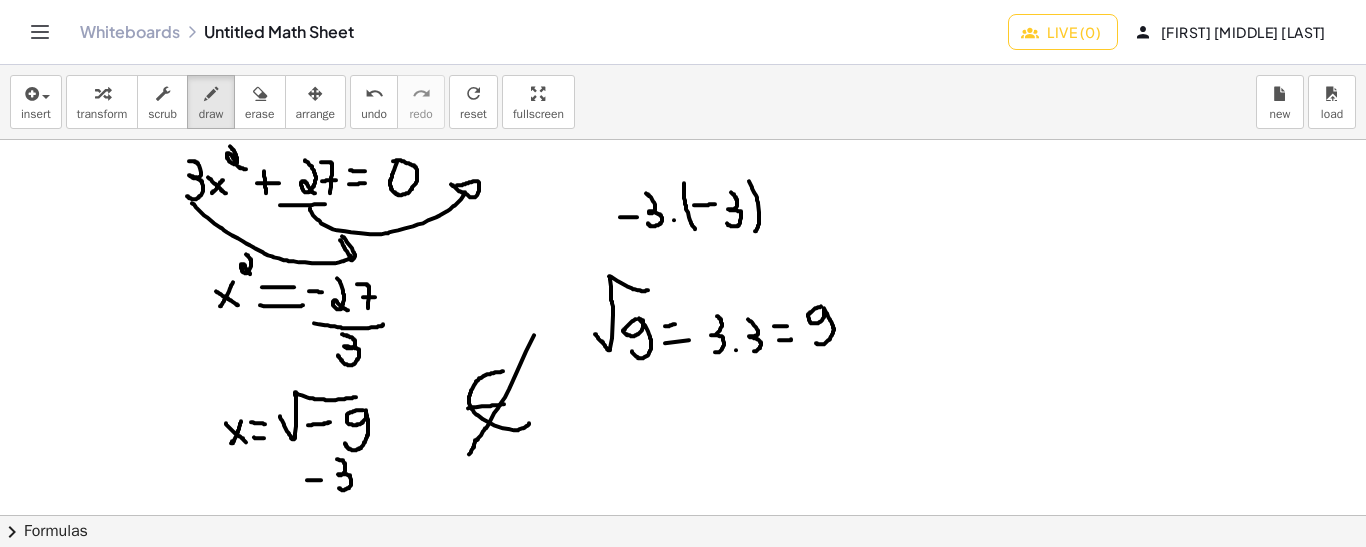 drag, startPoint x: 337, startPoint y: 458, endPoint x: 338, endPoint y: 486, distance: 28.01785 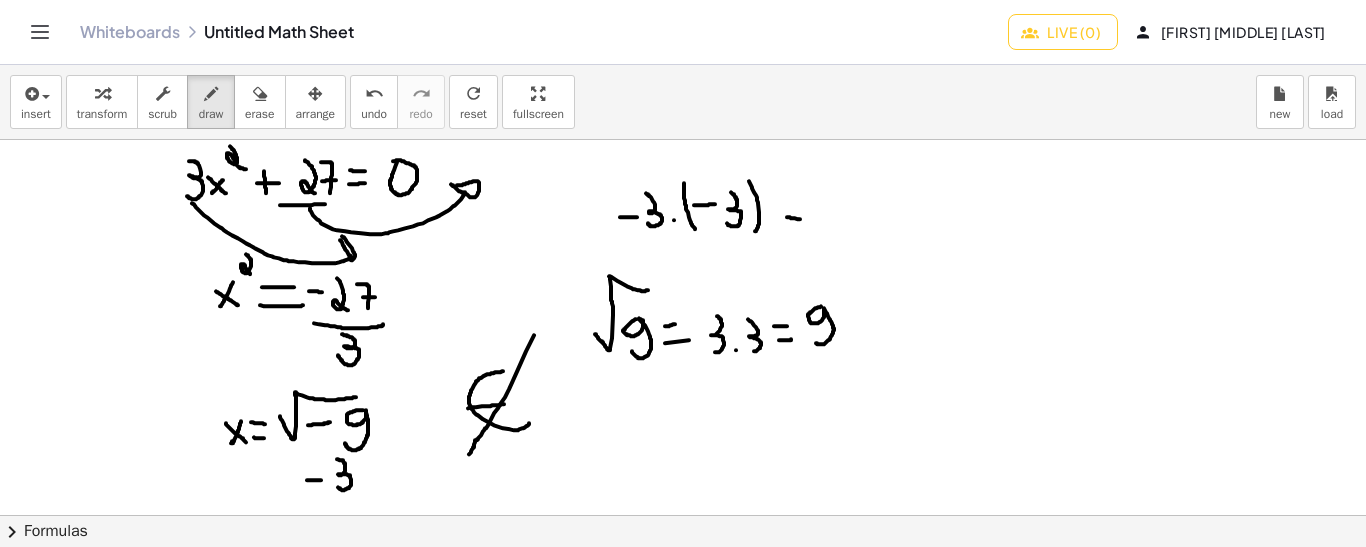 drag, startPoint x: 787, startPoint y: 216, endPoint x: 802, endPoint y: 218, distance: 15.132746 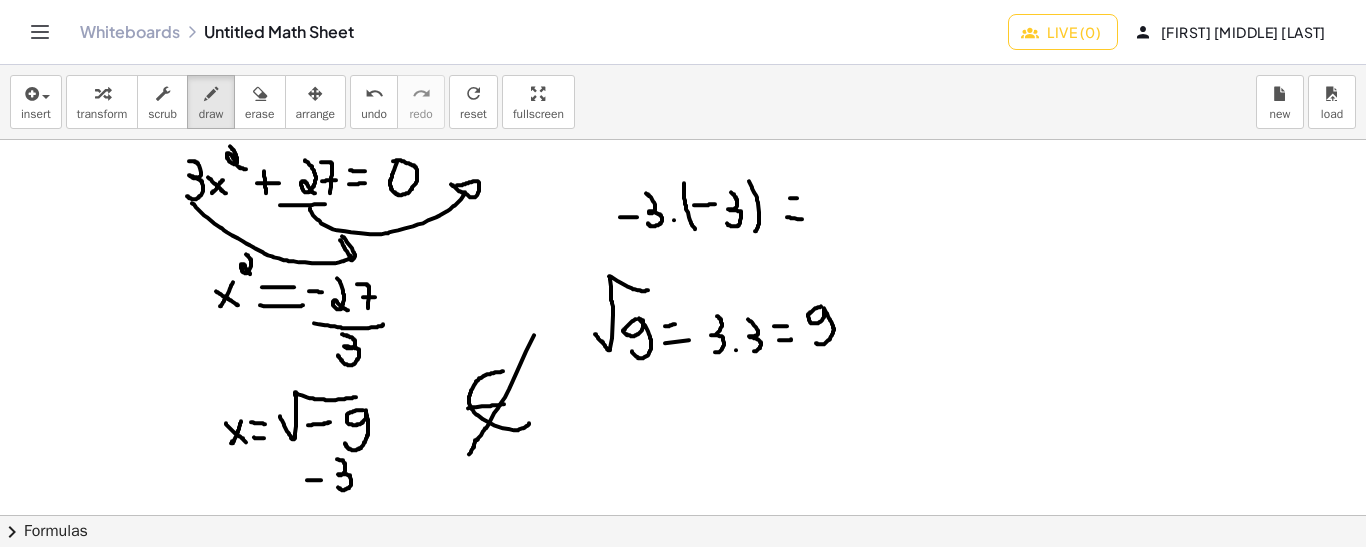 drag, startPoint x: 790, startPoint y: 197, endPoint x: 801, endPoint y: 197, distance: 11 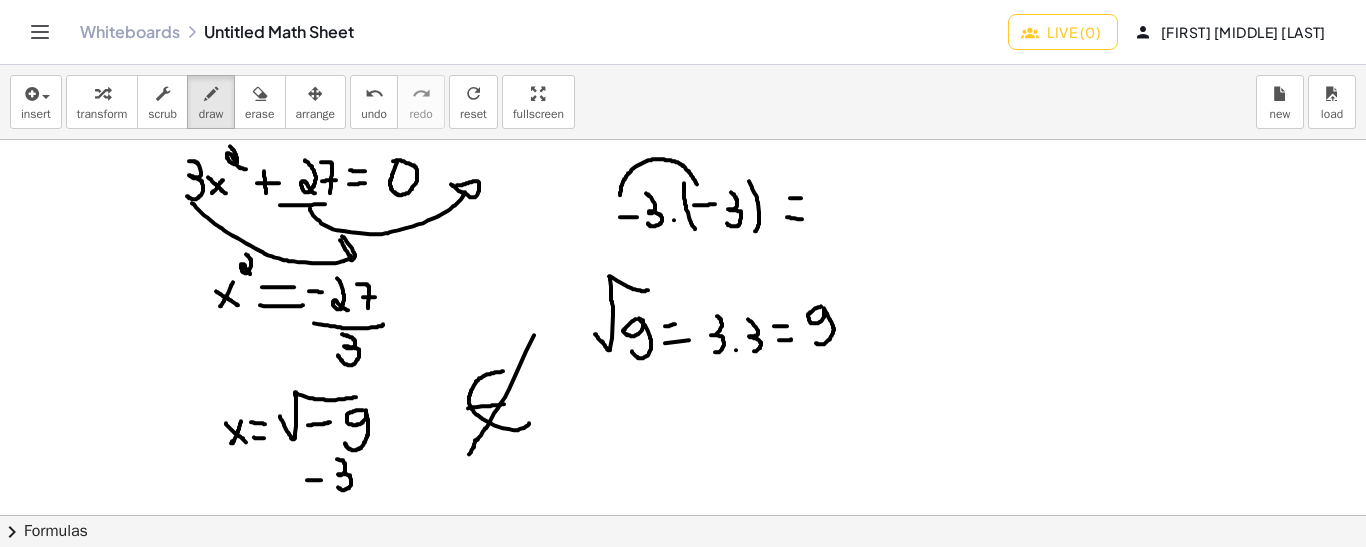 drag, startPoint x: 620, startPoint y: 194, endPoint x: 697, endPoint y: 184, distance: 77.64664 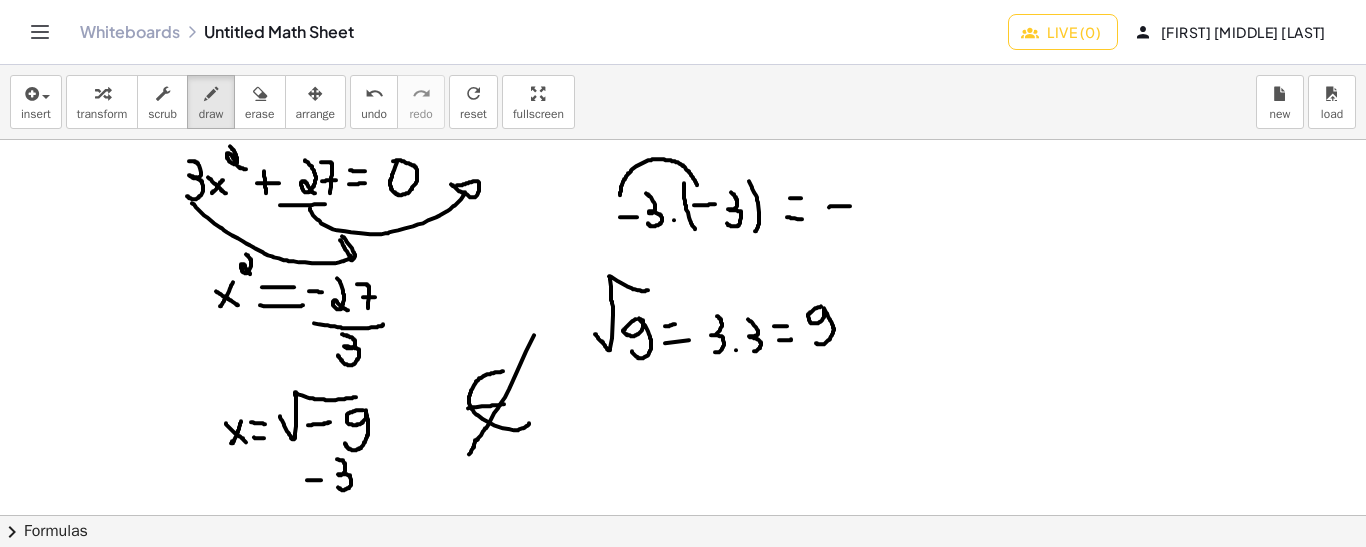 drag, startPoint x: 829, startPoint y: 206, endPoint x: 851, endPoint y: 205, distance: 22.022715 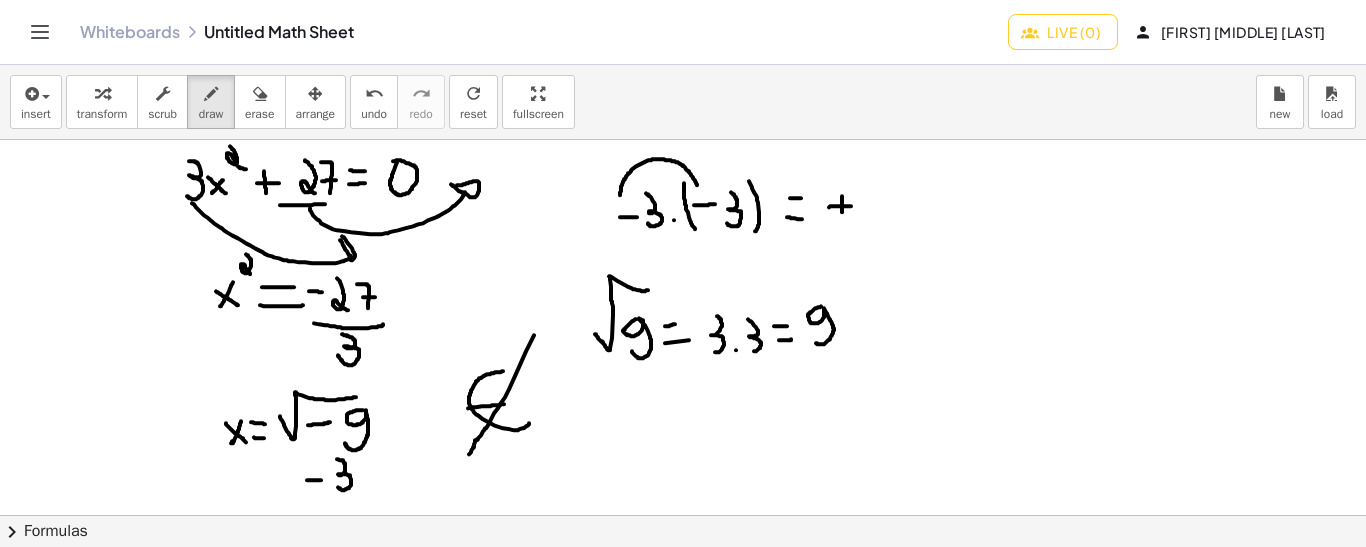 drag, startPoint x: 842, startPoint y: 195, endPoint x: 842, endPoint y: 223, distance: 28 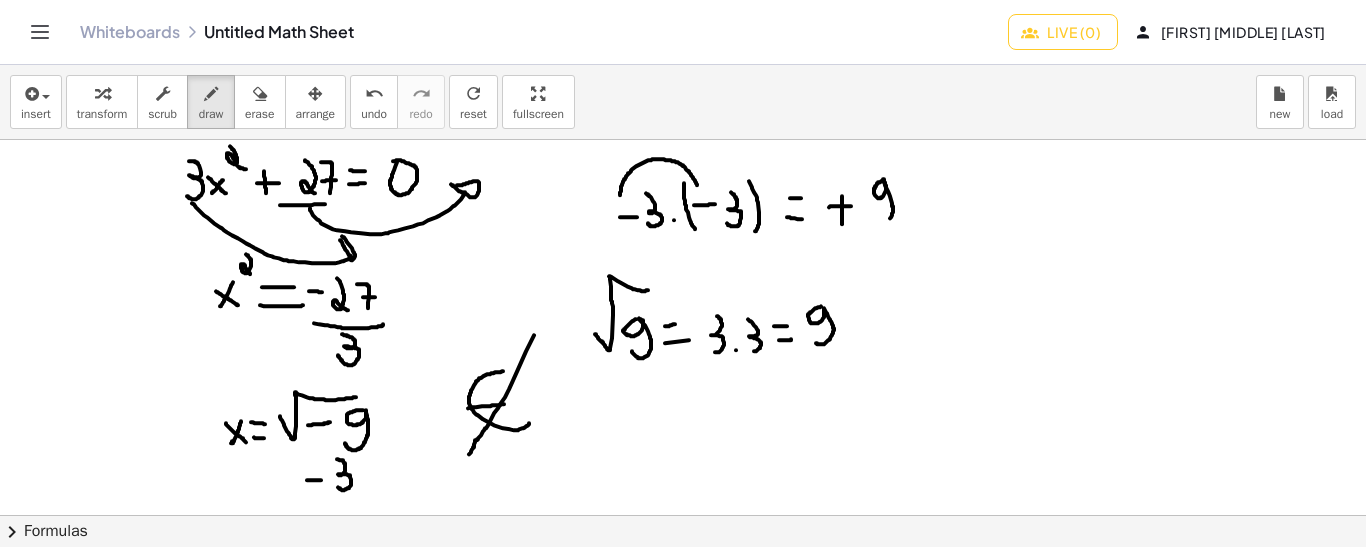drag, startPoint x: 883, startPoint y: 179, endPoint x: 881, endPoint y: 218, distance: 39.051247 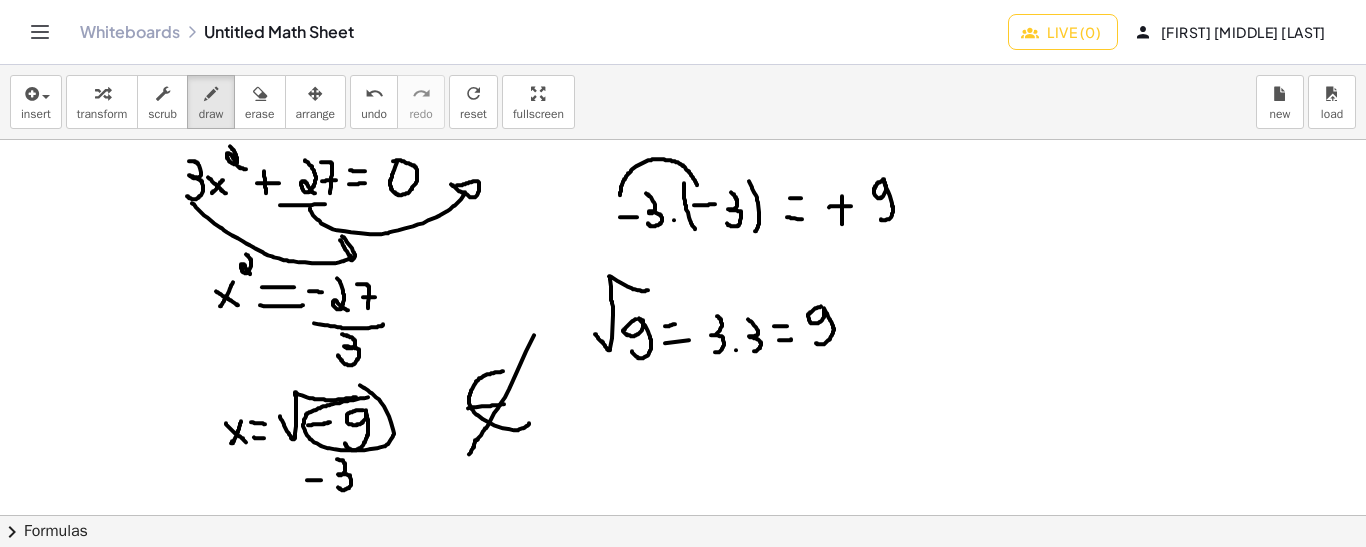 drag, startPoint x: 368, startPoint y: 396, endPoint x: 356, endPoint y: 384, distance: 16.970562 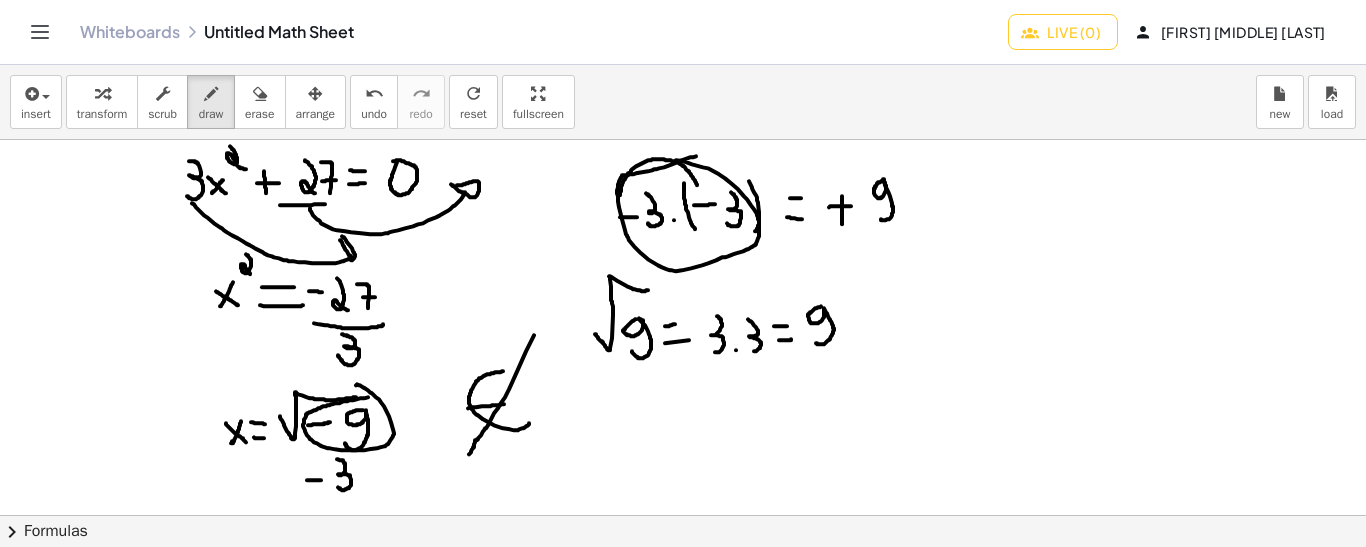 drag, startPoint x: 696, startPoint y: 155, endPoint x: 662, endPoint y: 156, distance: 34.0147 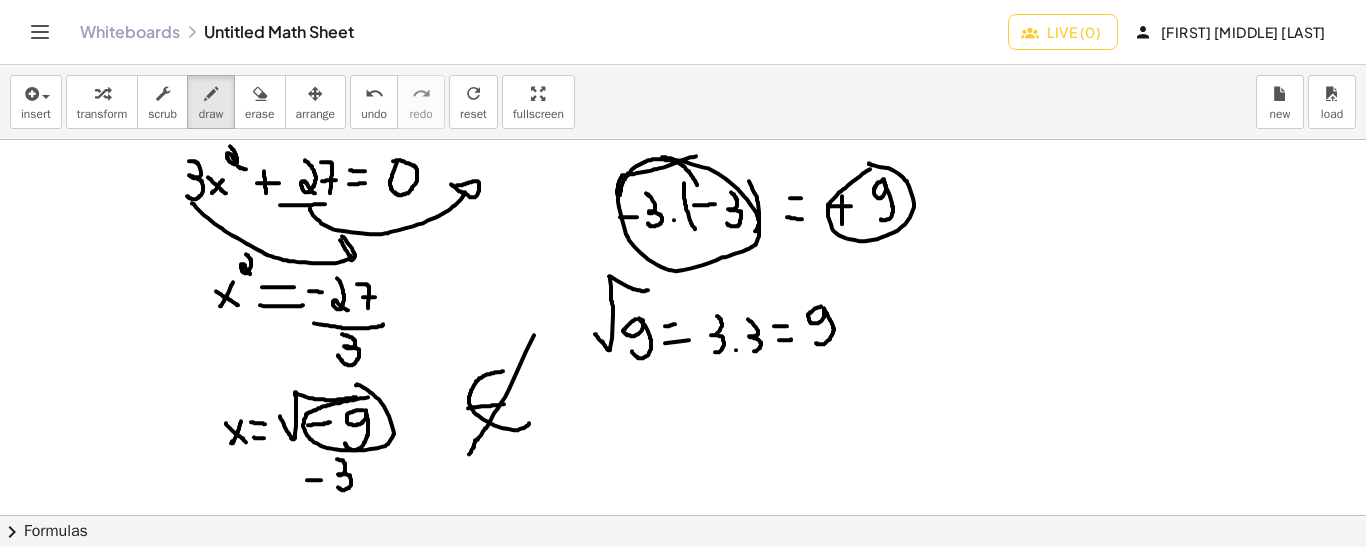 click at bounding box center [683, 632] 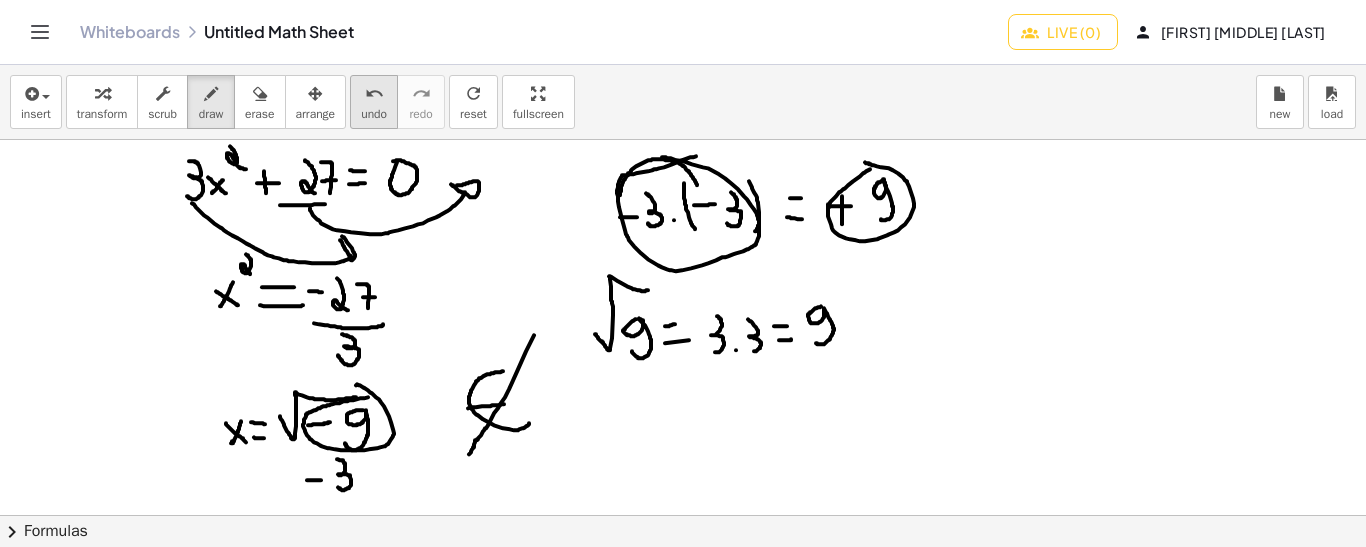 click on "undo" at bounding box center (374, 93) 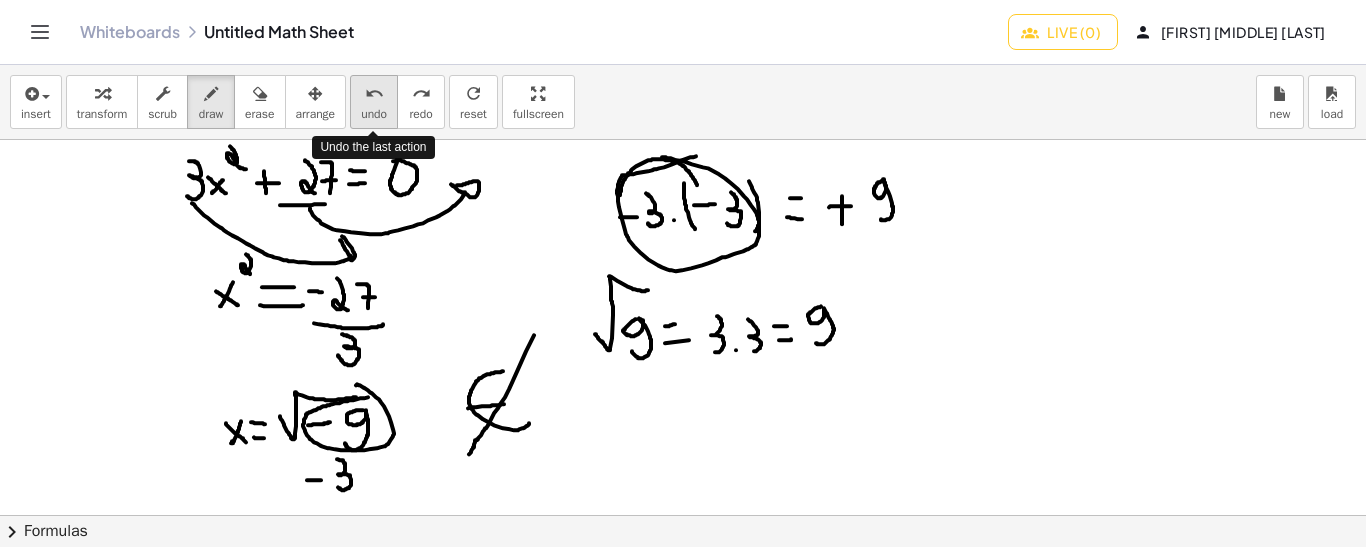 click on "undo" at bounding box center [374, 93] 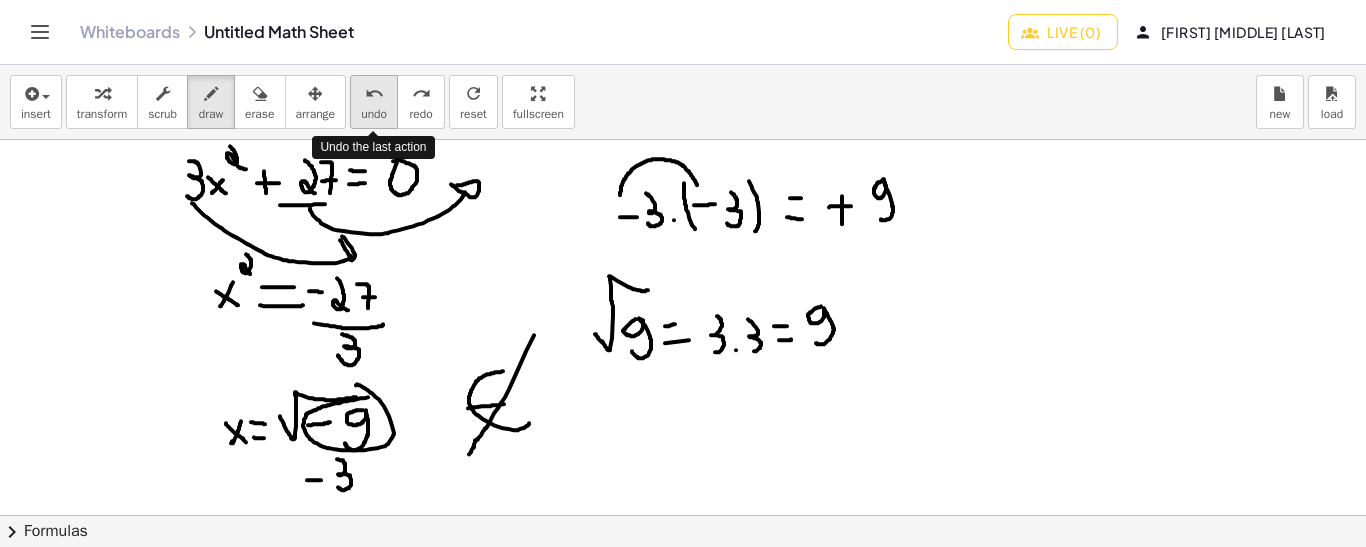 click on "undo" at bounding box center (374, 93) 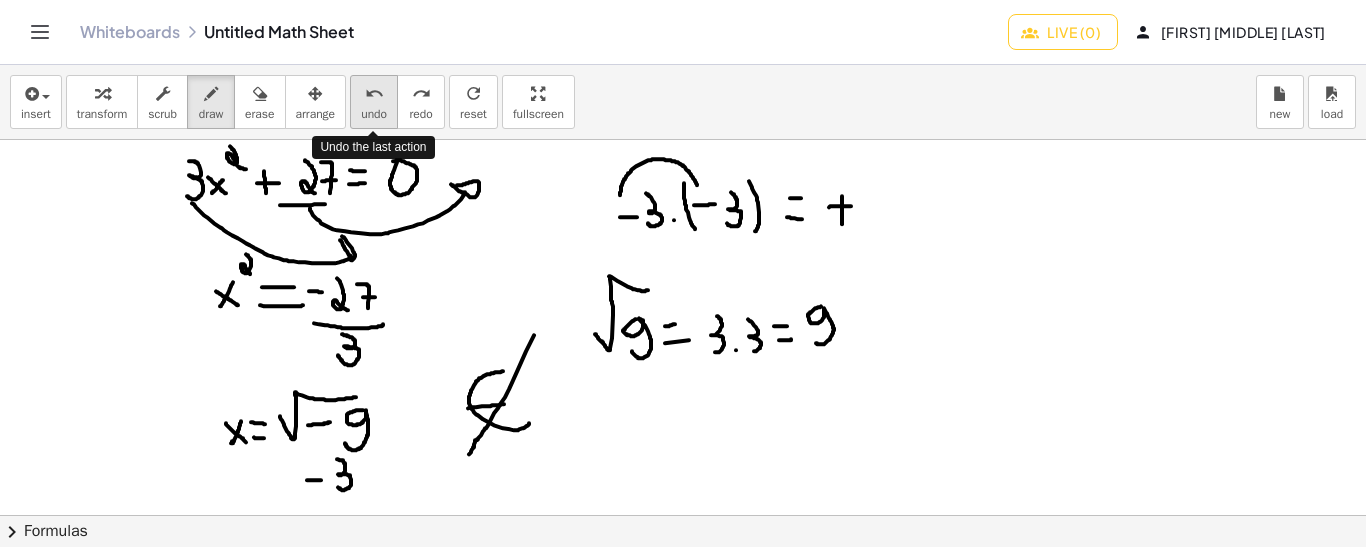 click on "undo" at bounding box center (374, 93) 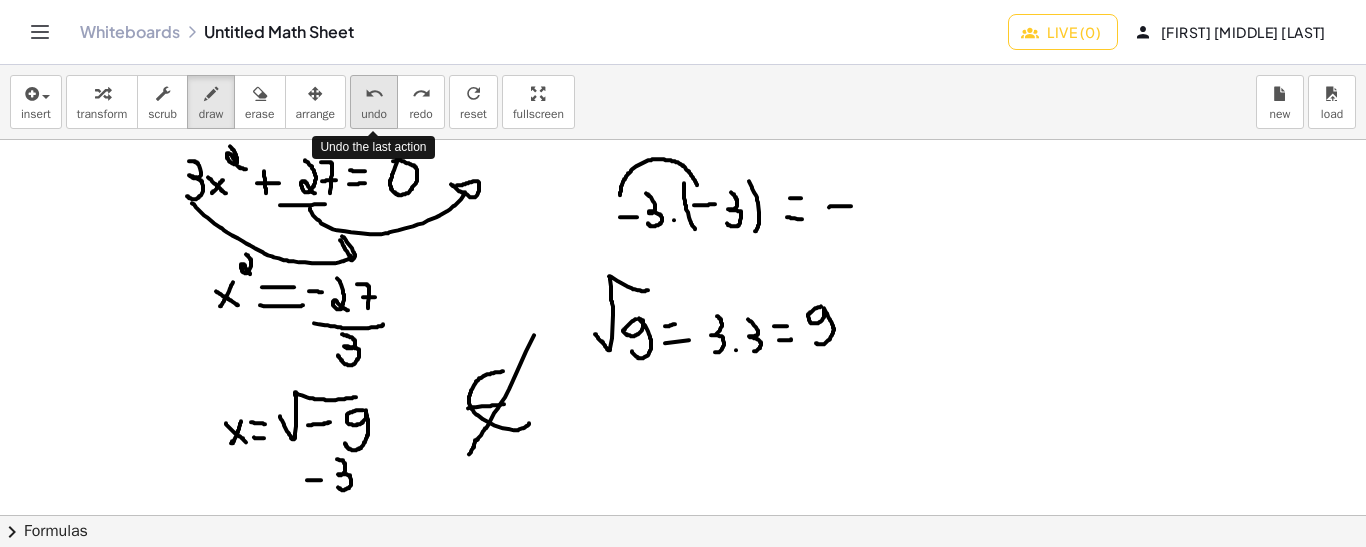 click on "undo" at bounding box center [374, 93] 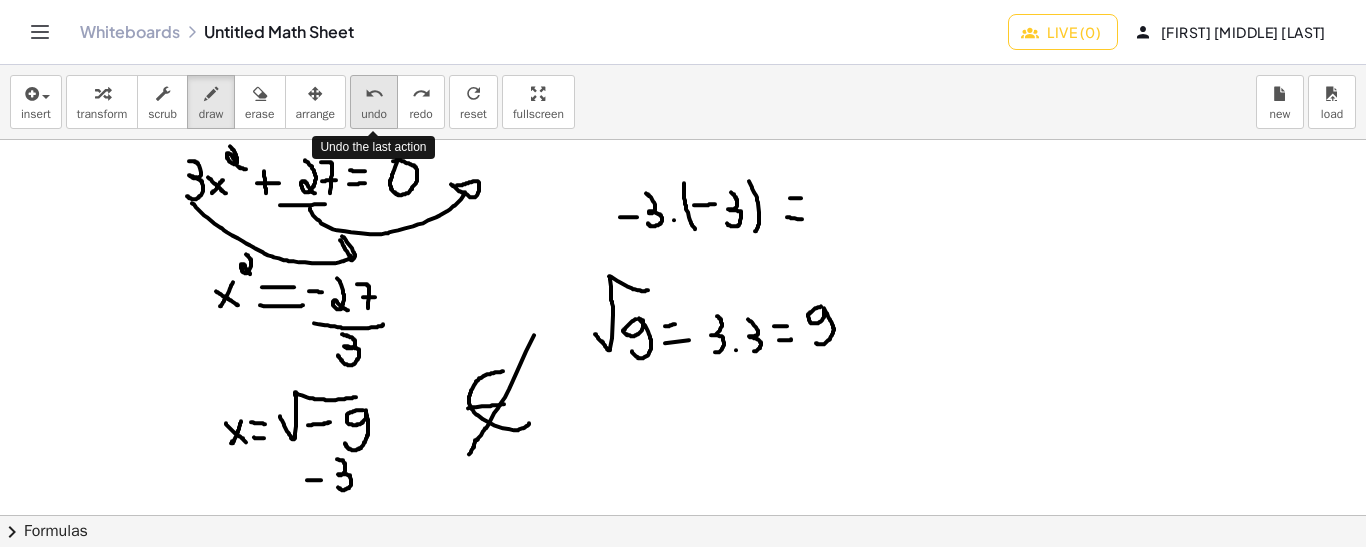 click on "undo" at bounding box center [374, 93] 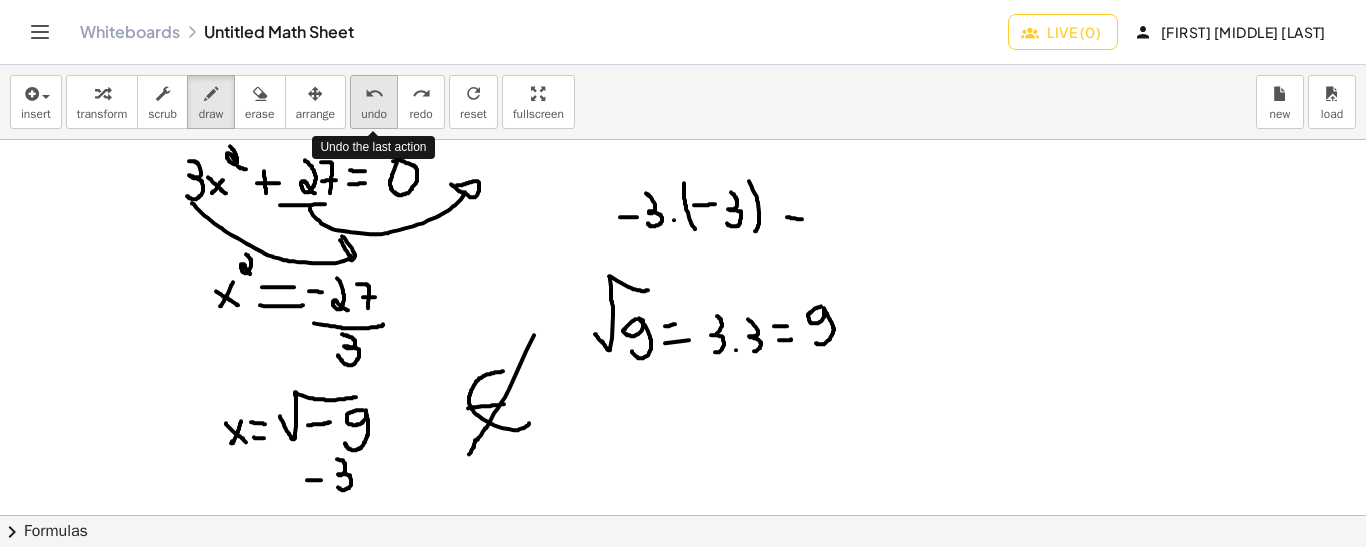click on "undo" at bounding box center (374, 93) 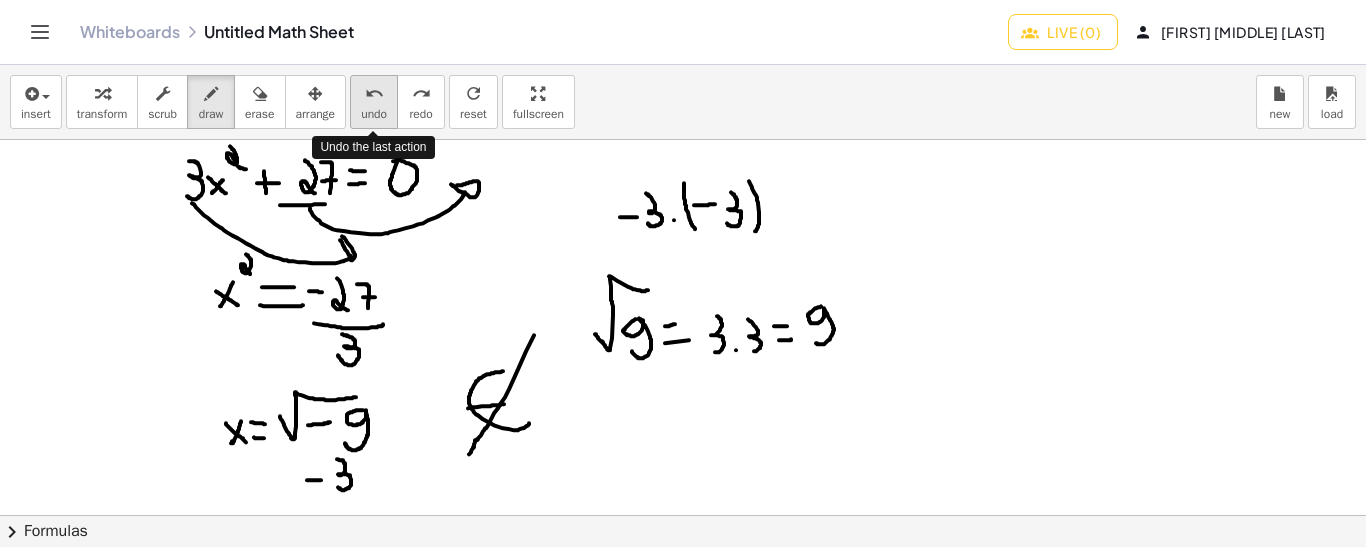 click on "undo" at bounding box center [374, 93] 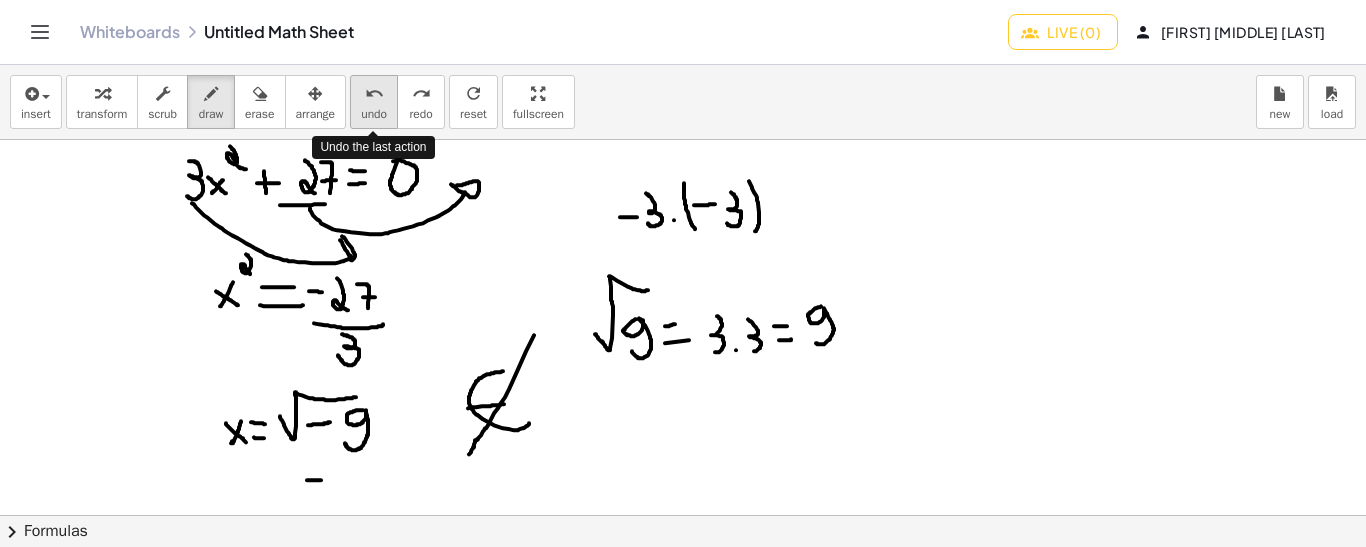 click on "undo" at bounding box center (374, 93) 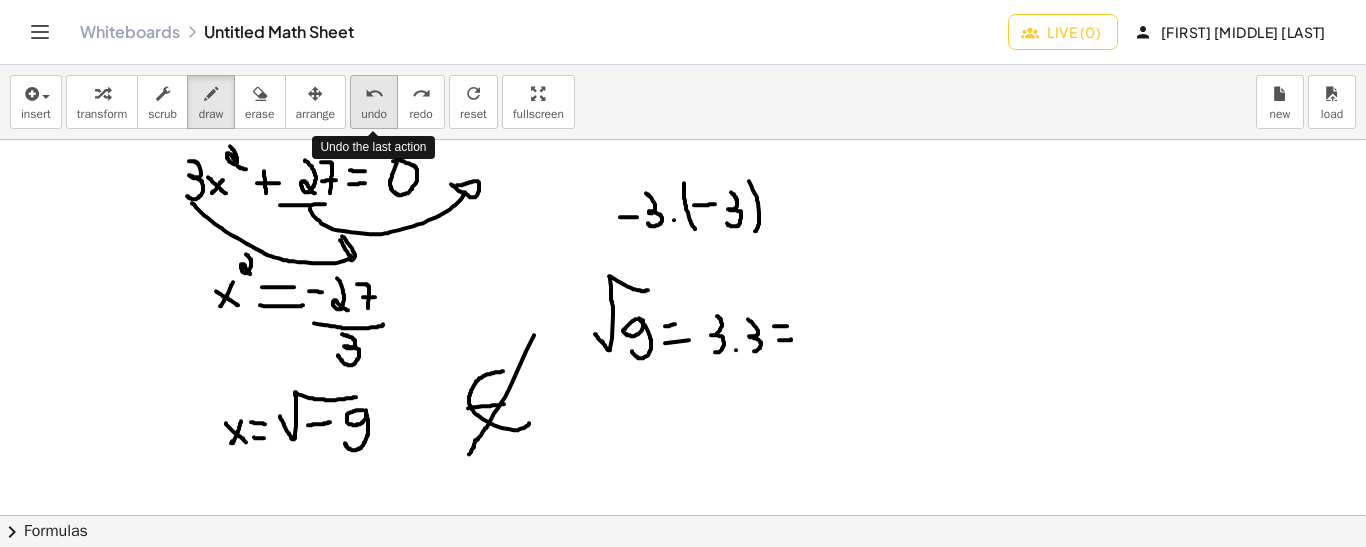 click on "undo" at bounding box center [374, 93] 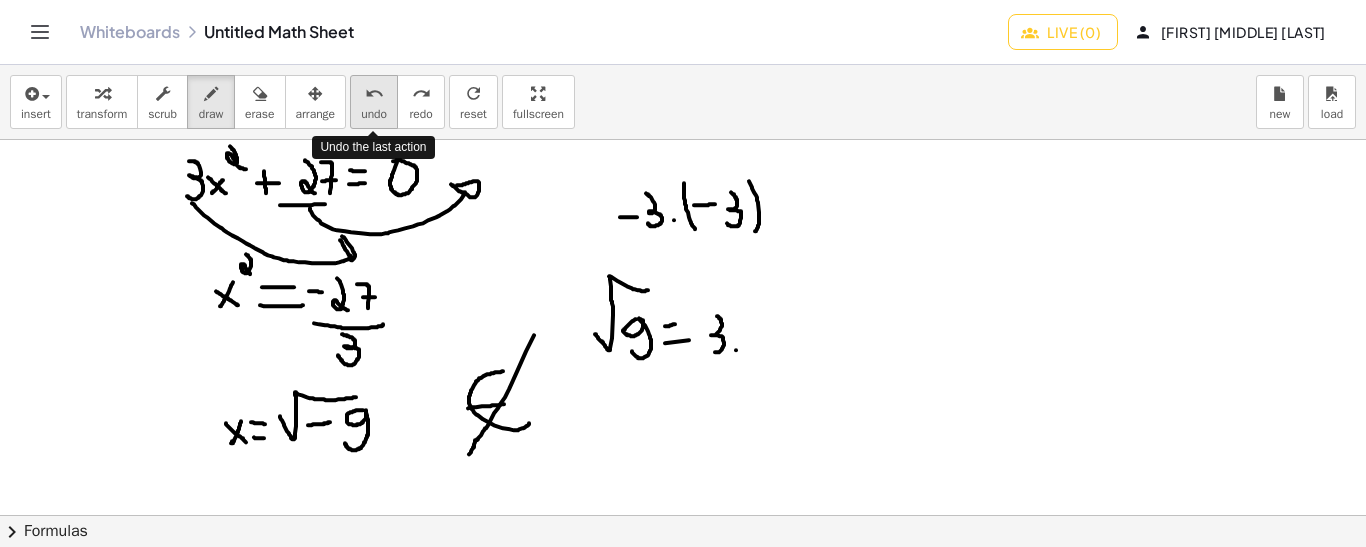 click on "undo" at bounding box center [374, 93] 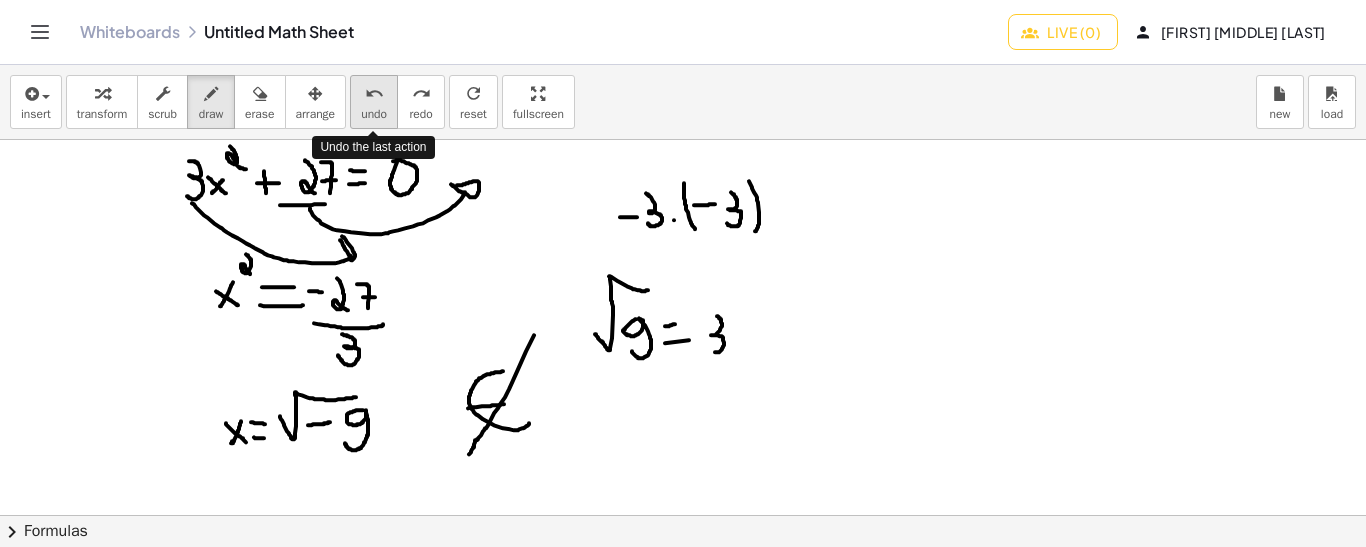 click on "undo" at bounding box center [374, 93] 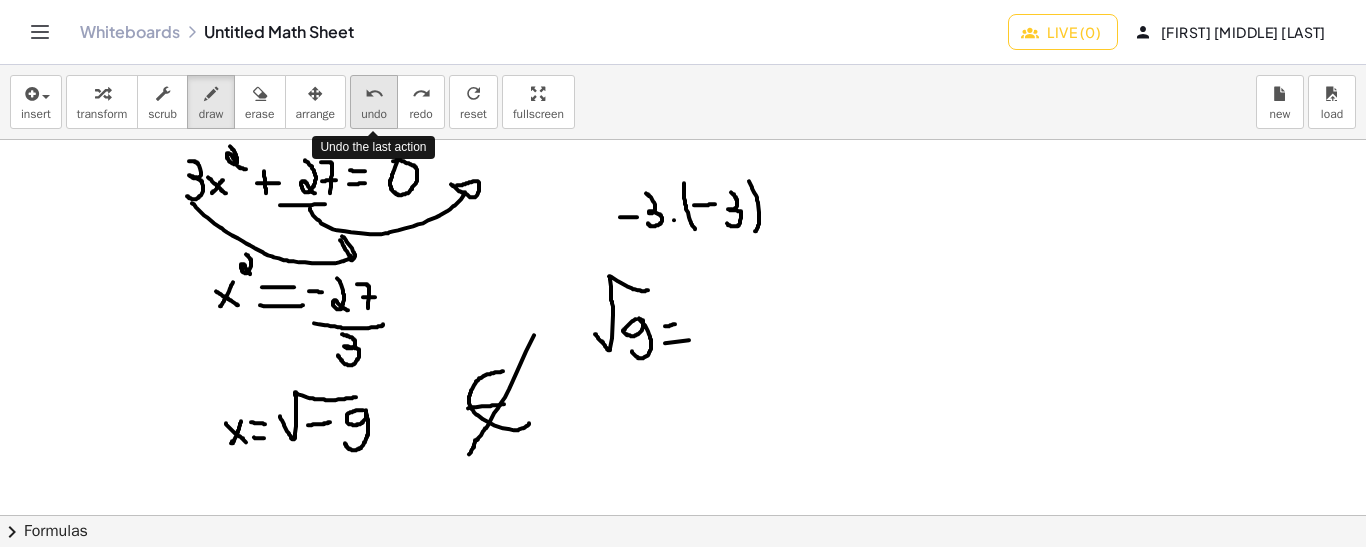 click on "undo" at bounding box center (374, 93) 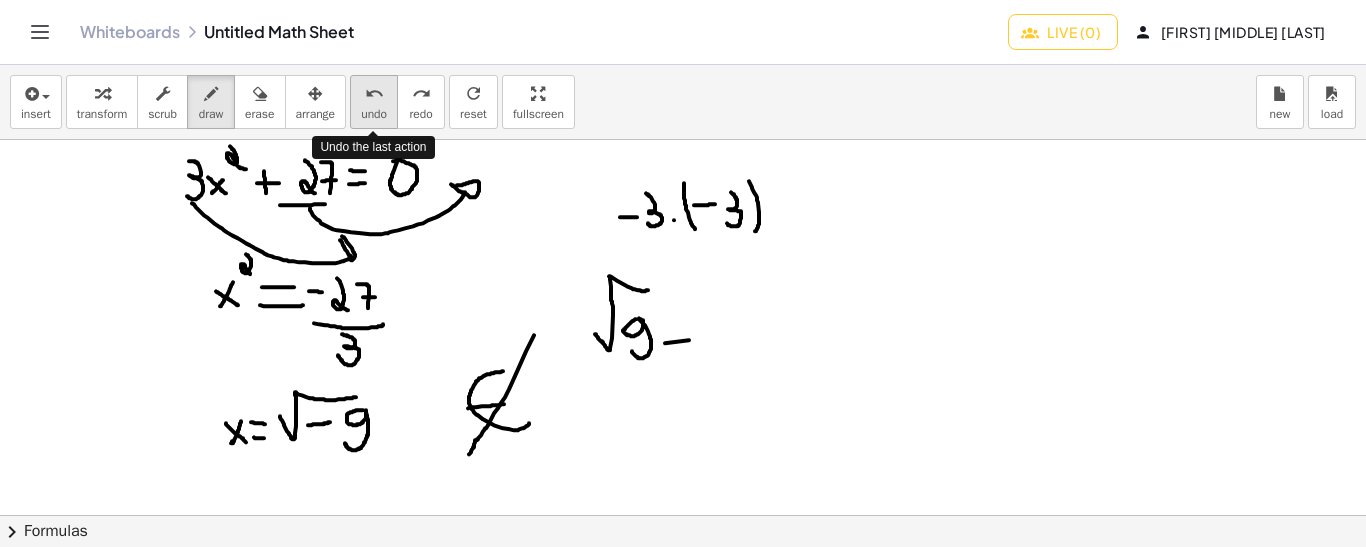 click on "undo" at bounding box center [374, 93] 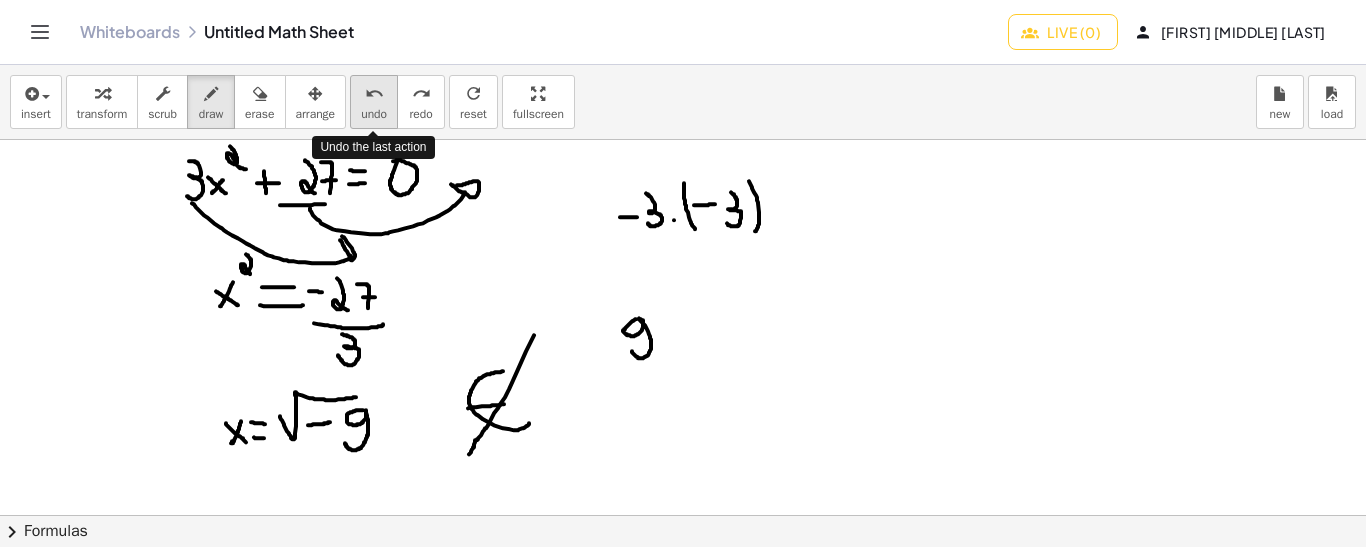 click on "undo" at bounding box center (374, 93) 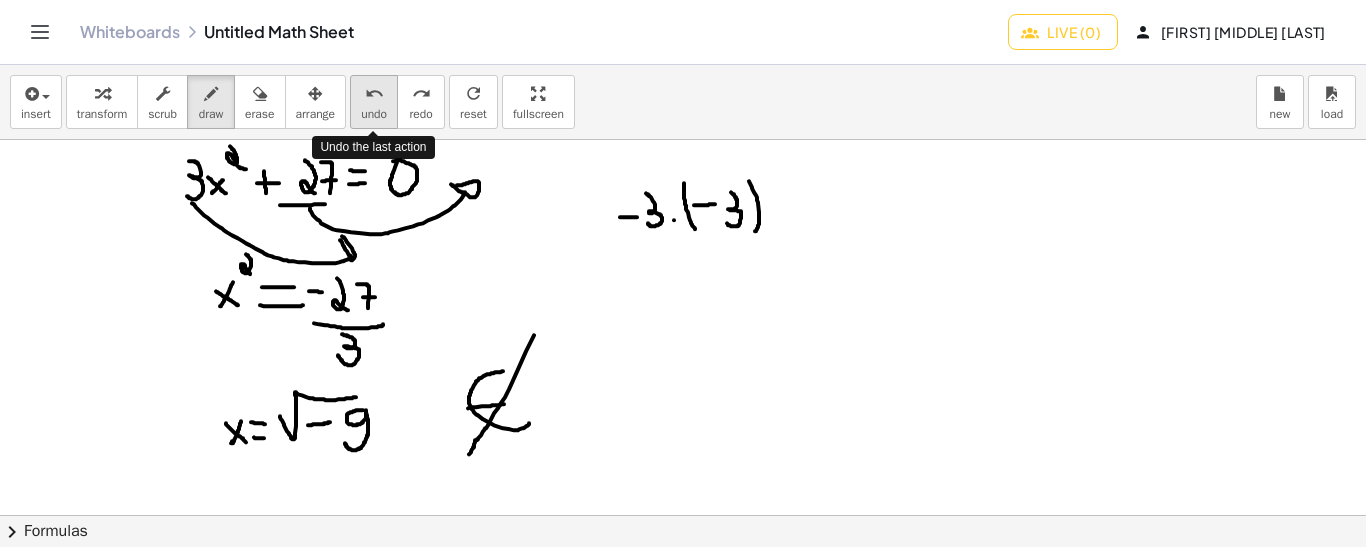 click on "undo" at bounding box center [374, 93] 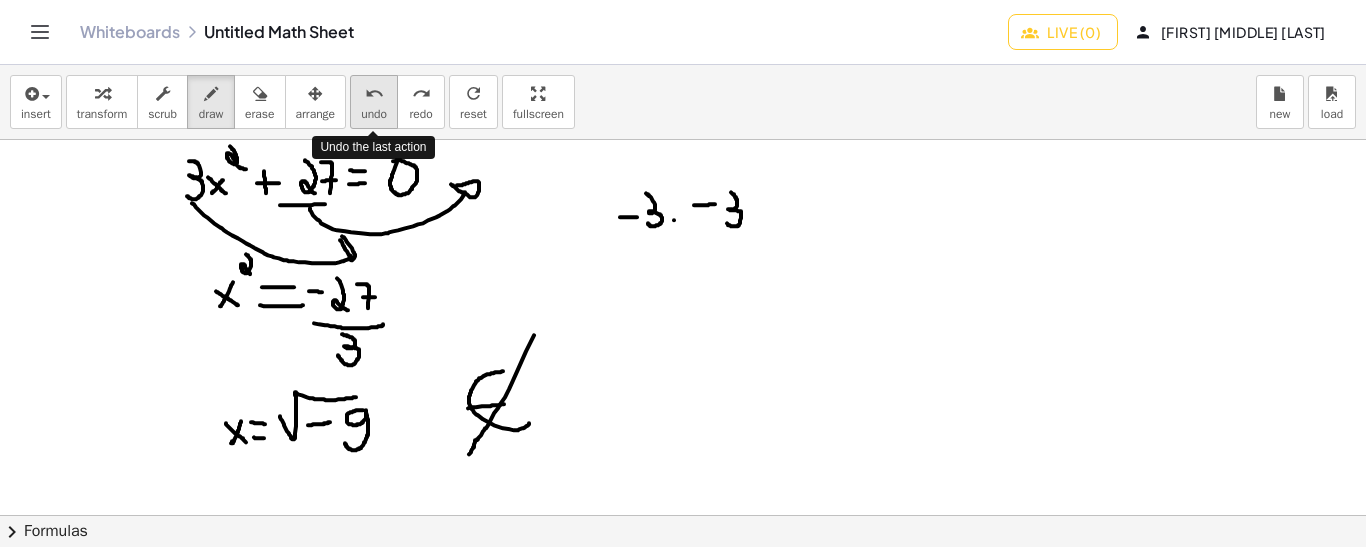click on "undo" at bounding box center (374, 93) 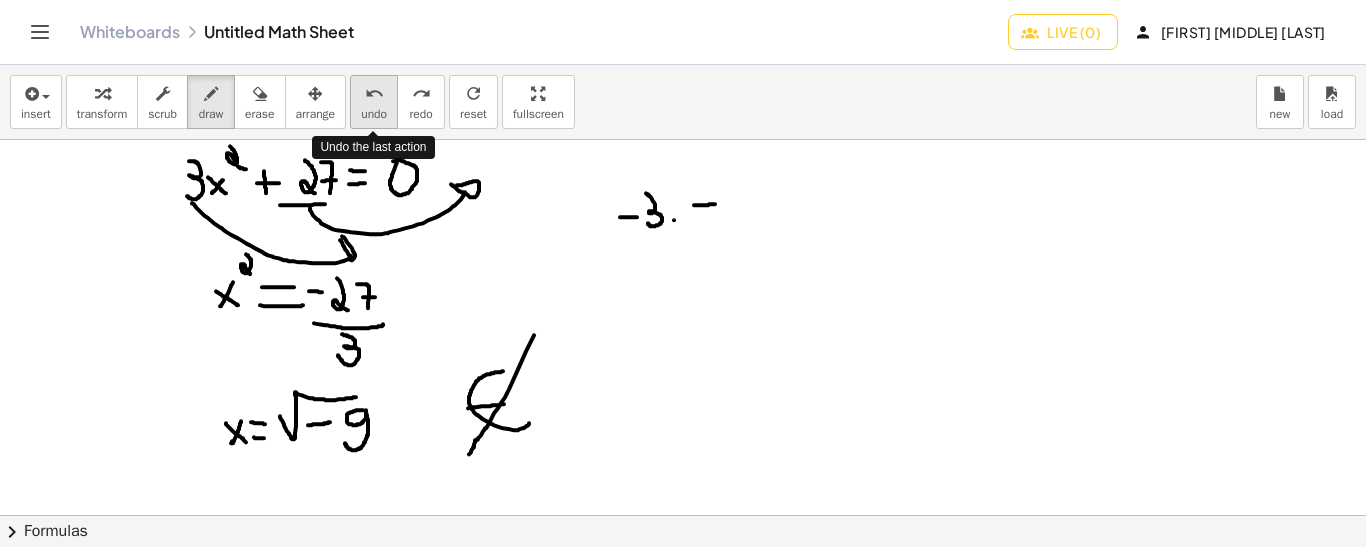 click on "undo" at bounding box center (374, 93) 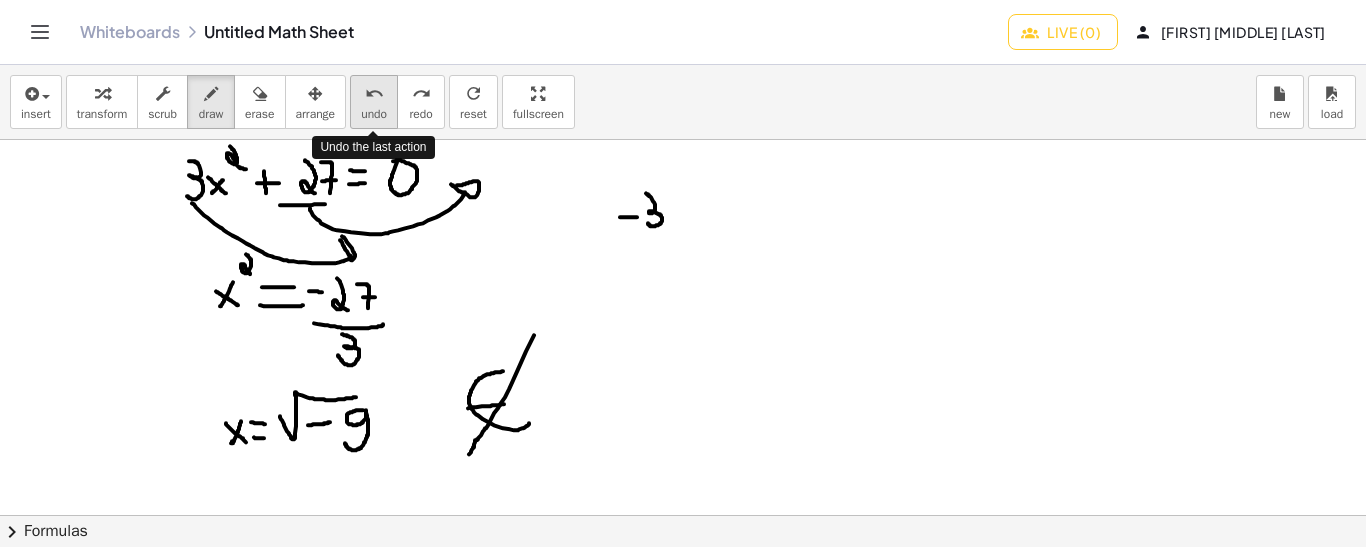 click on "undo" at bounding box center [374, 93] 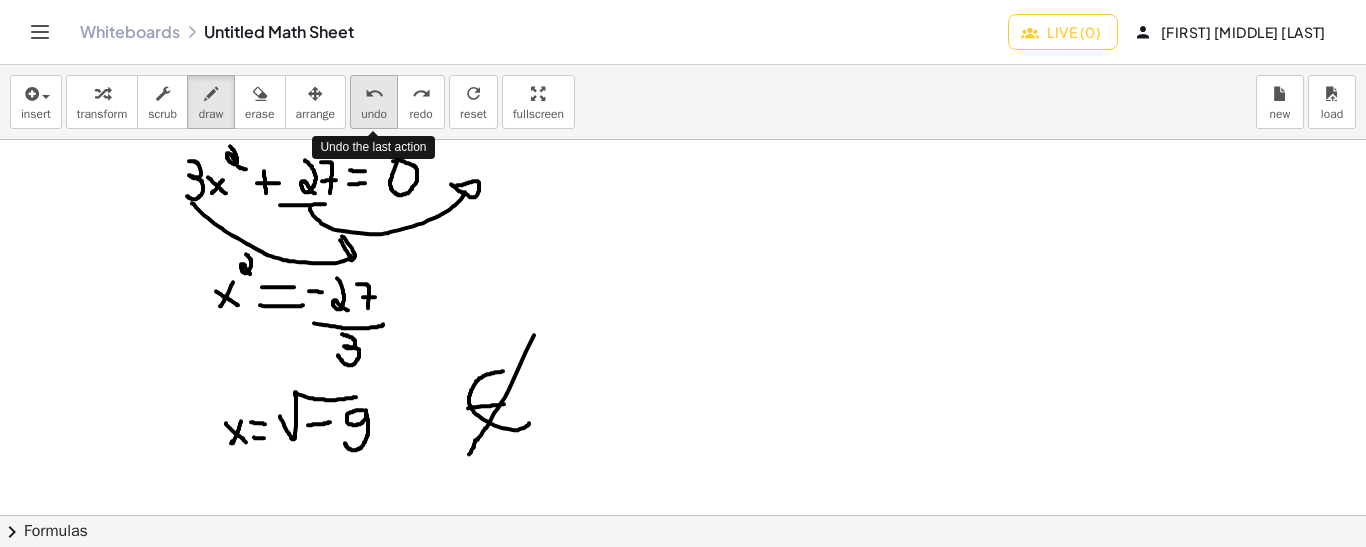 click on "undo" at bounding box center (374, 93) 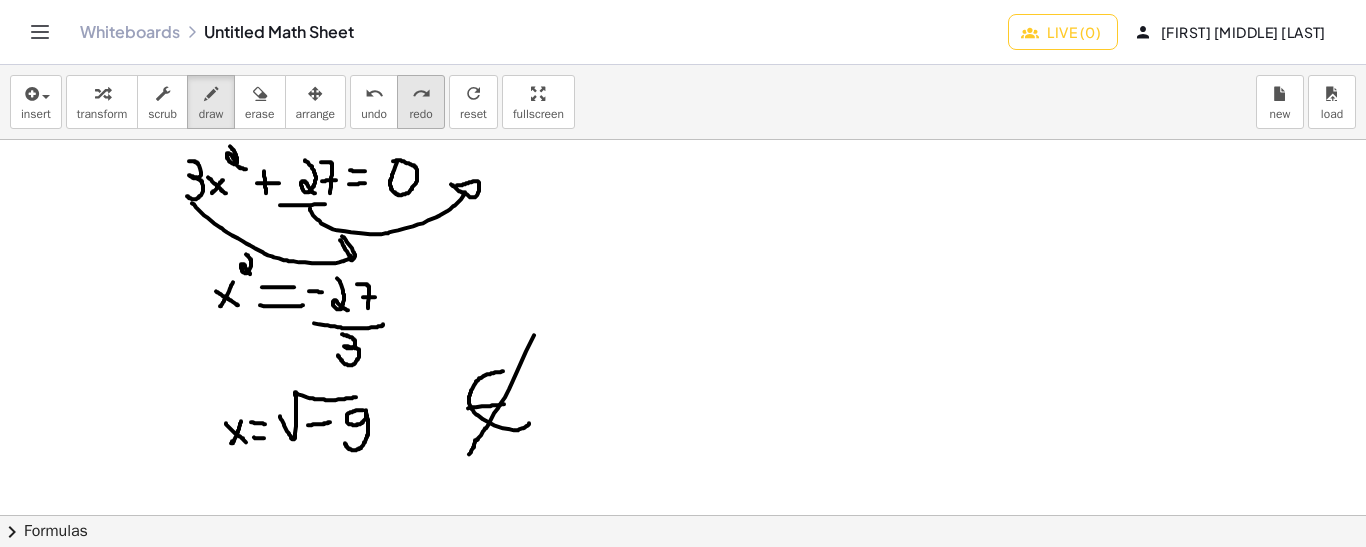 click on "redo" at bounding box center (420, 114) 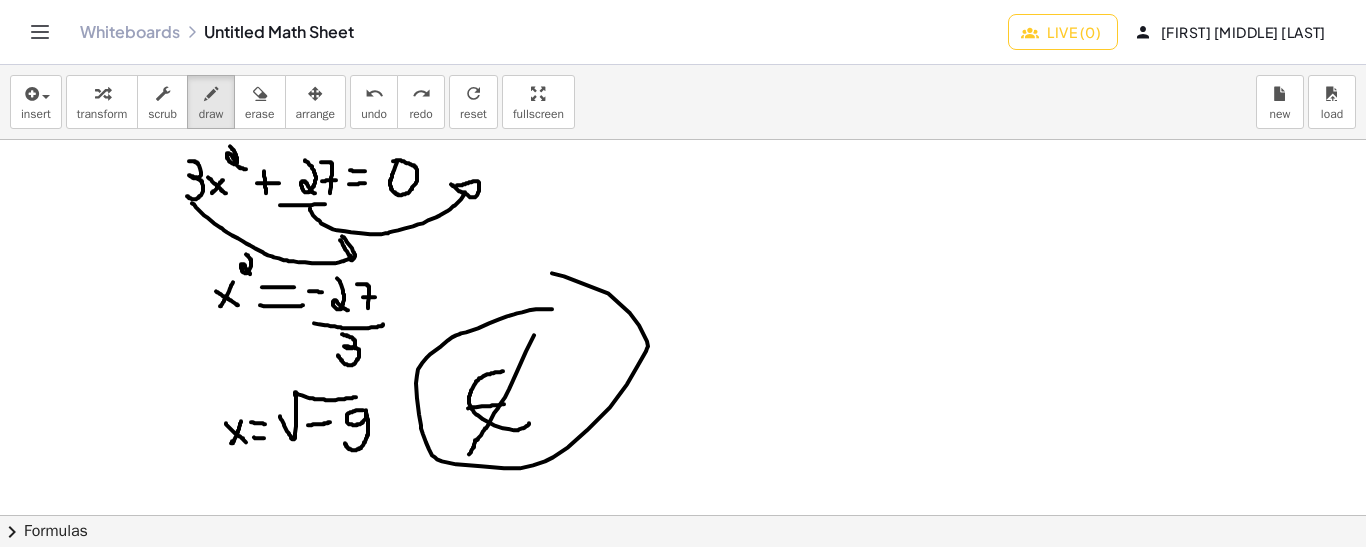 drag, startPoint x: 552, startPoint y: 308, endPoint x: 505, endPoint y: 268, distance: 61.7171 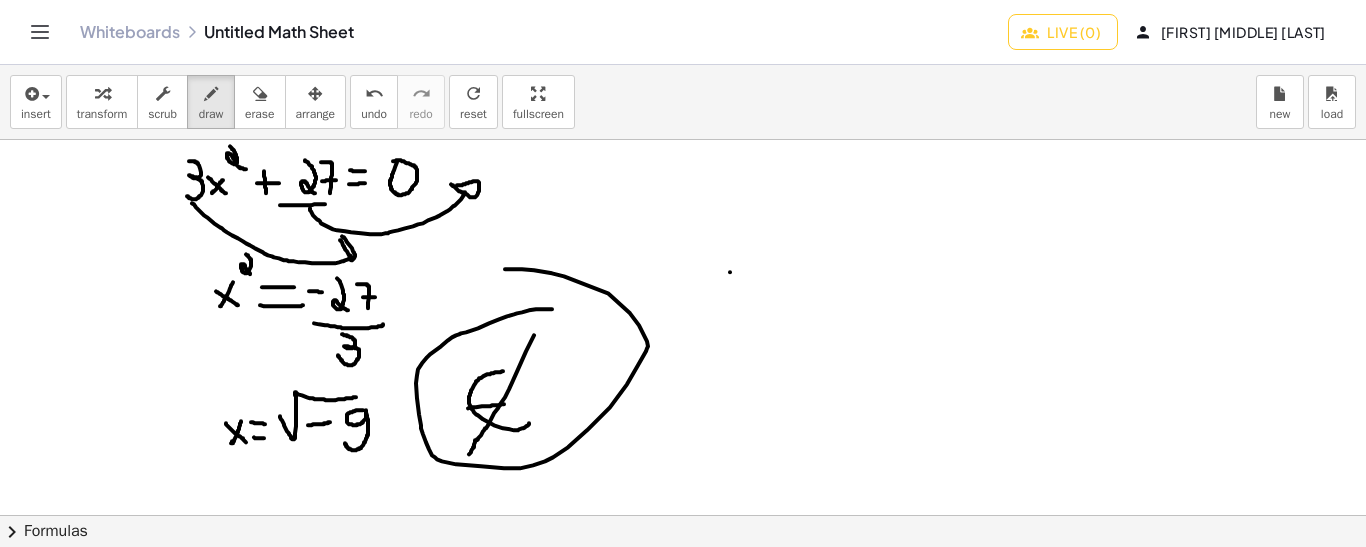 click at bounding box center [683, 632] 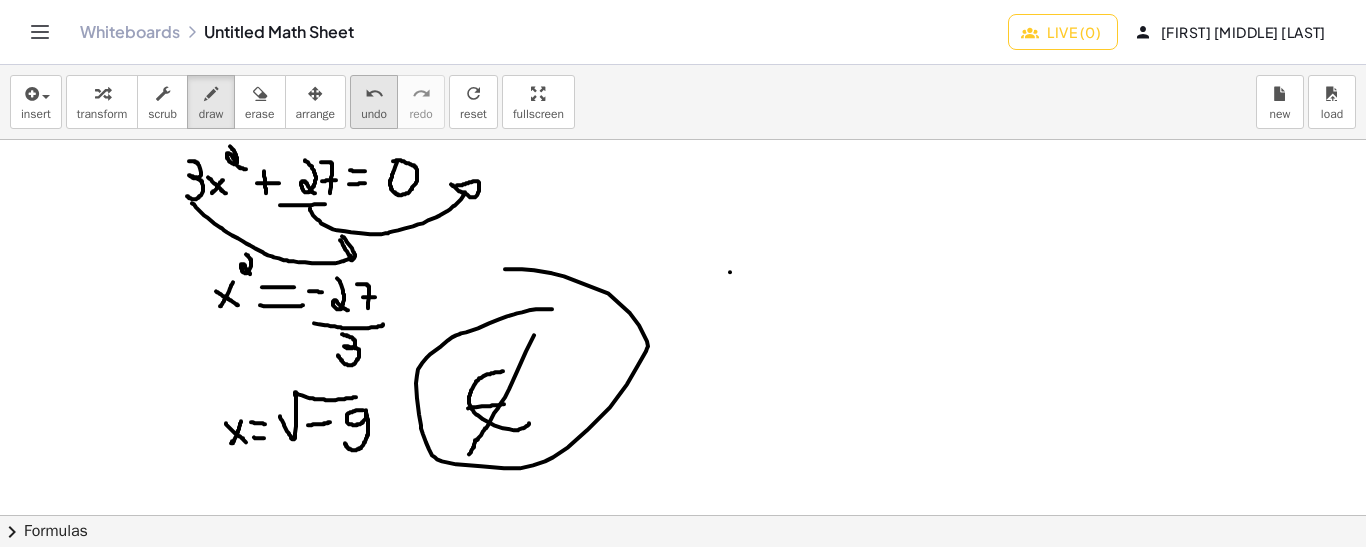 click on "undo" at bounding box center [374, 114] 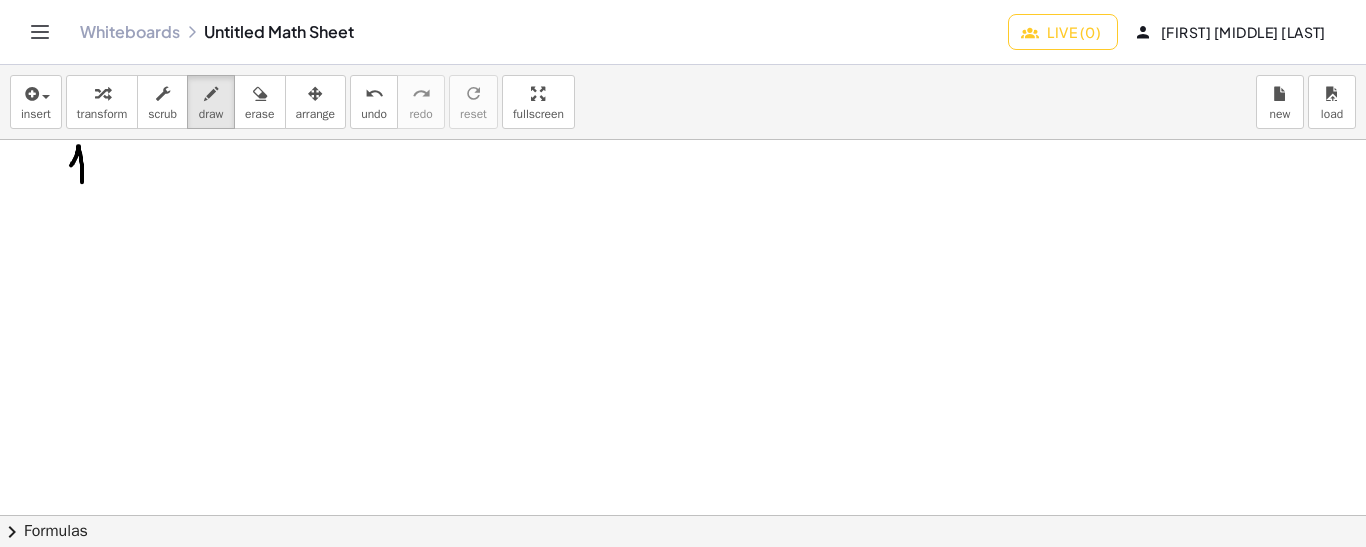 drag, startPoint x: 82, startPoint y: 181, endPoint x: 71, endPoint y: 163, distance: 21.095022 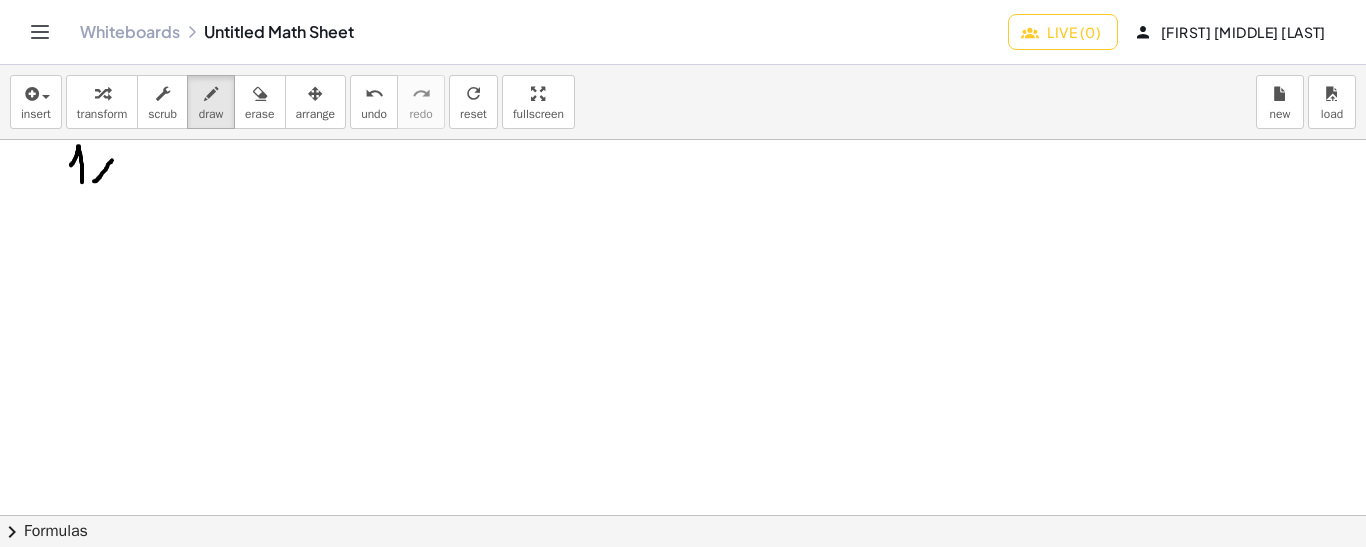 drag, startPoint x: 112, startPoint y: 159, endPoint x: 94, endPoint y: 177, distance: 25.455845 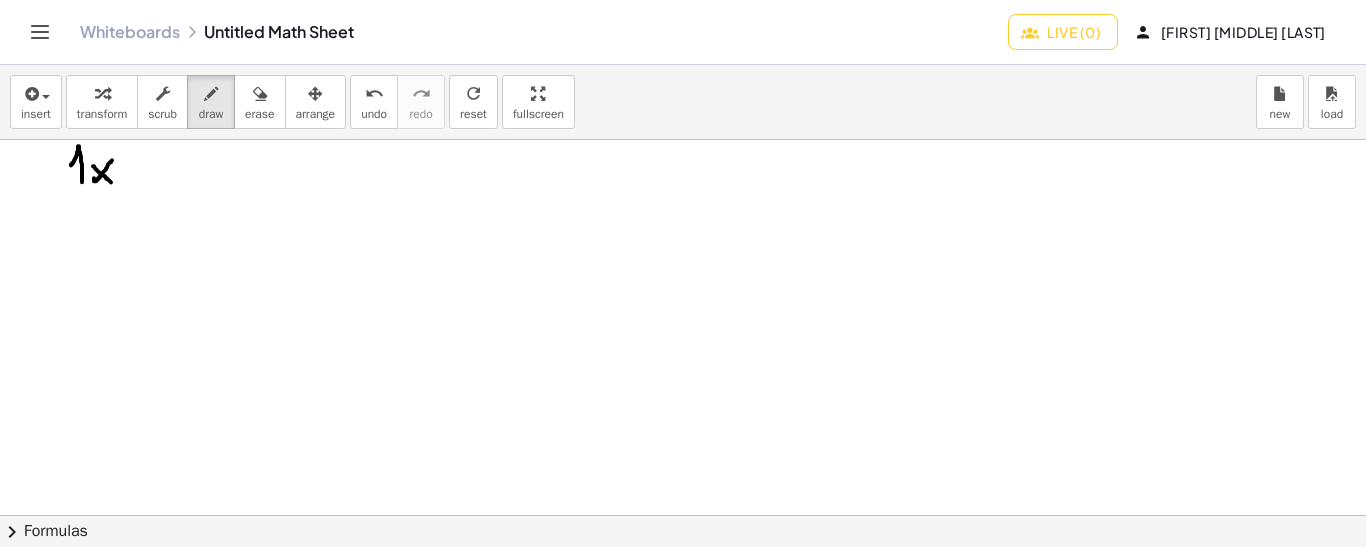 drag, startPoint x: 93, startPoint y: 165, endPoint x: 112, endPoint y: 183, distance: 26.172504 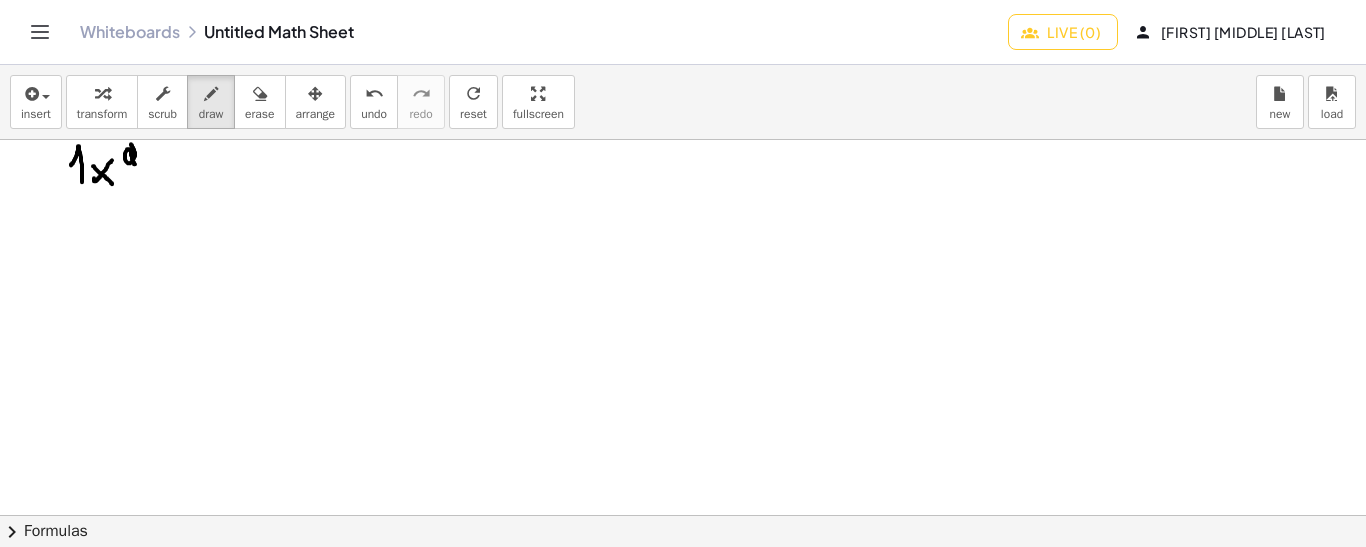 drag, startPoint x: 131, startPoint y: 143, endPoint x: 137, endPoint y: 164, distance: 21.84033 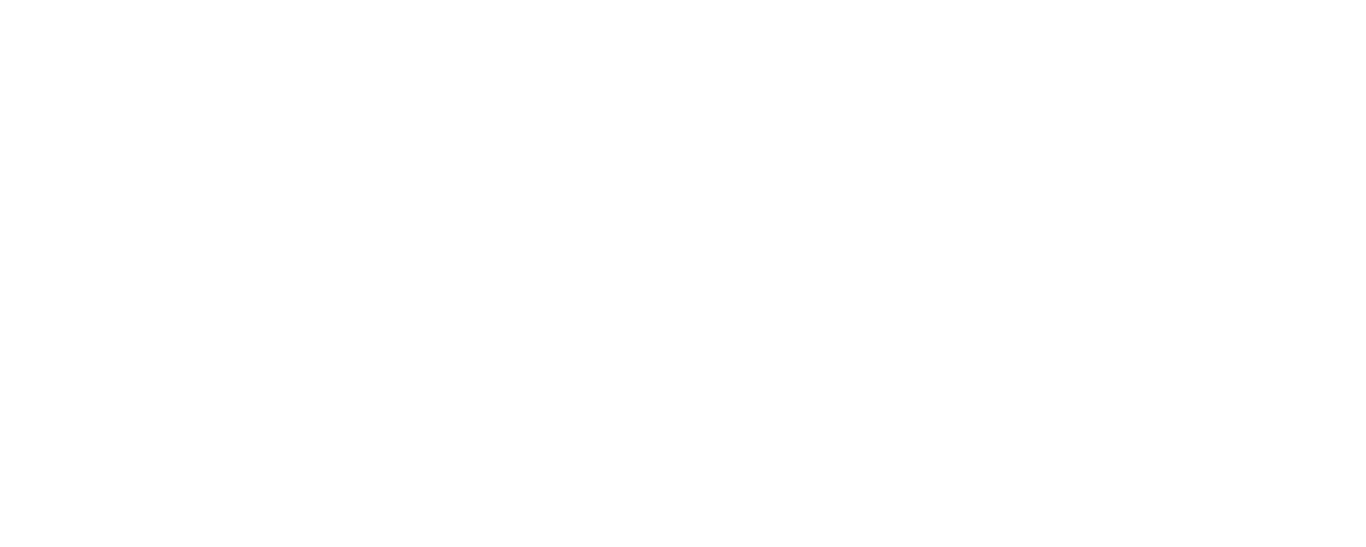 scroll, scrollTop: 0, scrollLeft: 0, axis: both 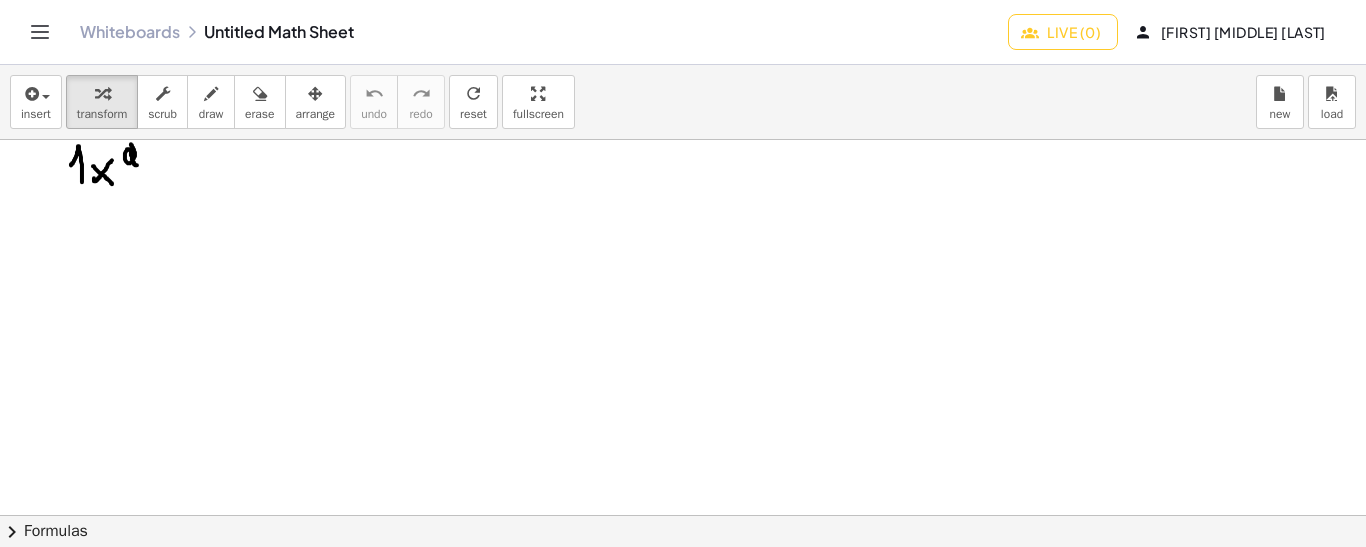 drag, startPoint x: 157, startPoint y: 167, endPoint x: 176, endPoint y: 168, distance: 19.026299 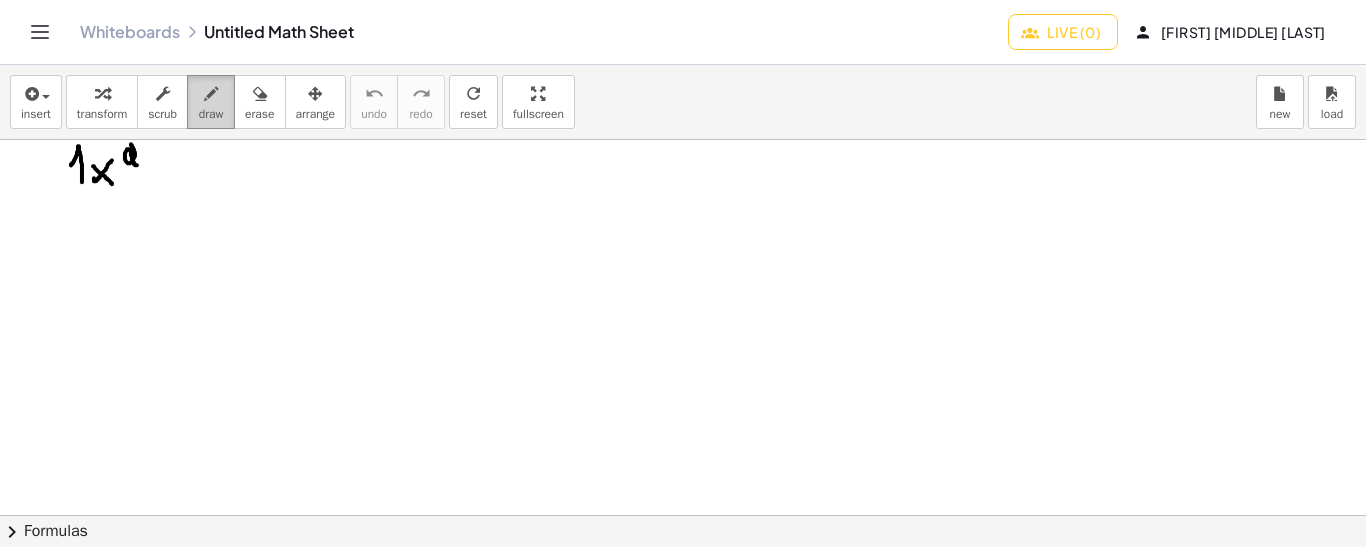 click on "draw" at bounding box center [211, 114] 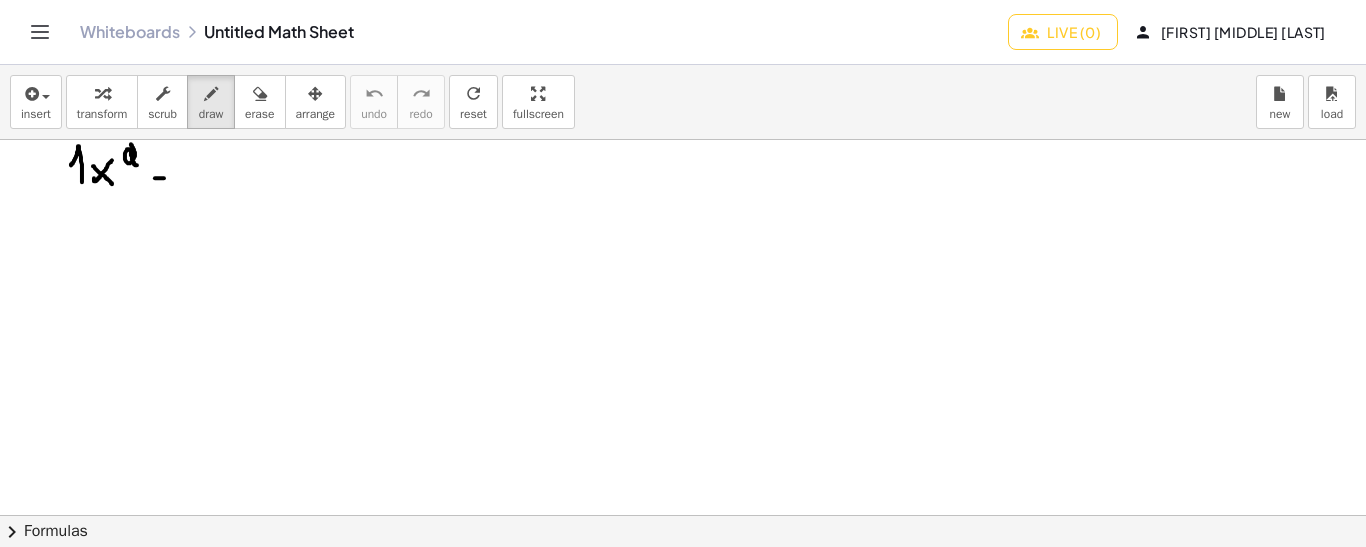 drag, startPoint x: 155, startPoint y: 177, endPoint x: 173, endPoint y: 177, distance: 18 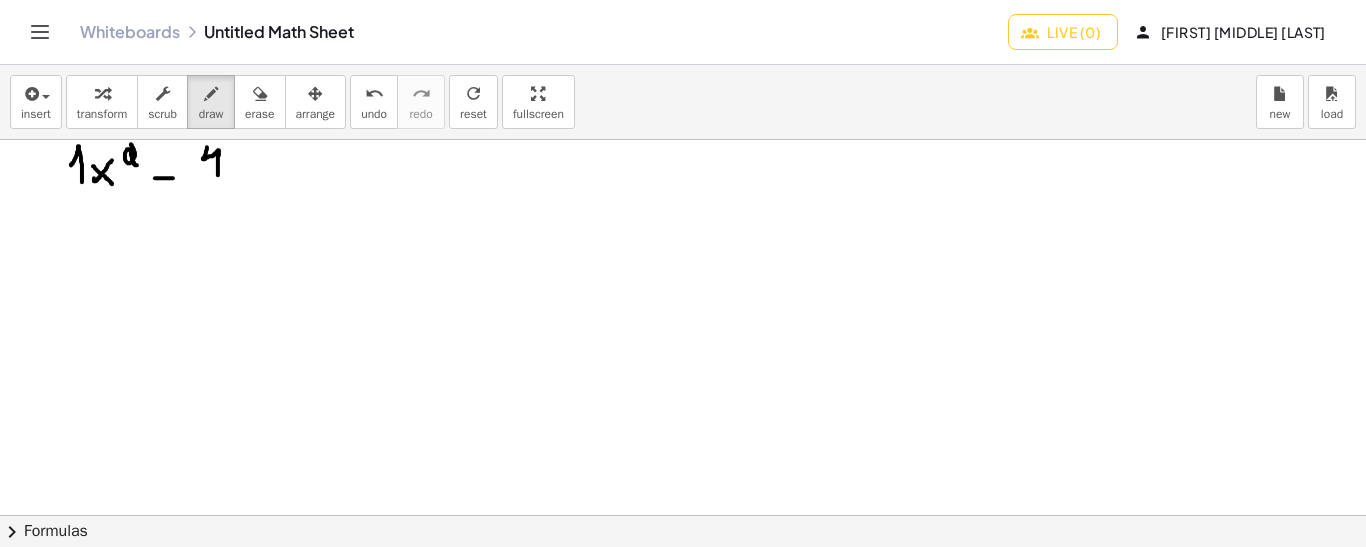 drag, startPoint x: 207, startPoint y: 146, endPoint x: 218, endPoint y: 174, distance: 30.083218 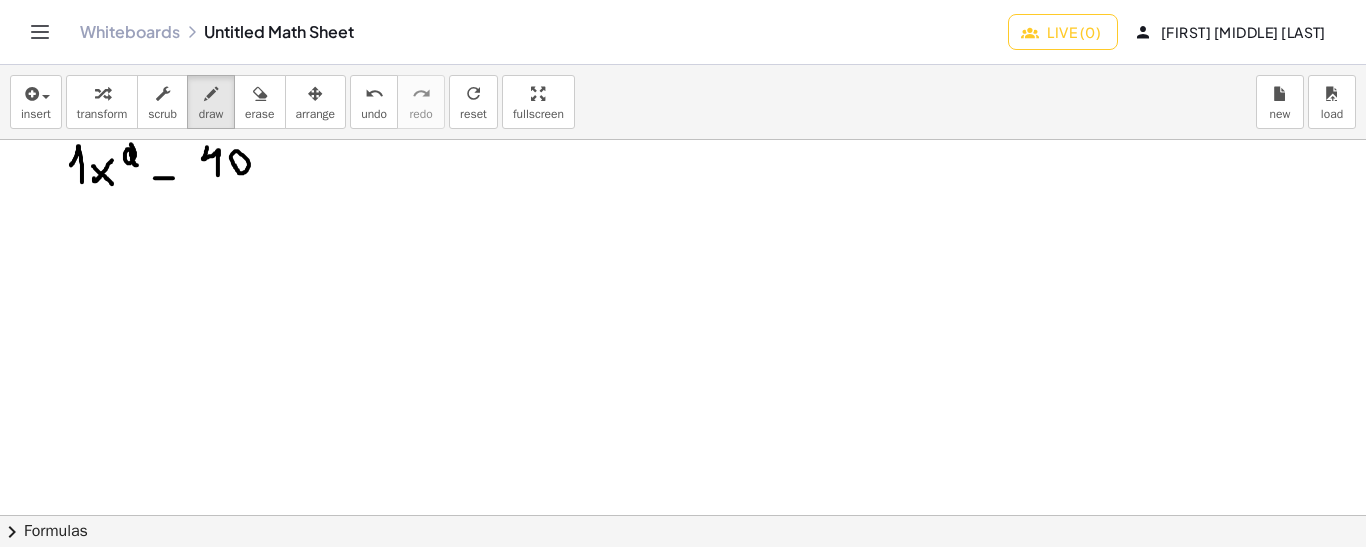 click at bounding box center (683, 516) 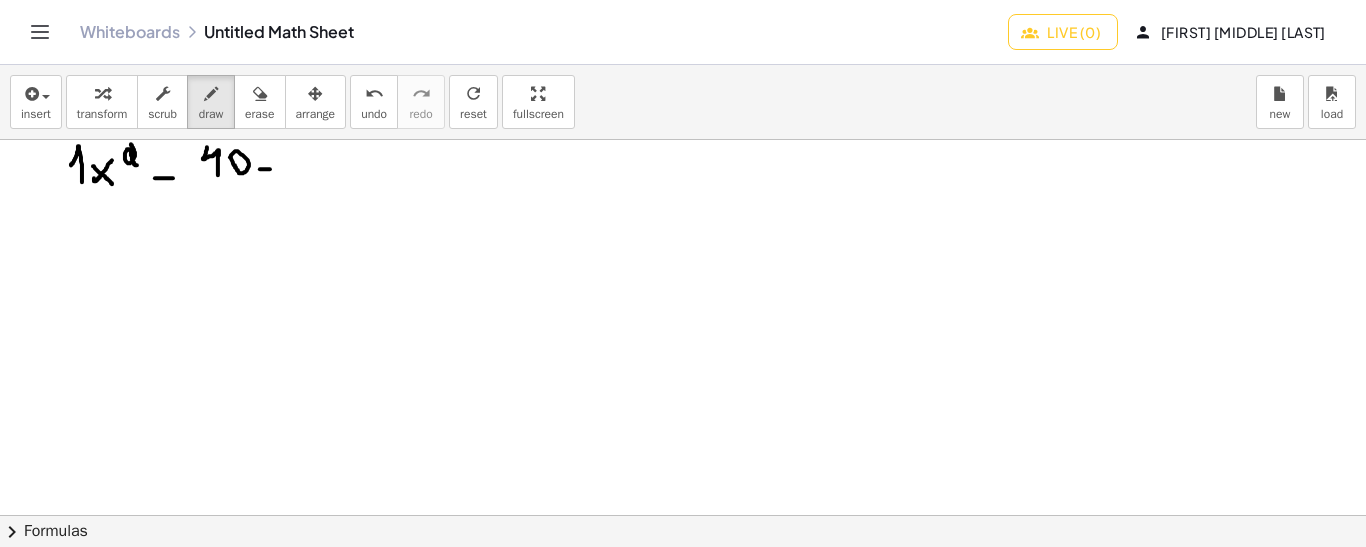 drag, startPoint x: 260, startPoint y: 168, endPoint x: 271, endPoint y: 168, distance: 11 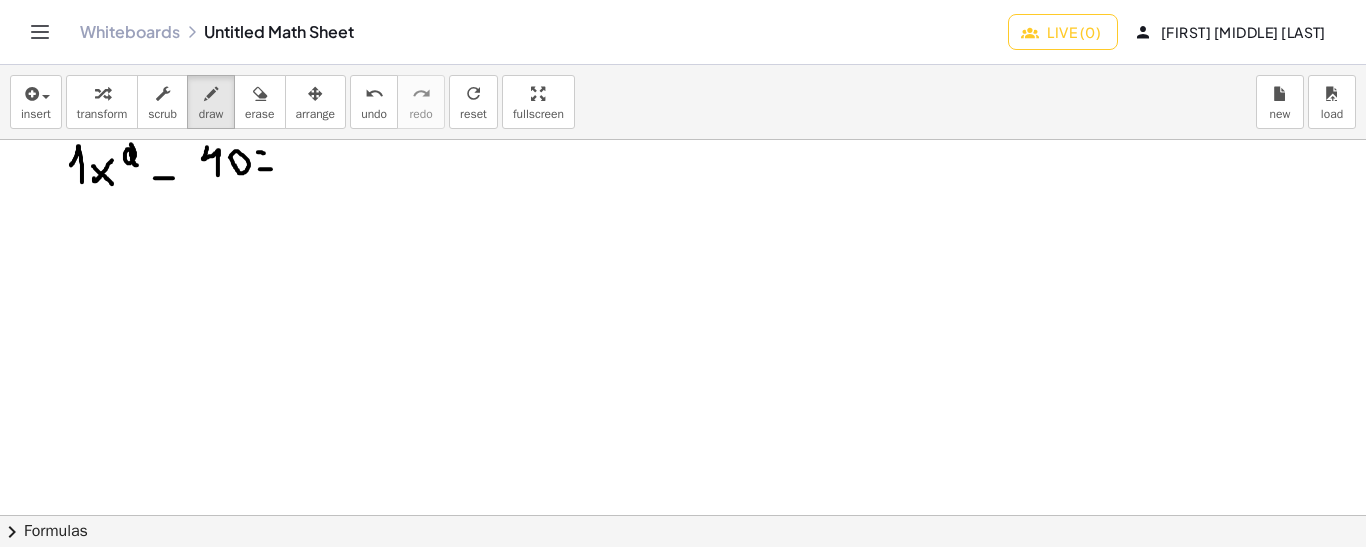 drag, startPoint x: 258, startPoint y: 151, endPoint x: 268, endPoint y: 152, distance: 10.049875 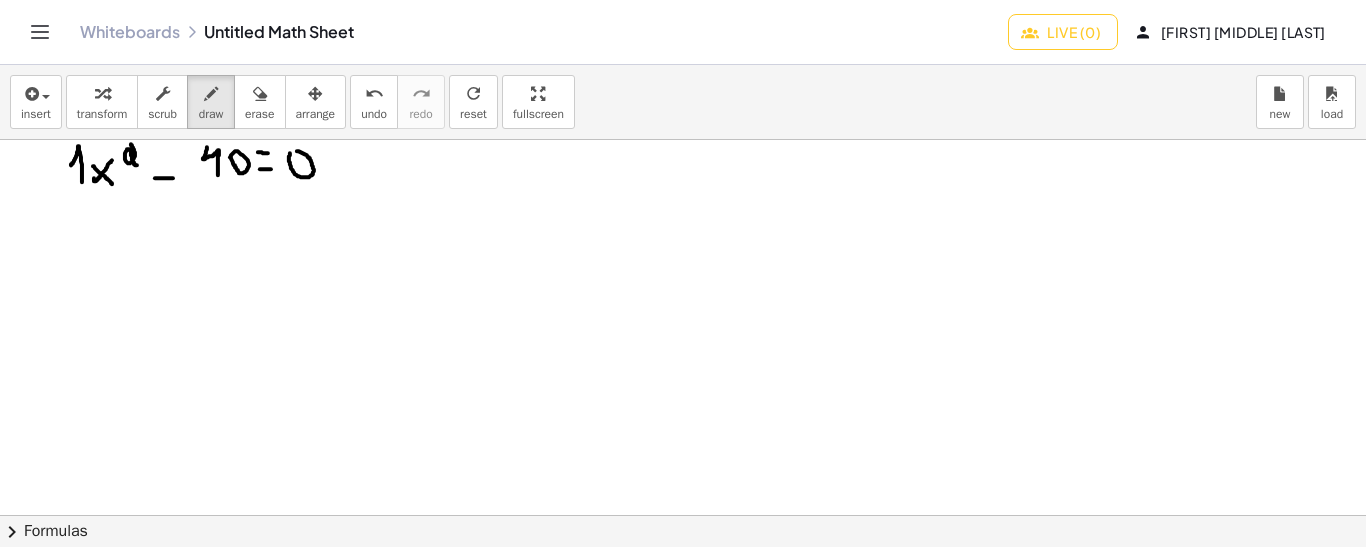 click at bounding box center (683, 516) 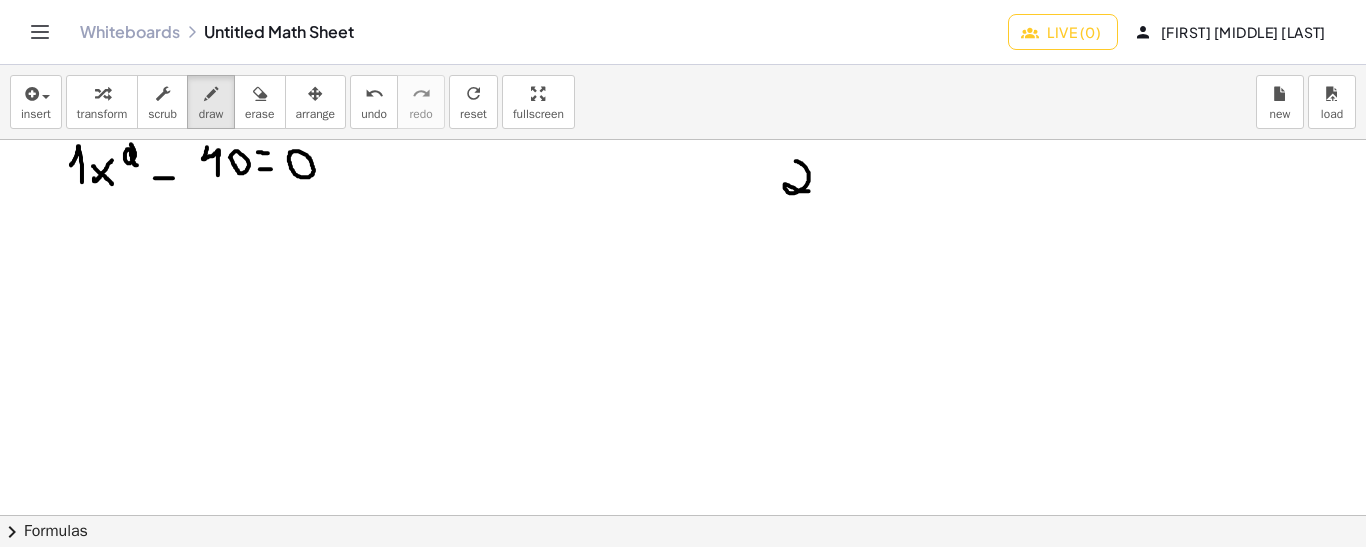 drag, startPoint x: 796, startPoint y: 160, endPoint x: 810, endPoint y: 190, distance: 33.105892 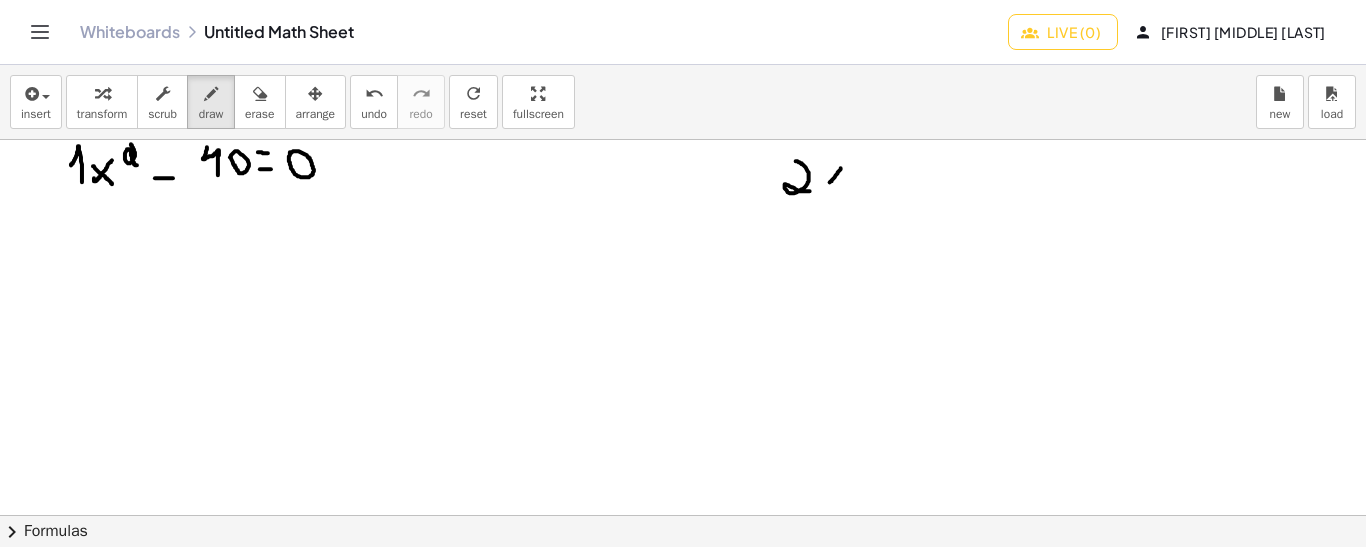 drag, startPoint x: 841, startPoint y: 167, endPoint x: 828, endPoint y: 181, distance: 19.104973 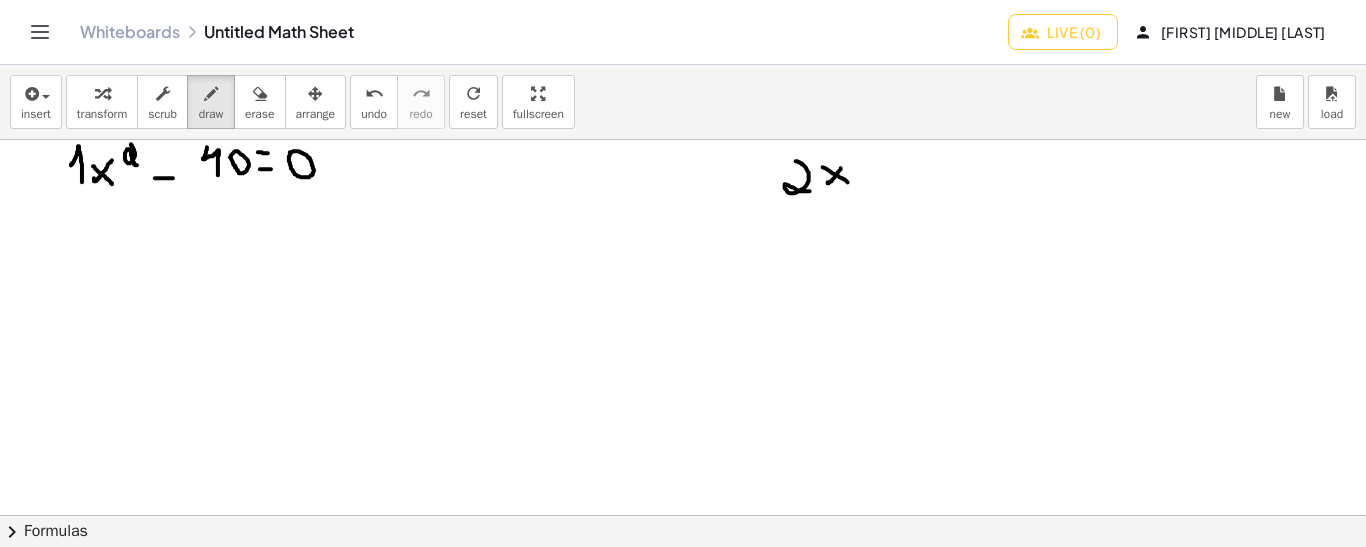 drag, startPoint x: 823, startPoint y: 166, endPoint x: 850, endPoint y: 181, distance: 30.88689 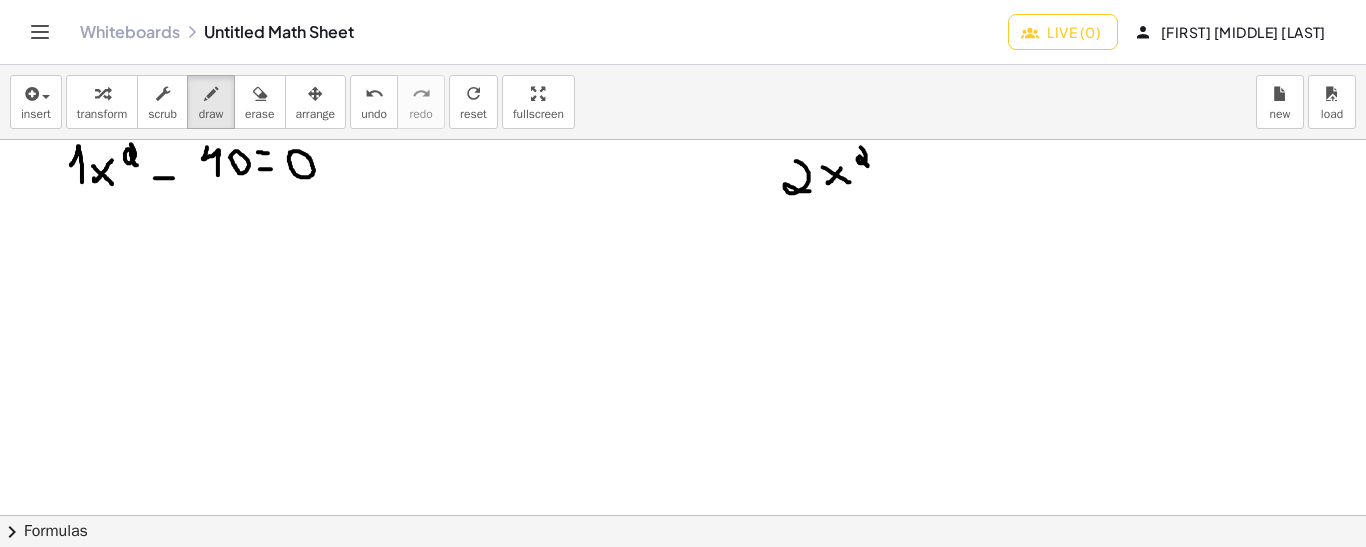 drag, startPoint x: 861, startPoint y: 146, endPoint x: 869, endPoint y: 165, distance: 20.615528 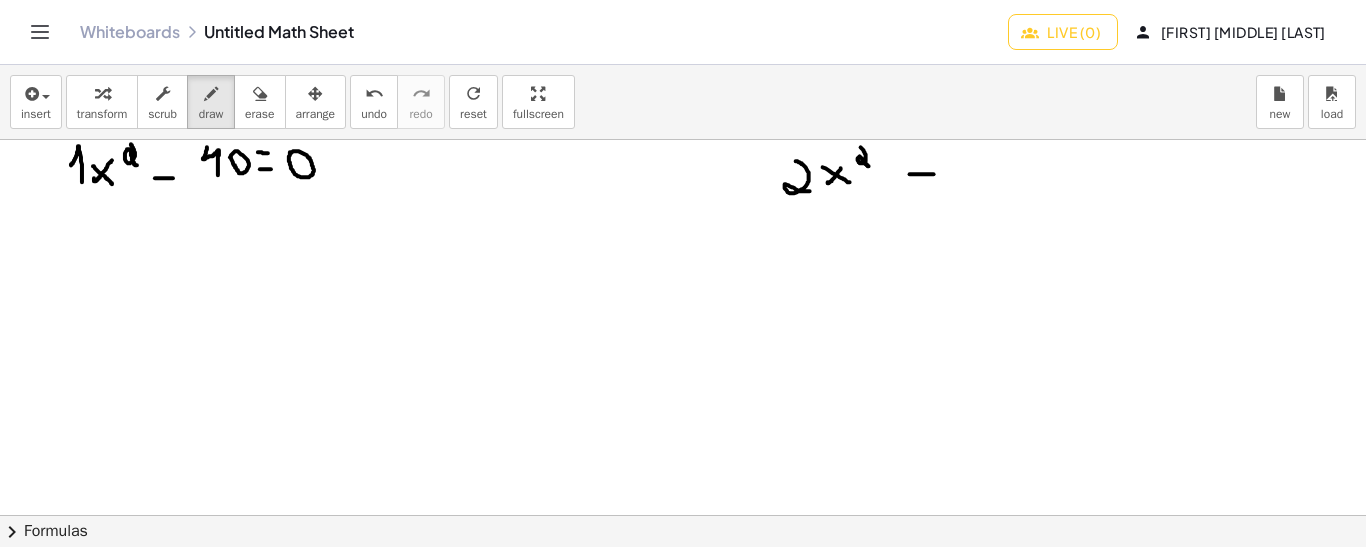 drag, startPoint x: 910, startPoint y: 173, endPoint x: 935, endPoint y: 173, distance: 25 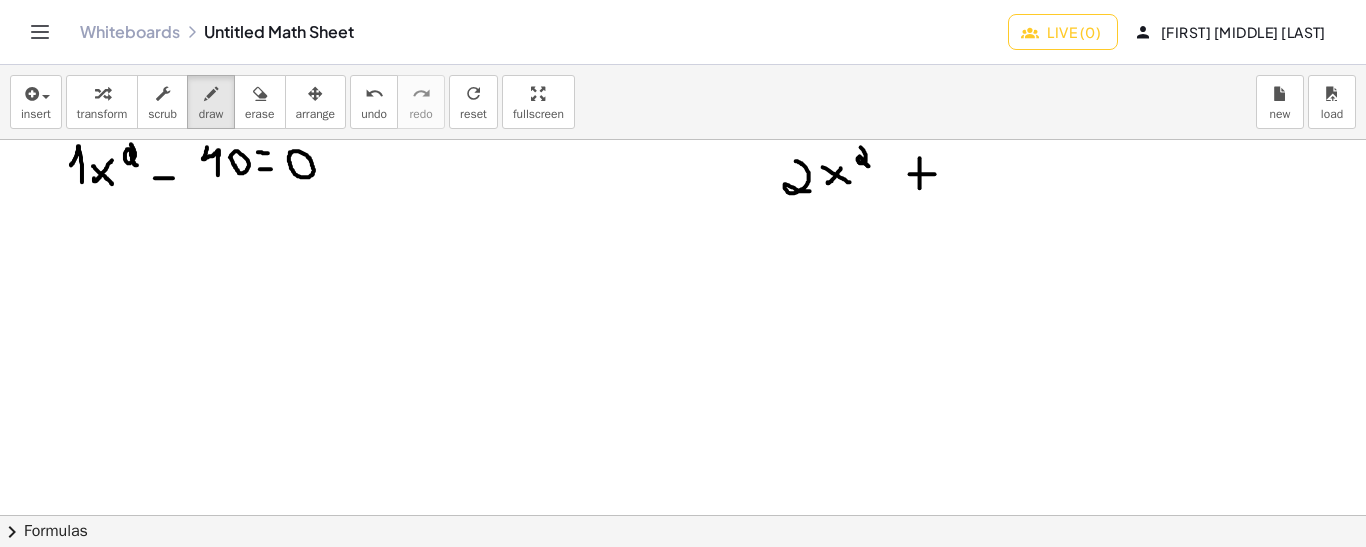 drag, startPoint x: 920, startPoint y: 157, endPoint x: 920, endPoint y: 189, distance: 32 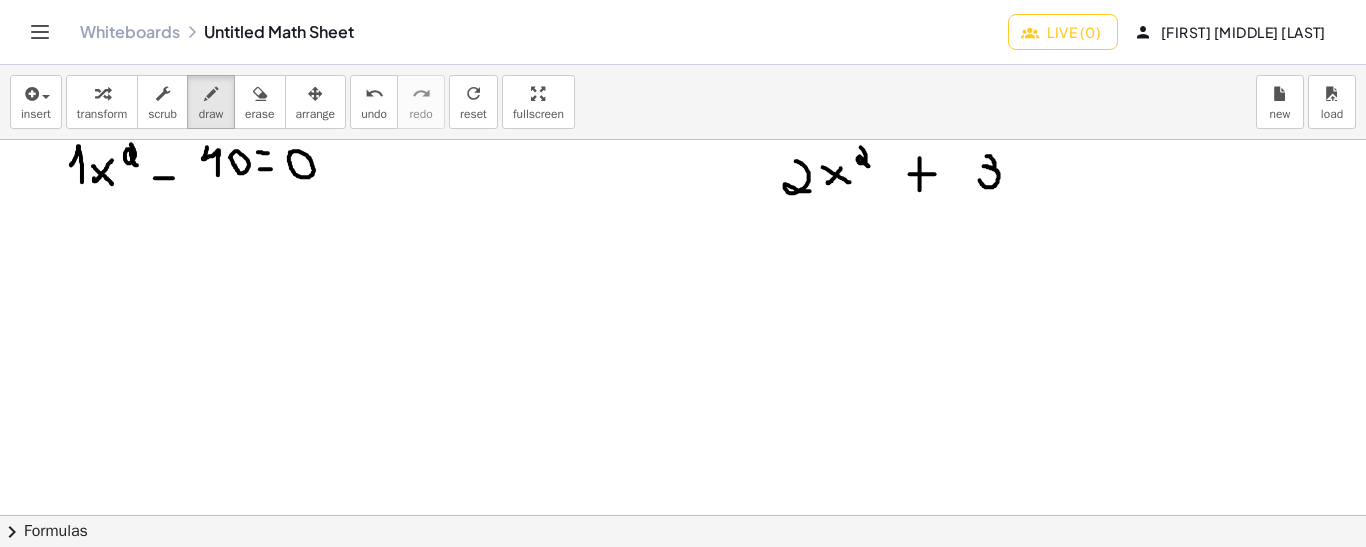drag, startPoint x: 987, startPoint y: 155, endPoint x: 980, endPoint y: 176, distance: 22.135944 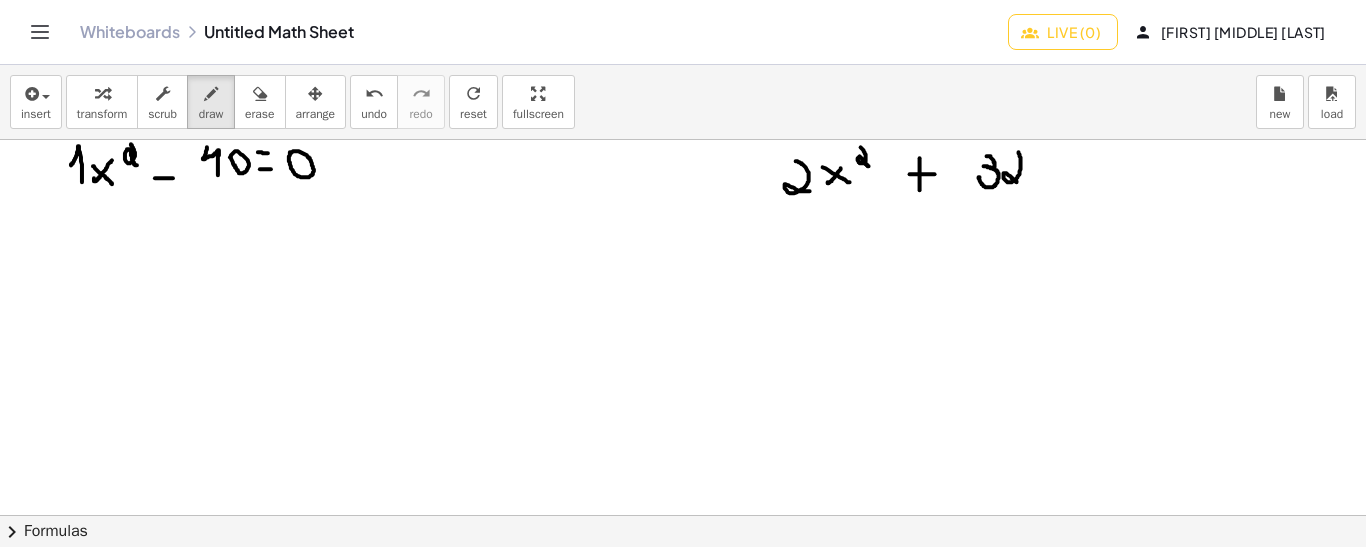 drag, startPoint x: 1019, startPoint y: 151, endPoint x: 1030, endPoint y: 186, distance: 36.687874 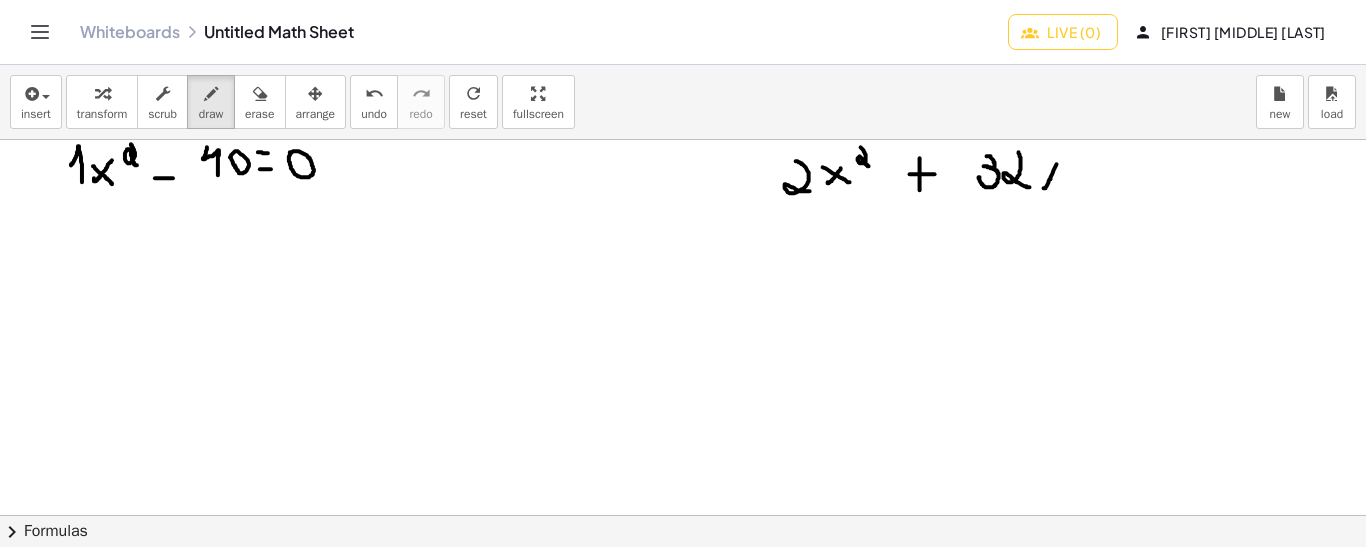 drag, startPoint x: 1057, startPoint y: 163, endPoint x: 1044, endPoint y: 183, distance: 23.853722 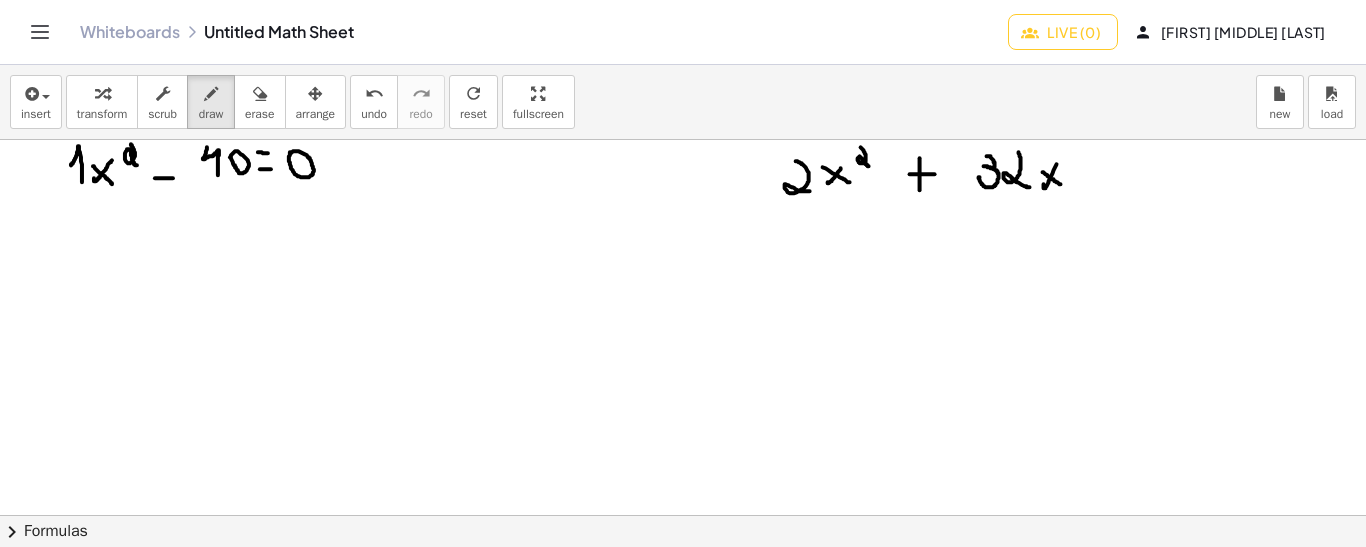 drag, startPoint x: 1043, startPoint y: 171, endPoint x: 1062, endPoint y: 183, distance: 22.472204 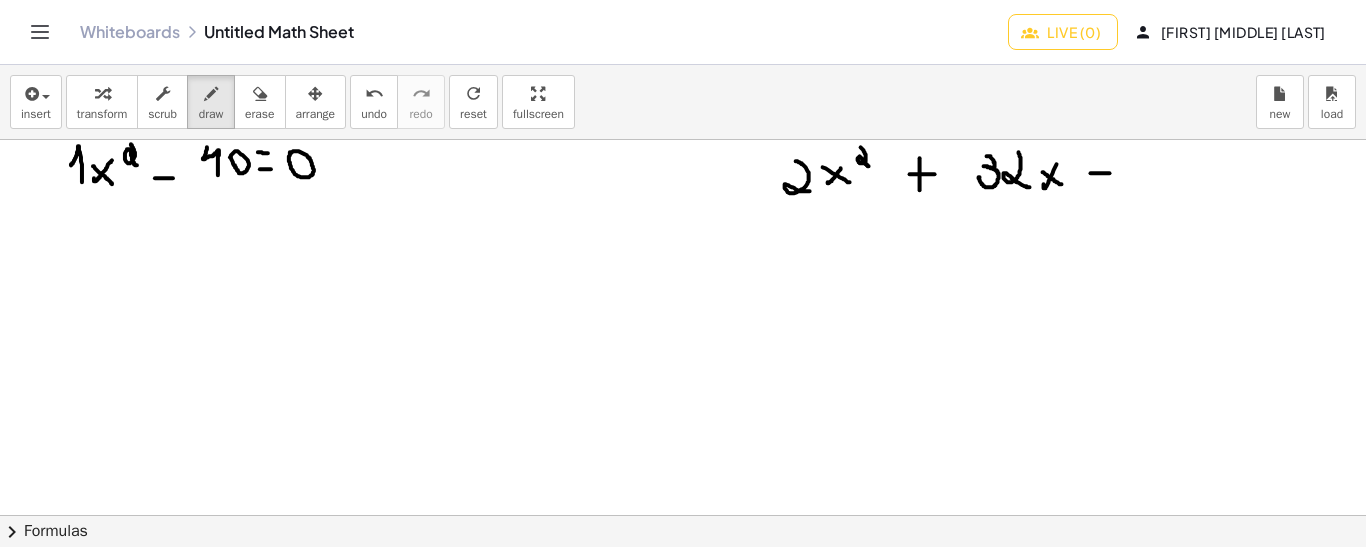 drag, startPoint x: 1091, startPoint y: 172, endPoint x: 1113, endPoint y: 171, distance: 22.022715 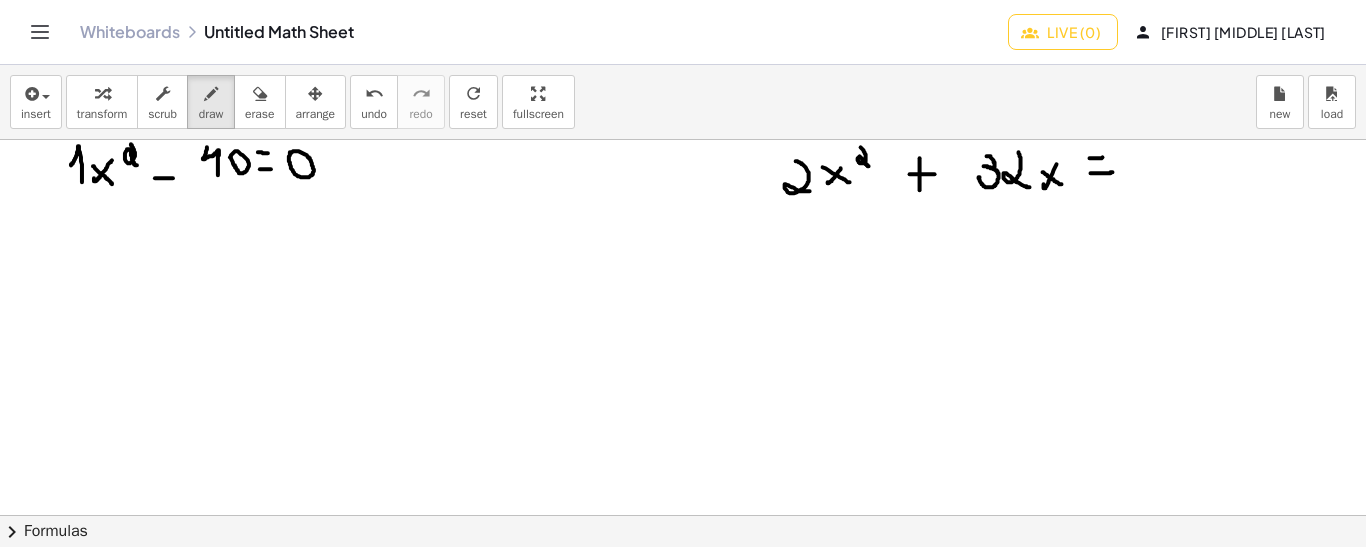 drag, startPoint x: 1090, startPoint y: 157, endPoint x: 1115, endPoint y: 156, distance: 25.019993 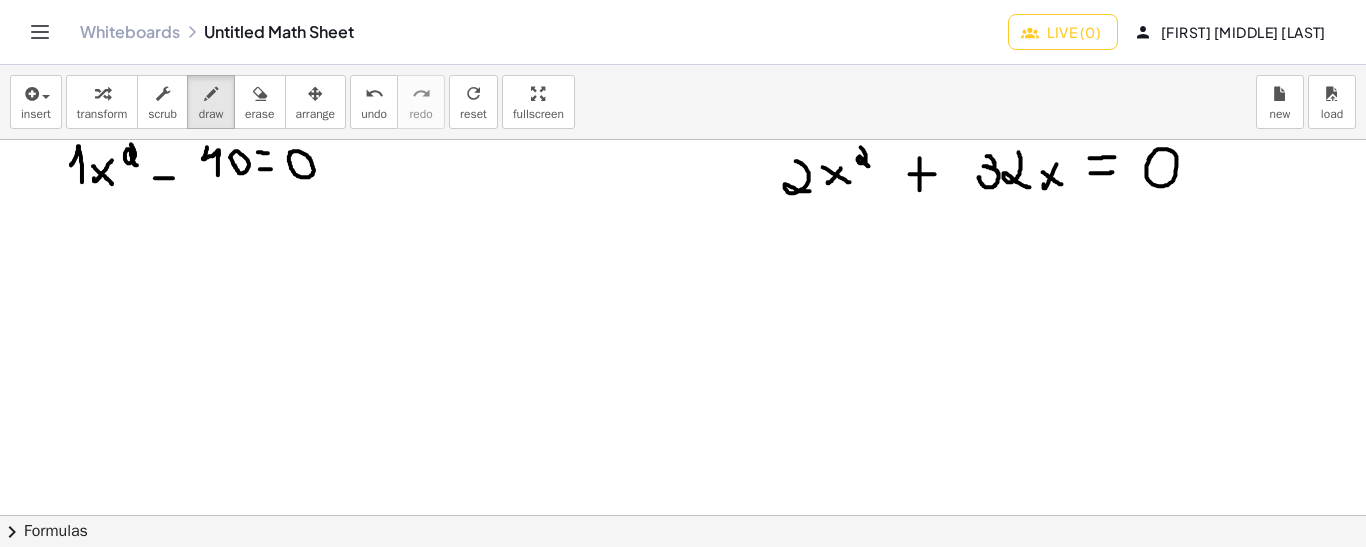 click at bounding box center [683, 516] 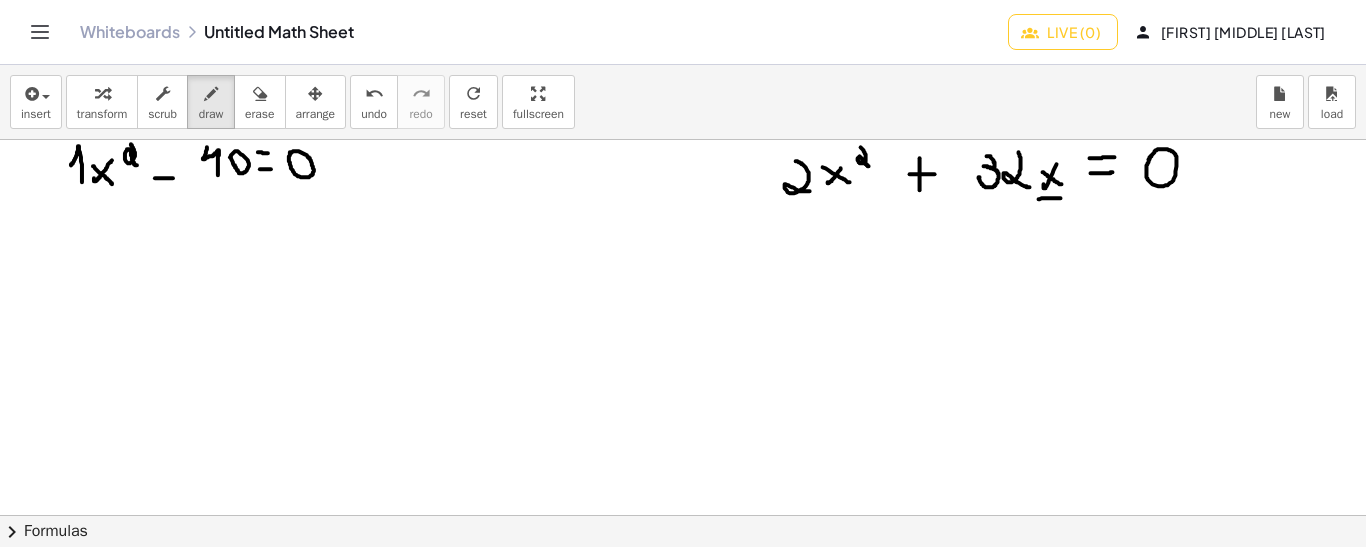 drag, startPoint x: 1039, startPoint y: 198, endPoint x: 1067, endPoint y: 197, distance: 28.01785 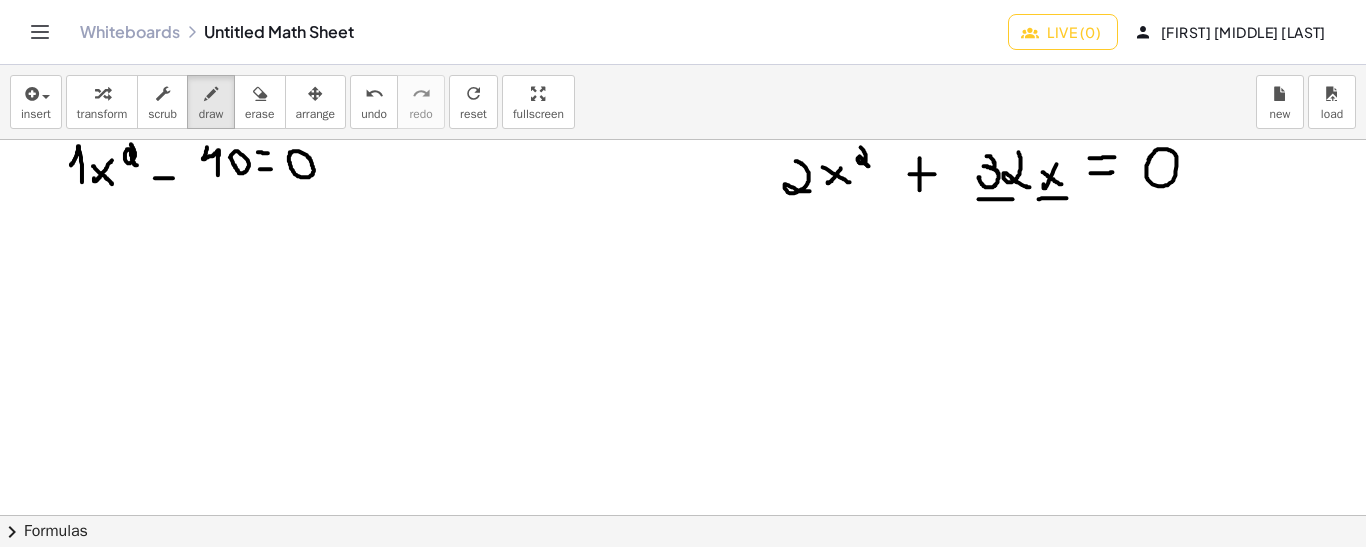 drag, startPoint x: 979, startPoint y: 198, endPoint x: 1016, endPoint y: 198, distance: 37 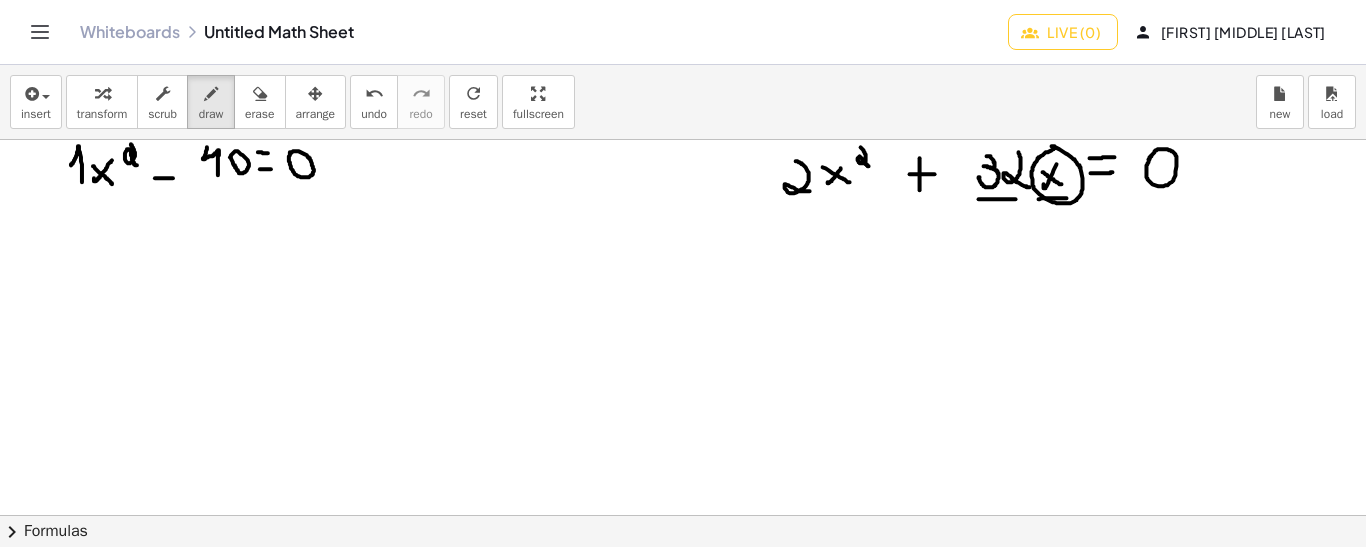 click at bounding box center [683, 516] 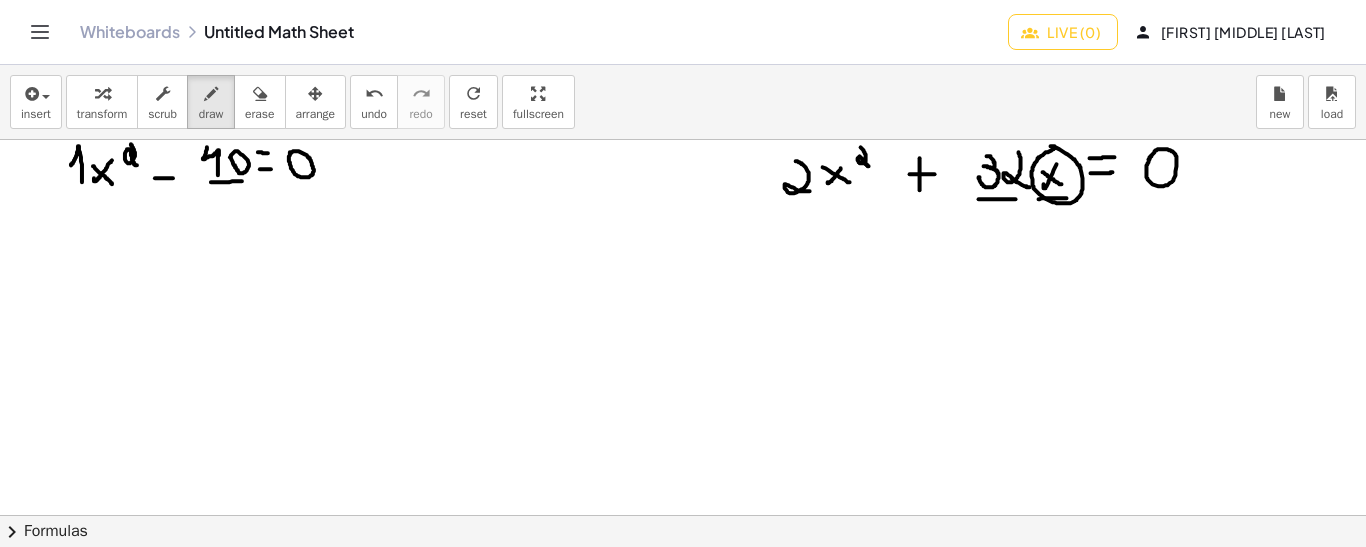 drag, startPoint x: 211, startPoint y: 181, endPoint x: 247, endPoint y: 180, distance: 36.013885 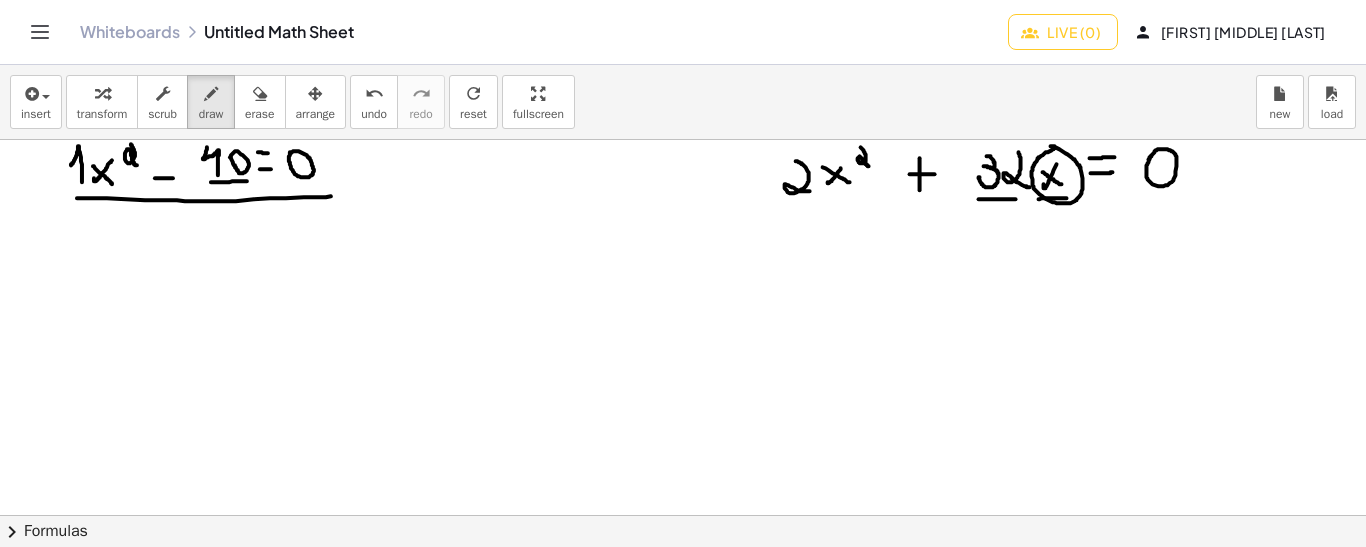 drag, startPoint x: 77, startPoint y: 197, endPoint x: 339, endPoint y: 195, distance: 262.00763 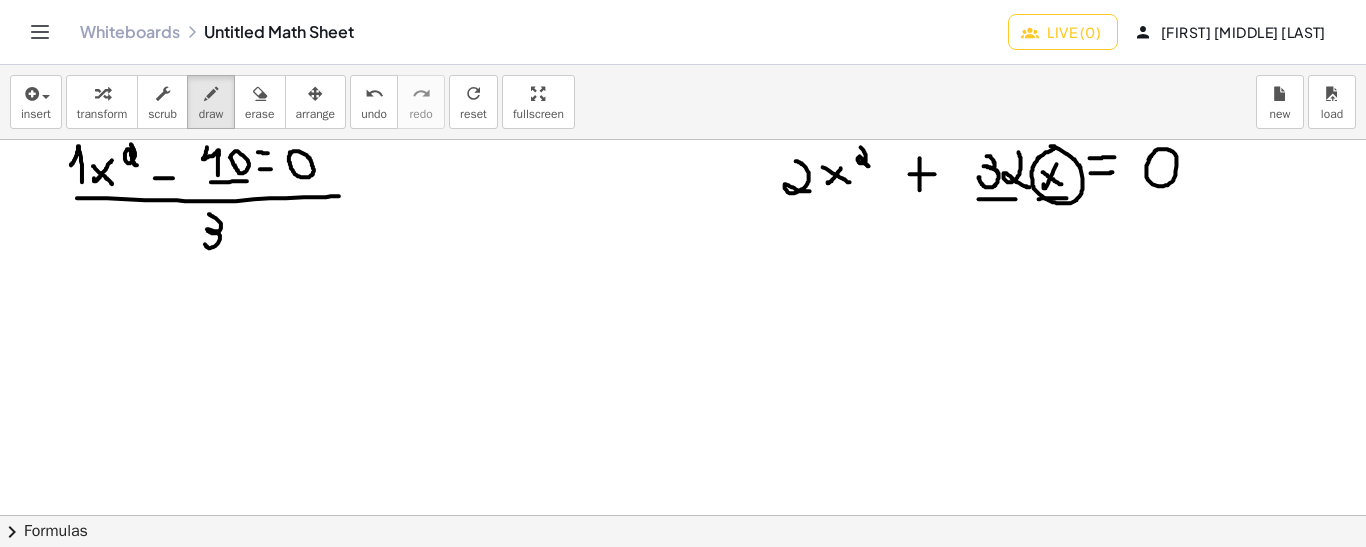 drag, startPoint x: 209, startPoint y: 213, endPoint x: 206, endPoint y: 242, distance: 29.15476 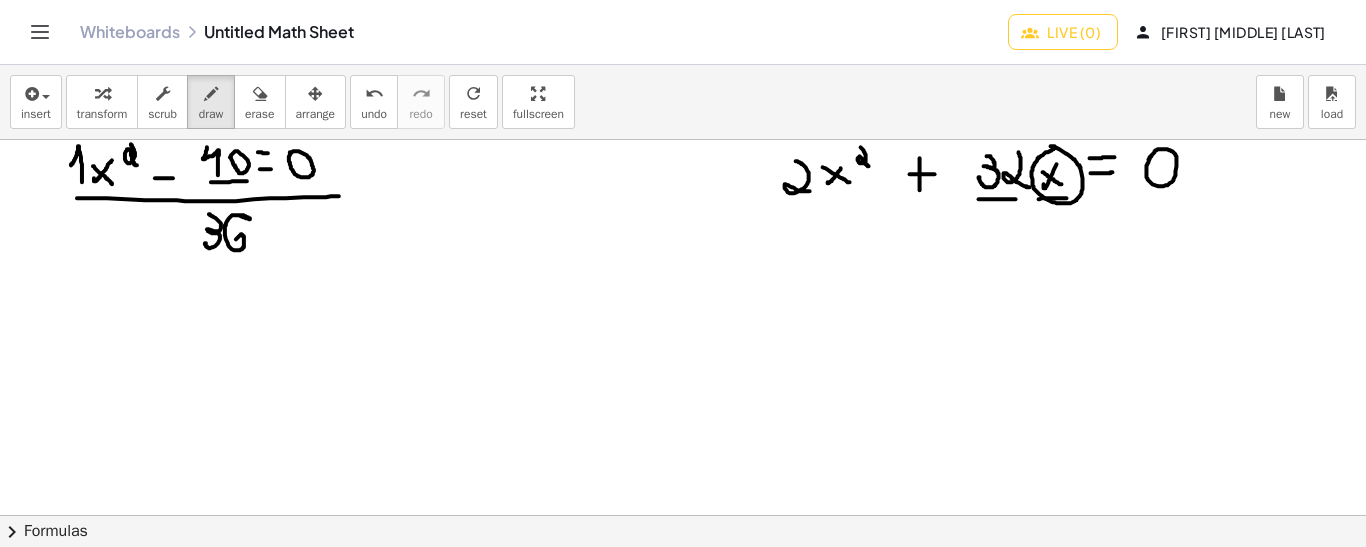 drag, startPoint x: 237, startPoint y: 214, endPoint x: 233, endPoint y: 239, distance: 25.317978 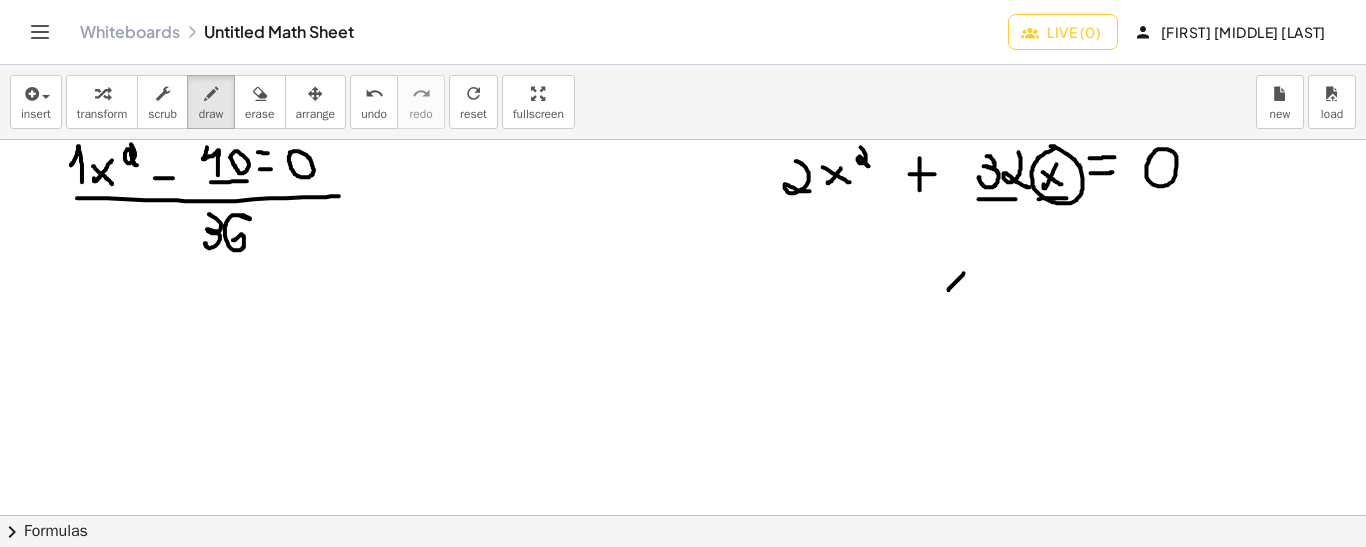 drag, startPoint x: 964, startPoint y: 272, endPoint x: 945, endPoint y: 292, distance: 27.58623 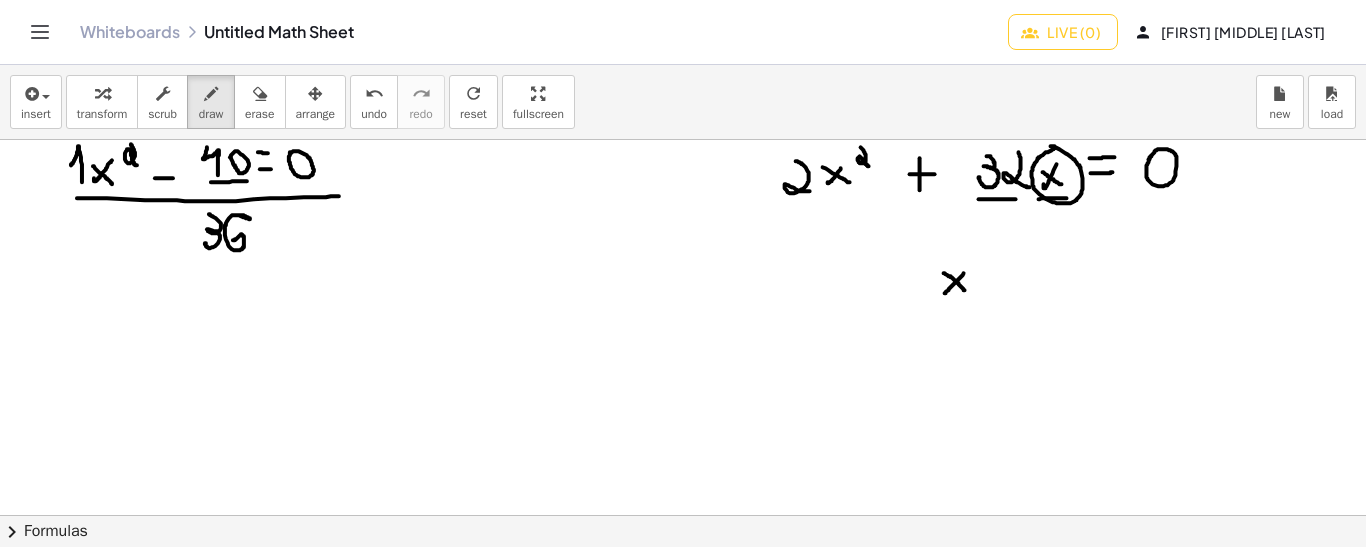 drag, startPoint x: 944, startPoint y: 272, endPoint x: 965, endPoint y: 289, distance: 27.018513 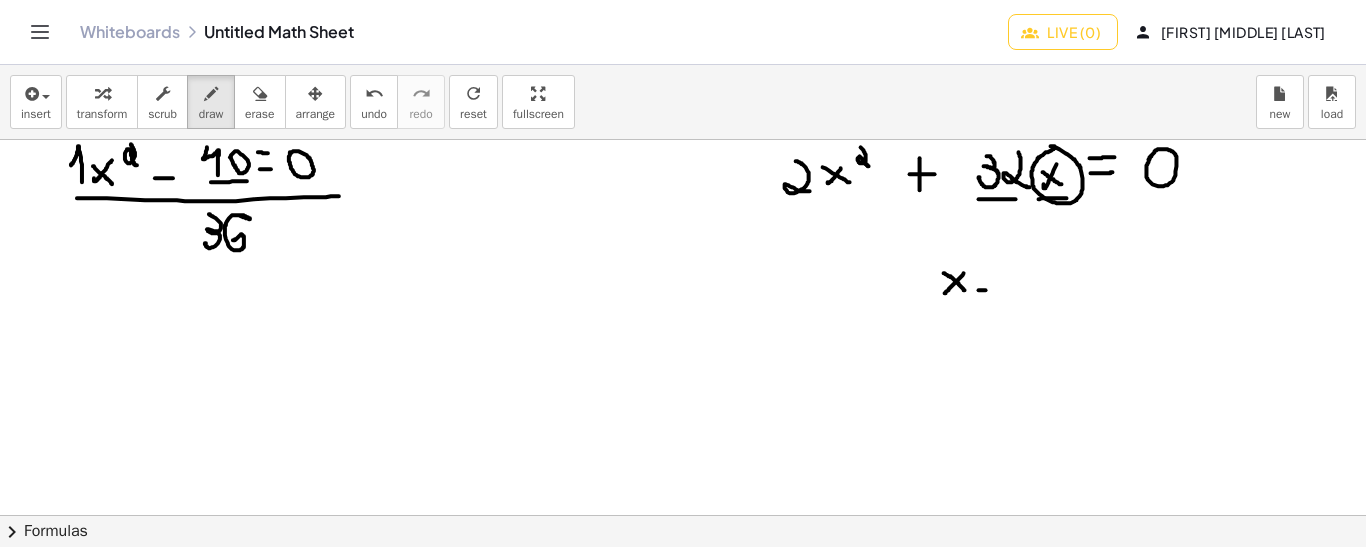 drag, startPoint x: 979, startPoint y: 289, endPoint x: 998, endPoint y: 288, distance: 19.026299 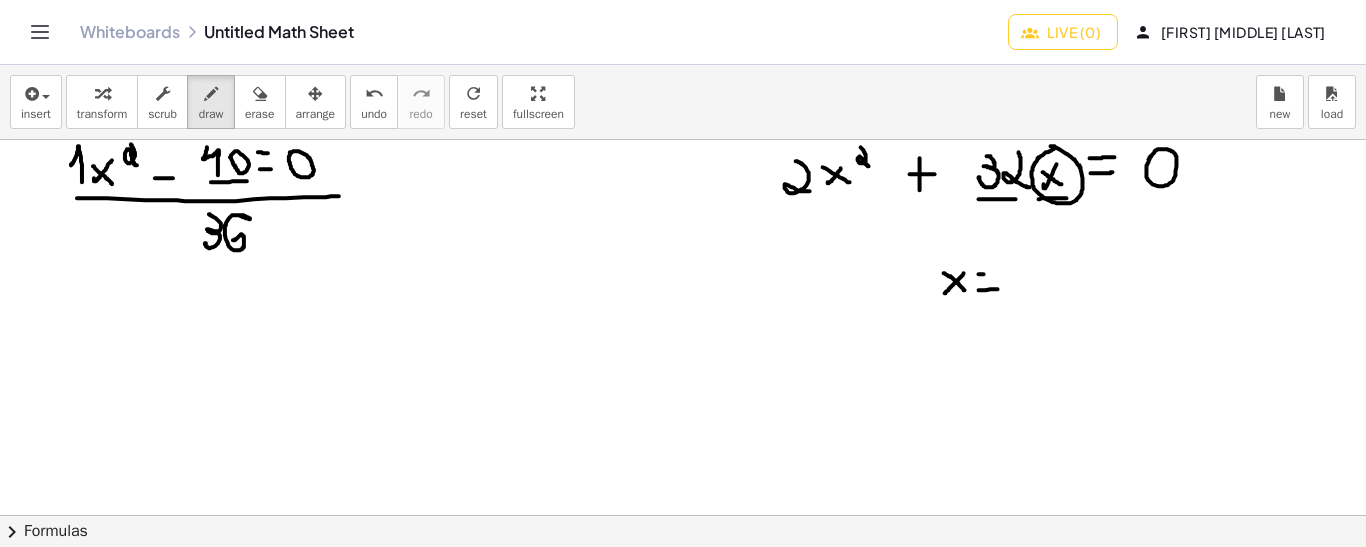 drag, startPoint x: 979, startPoint y: 273, endPoint x: 992, endPoint y: 273, distance: 13 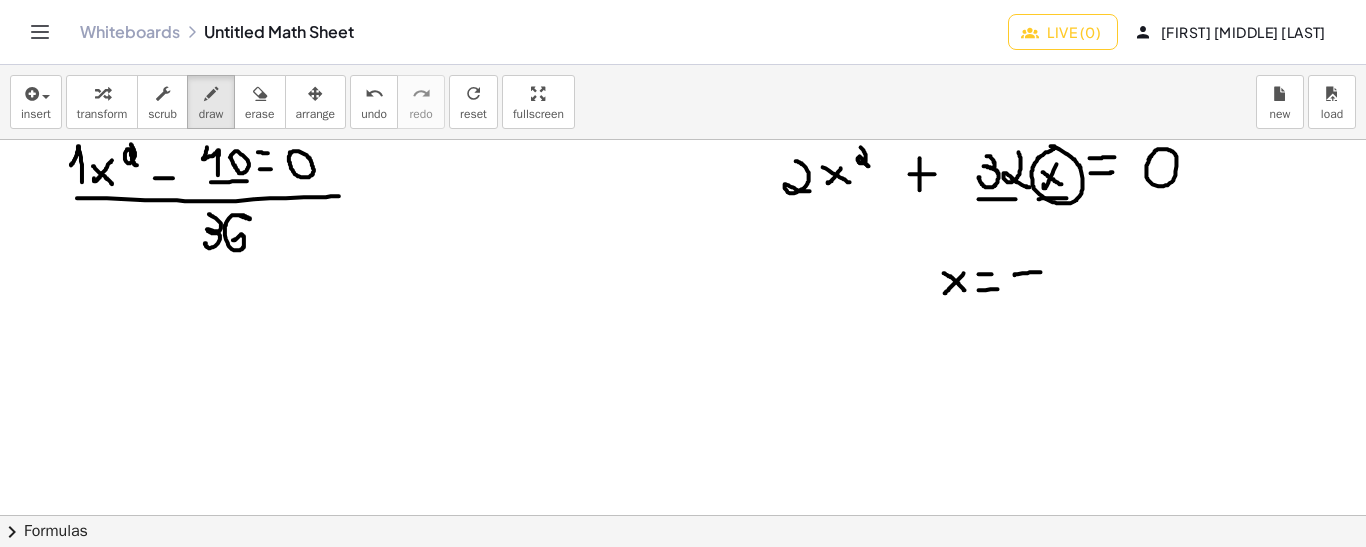 drag, startPoint x: 1015, startPoint y: 274, endPoint x: 1042, endPoint y: 271, distance: 27.166155 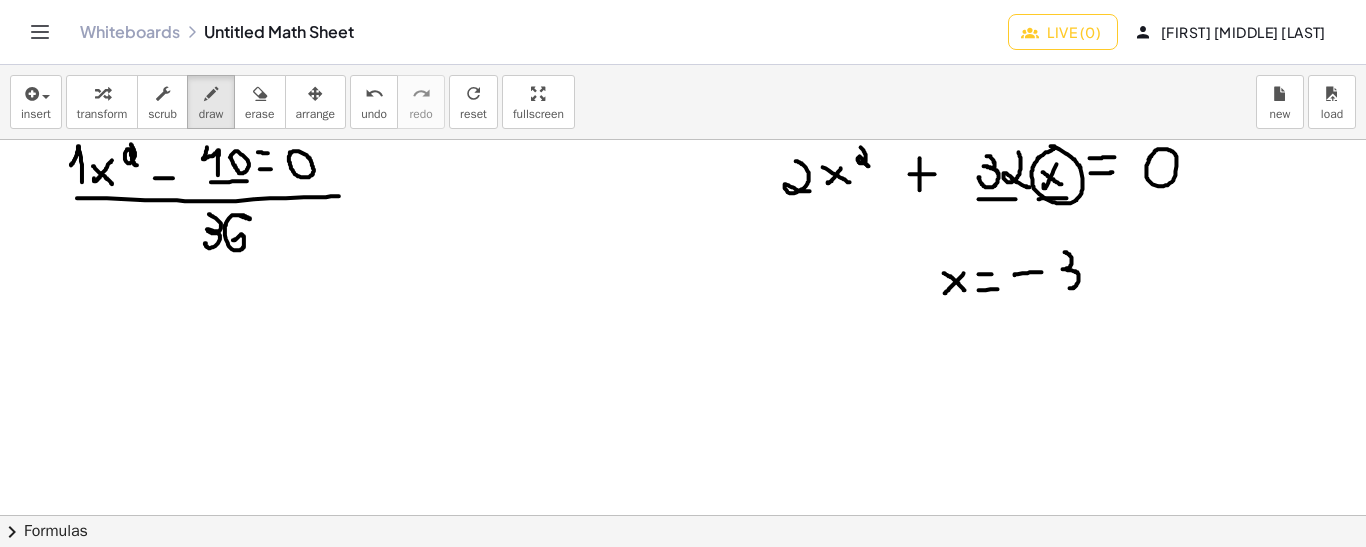 drag, startPoint x: 1065, startPoint y: 251, endPoint x: 1061, endPoint y: 284, distance: 33.24154 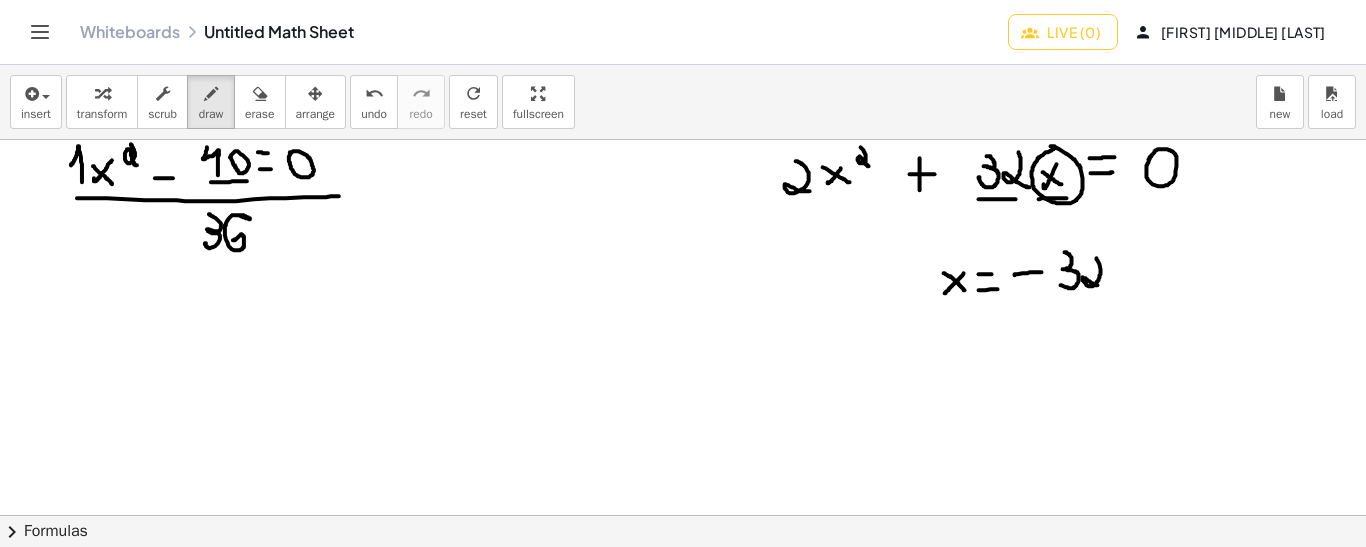 drag, startPoint x: 1097, startPoint y: 257, endPoint x: 1099, endPoint y: 284, distance: 27.073973 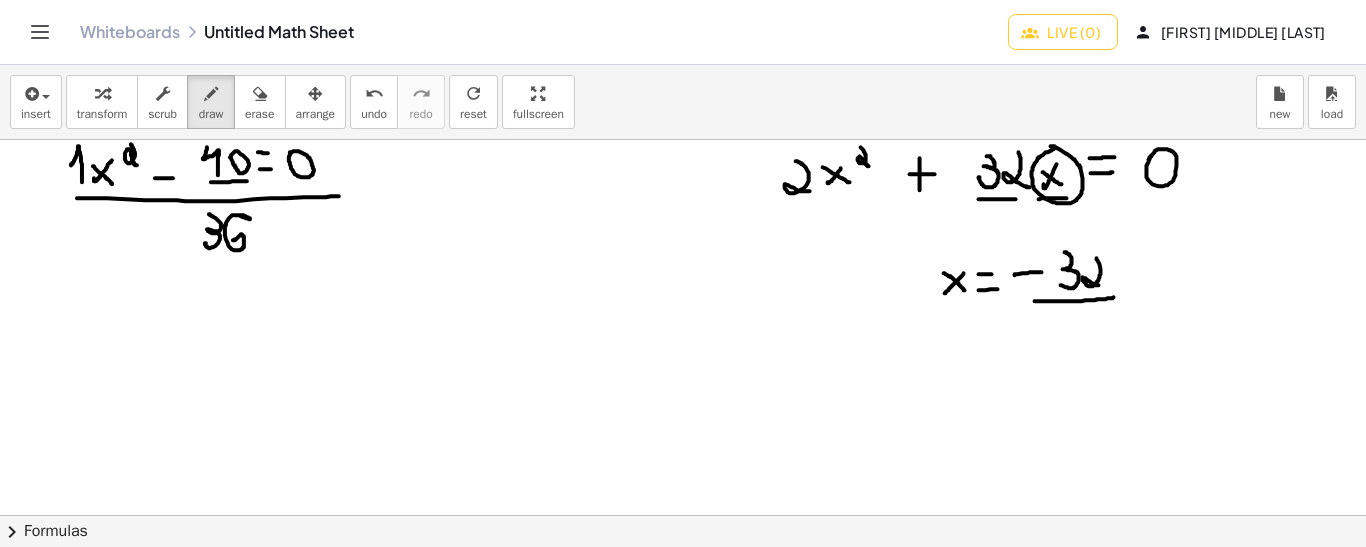 drag, startPoint x: 1035, startPoint y: 300, endPoint x: 1114, endPoint y: 296, distance: 79.101204 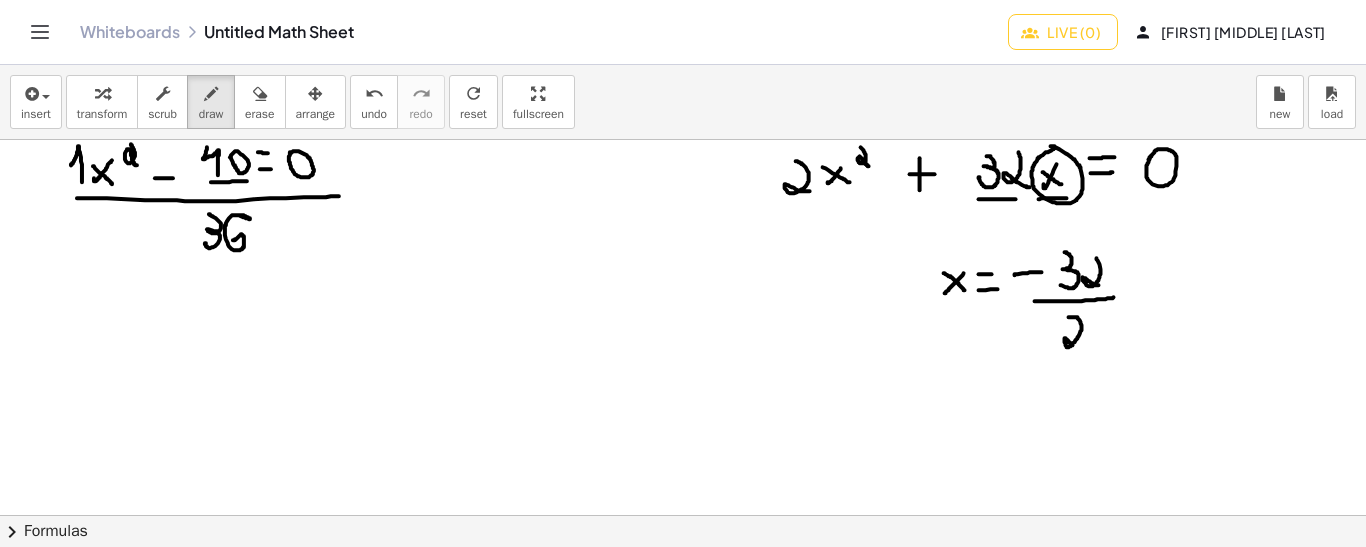 drag, startPoint x: 1069, startPoint y: 316, endPoint x: 1084, endPoint y: 348, distance: 35.341194 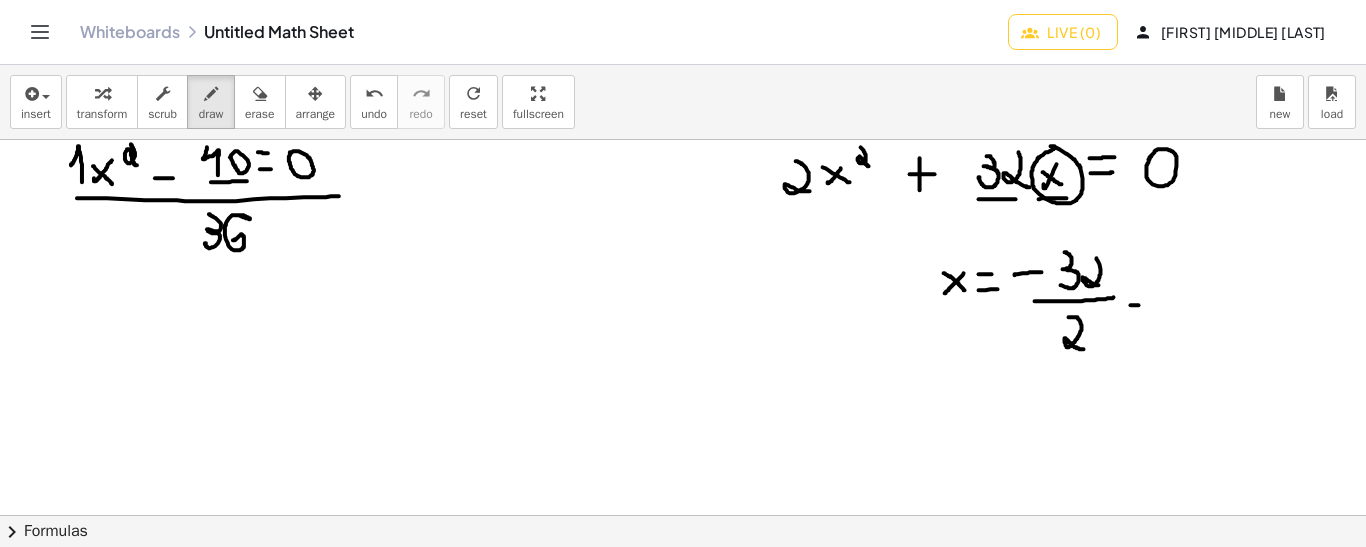 drag, startPoint x: 1131, startPoint y: 304, endPoint x: 1143, endPoint y: 304, distance: 12 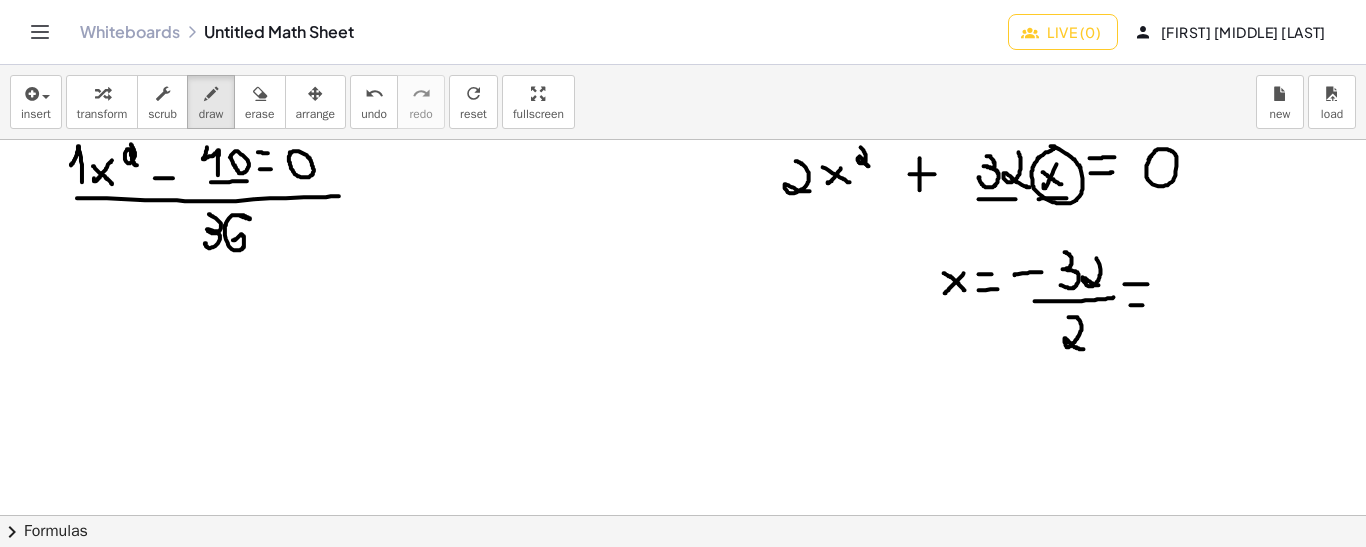 drag, startPoint x: 1125, startPoint y: 283, endPoint x: 1148, endPoint y: 283, distance: 23 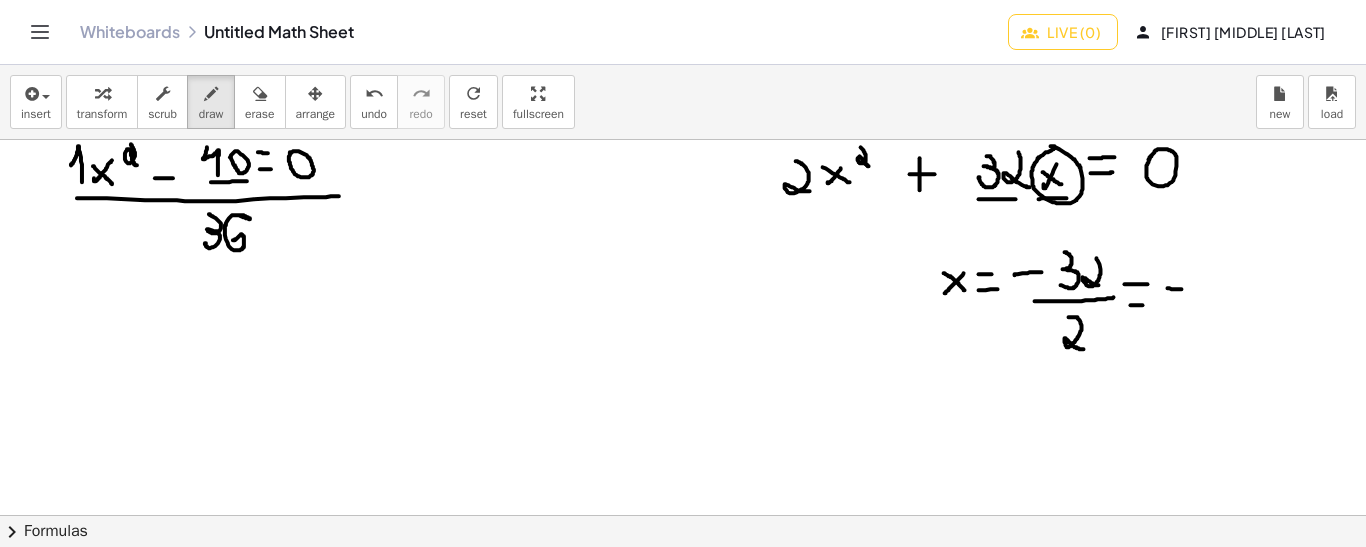drag, startPoint x: 1168, startPoint y: 287, endPoint x: 1182, endPoint y: 288, distance: 14.035668 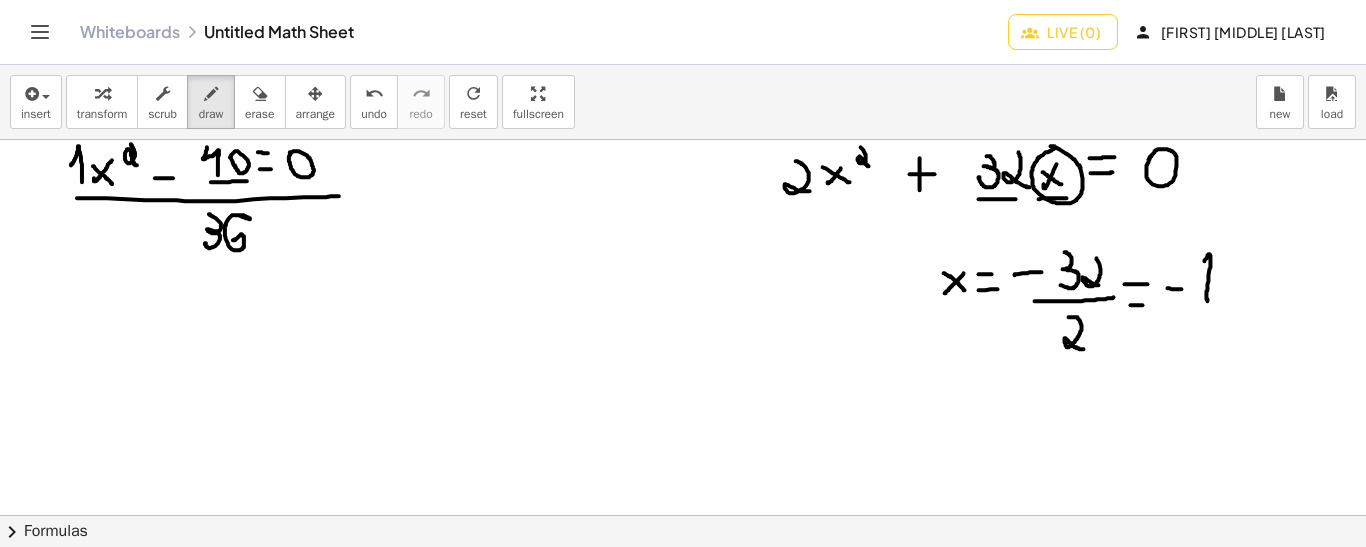 drag, startPoint x: 1208, startPoint y: 300, endPoint x: 1203, endPoint y: 262, distance: 38.327538 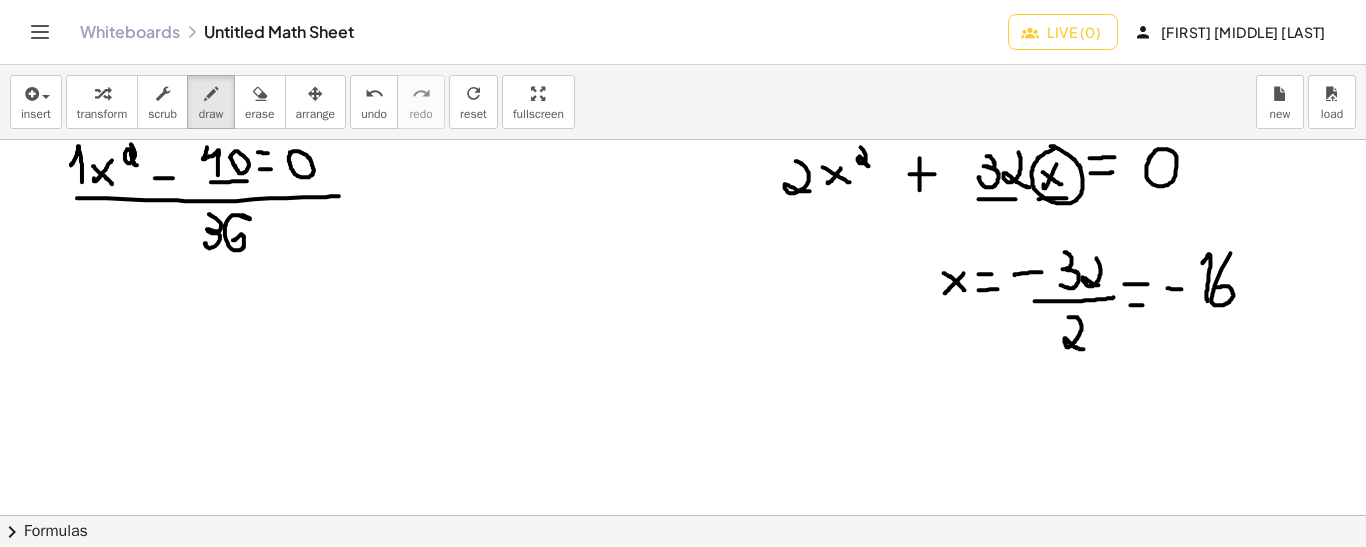 drag, startPoint x: 1231, startPoint y: 252, endPoint x: 1215, endPoint y: 286, distance: 37.576588 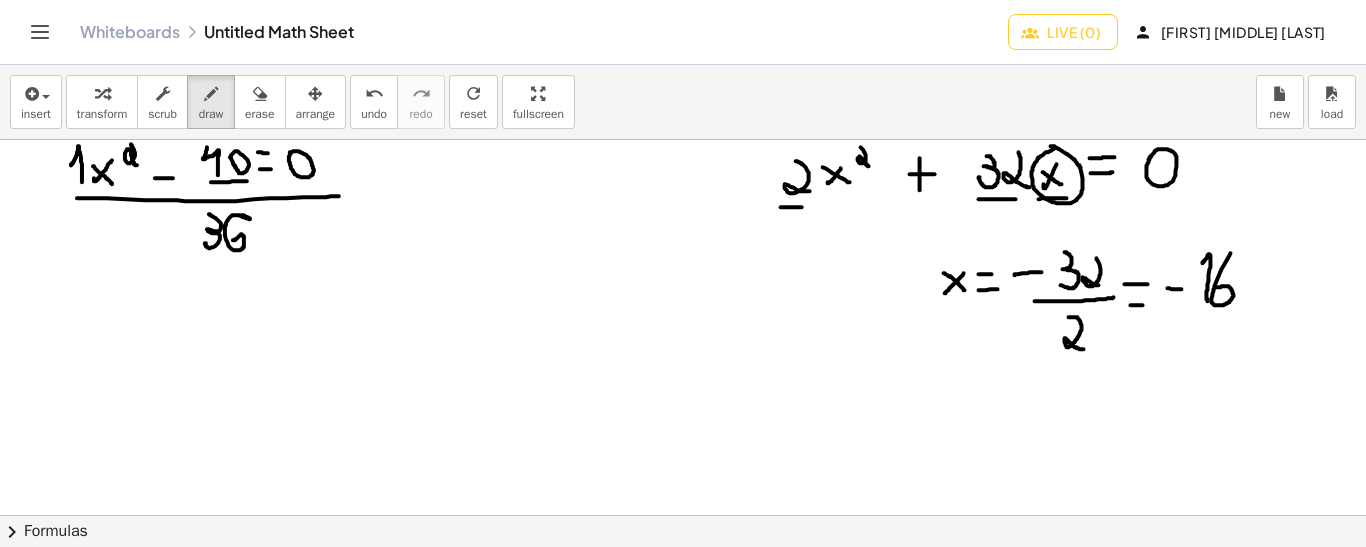 drag, startPoint x: 781, startPoint y: 206, endPoint x: 804, endPoint y: 206, distance: 23 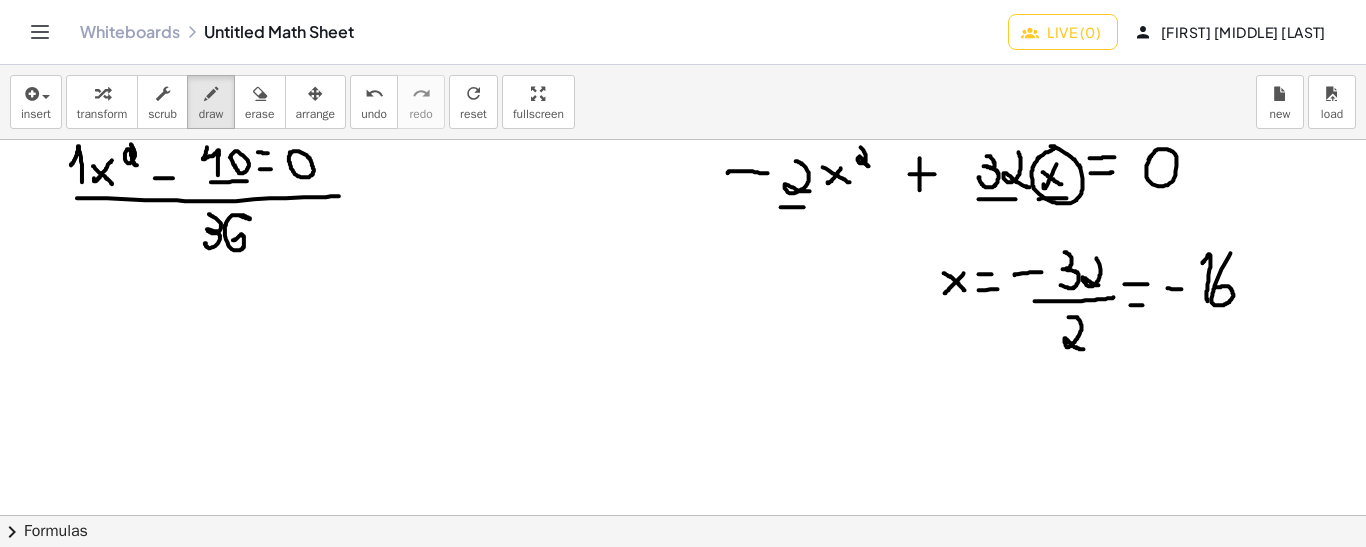 drag, startPoint x: 728, startPoint y: 172, endPoint x: 771, endPoint y: 172, distance: 43 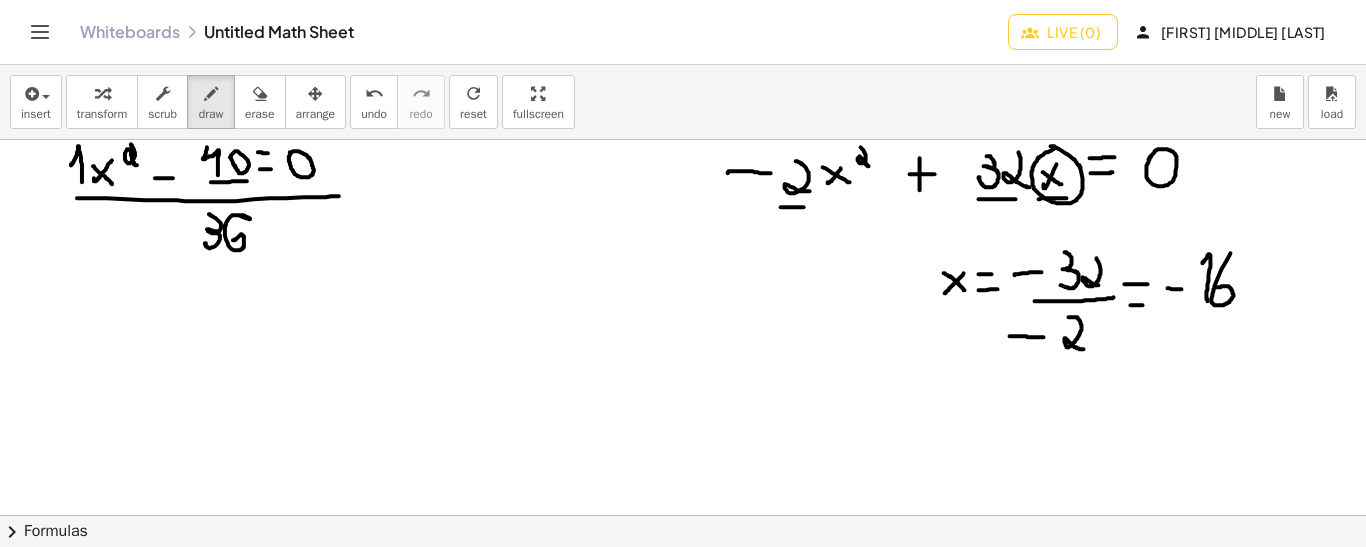 drag, startPoint x: 1010, startPoint y: 335, endPoint x: 1045, endPoint y: 336, distance: 35.014282 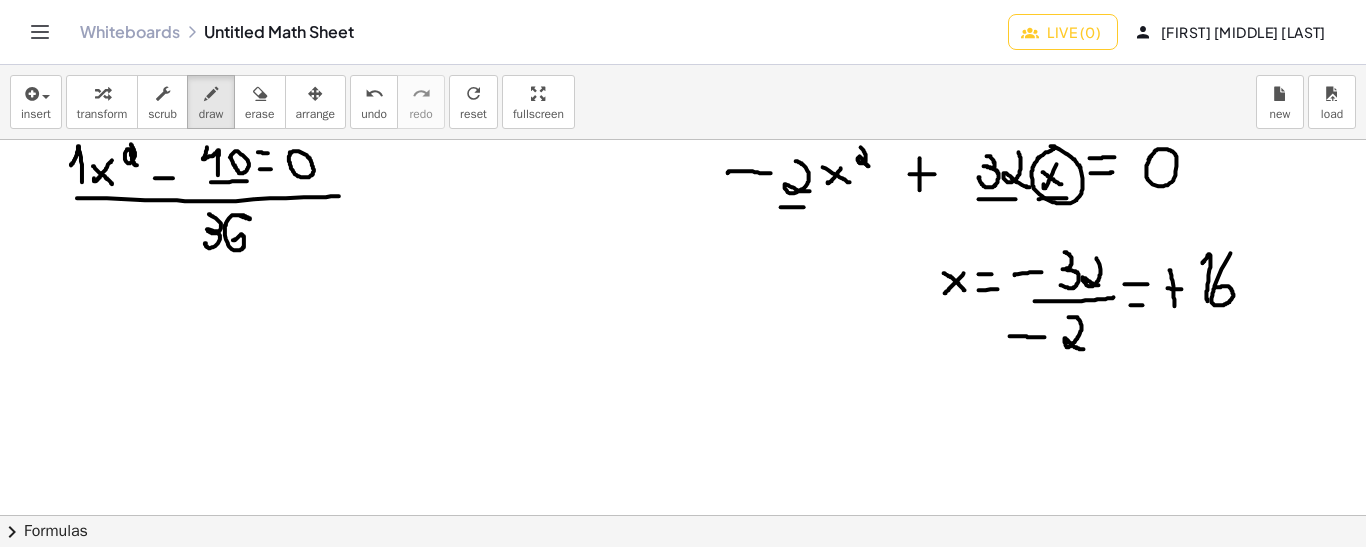 drag, startPoint x: 1170, startPoint y: 269, endPoint x: 1175, endPoint y: 305, distance: 36.345562 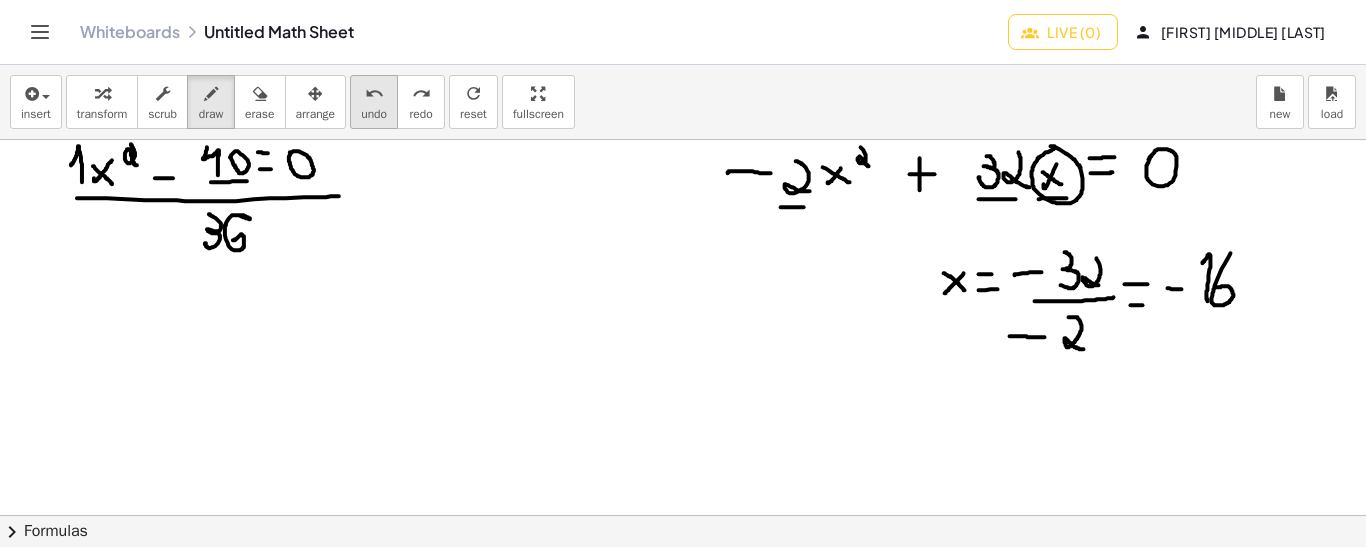 click on "undo" at bounding box center [374, 94] 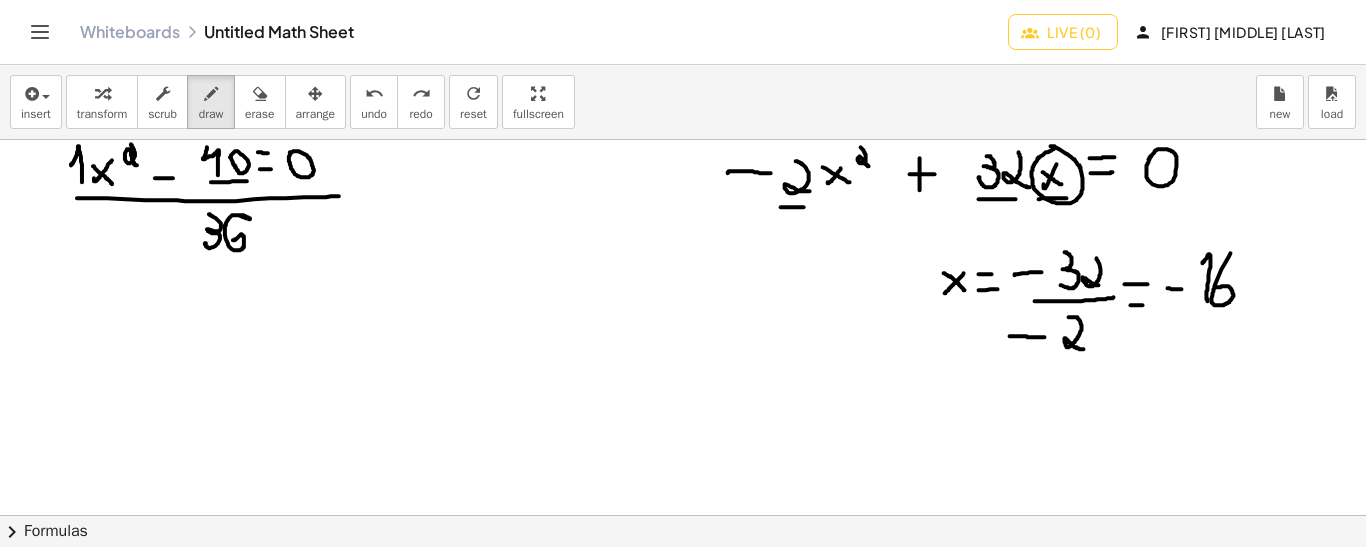 drag, startPoint x: 716, startPoint y: 136, endPoint x: 754, endPoint y: 204, distance: 77.89737 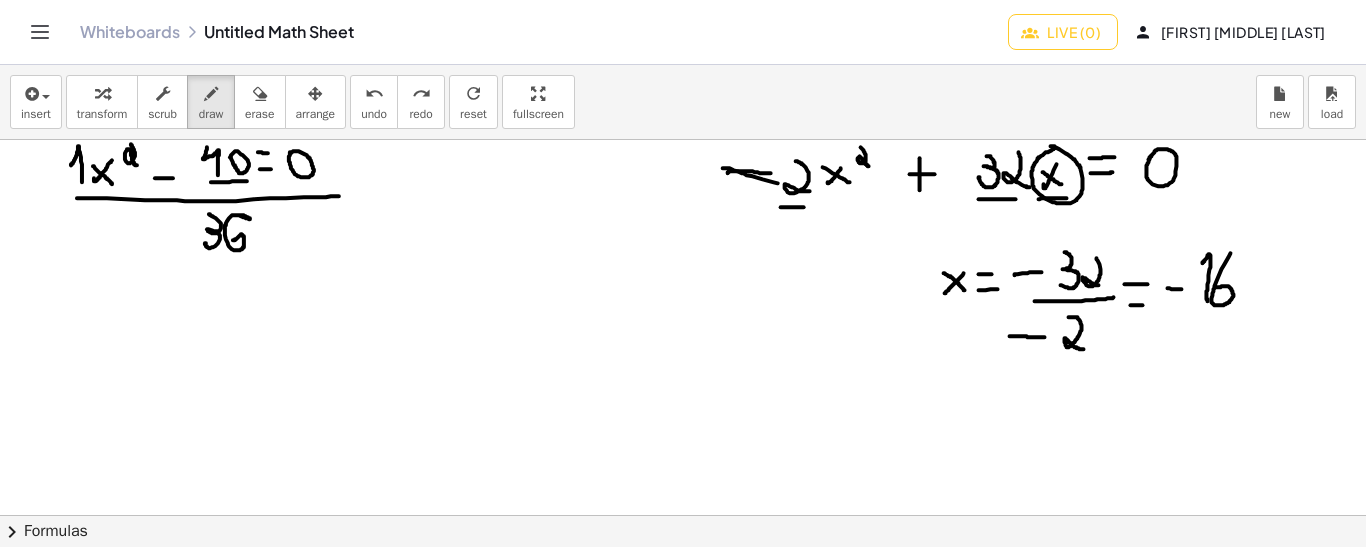 drag, startPoint x: 778, startPoint y: 182, endPoint x: 717, endPoint y: 171, distance: 61.983868 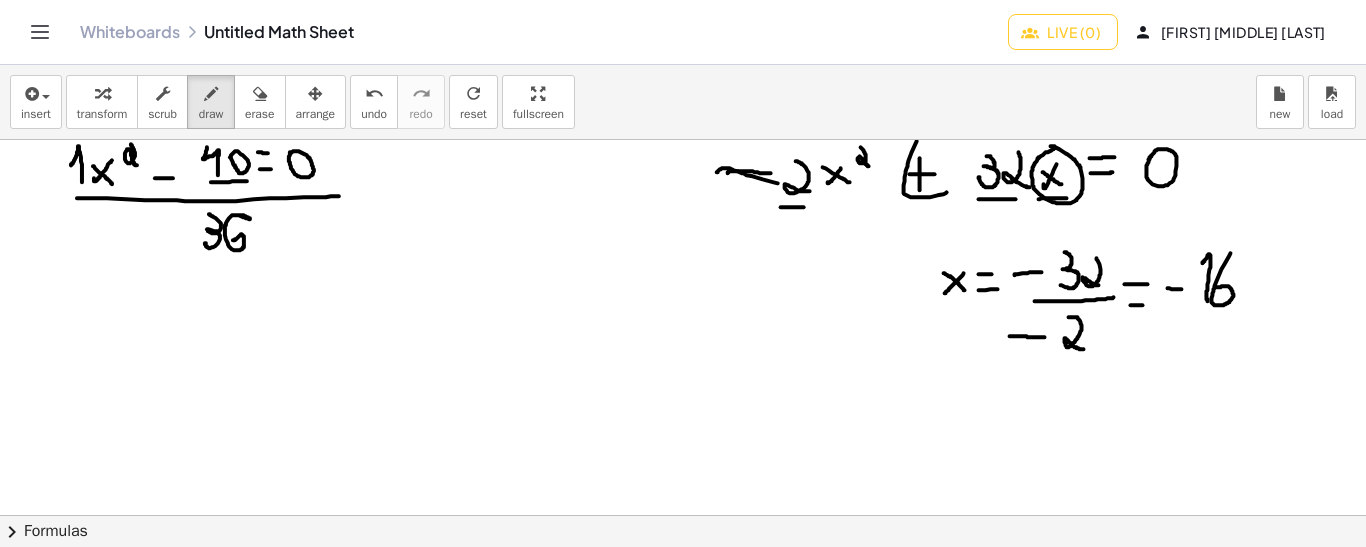 drag, startPoint x: 917, startPoint y: 140, endPoint x: 937, endPoint y: 165, distance: 32.01562 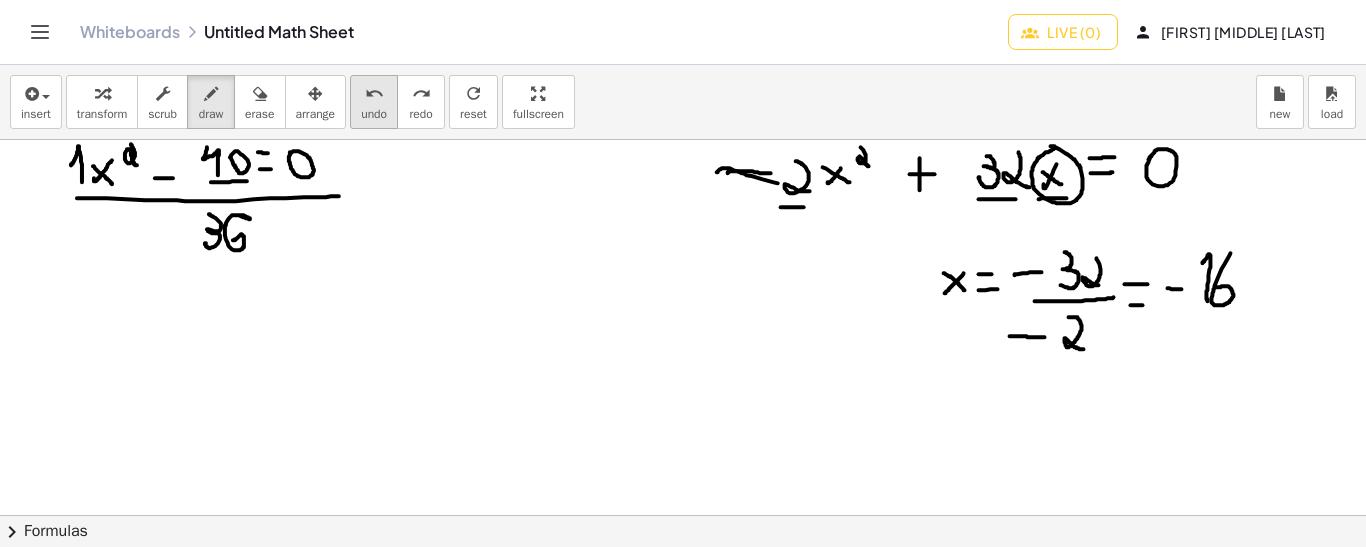 click on "undo" at bounding box center (374, 114) 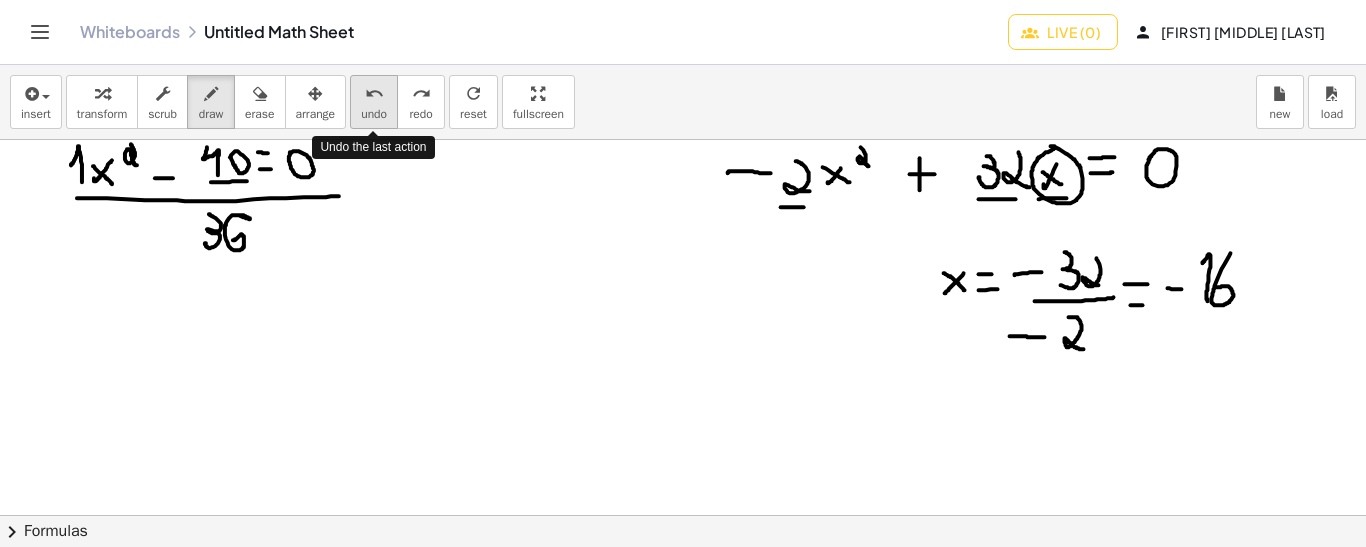 click on "undo" at bounding box center (374, 114) 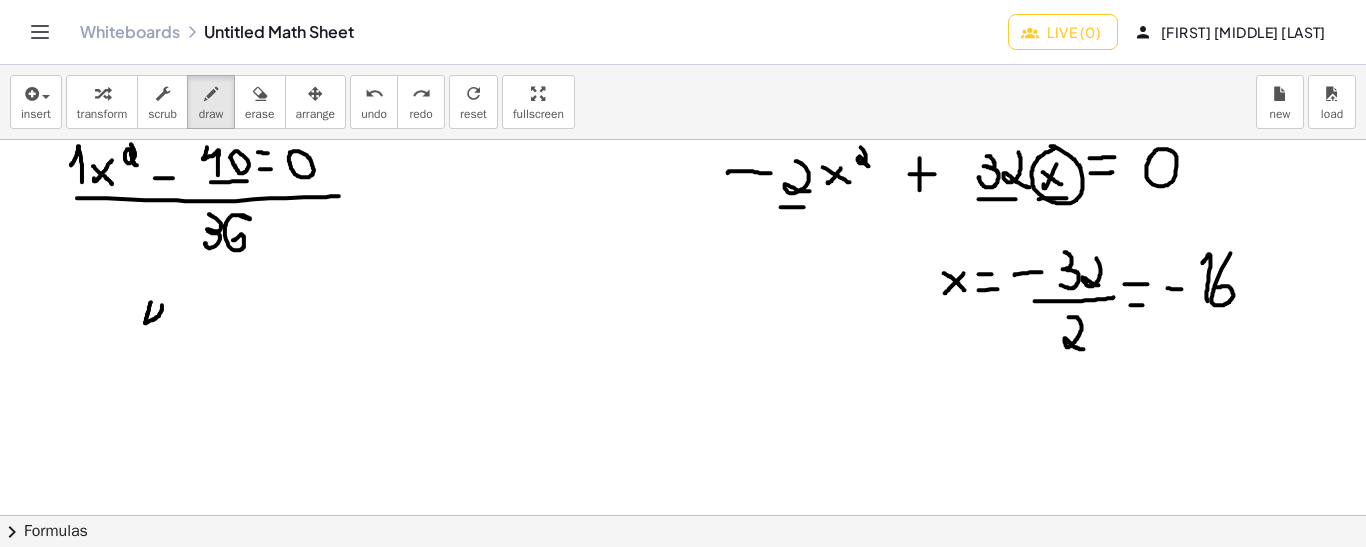 click at bounding box center [683, 516] 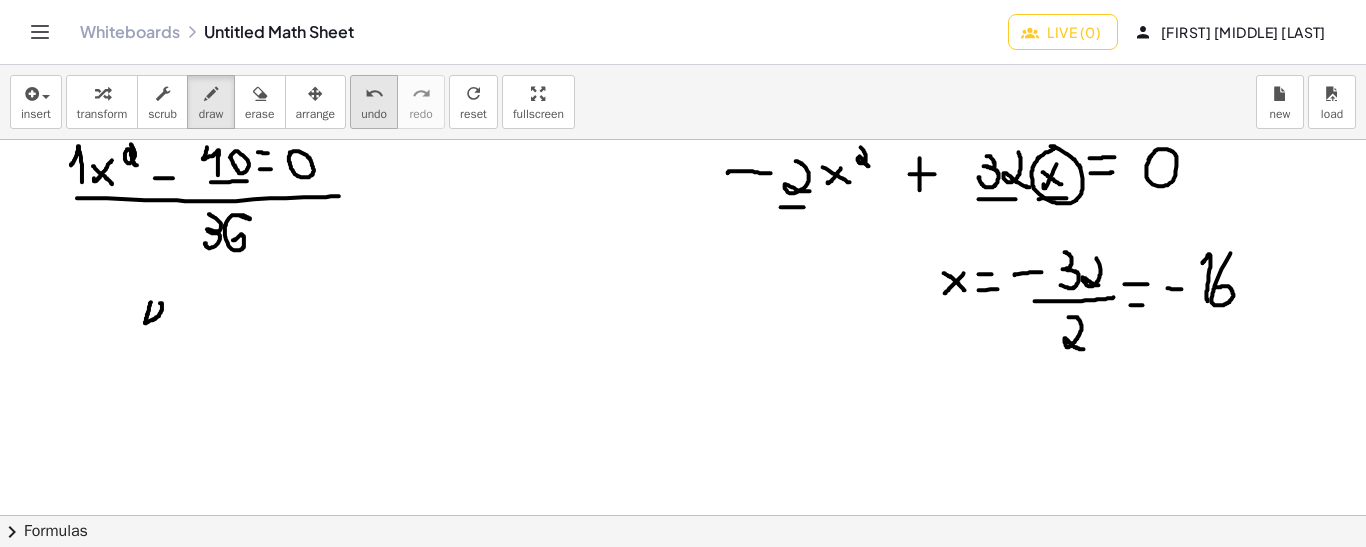 click on "undo" at bounding box center (374, 94) 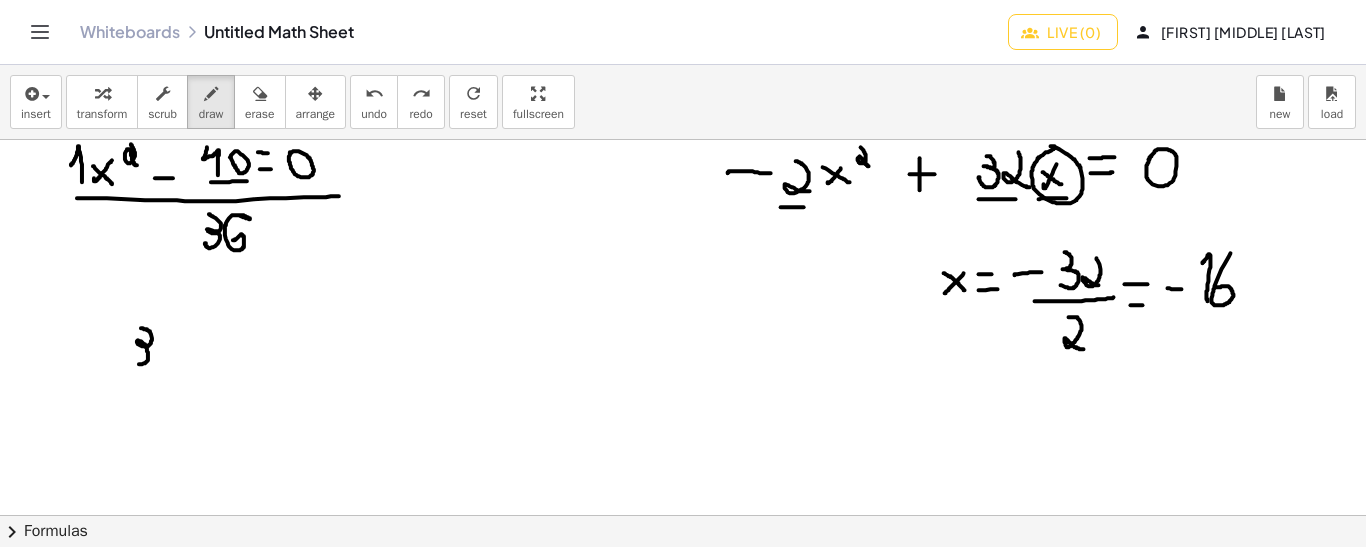 drag, startPoint x: 141, startPoint y: 327, endPoint x: 134, endPoint y: 358, distance: 31.780497 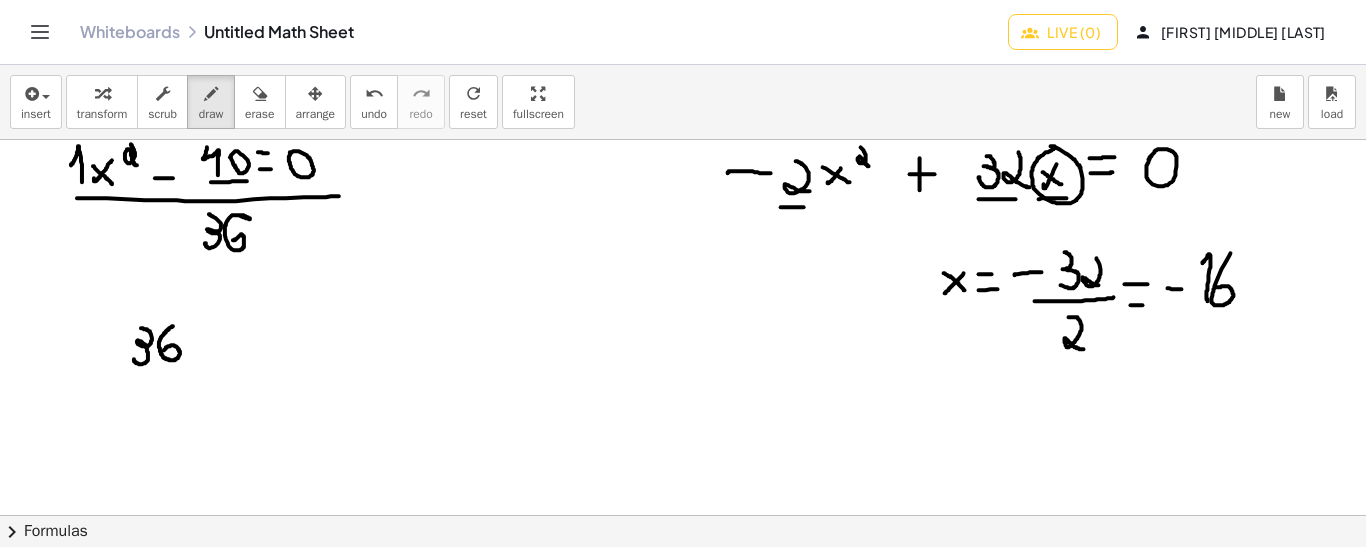 drag, startPoint x: 173, startPoint y: 325, endPoint x: 163, endPoint y: 353, distance: 29.732138 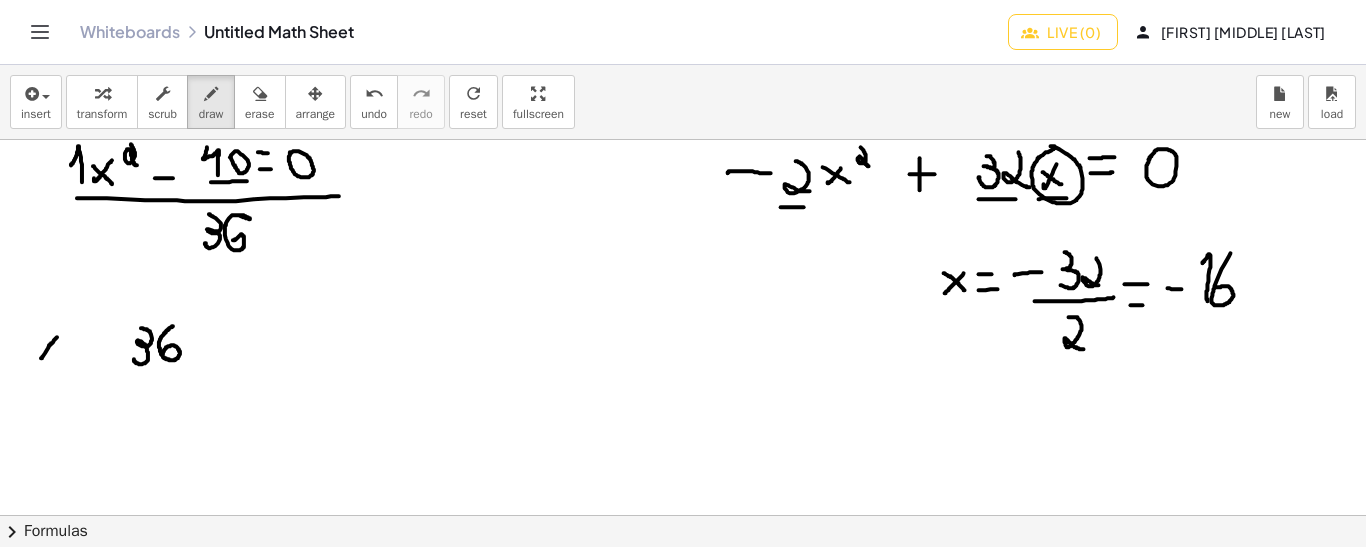 drag, startPoint x: 57, startPoint y: 336, endPoint x: 40, endPoint y: 354, distance: 24.758837 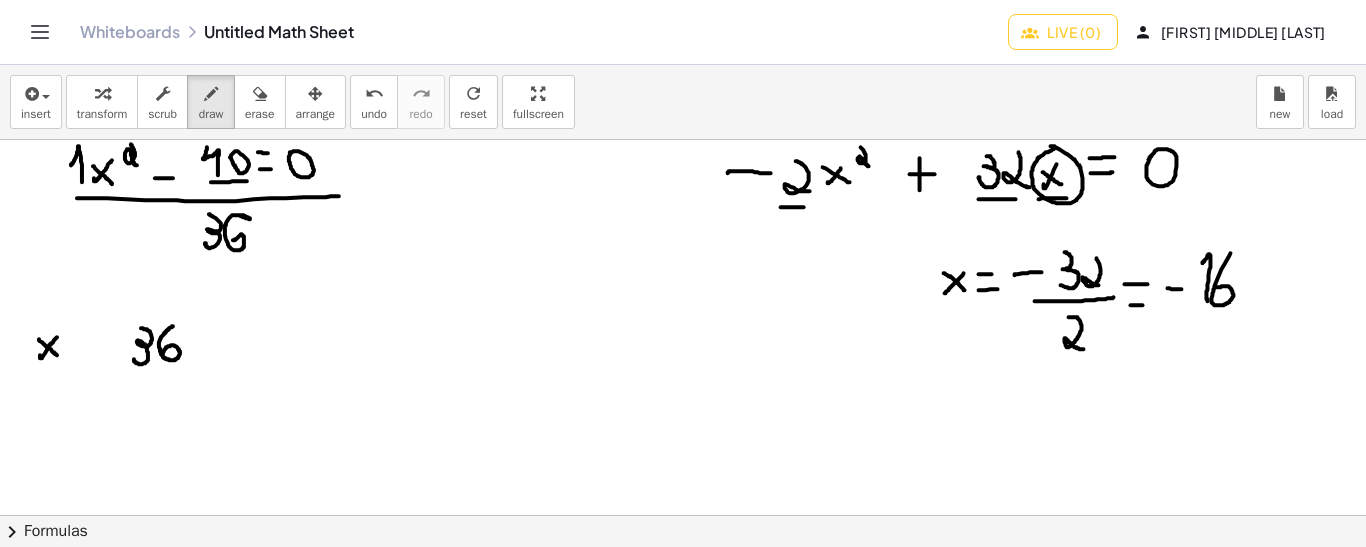 drag, startPoint x: 39, startPoint y: 338, endPoint x: 57, endPoint y: 354, distance: 24.083189 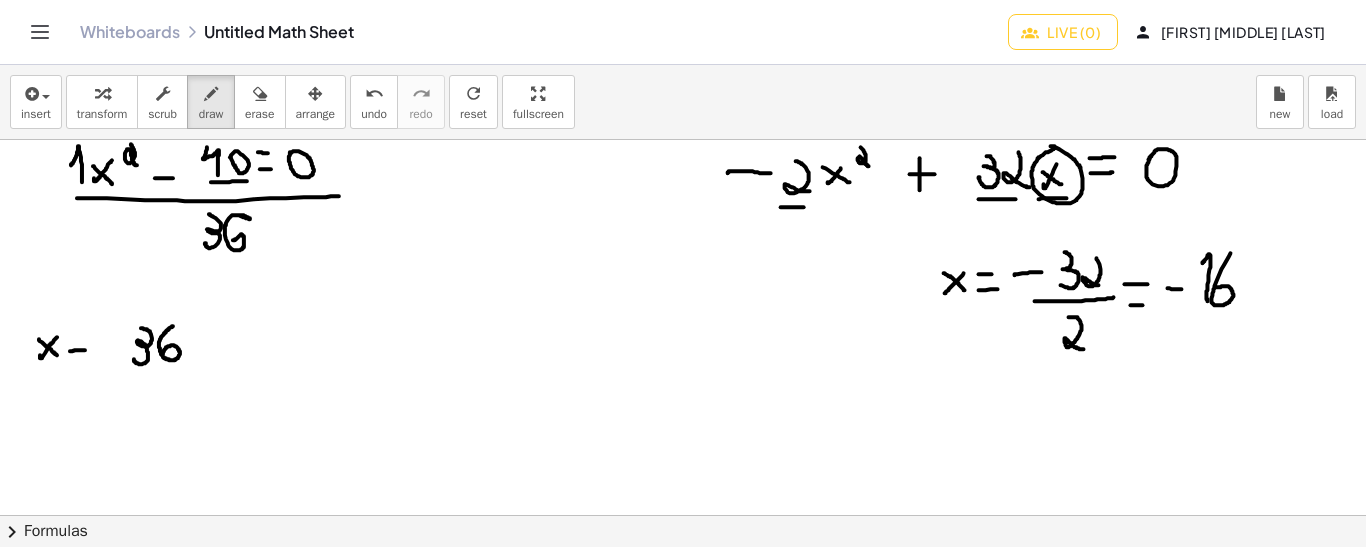 drag, startPoint x: 70, startPoint y: 350, endPoint x: 89, endPoint y: 349, distance: 19.026299 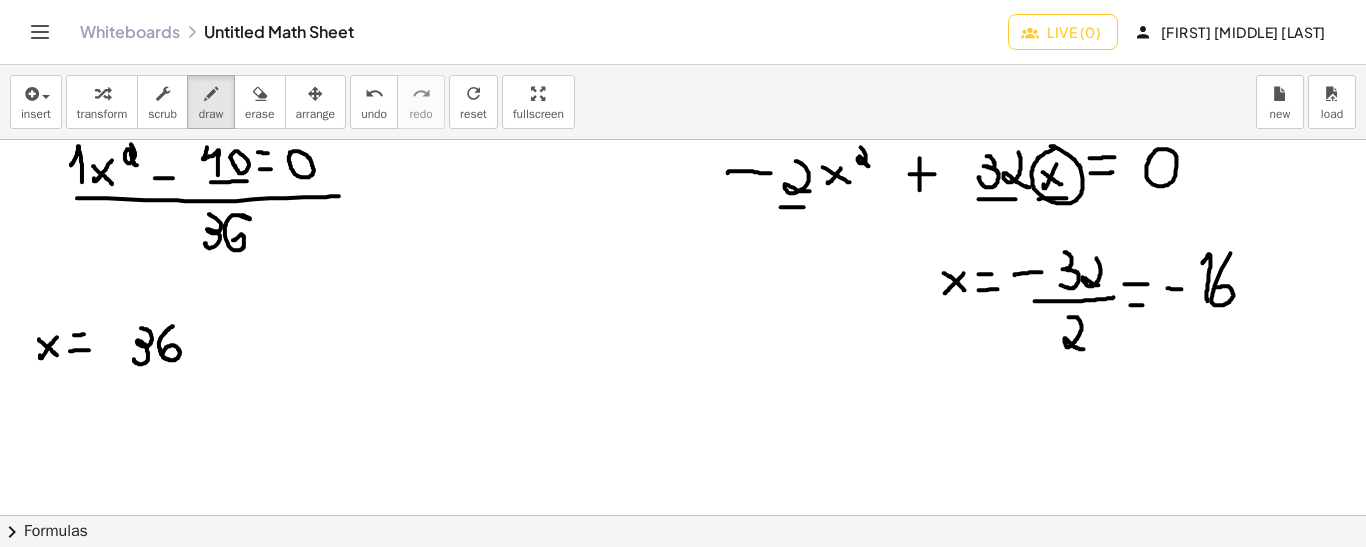 drag, startPoint x: 74, startPoint y: 334, endPoint x: 84, endPoint y: 333, distance: 10.049875 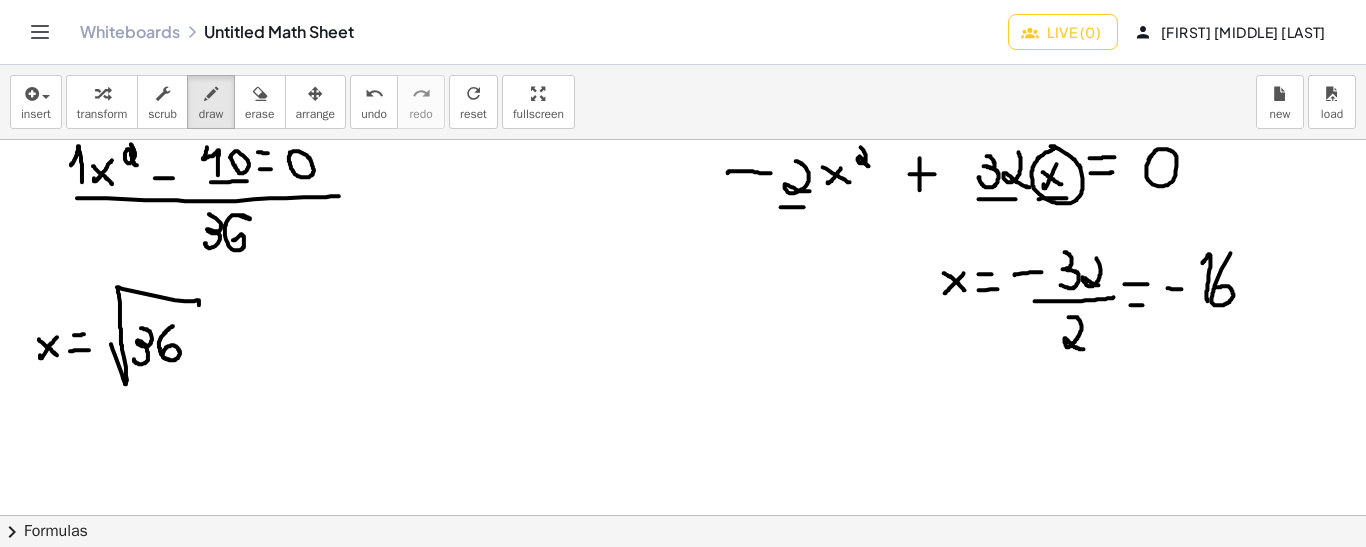 drag, startPoint x: 111, startPoint y: 343, endPoint x: 199, endPoint y: 311, distance: 93.637596 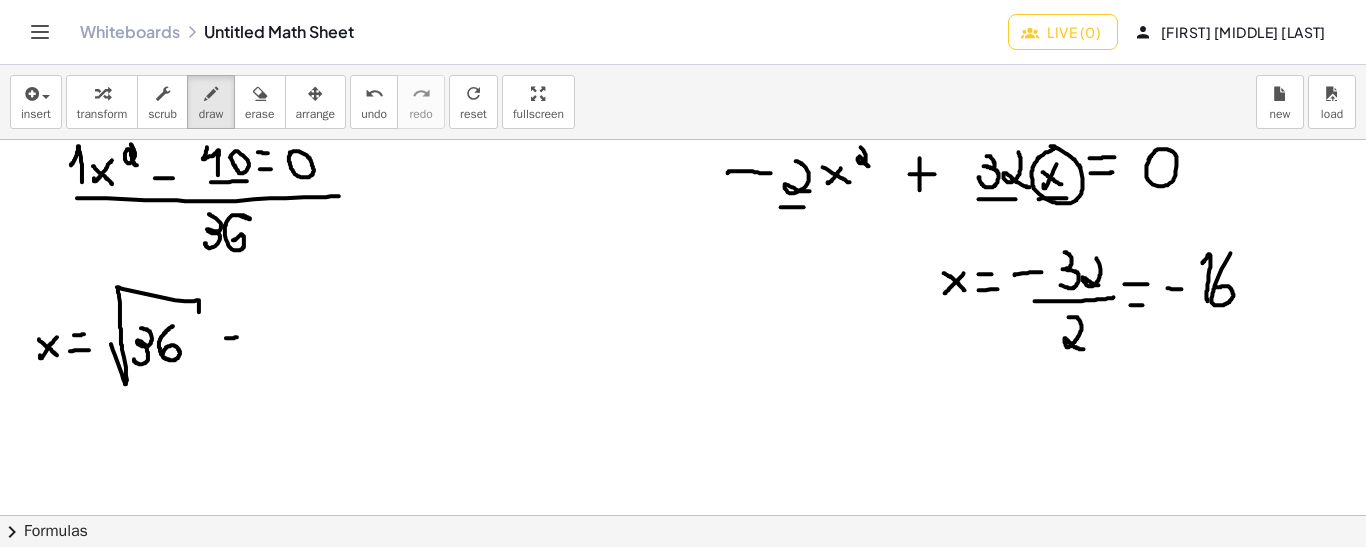 drag, startPoint x: 226, startPoint y: 337, endPoint x: 240, endPoint y: 336, distance: 14.035668 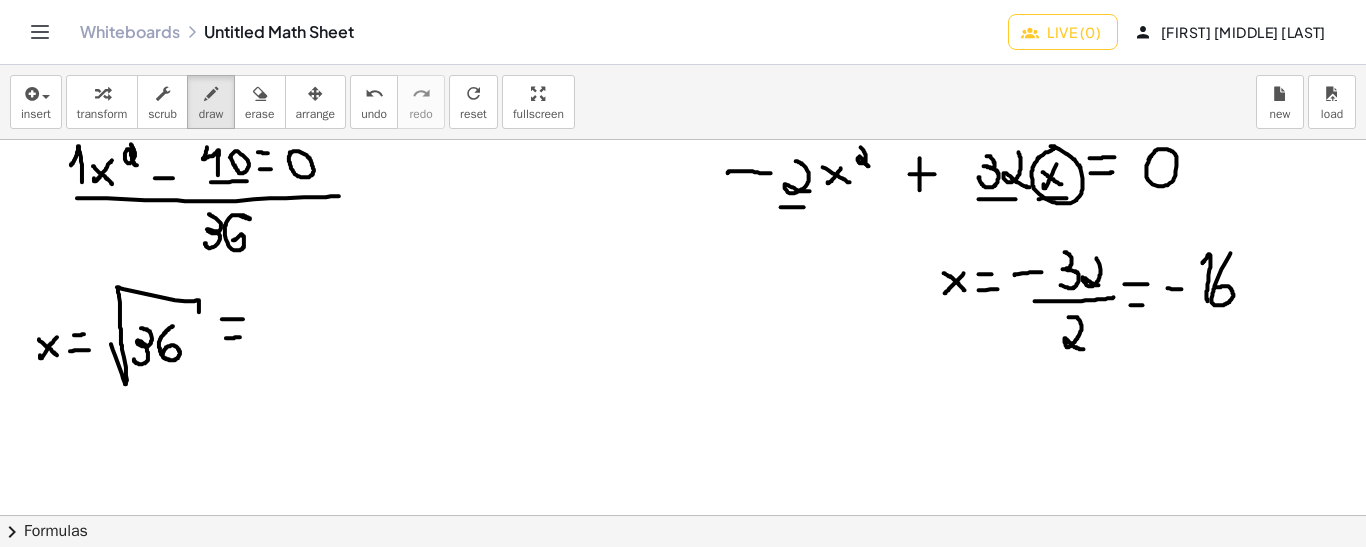 drag, startPoint x: 222, startPoint y: 318, endPoint x: 244, endPoint y: 318, distance: 22 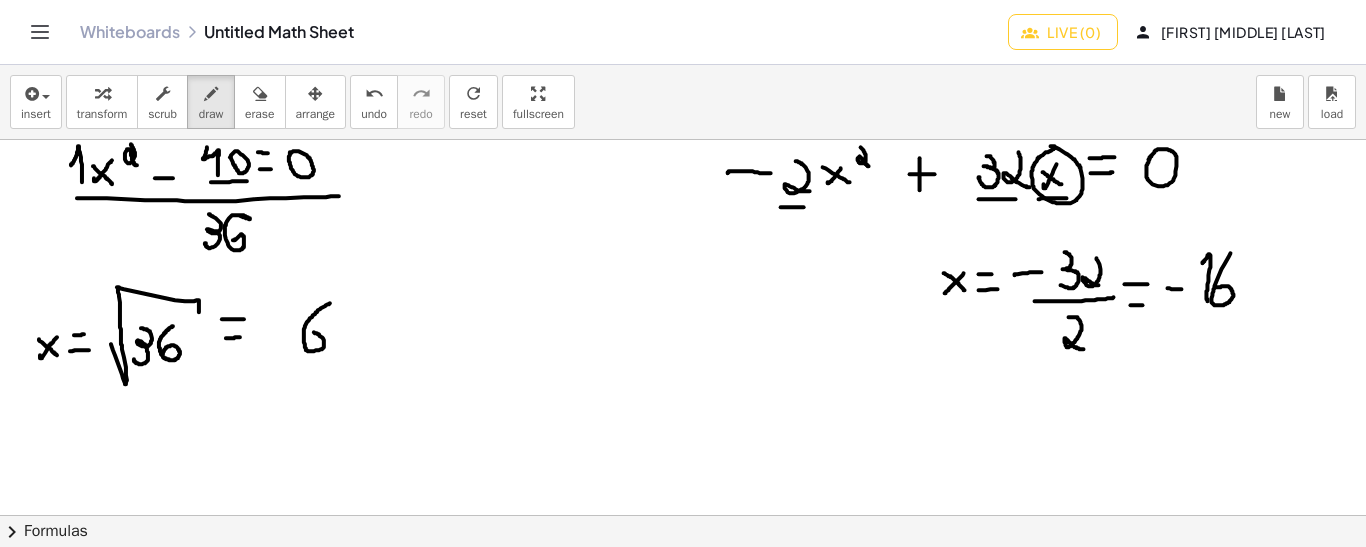 drag, startPoint x: 330, startPoint y: 302, endPoint x: 279, endPoint y: 307, distance: 51.24451 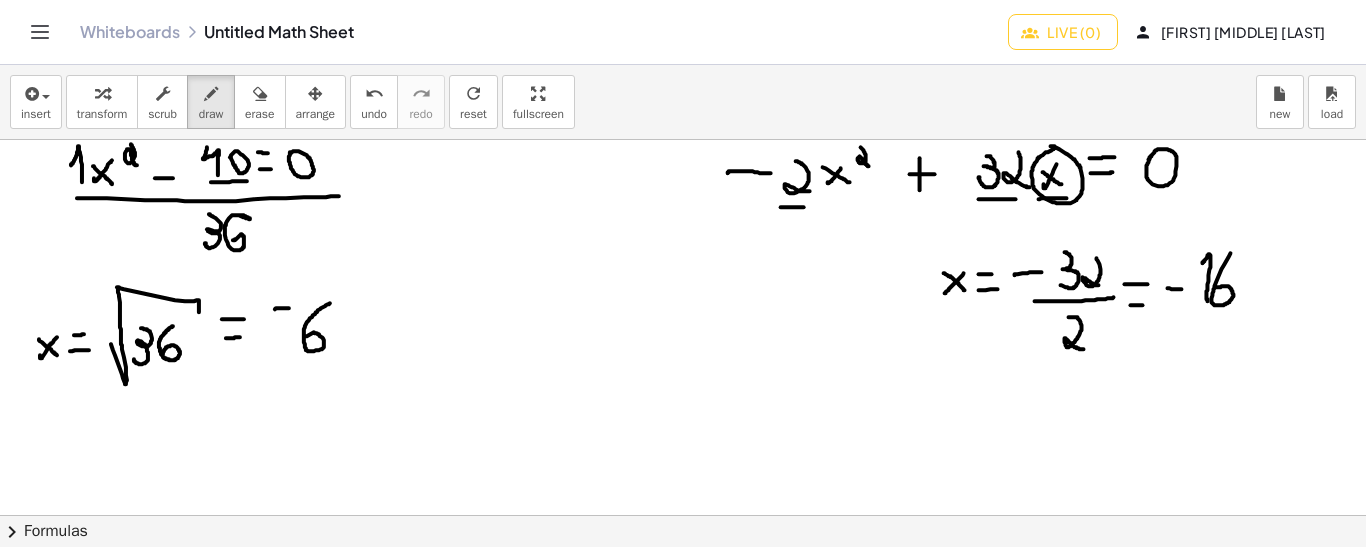 drag, startPoint x: 275, startPoint y: 308, endPoint x: 291, endPoint y: 307, distance: 16.03122 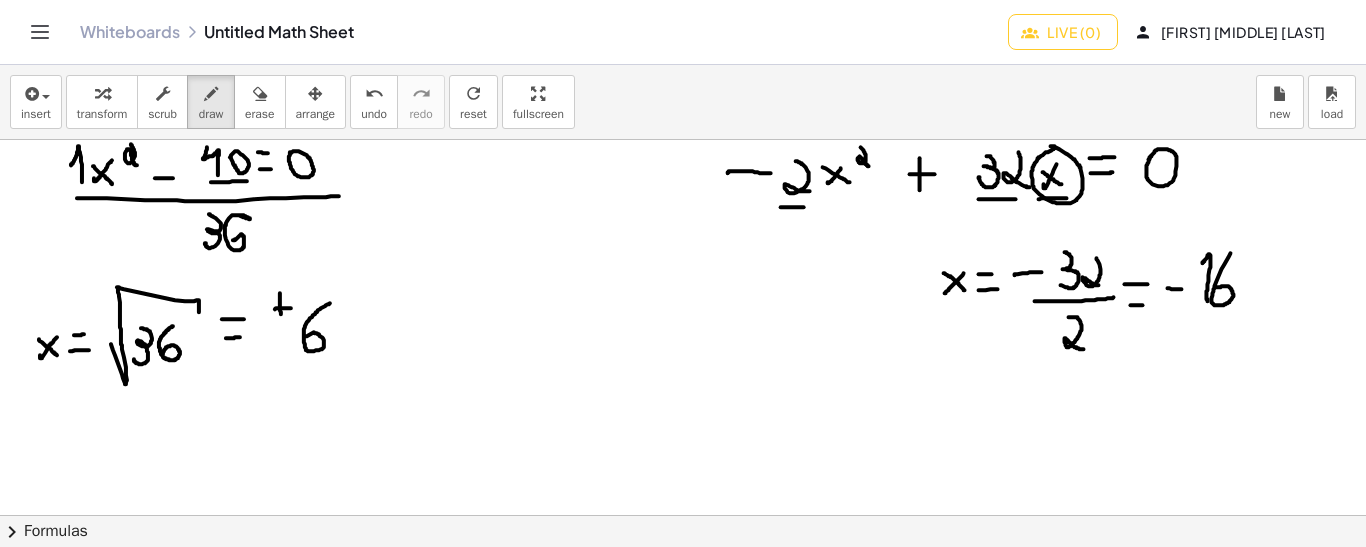 drag, startPoint x: 280, startPoint y: 292, endPoint x: 281, endPoint y: 318, distance: 26.019224 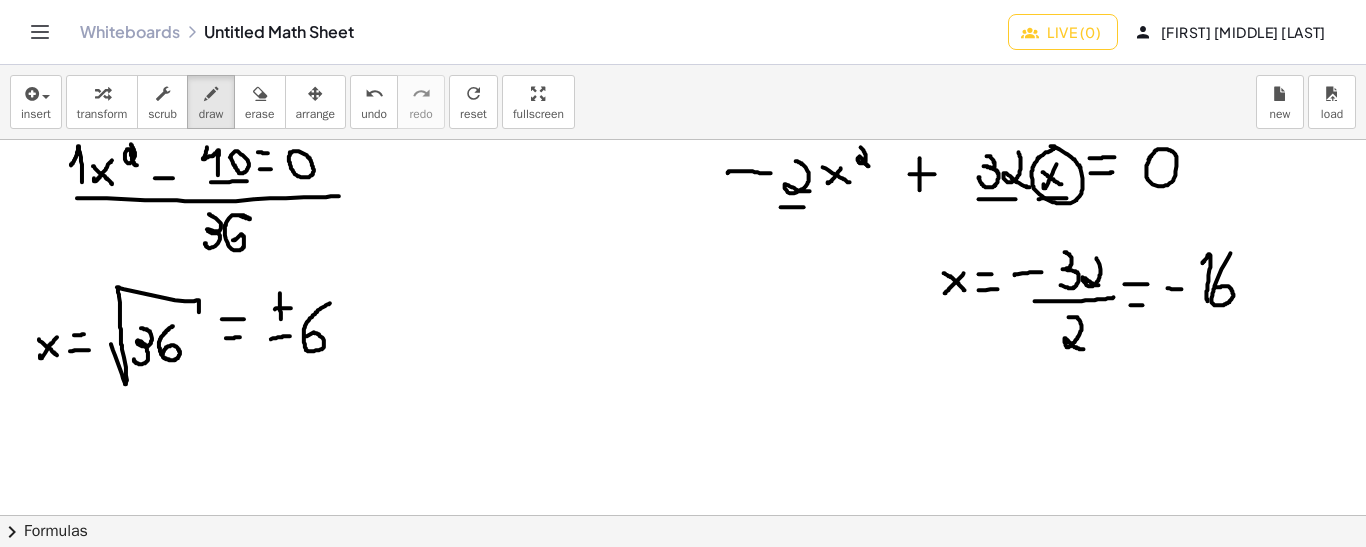 drag, startPoint x: 271, startPoint y: 338, endPoint x: 290, endPoint y: 335, distance: 19.235384 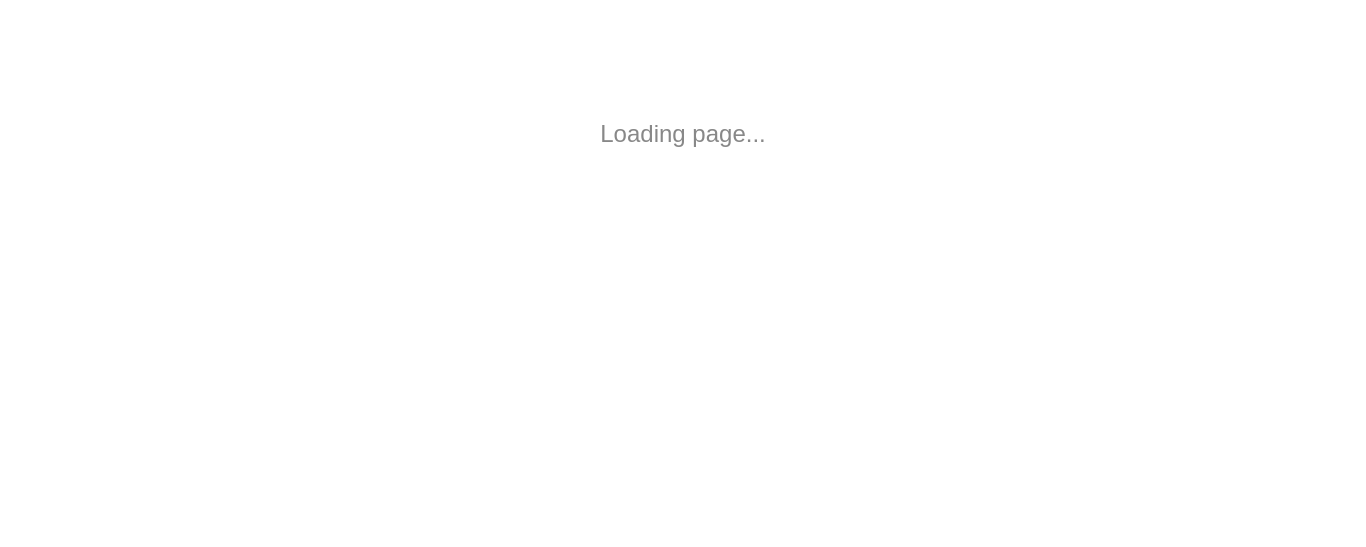 scroll, scrollTop: 0, scrollLeft: 0, axis: both 